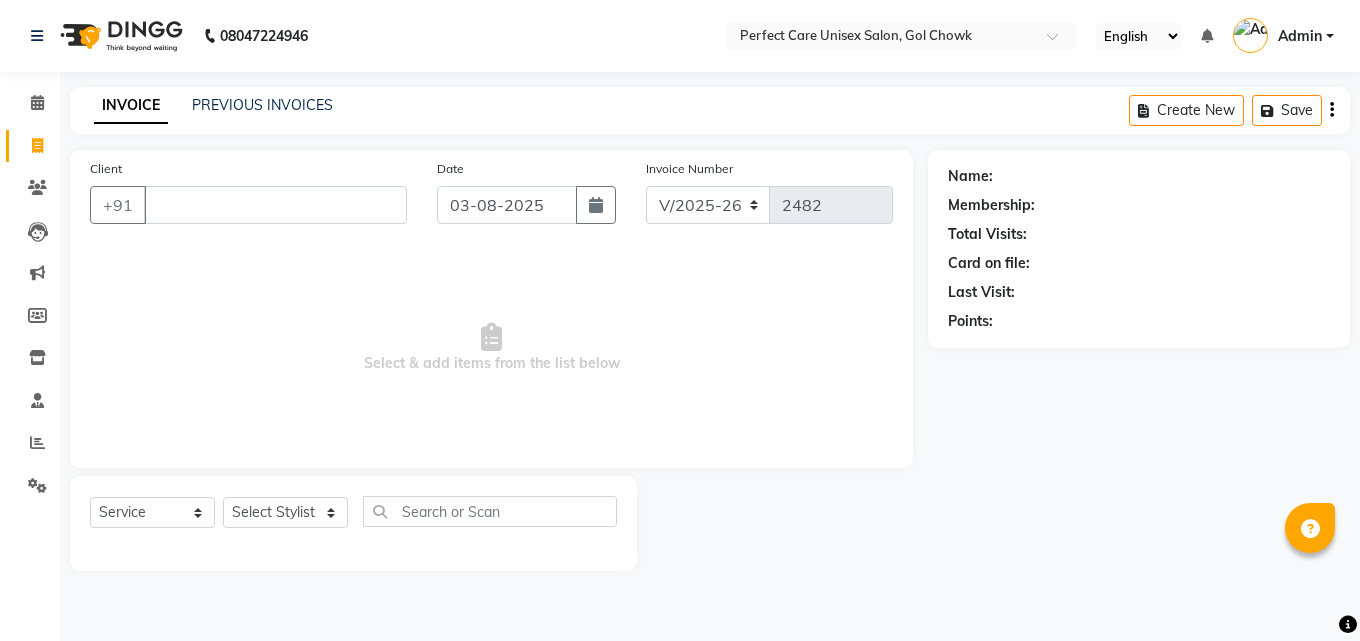 select on "4751" 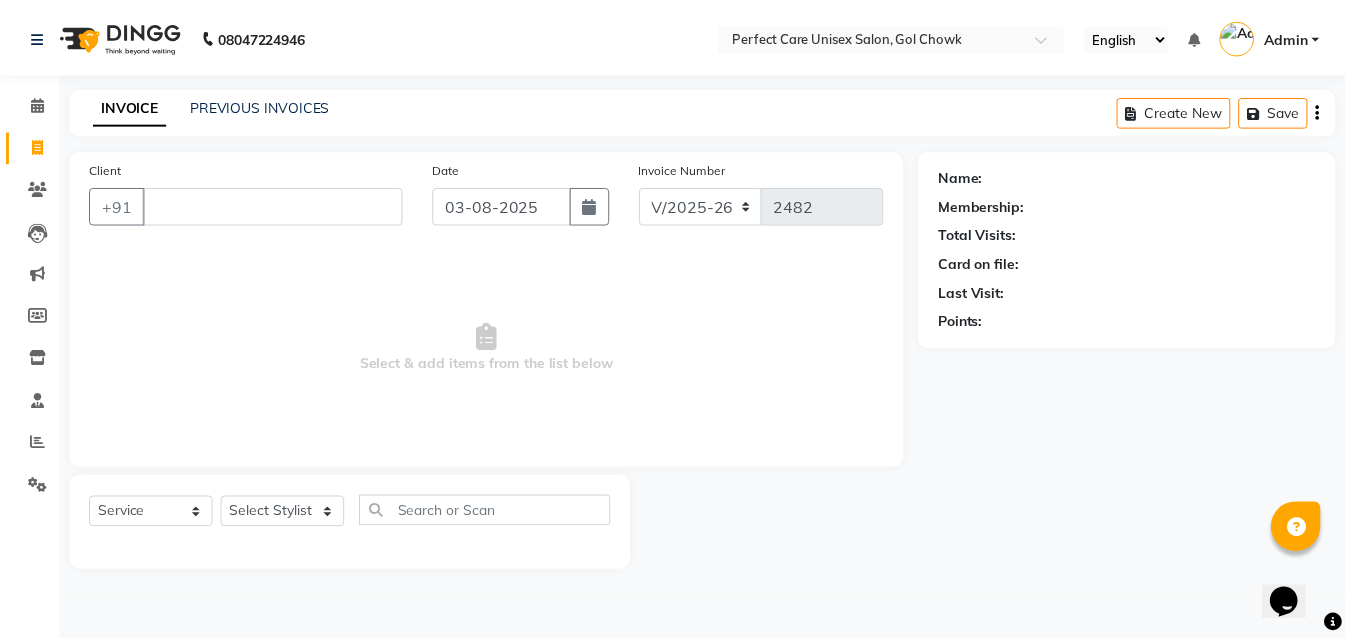 scroll, scrollTop: 0, scrollLeft: 0, axis: both 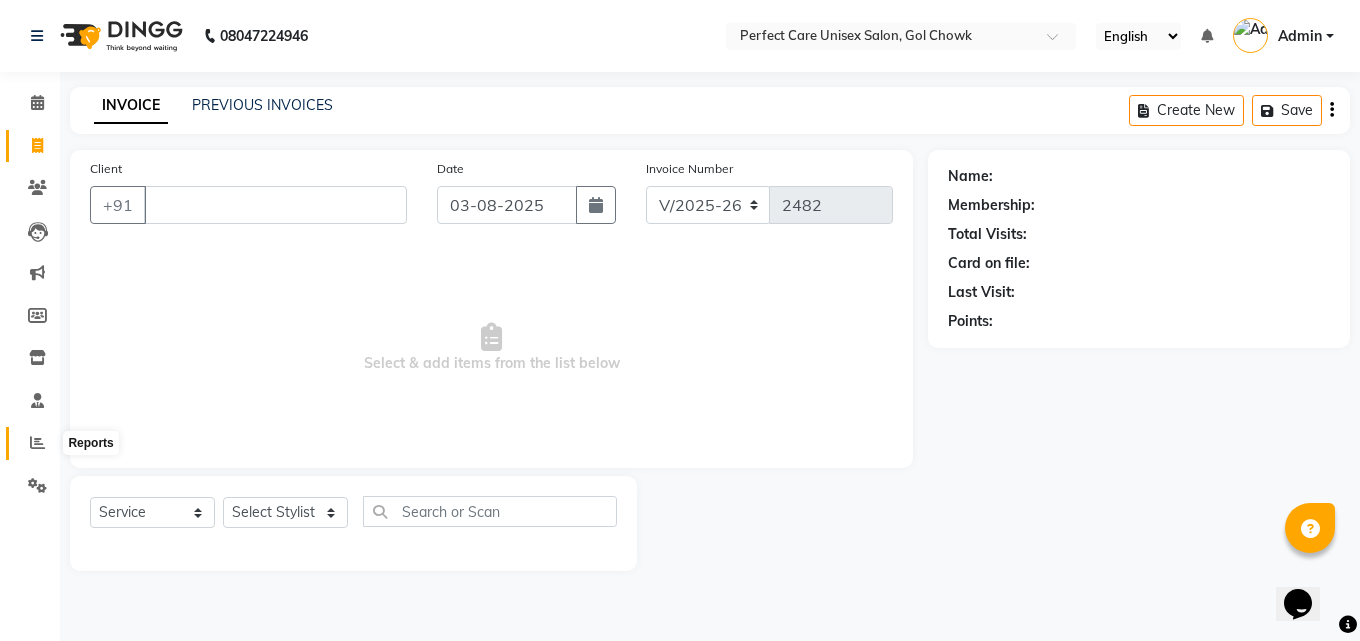 type 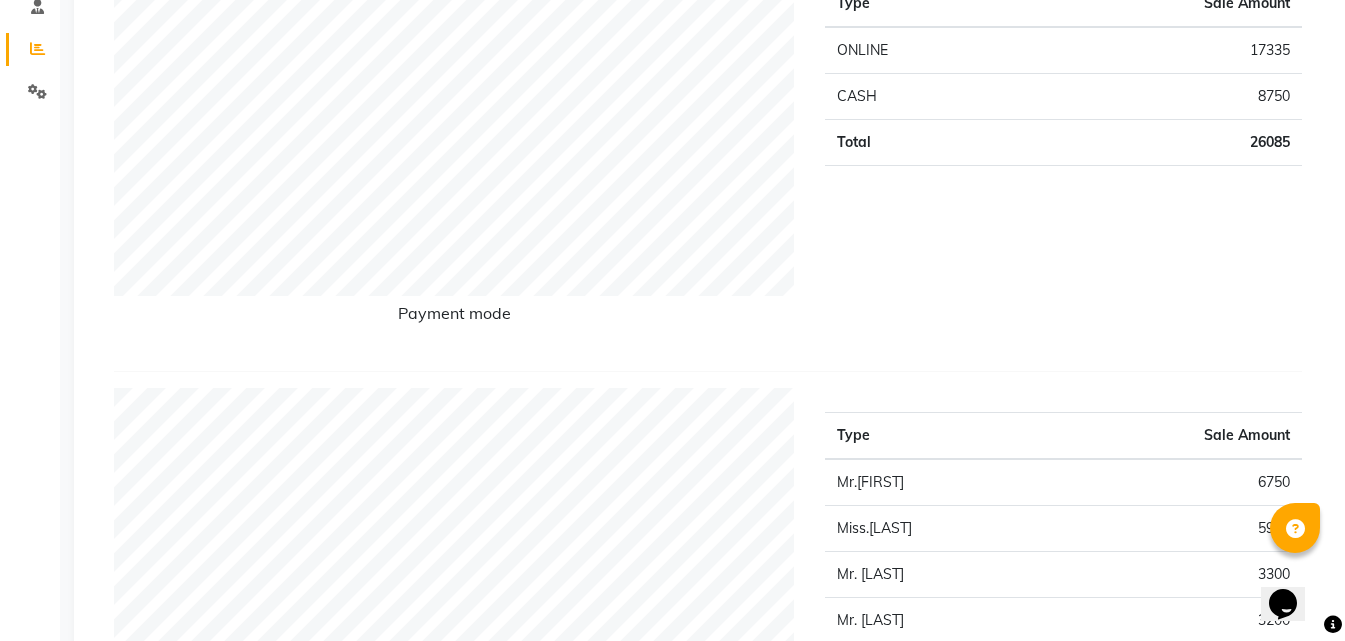 scroll, scrollTop: 0, scrollLeft: 0, axis: both 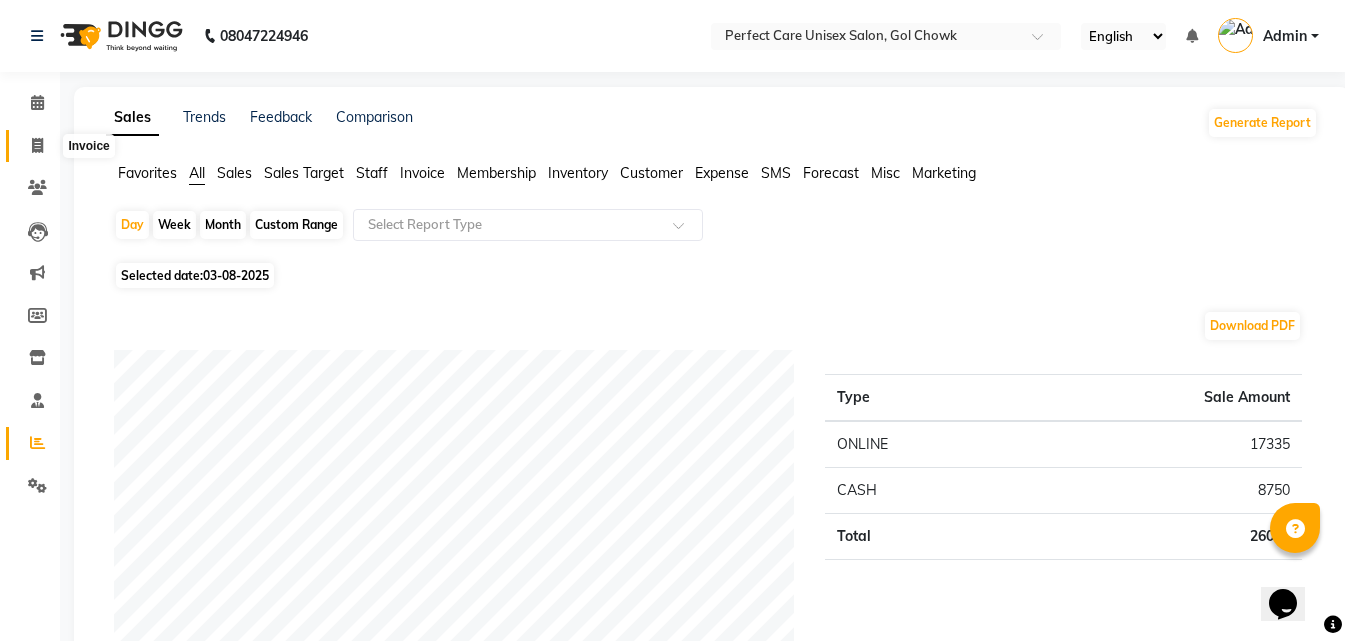 click 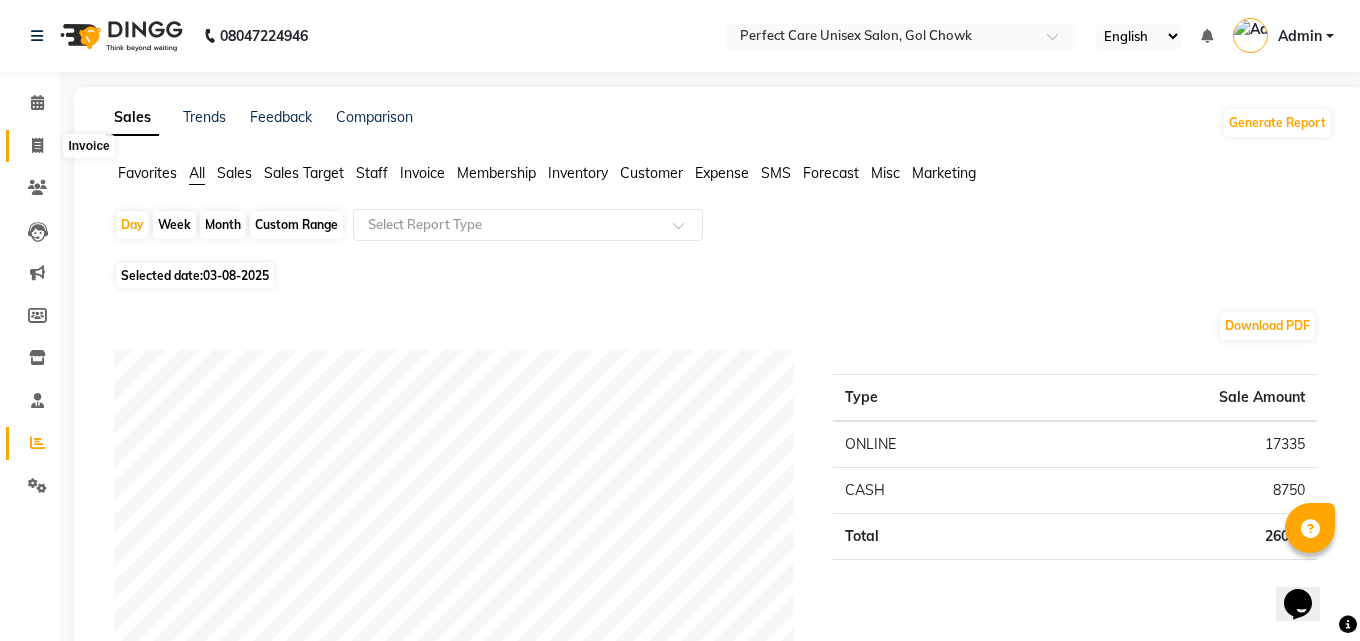 select on "4751" 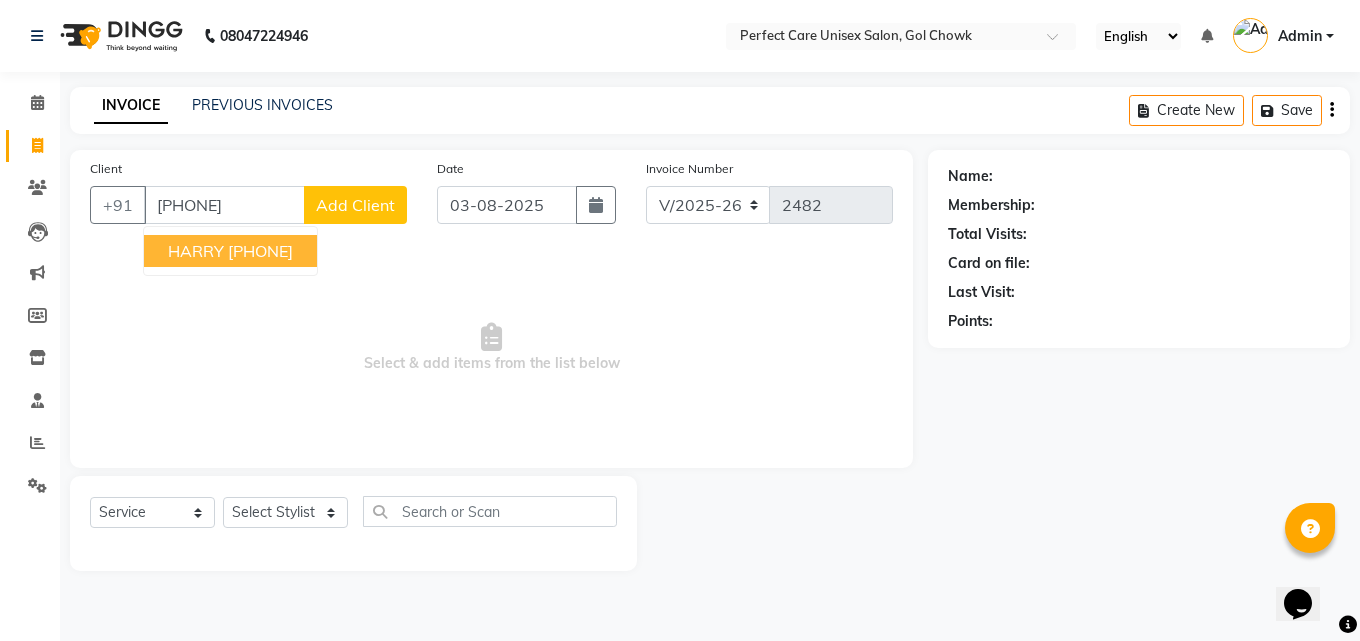 click on "[PHONE]" at bounding box center (260, 251) 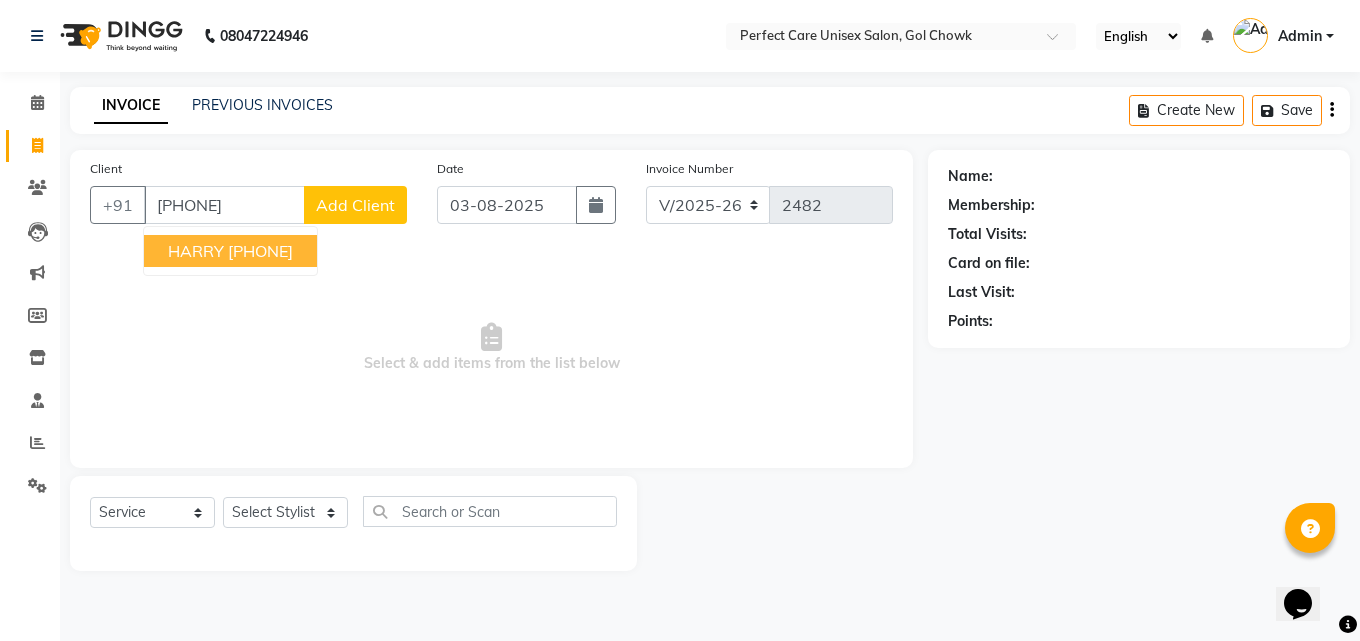 type on "[PHONE]" 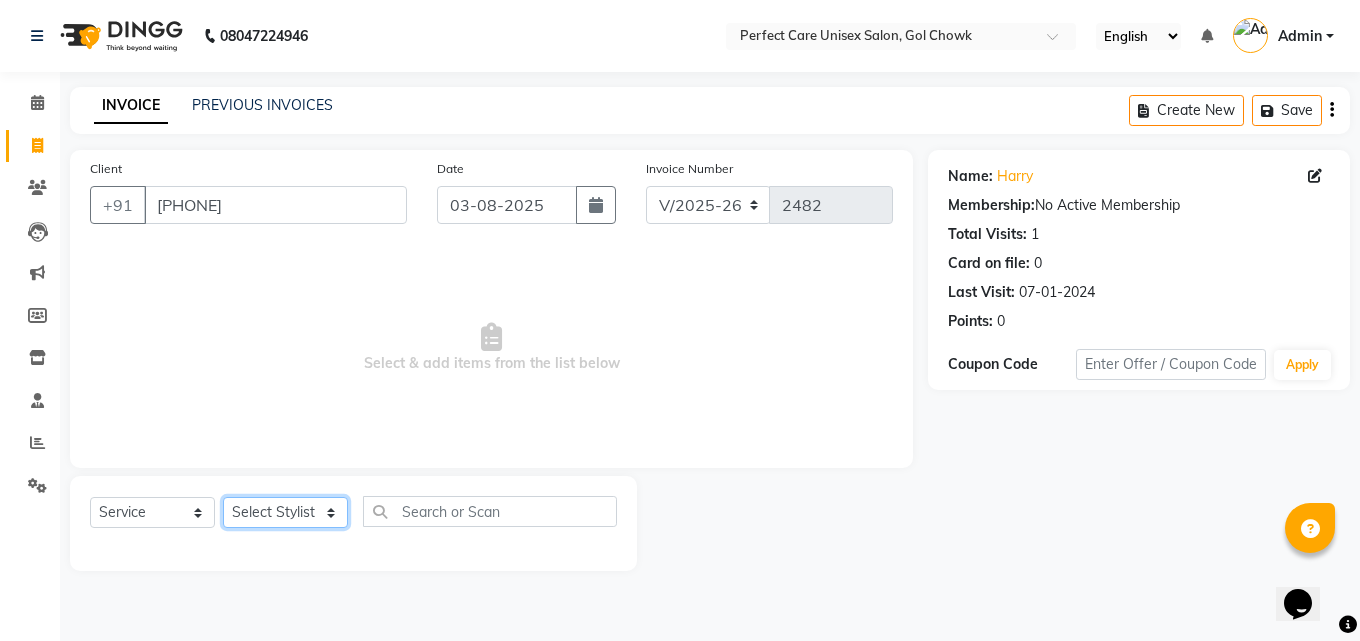 click on "Update Client Name sir Email DOB Day 01 02 03 04 05 06 07 08 09 10 11 12 13 14 15 16 17 18 19 20 21 22 23 24 25 26 27 28 29 30 31 Month January February March April May June July August September October November December 1940 1941 1942 1943 1944 1945 1946 1947 1948 1949 1950 1951 1952 1953 1954 1955 1956 1957 1958 1959 1960 1961 1962 1963 1964 1965 1966 1967 1968 1969 1970 1971 1972 1973 1974 1975 1976 1977 1978 1979 1980 1981 1982 1983 1984 1985 1986 1987 1988 1989 1990 1991 1992 1993 1994 1995 1996 1997 1998 1999 2000 2001 2002 2003 2004 2005 2006 2007 2008 2009 2010 2011 2012 2013 2014 2015 2016 2017 2018 2019 2020 2021 2022 2023 2024 GST Number State Select Andaman and Nicobar Islands Andhra Pradesh Arunachal Pradesh Assam Bihar Chandigarh Chhattisgarh Dadra and Nagar Haveli Daman and Diu Delhi Goa Gujarat Haryana Himachal Pradesh Jammu and Kashmir Jharkhand Karnataka Kerala Lakshadweep Madhya Pradesh Maharashtra Manipur Meghalaya Mizoram Nagaland Odisha Pondicherry Punjab Rajasthan Sikkim Tamil Nadu ×" 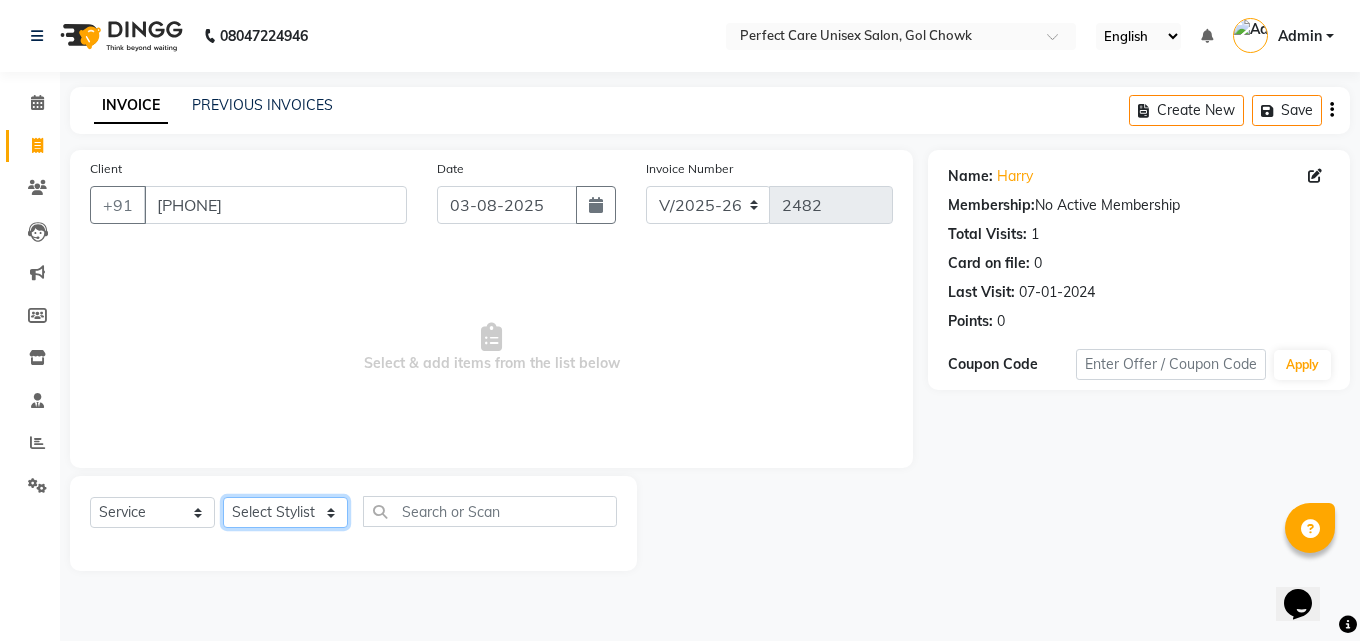 select on "86125" 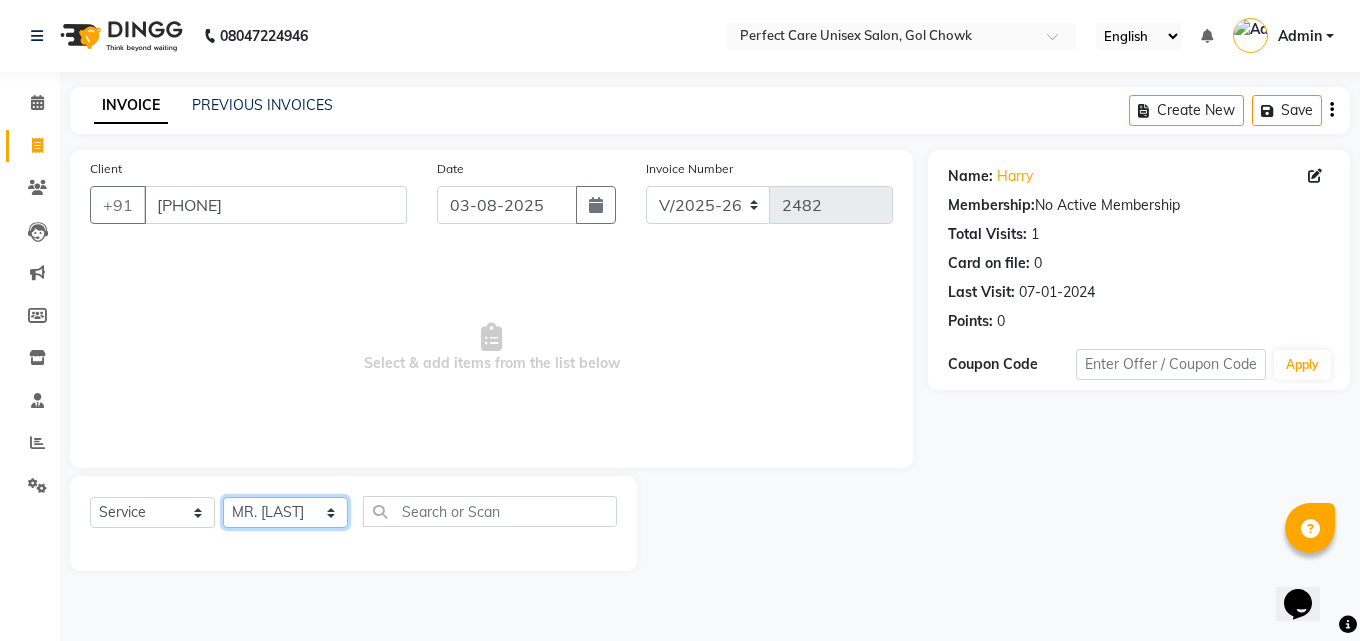click on "Update Client Name sir Email DOB Day 01 02 03 04 05 06 07 08 09 10 11 12 13 14 15 16 17 18 19 20 21 22 23 24 25 26 27 28 29 30 31 Month January February March April May June July August September October November December 1940 1941 1942 1943 1944 1945 1946 1947 1948 1949 1950 1951 1952 1953 1954 1955 1956 1957 1958 1959 1960 1961 1962 1963 1964 1965 1966 1967 1968 1969 1970 1971 1972 1973 1974 1975 1976 1977 1978 1979 1980 1981 1982 1983 1984 1985 1986 1987 1988 1989 1990 1991 1992 1993 1994 1995 1996 1997 1998 1999 2000 2001 2002 2003 2004 2005 2006 2007 2008 2009 2010 2011 2012 2013 2014 2015 2016 2017 2018 2019 2020 2021 2022 2023 2024 GST Number State Select Andaman and Nicobar Islands Andhra Pradesh Arunachal Pradesh Assam Bihar Chandigarh Chhattisgarh Dadra and Nagar Haveli Daman and Diu Delhi Goa Gujarat Haryana Himachal Pradesh Jammu and Kashmir Jharkhand Karnataka Kerala Lakshadweep Madhya Pradesh Maharashtra Manipur Meghalaya Mizoram Nagaland Odisha Pondicherry Punjab Rajasthan Sikkim Tamil Nadu ×" 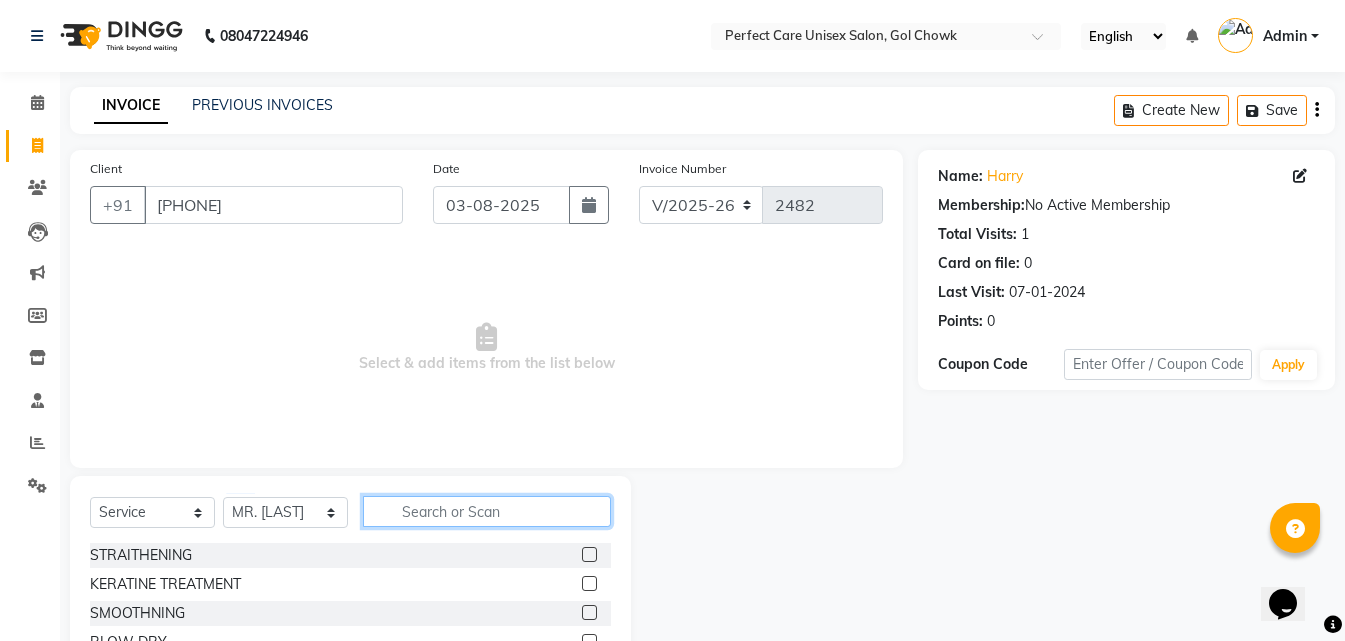 click 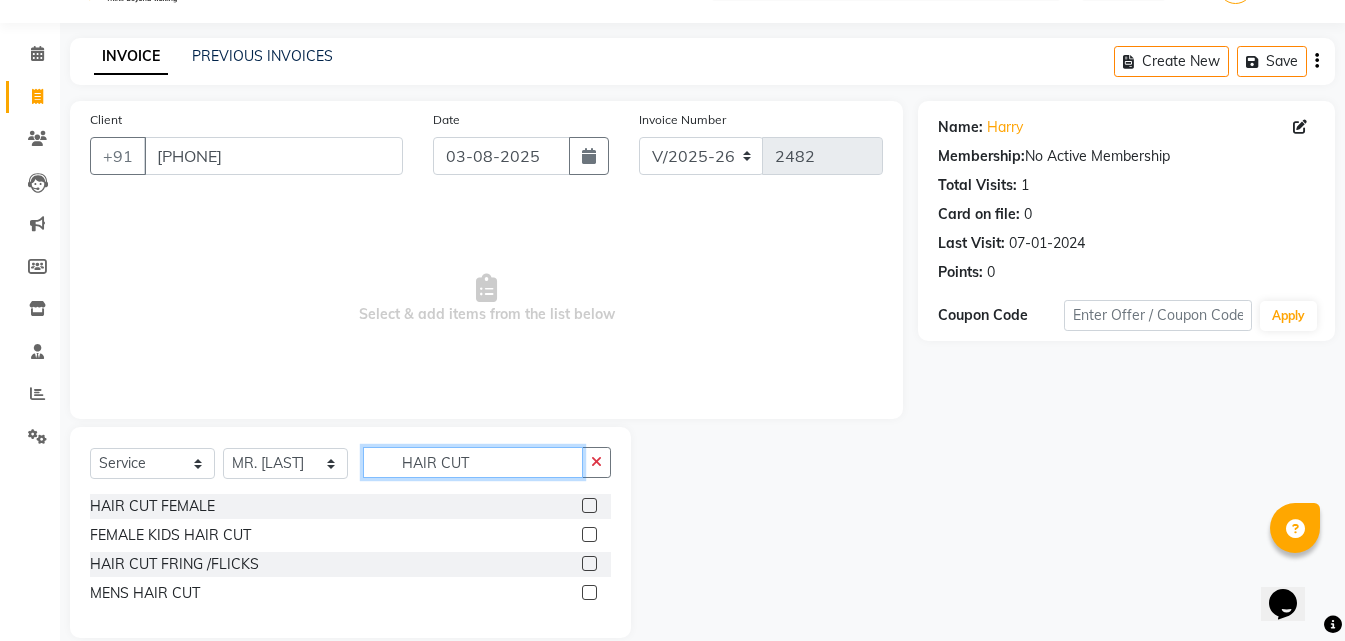 scroll, scrollTop: 76, scrollLeft: 0, axis: vertical 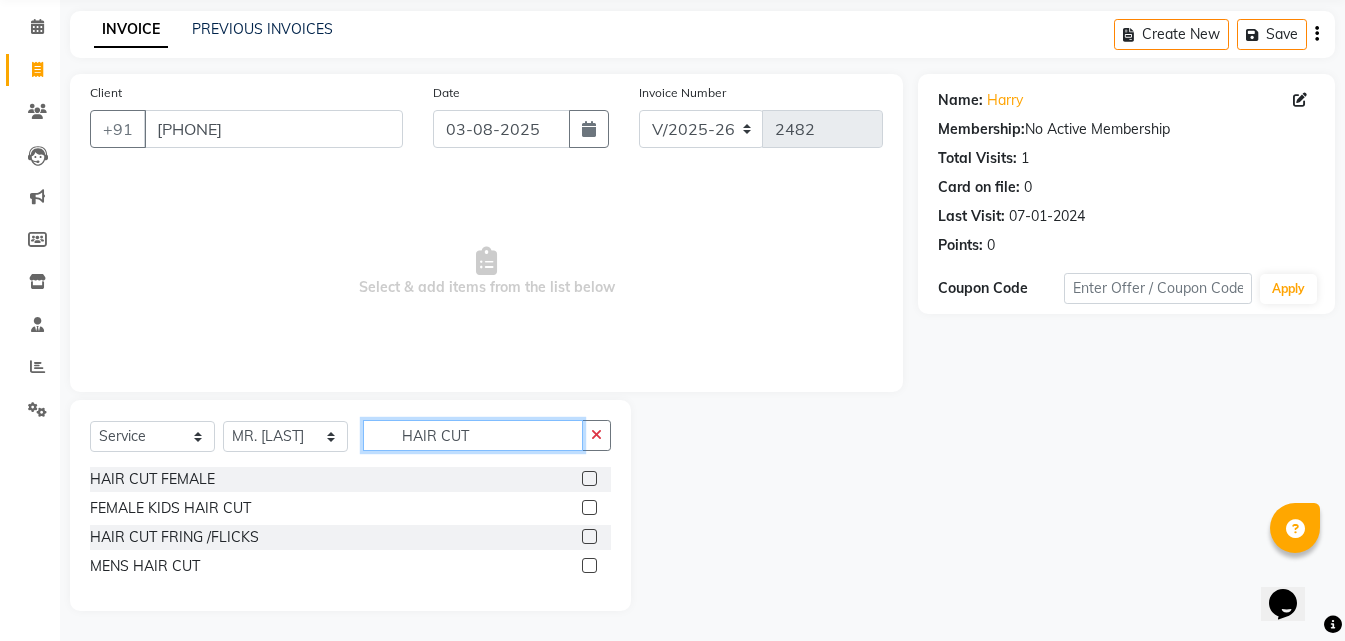 type on "HAIR CUT" 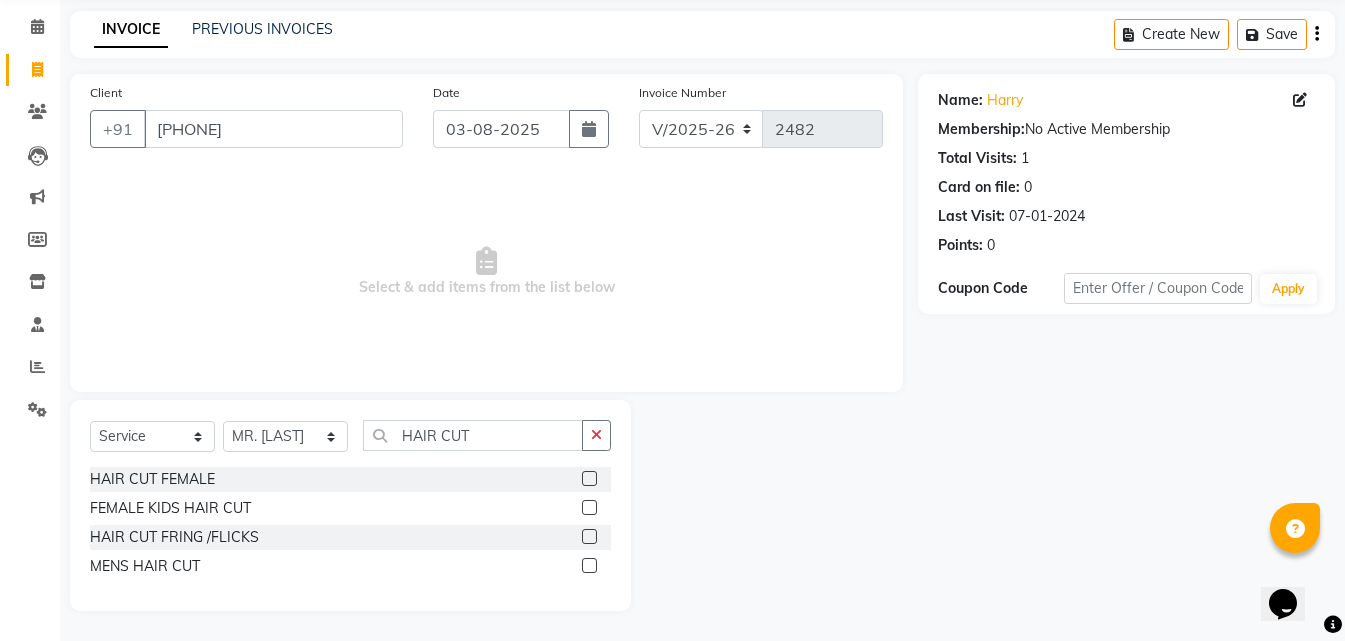 click 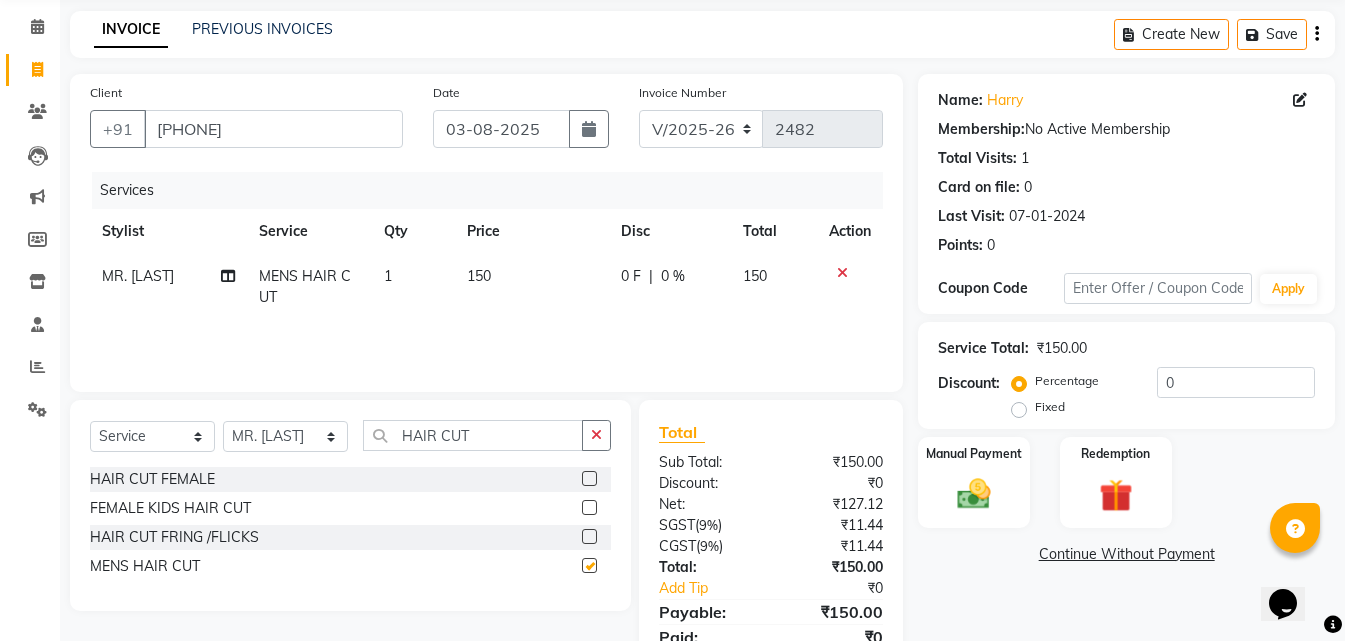 checkbox on "false" 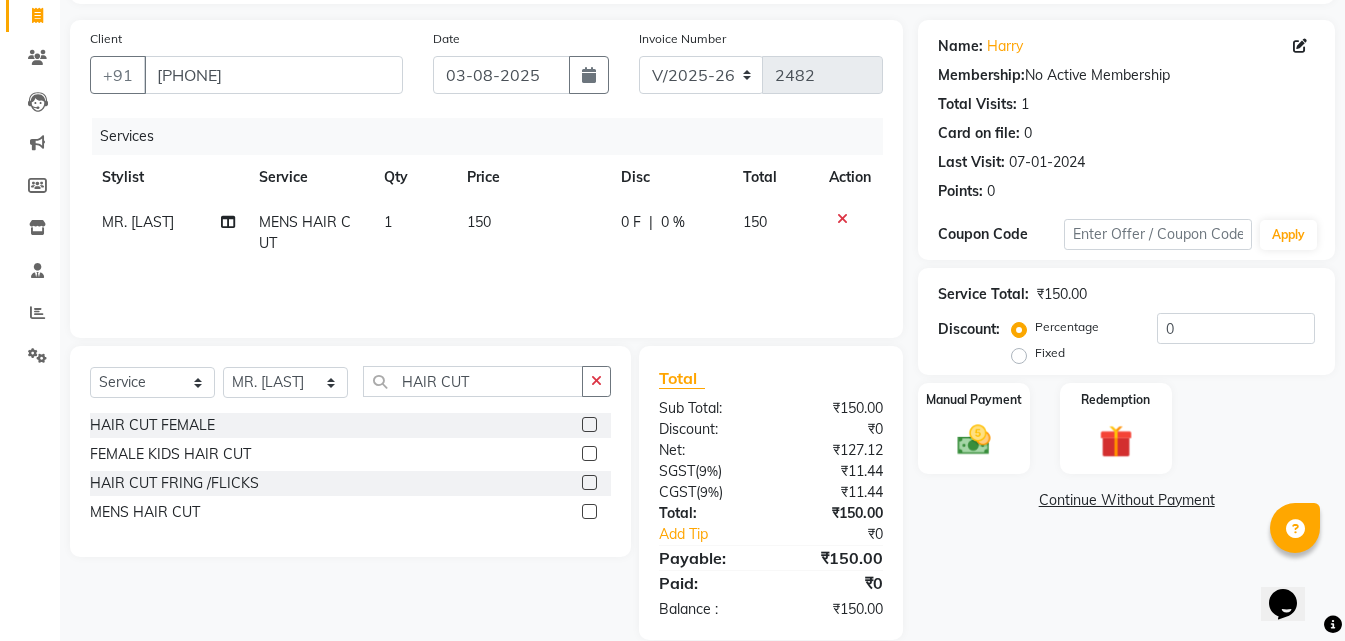 scroll, scrollTop: 159, scrollLeft: 0, axis: vertical 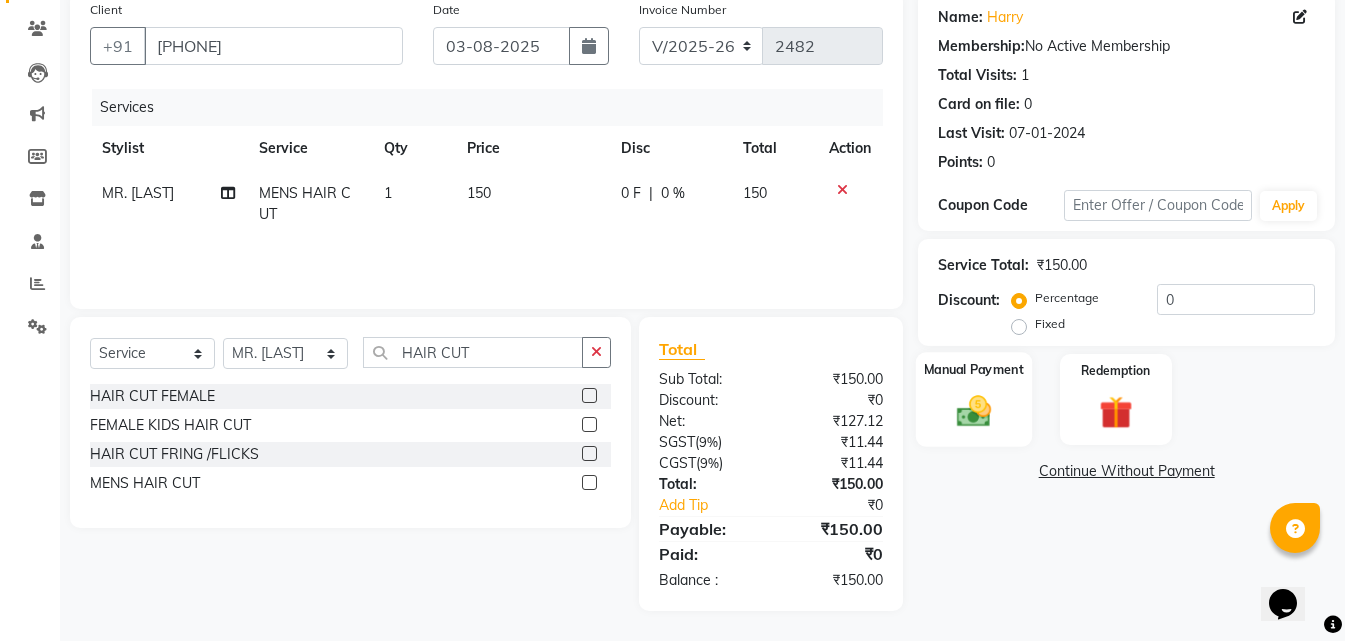 click on "Manual Payment" 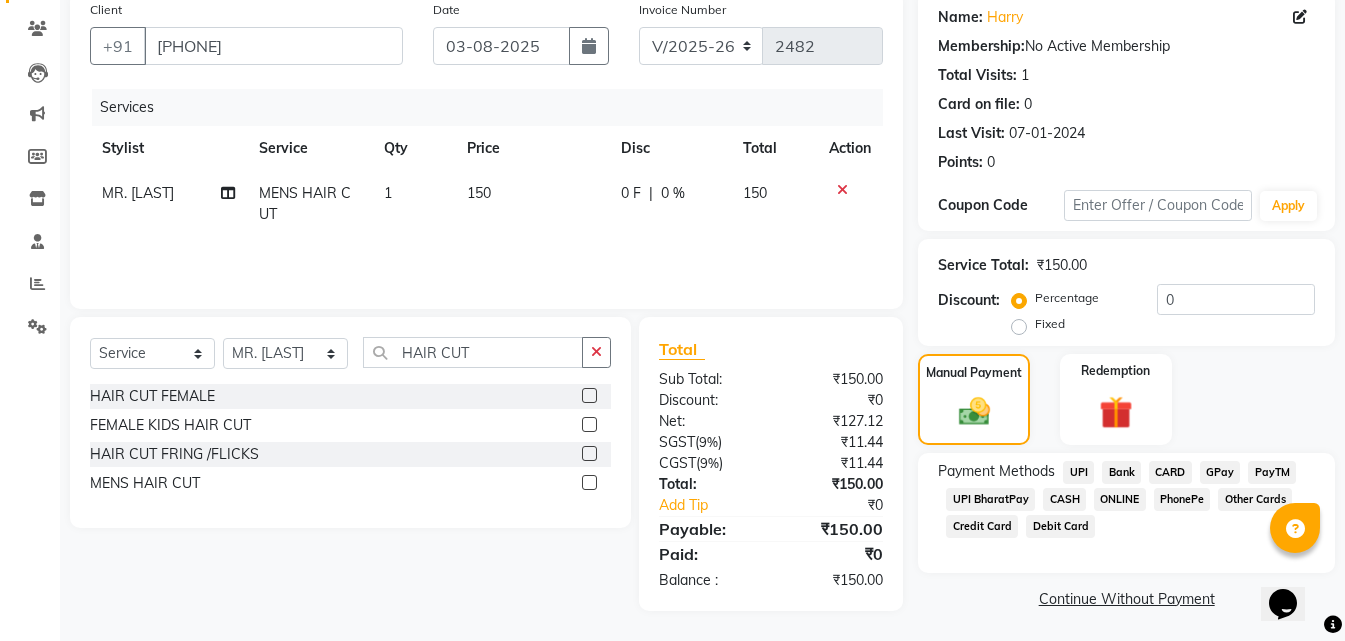 click on "CASH" 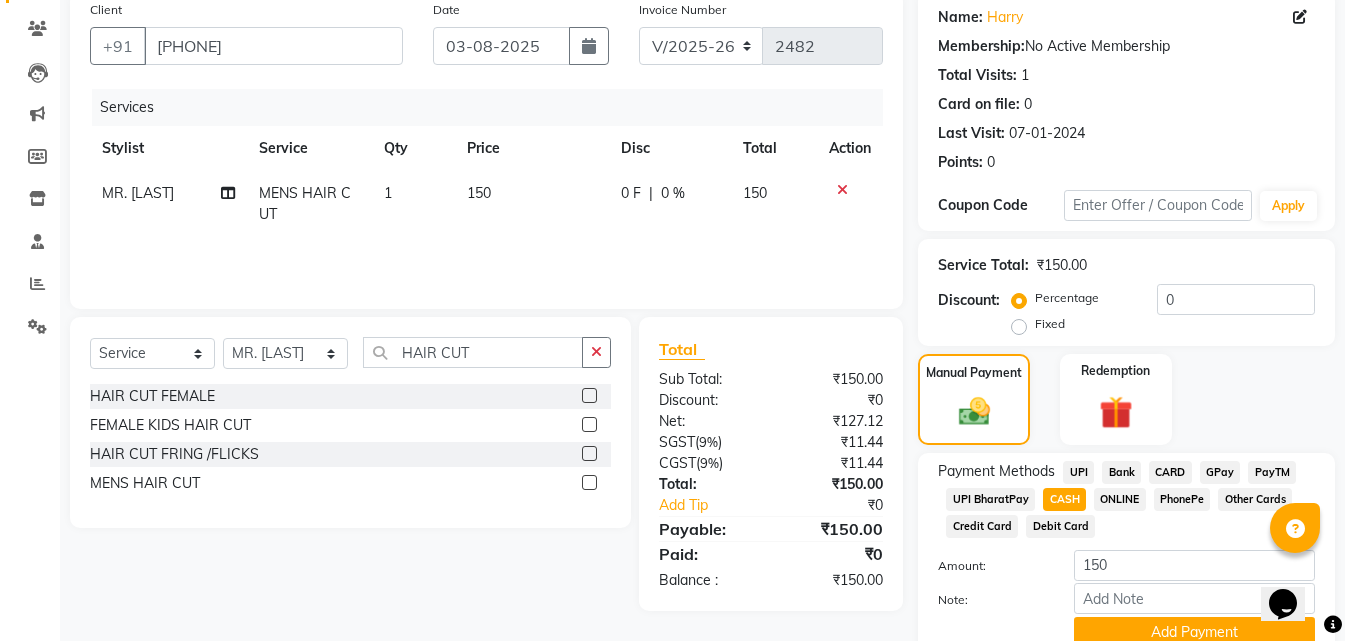click on "CASH" 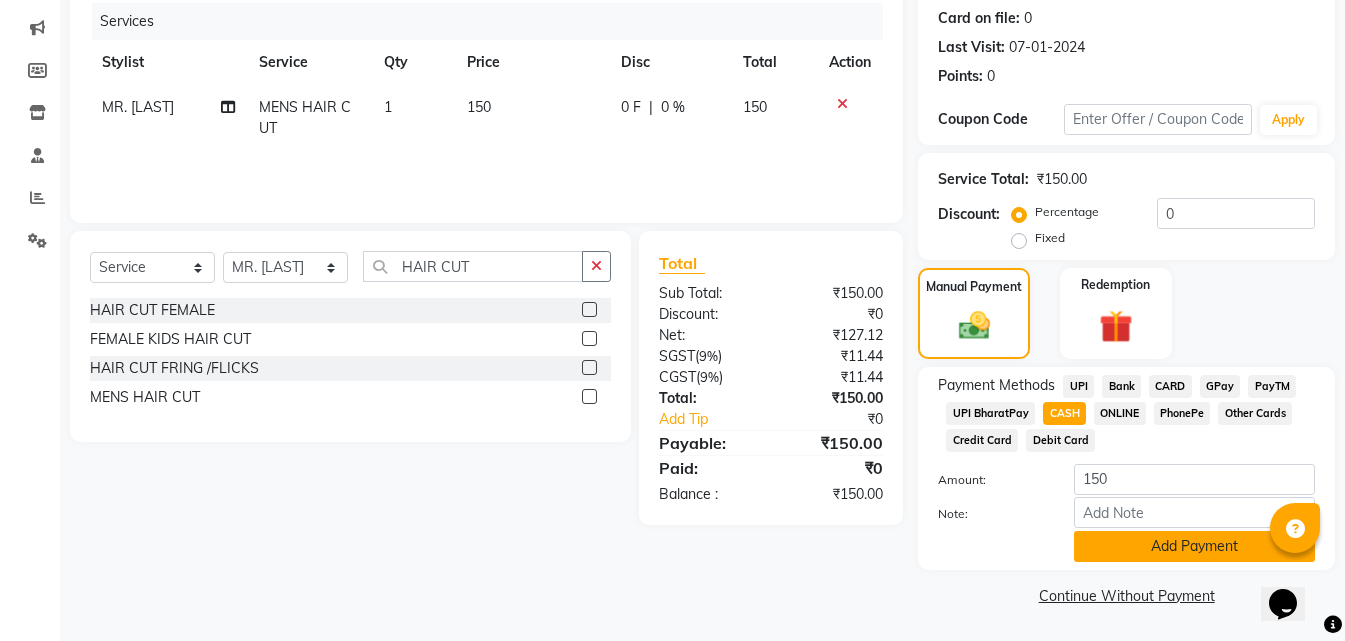 click on "Add Payment" 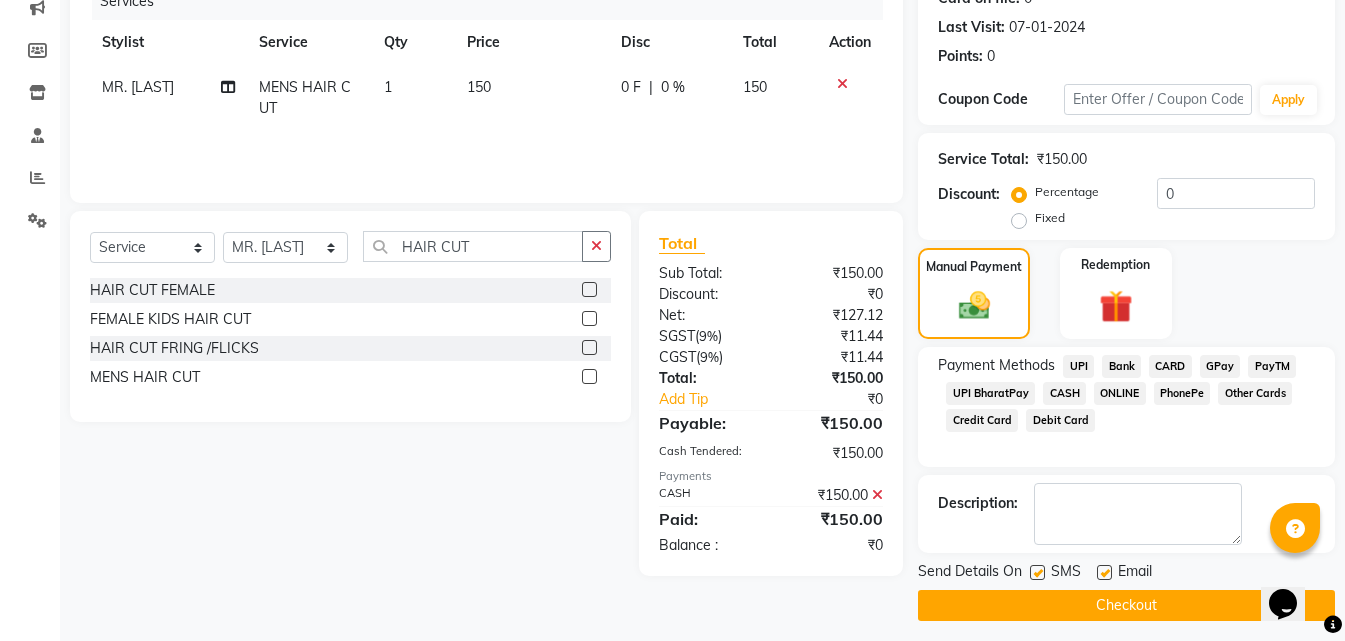 scroll, scrollTop: 275, scrollLeft: 0, axis: vertical 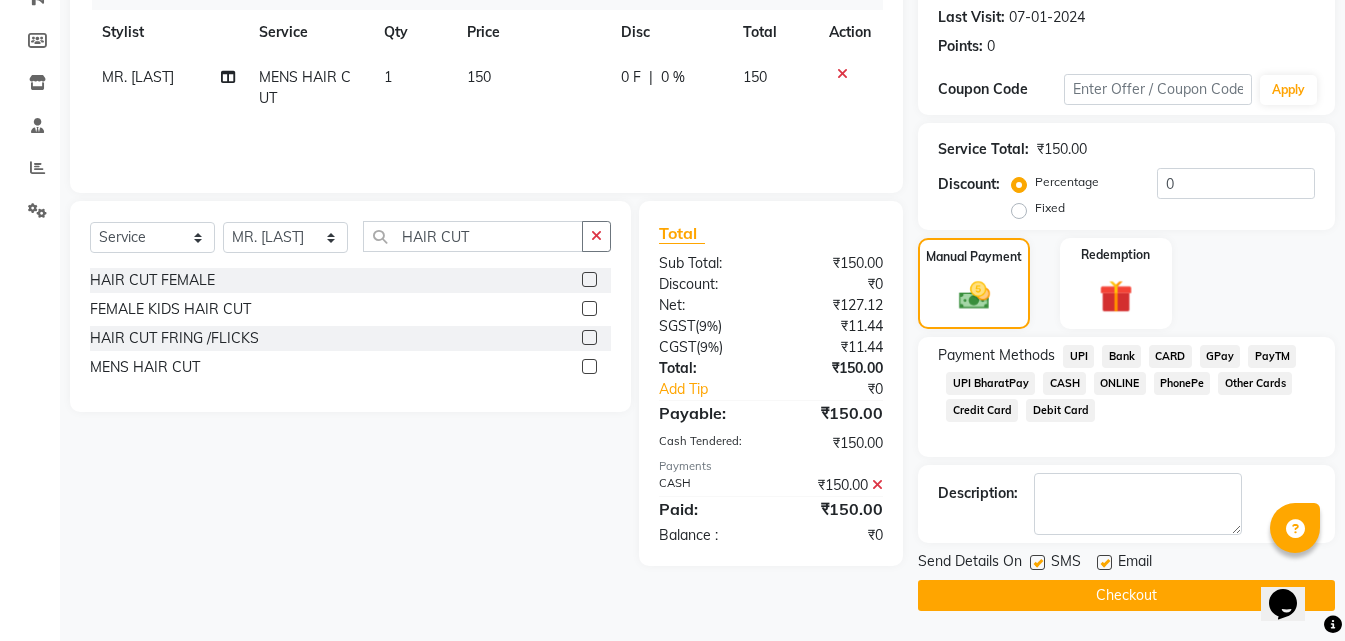 click on "Checkout" 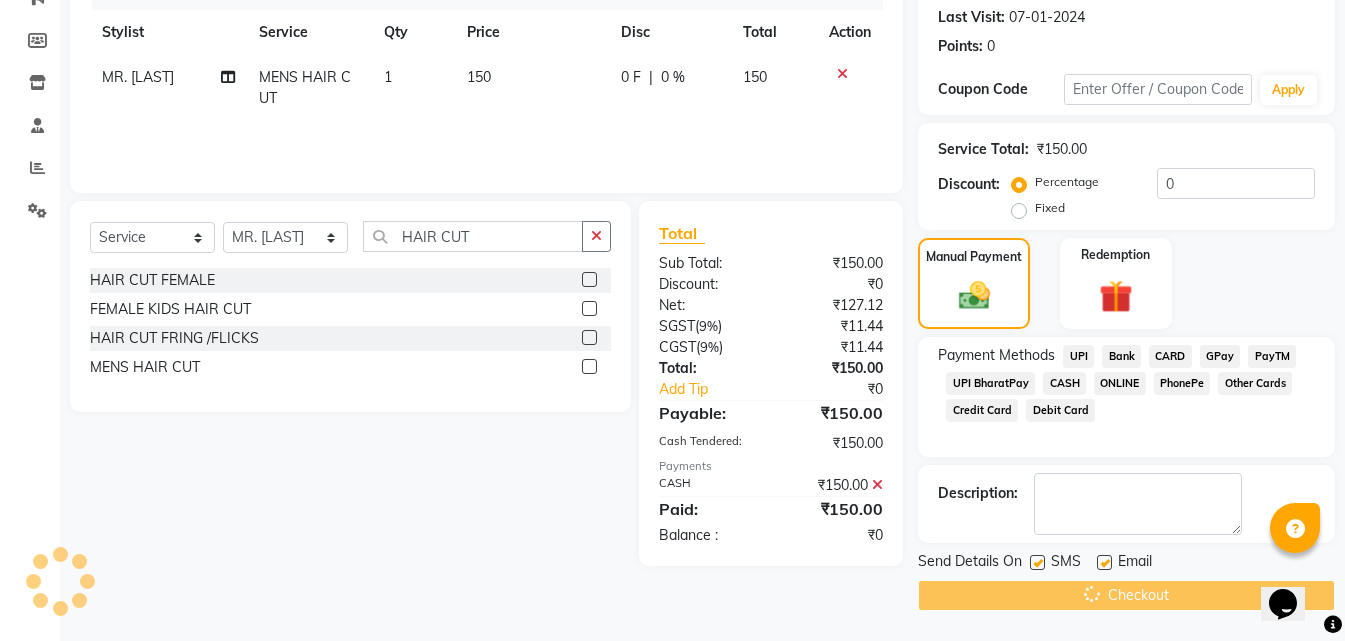 click on "Checkout" 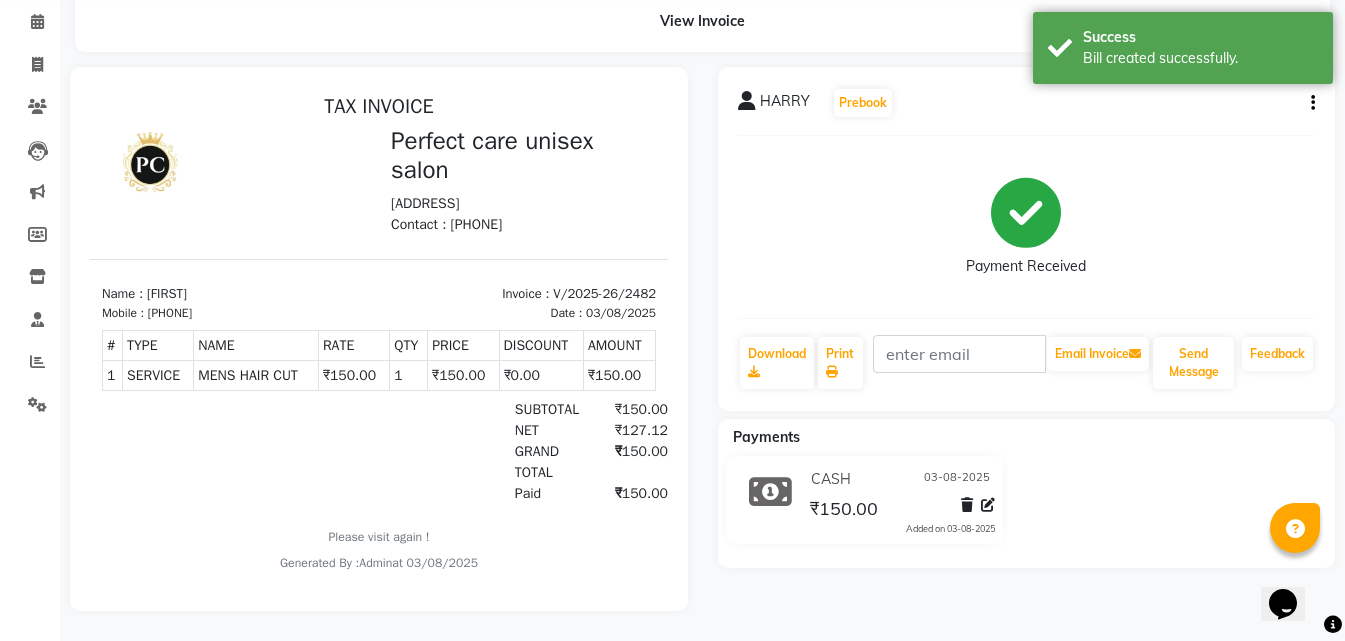 scroll, scrollTop: 16, scrollLeft: 0, axis: vertical 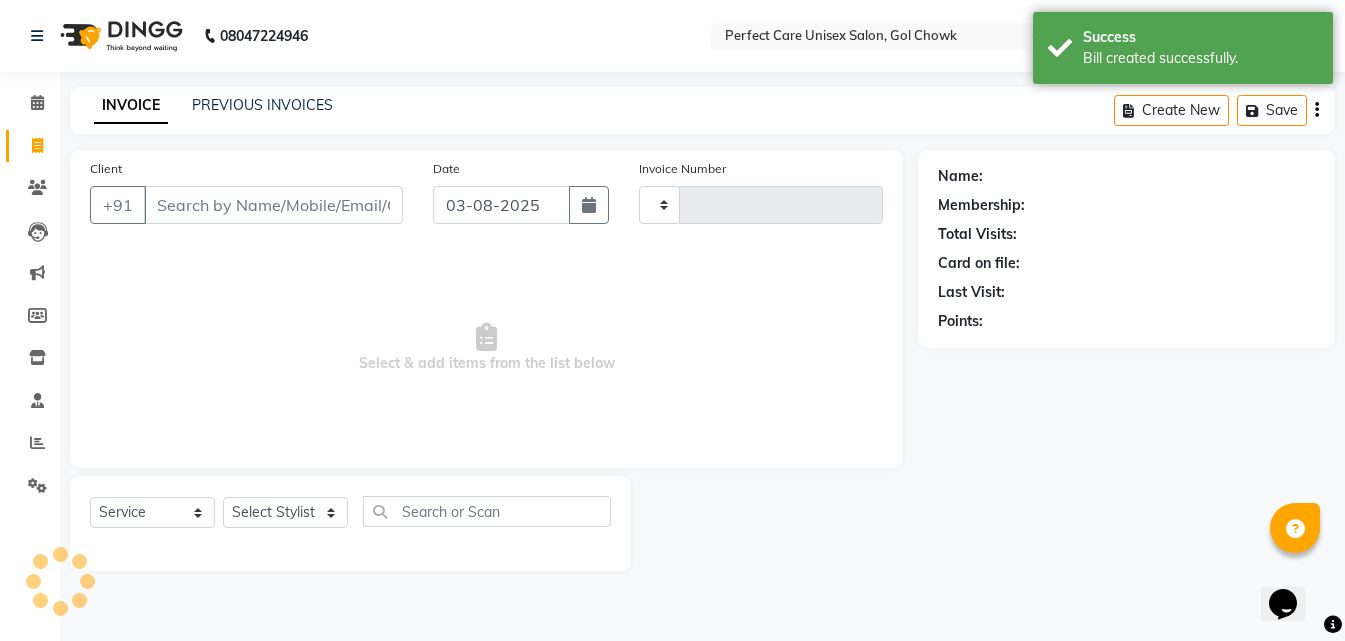 type on "2483" 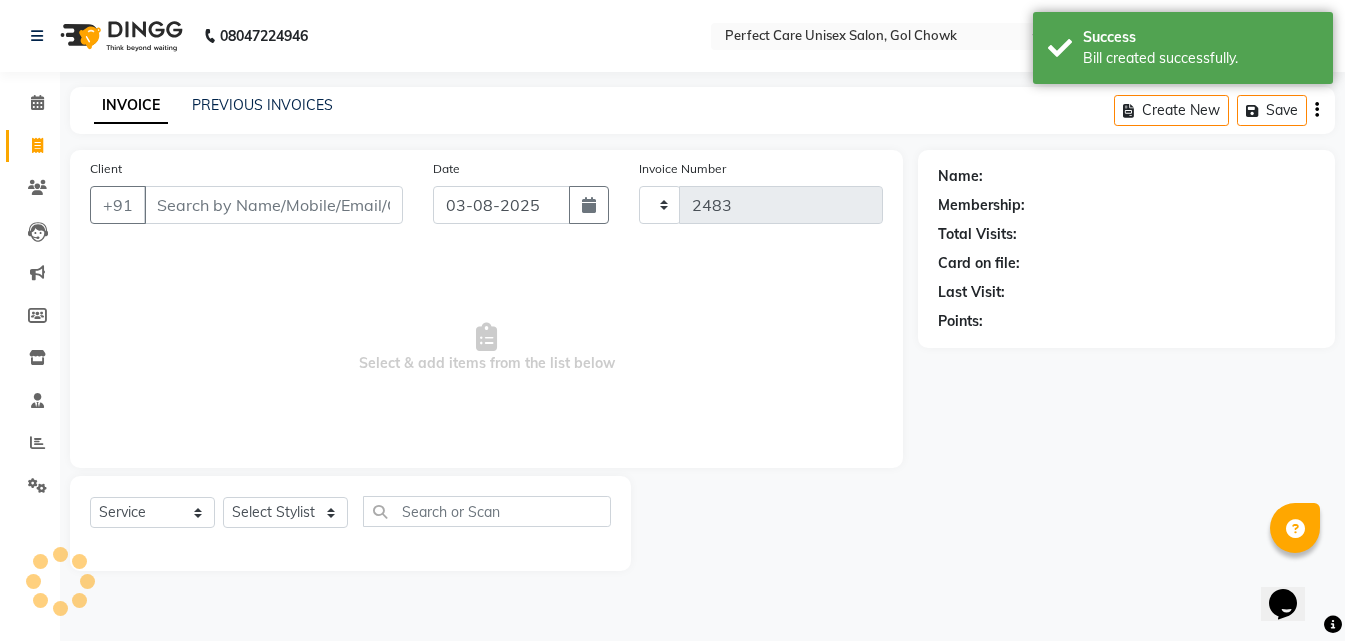 select on "4751" 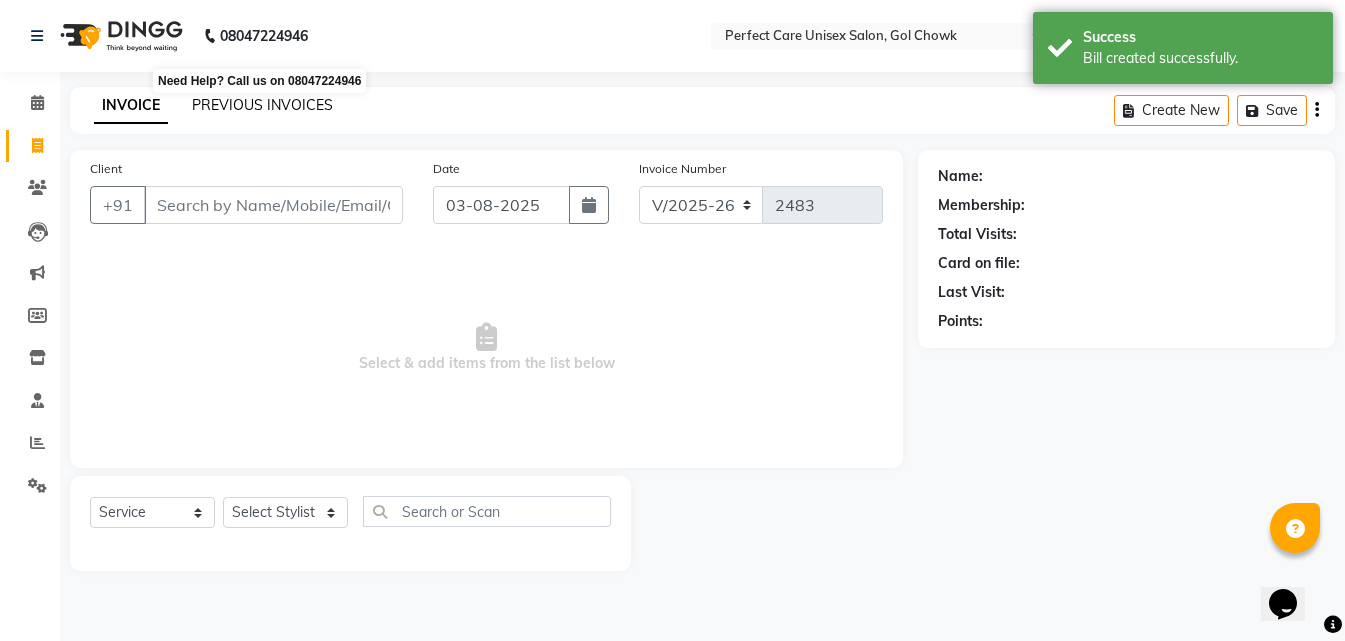 scroll, scrollTop: 0, scrollLeft: 0, axis: both 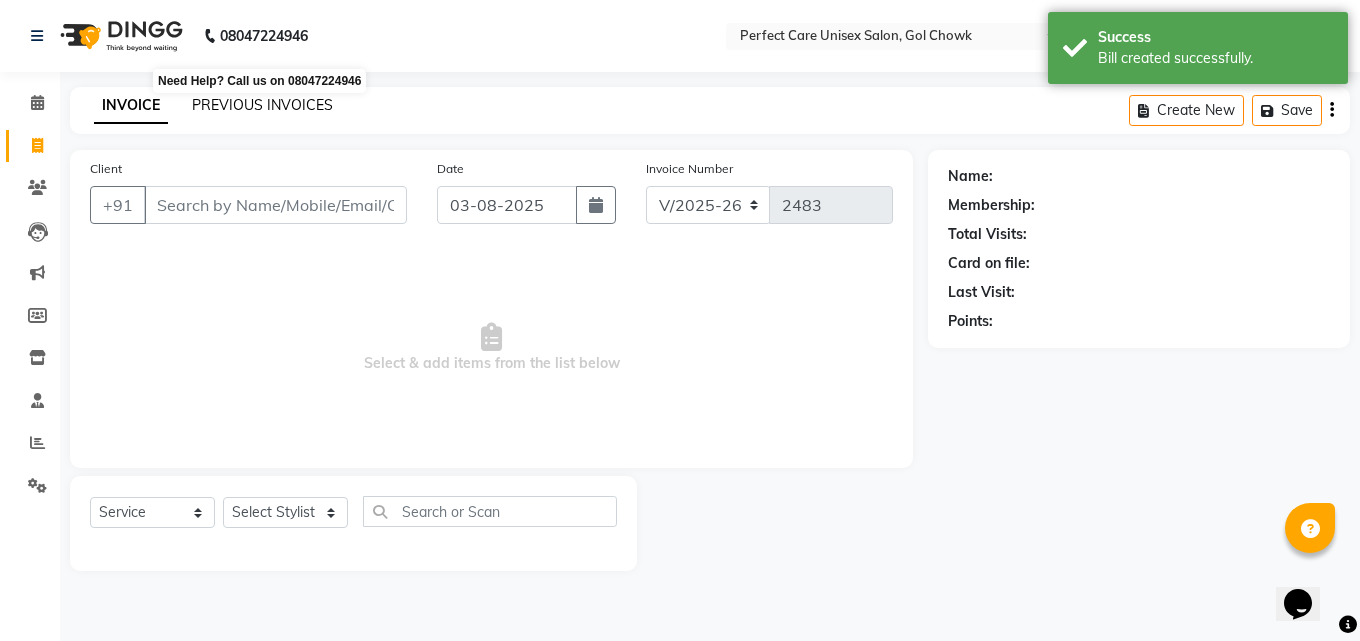 click on "Need Help? Call us on [PHONE] Select Location × Perfect Care Unisex Salon, Gol Chowk English ENGLISH Español العربية मराठी हिंदी ગુજરાતી தமிழ் 中文 Notifications nothing to show Admin Manage Profile Change Password Sign out Version:3.15.11 ☀ Perfect care unisex salon, gol chowk Calendar Invoice Clients Leads Marketing Members Inventory Staff Reports Settings Completed InProgress Upcoming Dropped Tentative Check-In Confirm Bookings Generate Report Segments Page Builder INVOICE PREVIOUS INVOICES Create New Save Client +91 Date 03-08-2025 Invoice Number V/2025 V/2025-26 2483 Select & add items from the list below Select Service Product Membership Package Voucher Prepaid Gift Card Select Stylist Name: Membership: Total Visits: Card on file: Last Visit: Points:" 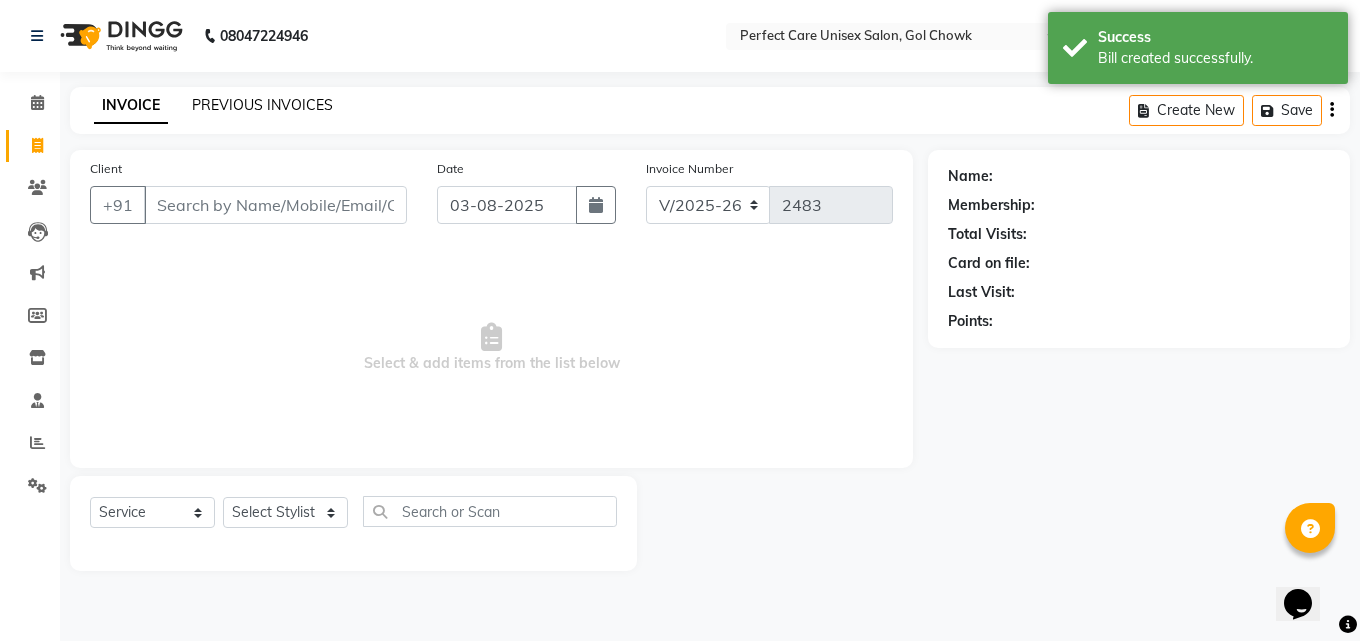 click on "PREVIOUS INVOICES" 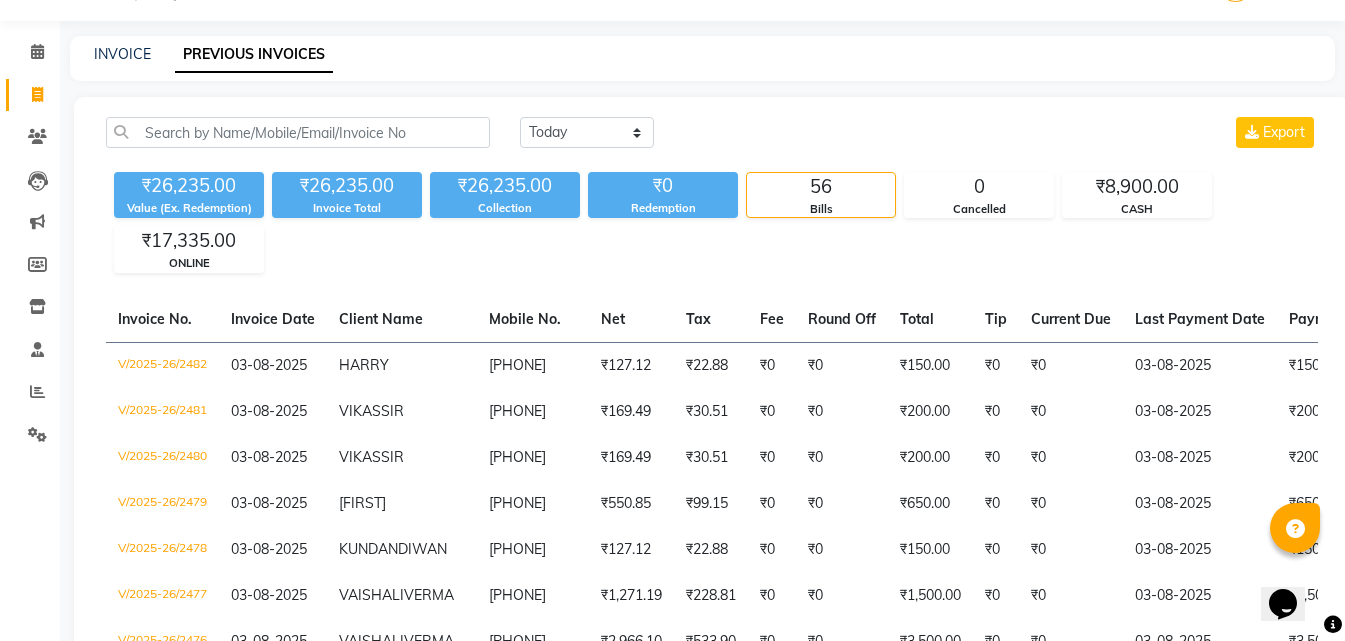 scroll, scrollTop: 100, scrollLeft: 0, axis: vertical 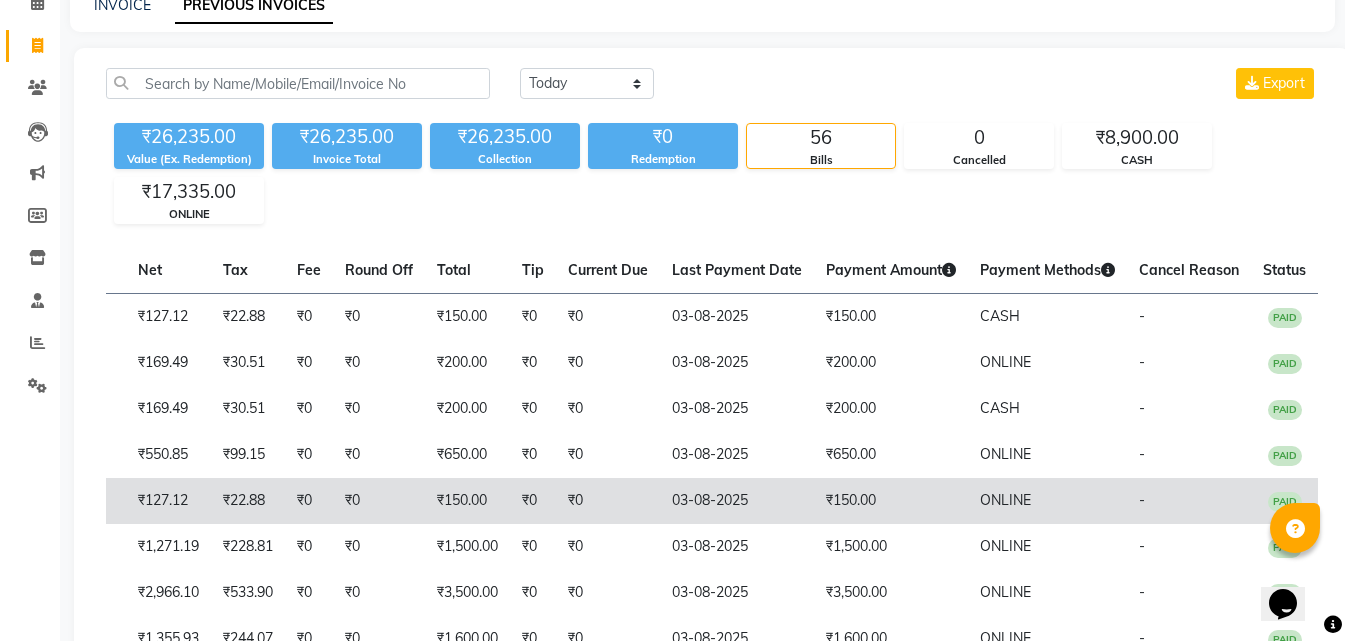 drag, startPoint x: 515, startPoint y: 454, endPoint x: 881, endPoint y: 492, distance: 367.96738 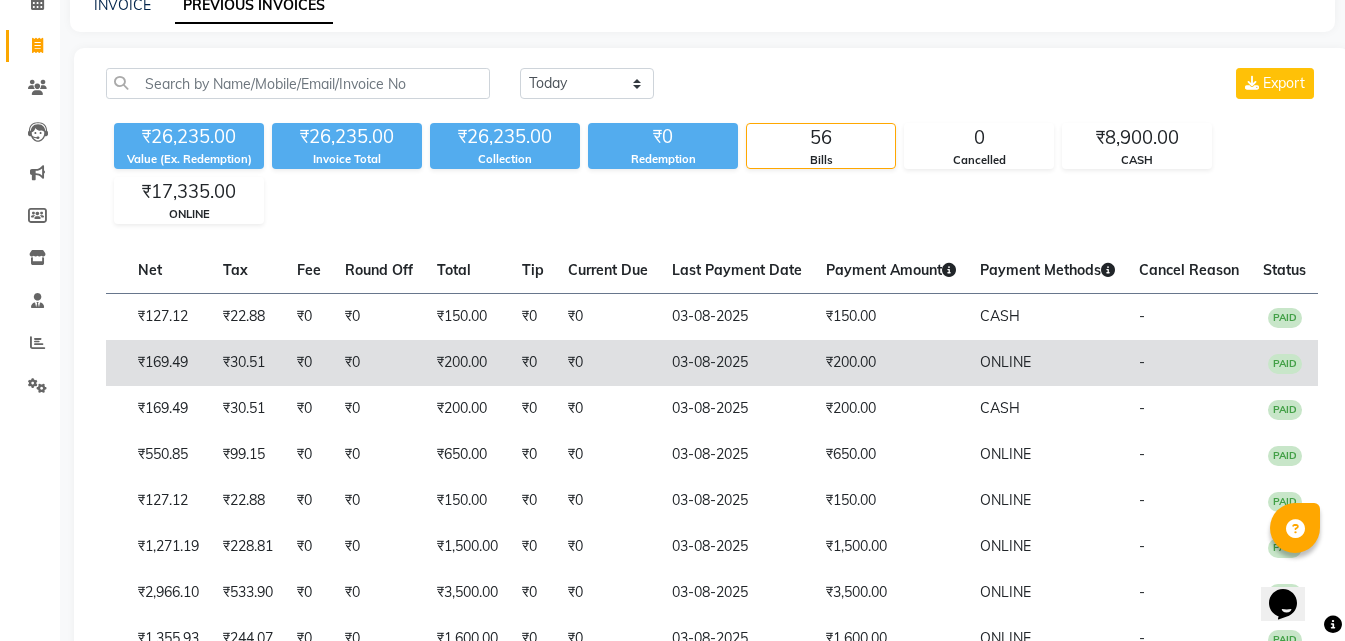 scroll, scrollTop: 0, scrollLeft: 0, axis: both 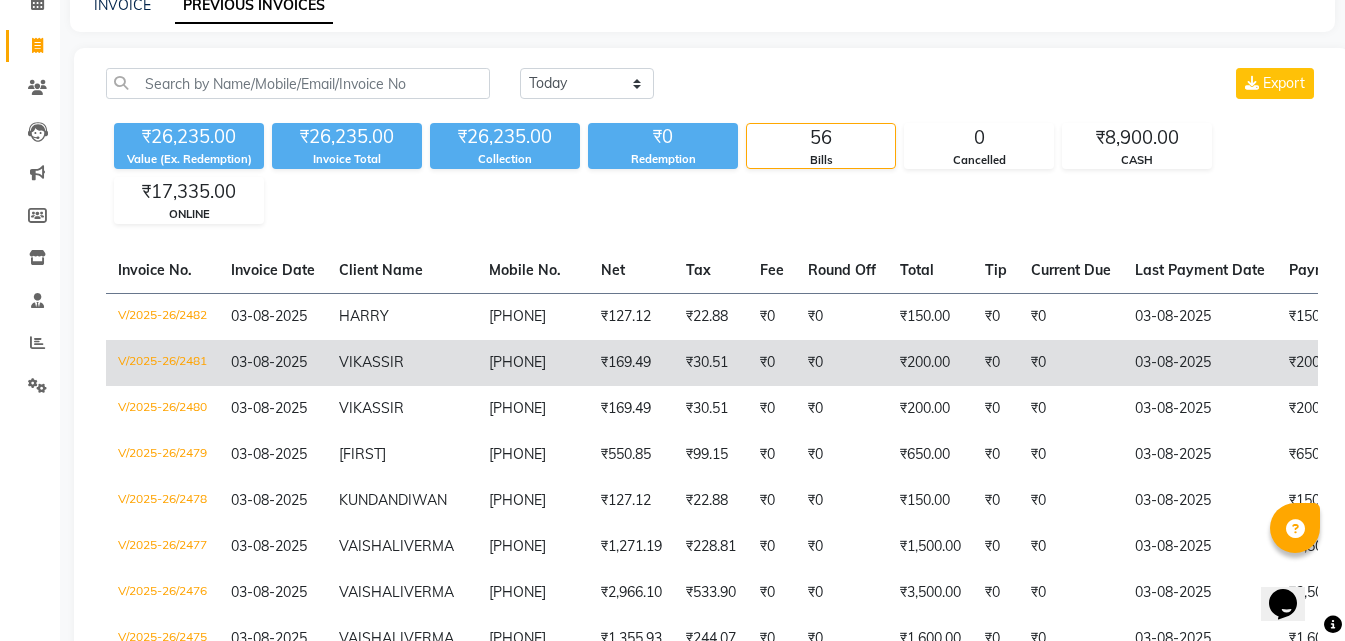 drag, startPoint x: 951, startPoint y: 498, endPoint x: 113, endPoint y: 381, distance: 846.12823 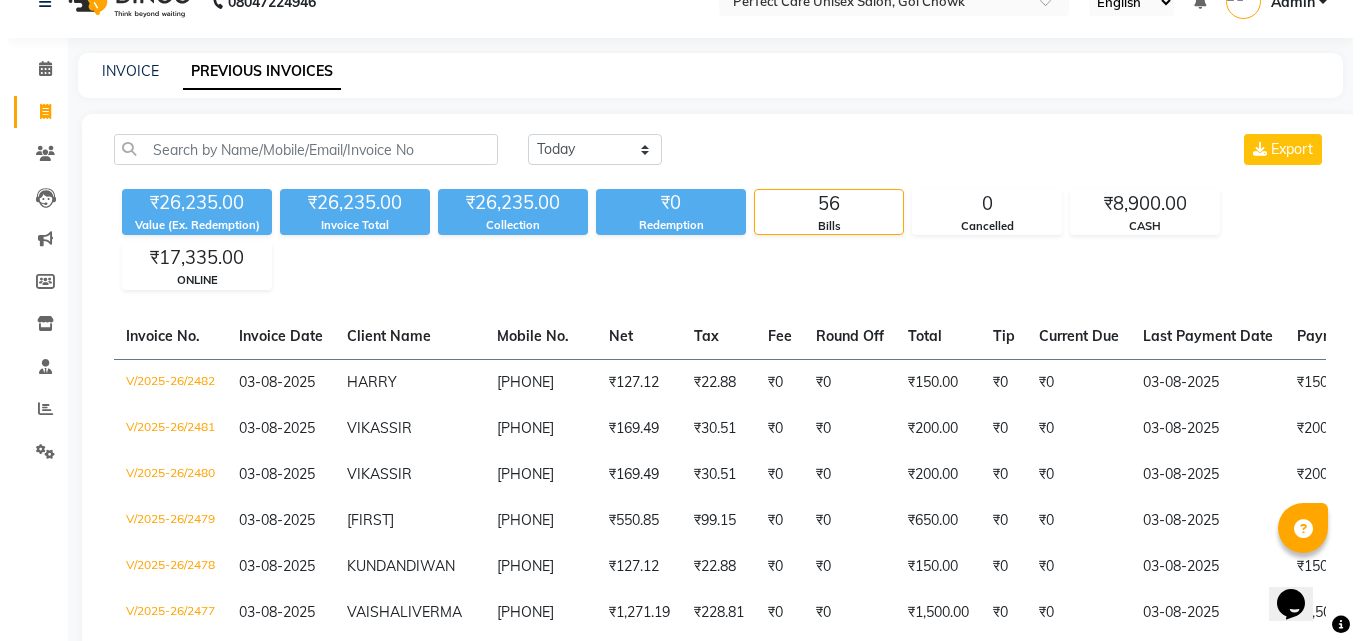 scroll, scrollTop: 0, scrollLeft: 0, axis: both 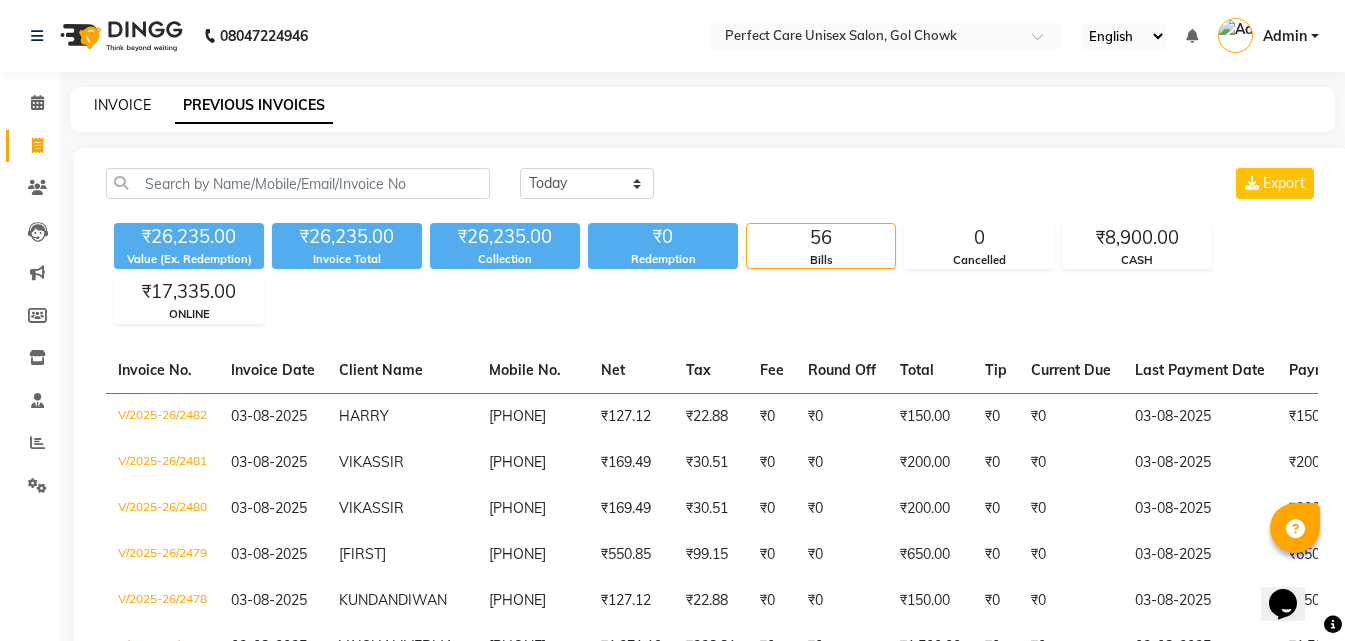click on "INVOICE" 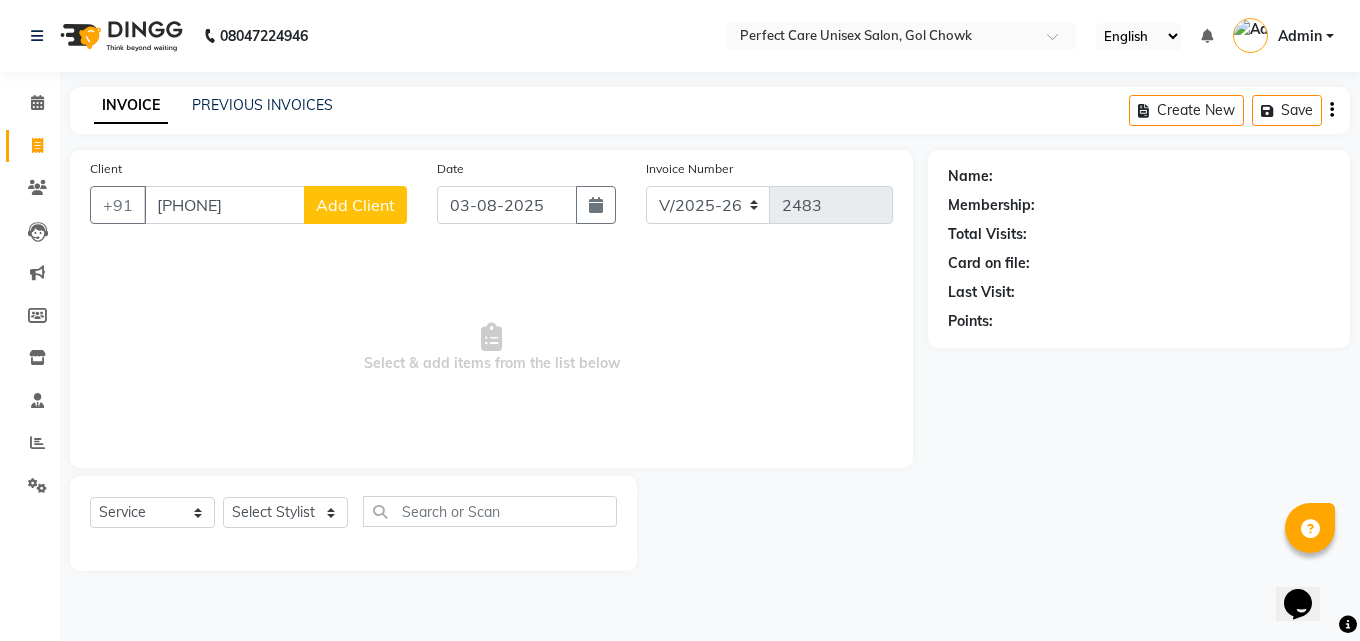 type on "[PHONE]" 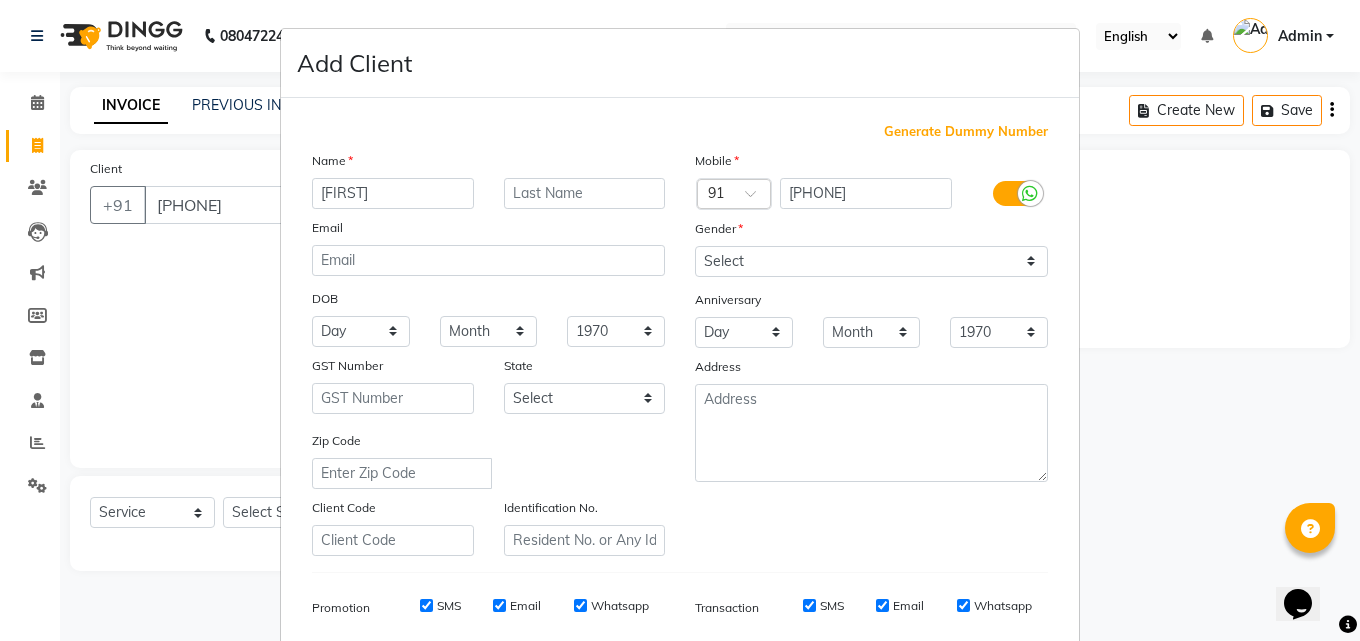 click on "[FIRST]" at bounding box center (393, 193) 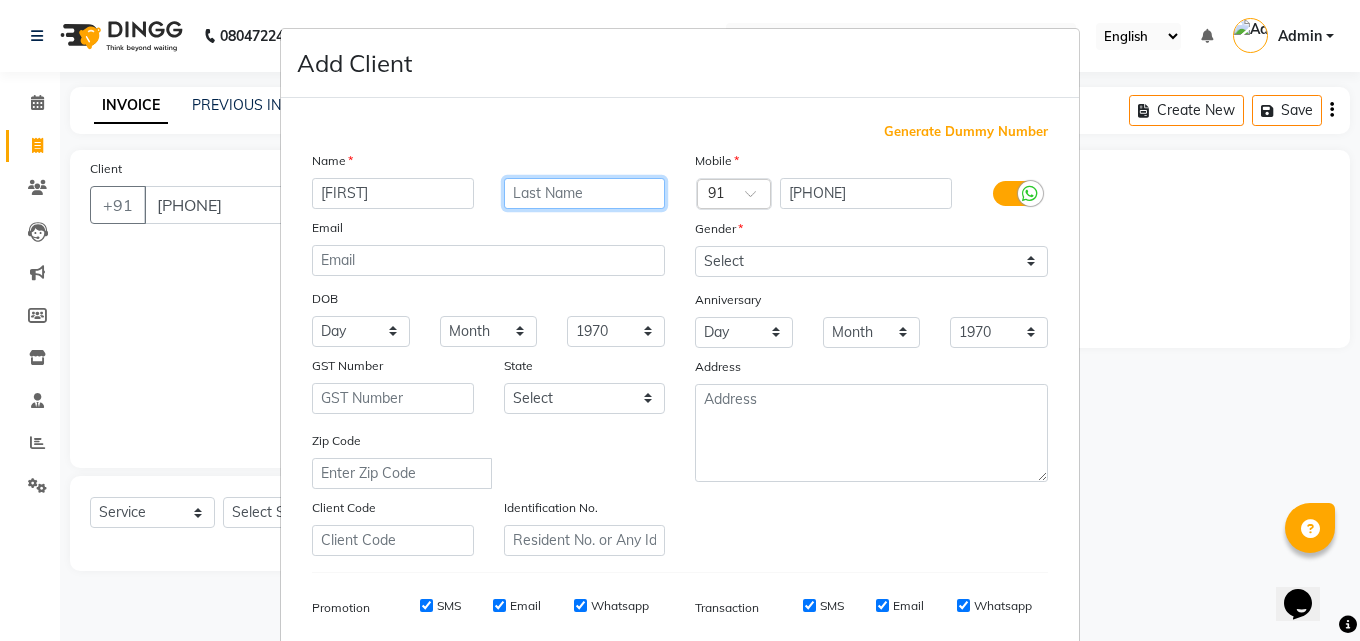 click at bounding box center [585, 193] 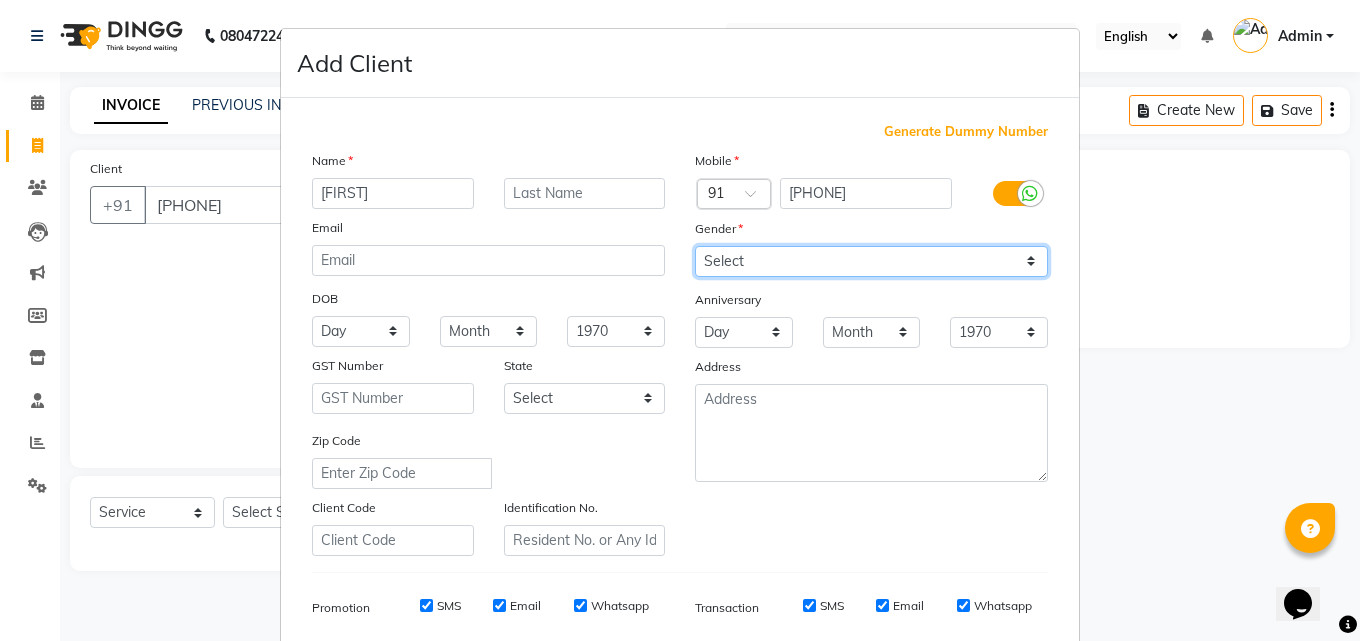 click on "Select Male Female Other Prefer Not To Say" at bounding box center (871, 261) 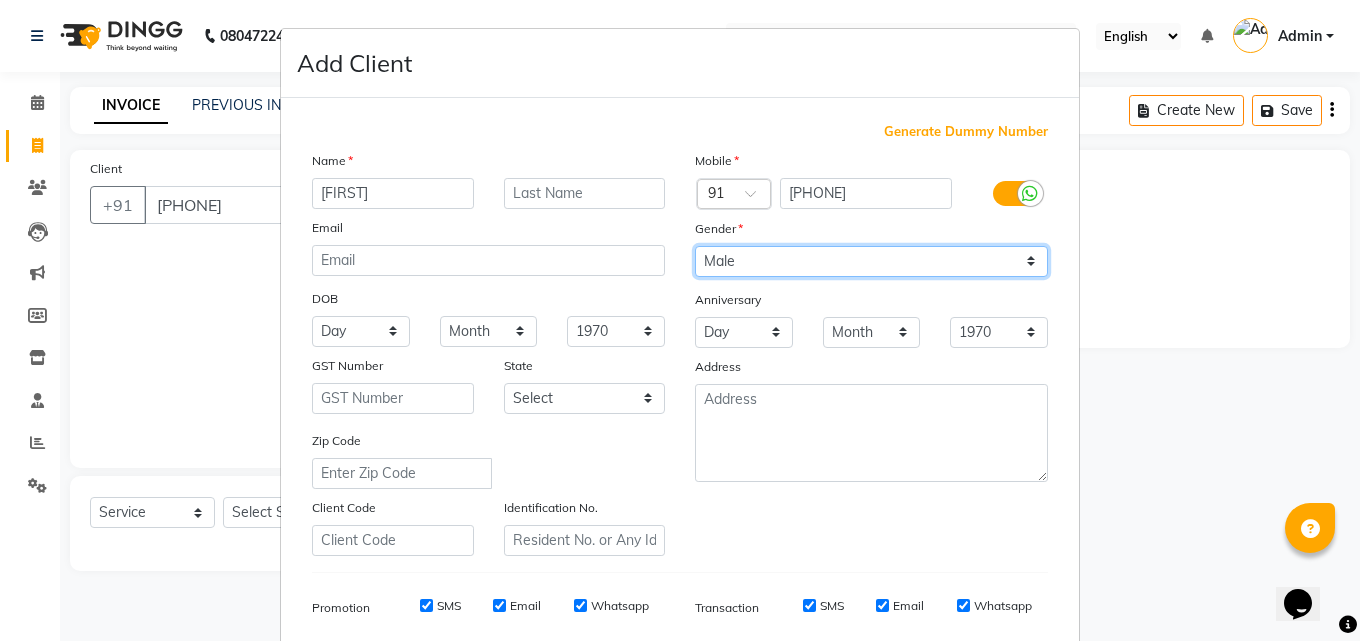 click on "Select Male Female Other Prefer Not To Say" at bounding box center (871, 261) 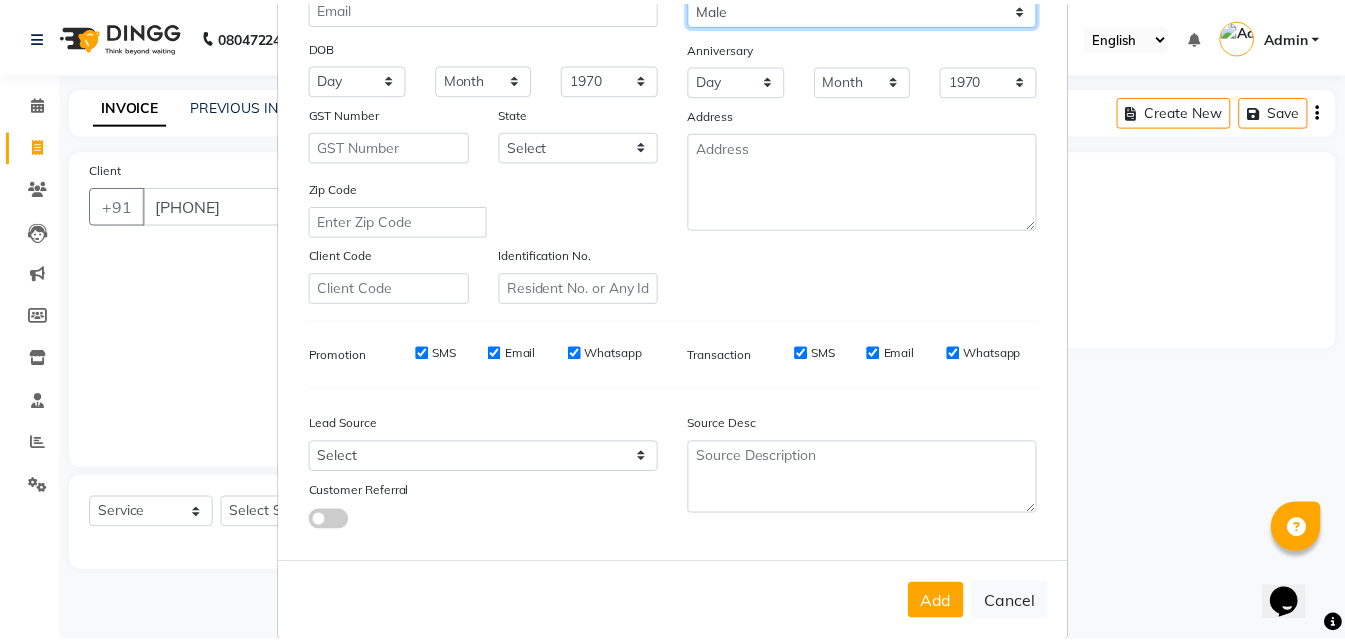 scroll, scrollTop: 282, scrollLeft: 0, axis: vertical 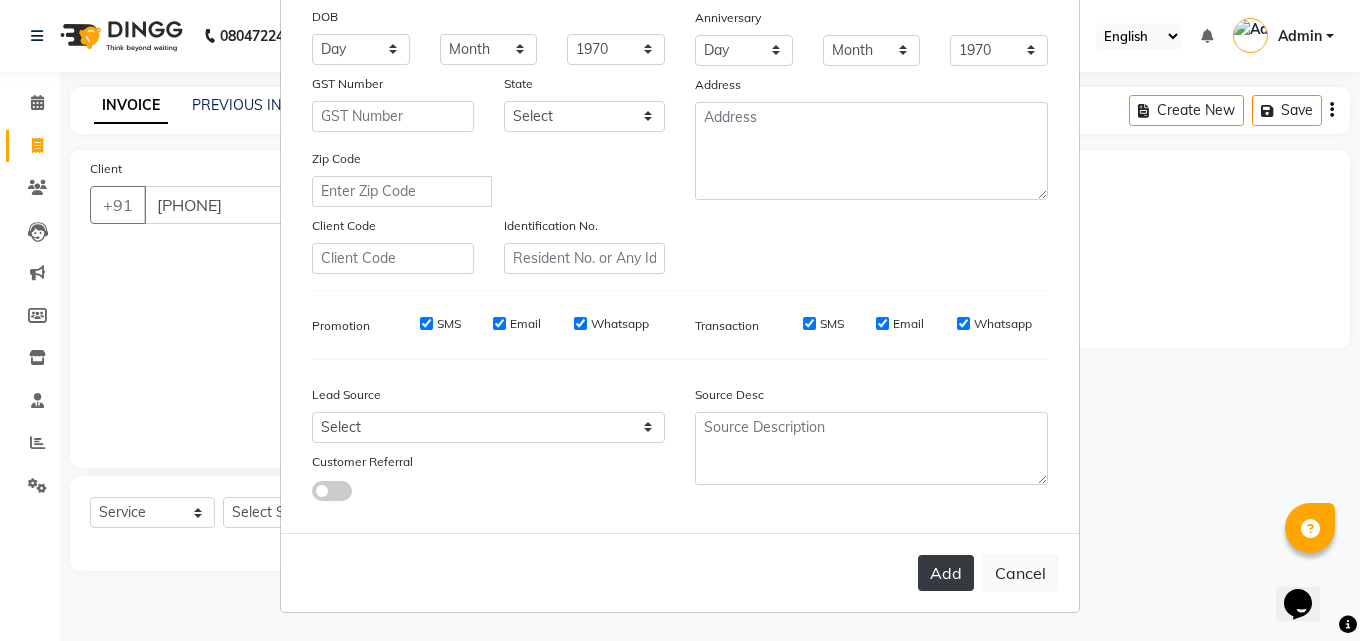 click on "Add" at bounding box center [946, 573] 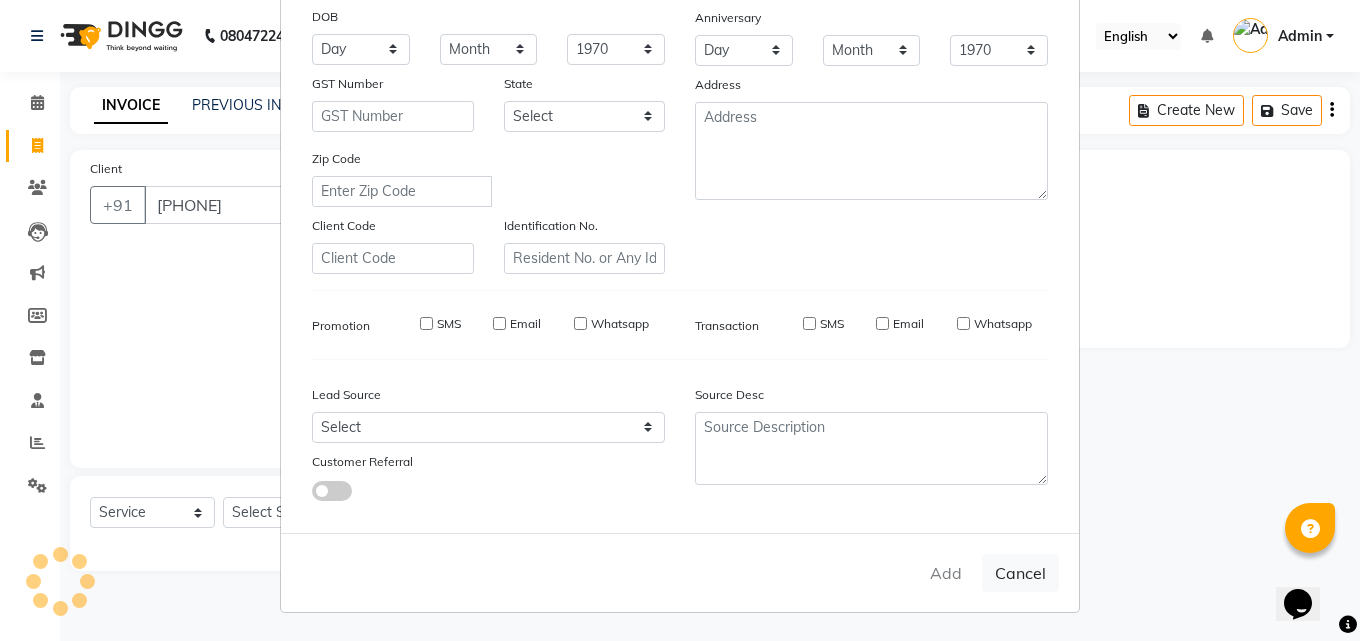 type 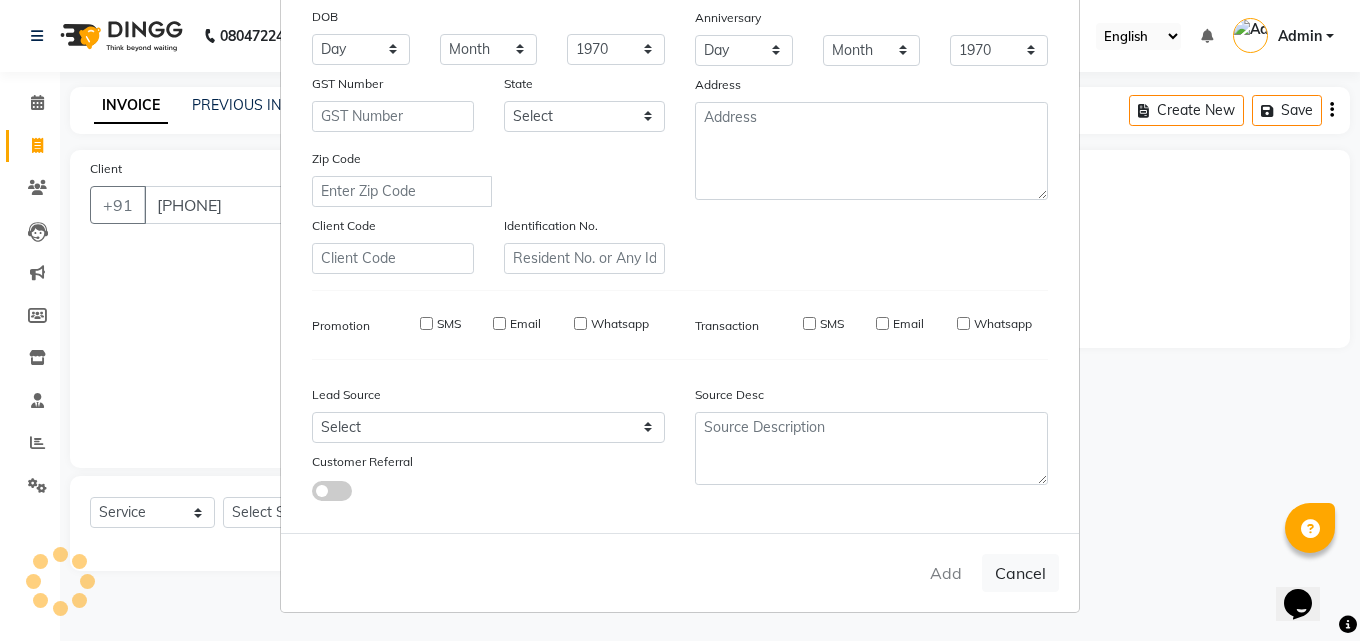 select 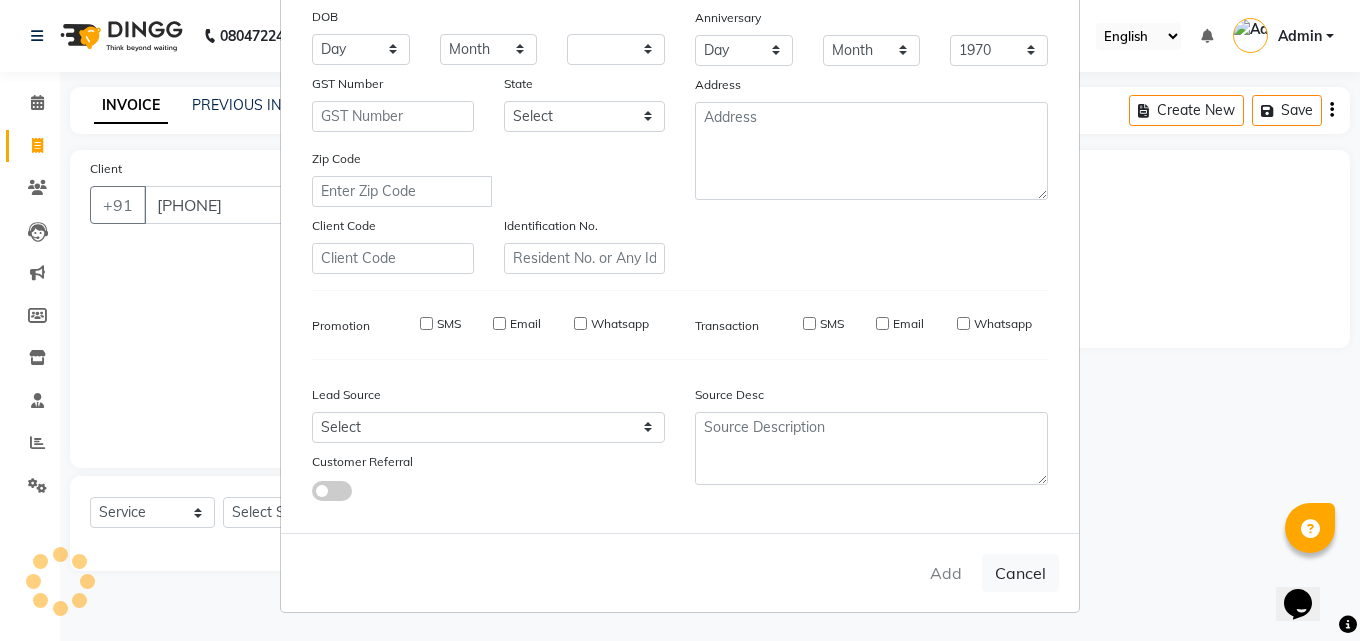 select 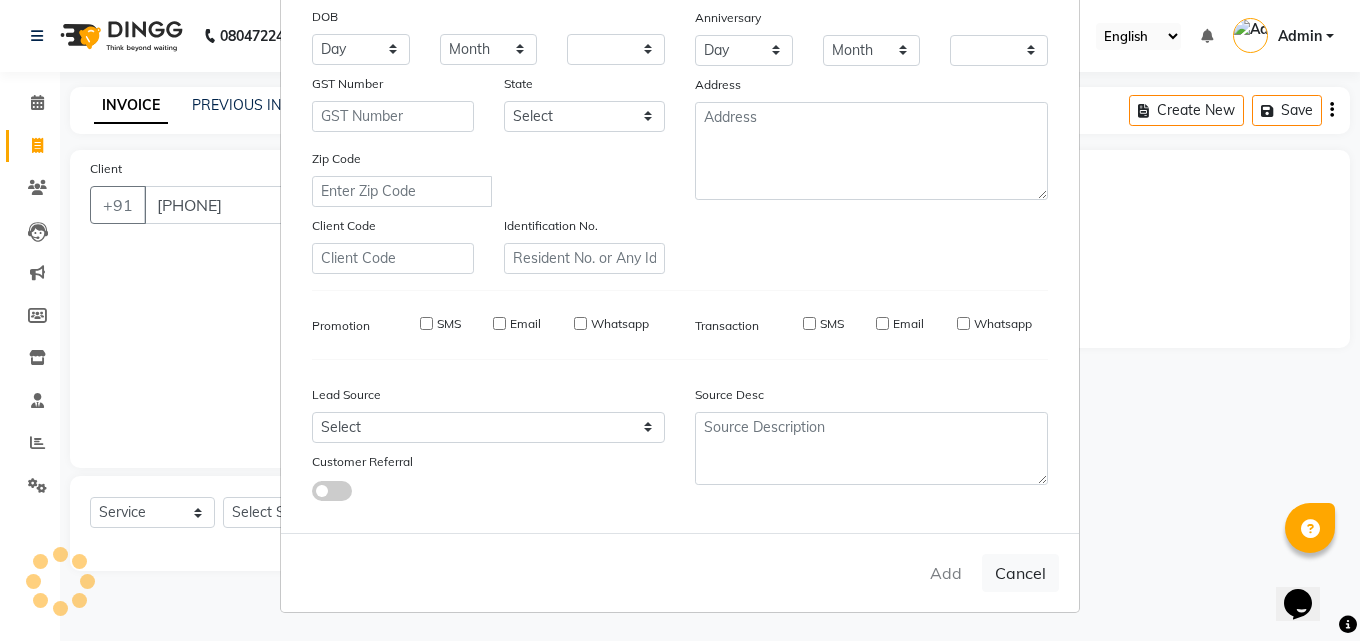 select on "1: Object" 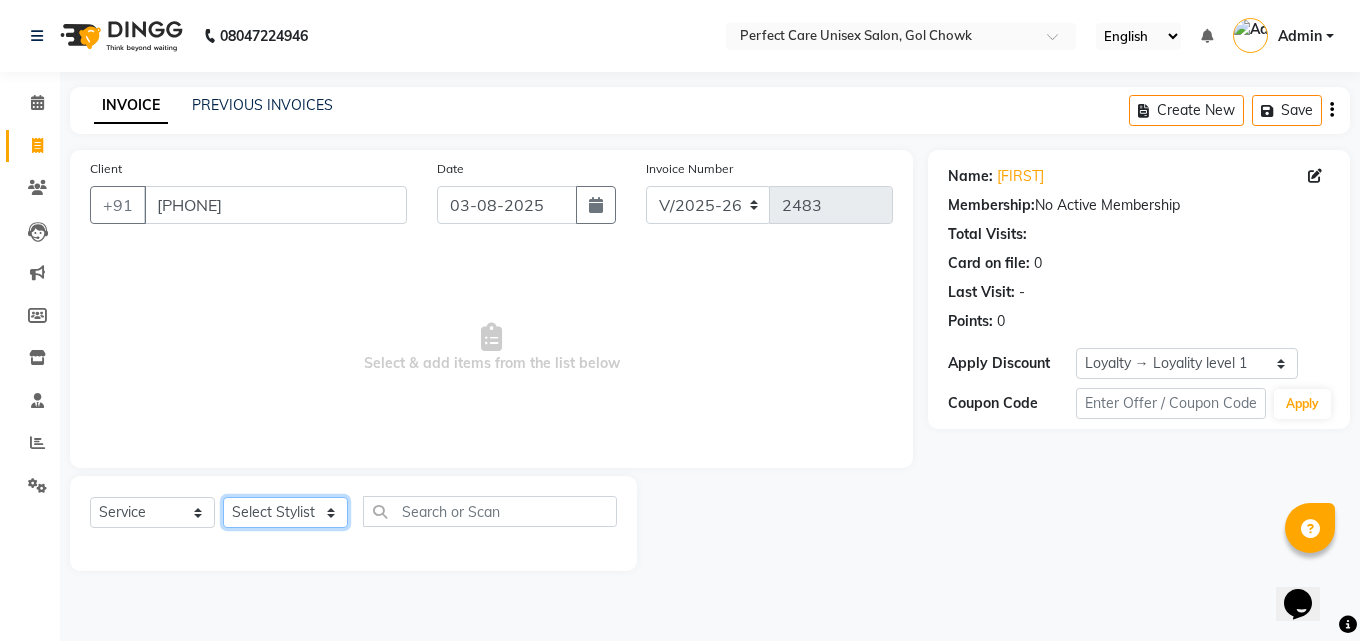 click on "Update Client Name sir Email DOB Day 01 02 03 04 05 06 07 08 09 10 11 12 13 14 15 16 17 18 19 20 21 22 23 24 25 26 27 28 29 30 31 Month January February March April May June July August September October November December 1940 1941 1942 1943 1944 1945 1946 1947 1948 1949 1950 1951 1952 1953 1954 1955 1956 1957 1958 1959 1960 1961 1962 1963 1964 1965 1966 1967 1968 1969 1970 1971 1972 1973 1974 1975 1976 1977 1978 1979 1980 1981 1982 1983 1984 1985 1986 1987 1988 1989 1990 1991 1992 1993 1994 1995 1996 1997 1998 1999 2000 2001 2002 2003 2004 2005 2006 2007 2008 2009 2010 2011 2012 2013 2014 2015 2016 2017 2018 2019 2020 2021 2022 2023 2024 GST Number State Select Andaman and Nicobar Islands Andhra Pradesh Arunachal Pradesh Assam Bihar Chandigarh Chhattisgarh Dadra and Nagar Haveli Daman and Diu Delhi Goa Gujarat Haryana Himachal Pradesh Jammu and Kashmir Jharkhand Karnataka Kerala Lakshadweep Madhya Pradesh Maharashtra Manipur Meghalaya Mizoram Nagaland Odisha Pondicherry Punjab Rajasthan Sikkim Tamil Nadu ×" 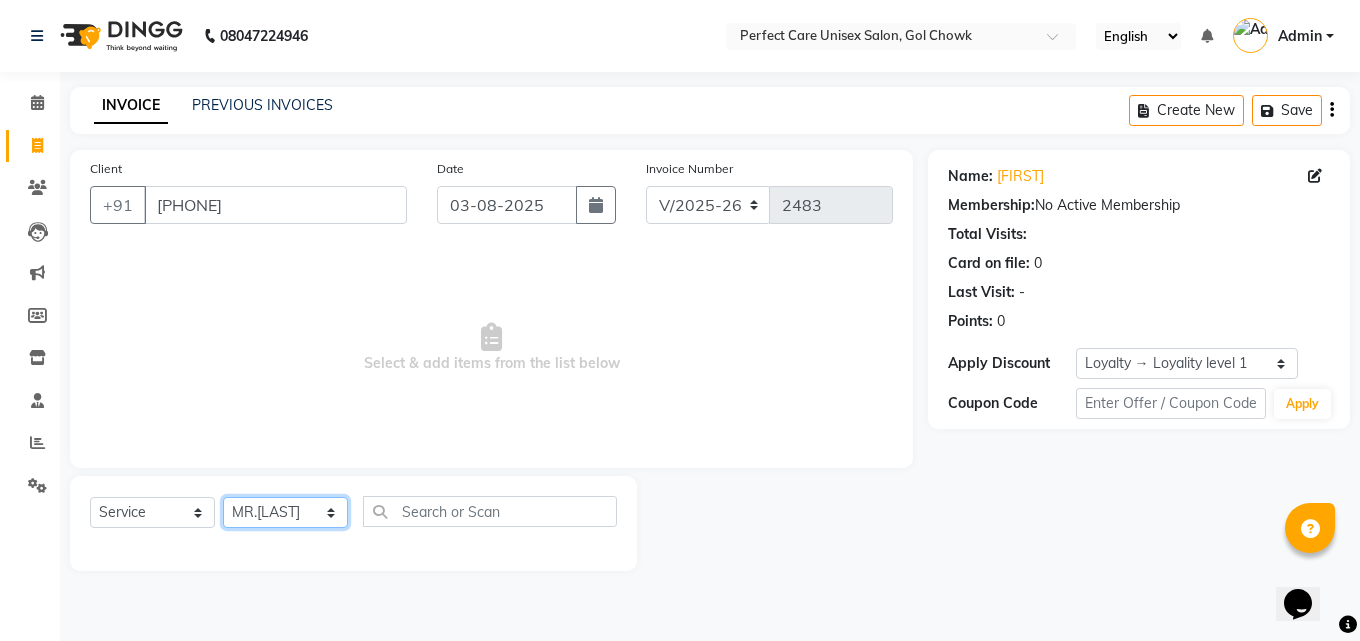 click on "Update Client Name sir Email DOB Day 01 02 03 04 05 06 07 08 09 10 11 12 13 14 15 16 17 18 19 20 21 22 23 24 25 26 27 28 29 30 31 Month January February March April May June July August September October November December 1940 1941 1942 1943 1944 1945 1946 1947 1948 1949 1950 1951 1952 1953 1954 1955 1956 1957 1958 1959 1960 1961 1962 1963 1964 1965 1966 1967 1968 1969 1970 1971 1972 1973 1974 1975 1976 1977 1978 1979 1980 1981 1982 1983 1984 1985 1986 1987 1988 1989 1990 1991 1992 1993 1994 1995 1996 1997 1998 1999 2000 2001 2002 2003 2004 2005 2006 2007 2008 2009 2010 2011 2012 2013 2014 2015 2016 2017 2018 2019 2020 2021 2022 2023 2024 GST Number State Select Andaman and Nicobar Islands Andhra Pradesh Arunachal Pradesh Assam Bihar Chandigarh Chhattisgarh Dadra and Nagar Haveli Daman and Diu Delhi Goa Gujarat Haryana Himachal Pradesh Jammu and Kashmir Jharkhand Karnataka Kerala Lakshadweep Madhya Pradesh Maharashtra Manipur Meghalaya Mizoram Nagaland Odisha Pondicherry Punjab Rajasthan Sikkim Tamil Nadu ×" 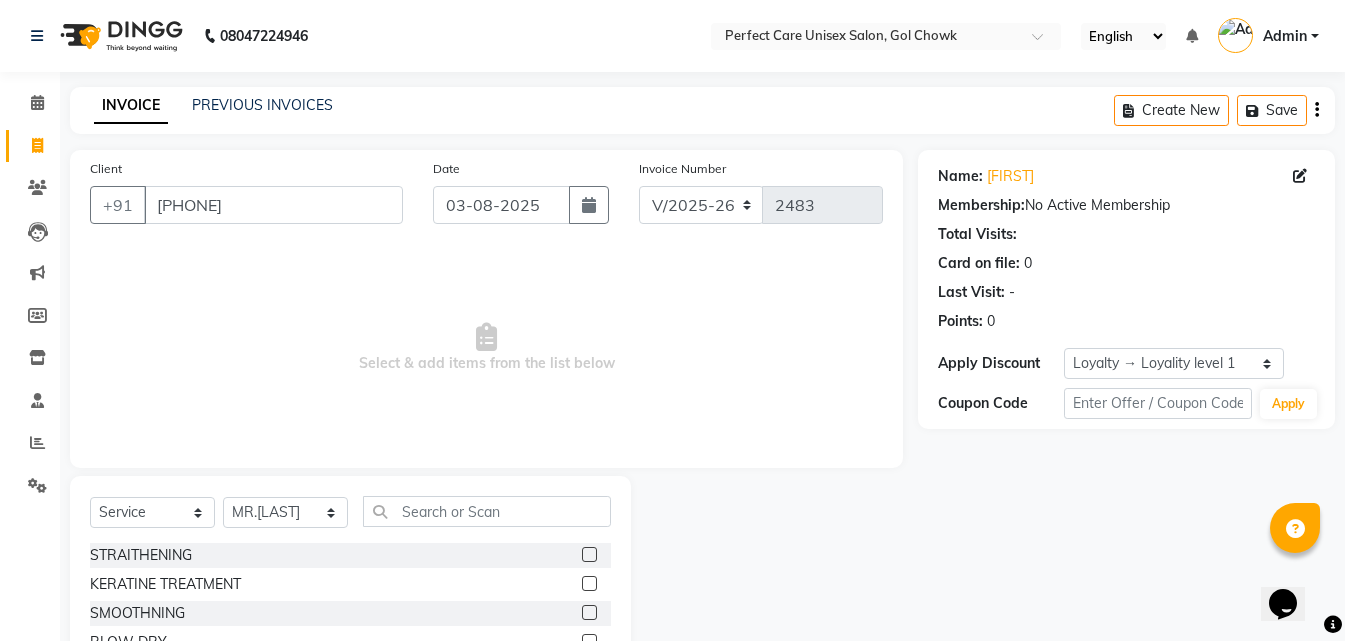click on "Select Stylist MISS [LAST] MISS [LAST] MISS [LAST]  MISS [LAST] MISS [LAST] MISS.[LAST] MISS.[LAST]  MISS [LAST]  MISS. [LAST] MISS [LAST] [FIRST] MR. [LAST] MR.[LAST] MR. [LAST] MR. [LAST] MR [LAST] MR. [LAST] MR. [LAST] MR. [LAST] MR. [LAST] MR. [LAST] MR. [LAST] MR.[LAST] MR.[LAST] MR.[LAST] MR. [LAST] MR. [LAST] MS [LAST] NONE [FIRST]" 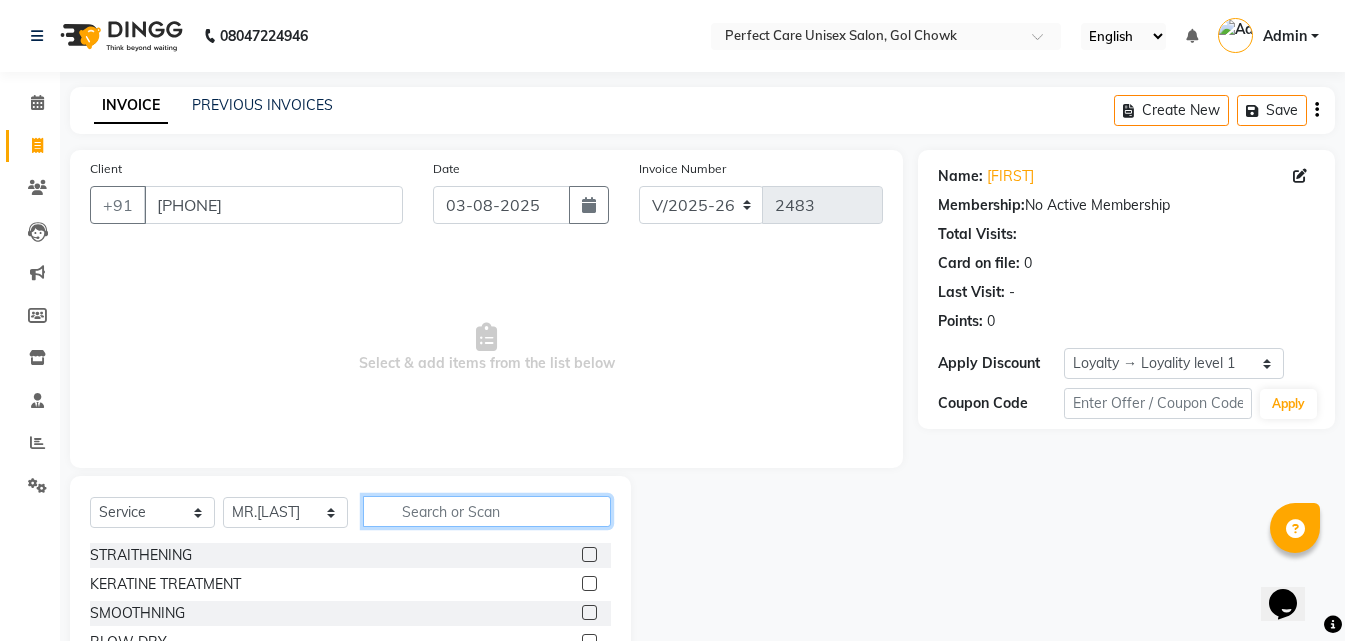 click 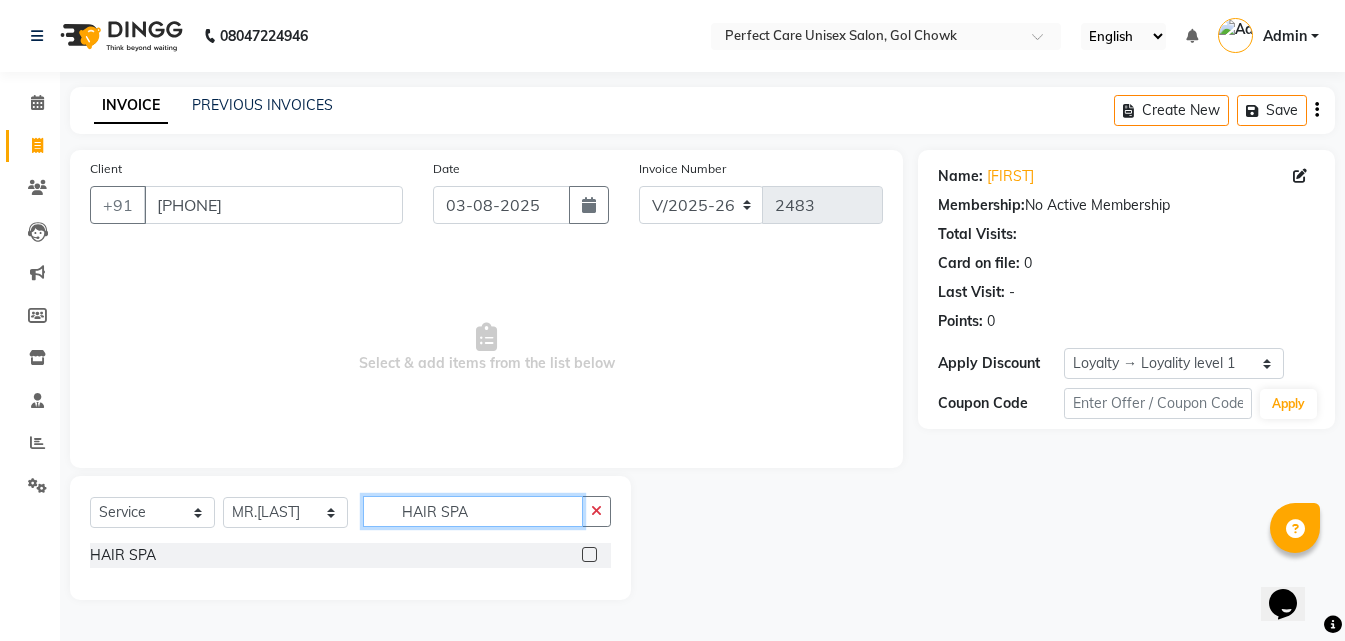 scroll, scrollTop: 0, scrollLeft: 0, axis: both 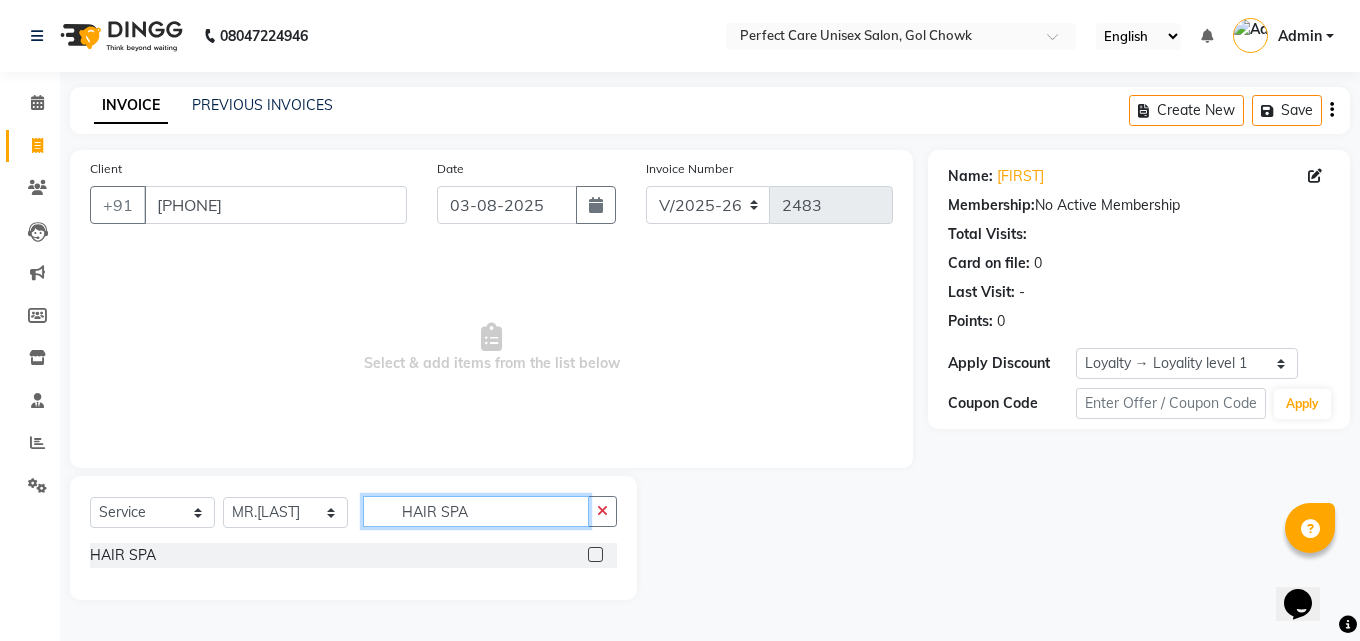 type on "HAIR SPA" 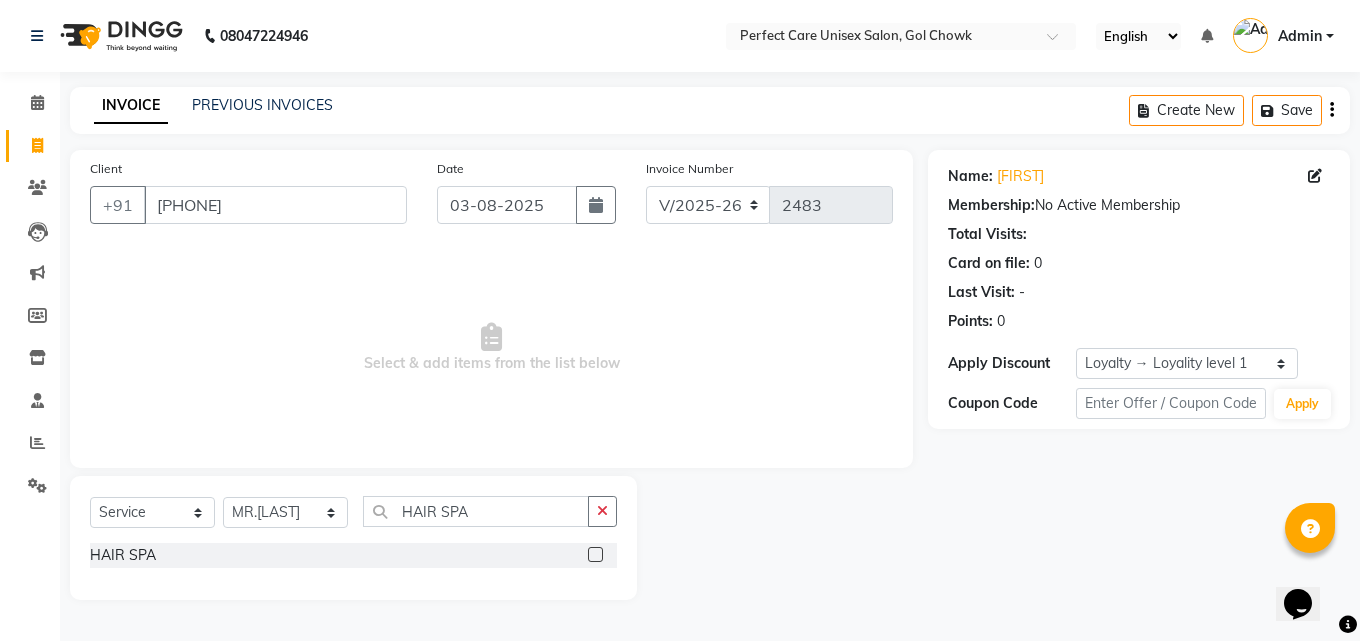 click 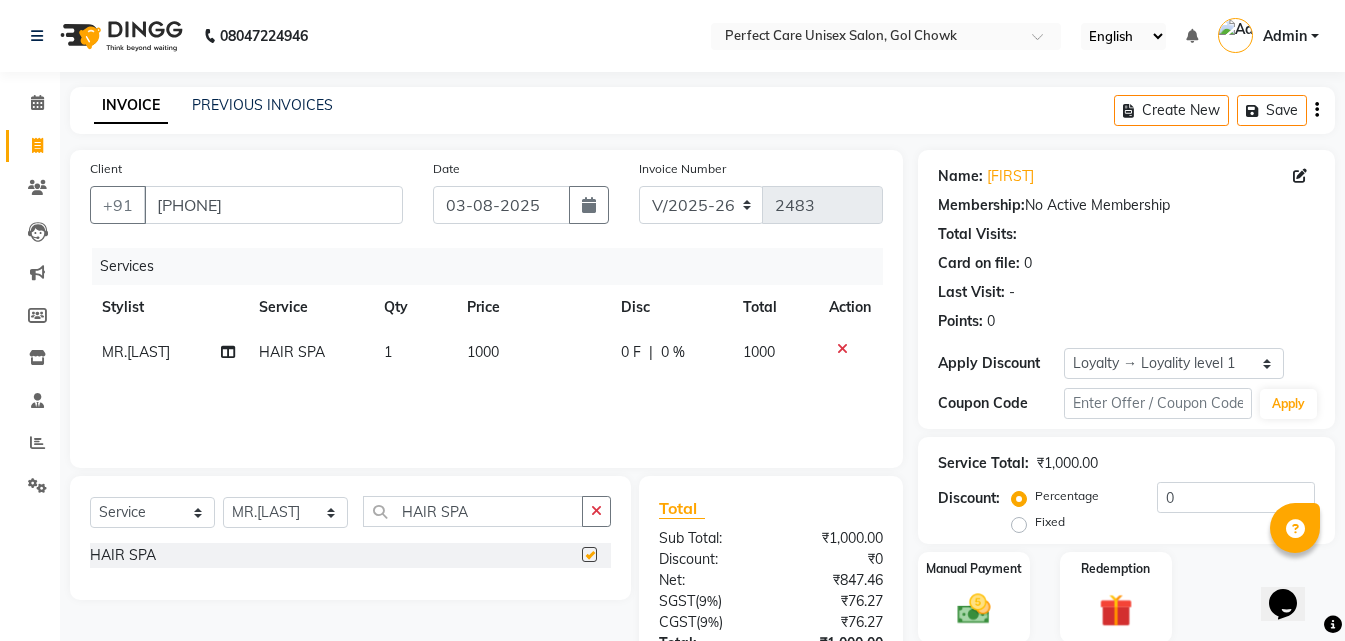 checkbox on "false" 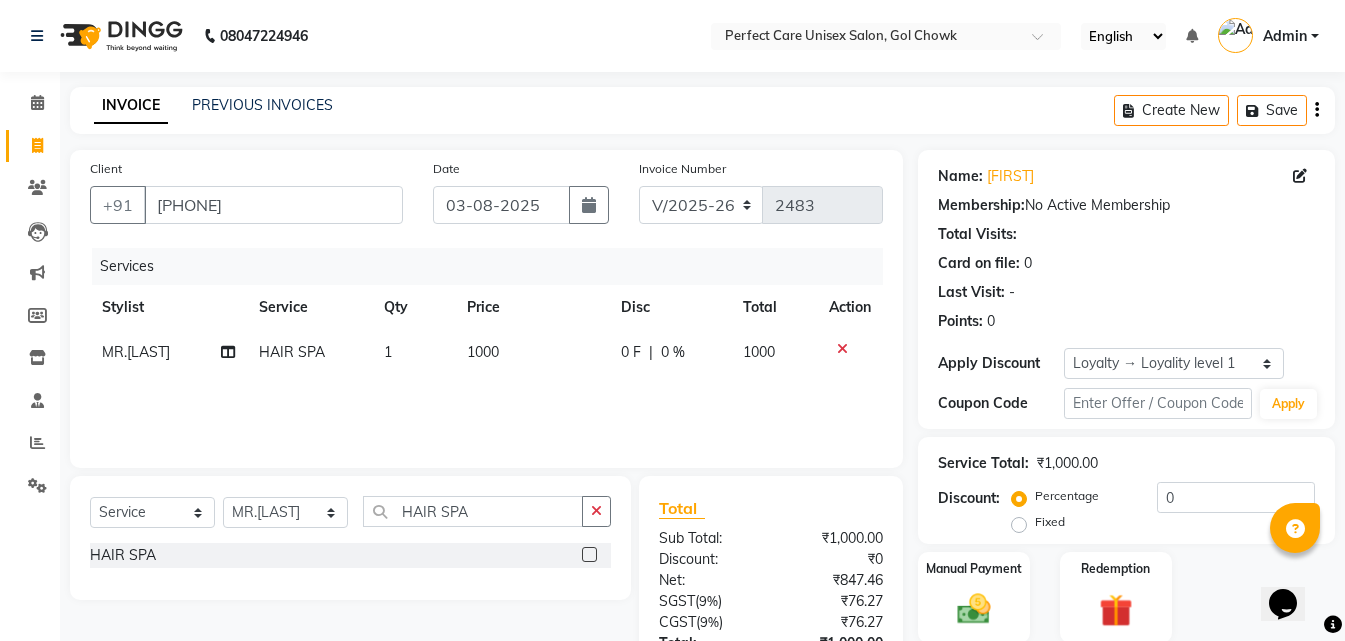 click on "1000" 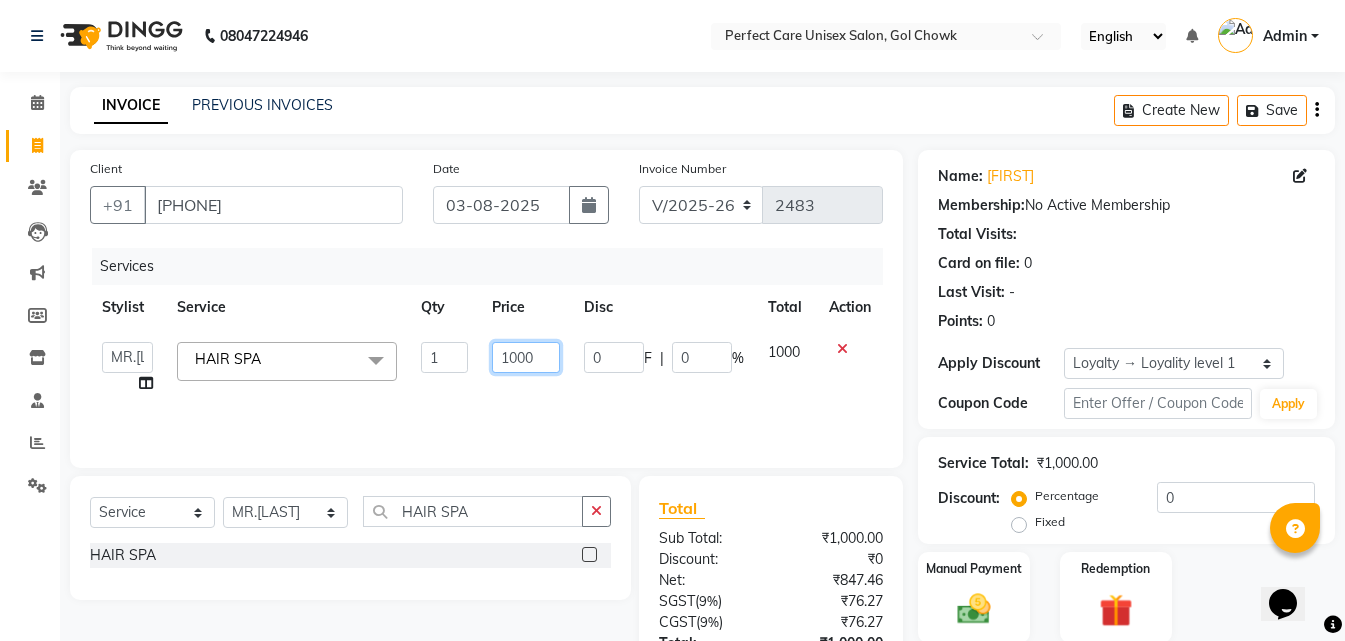 click on "1000" 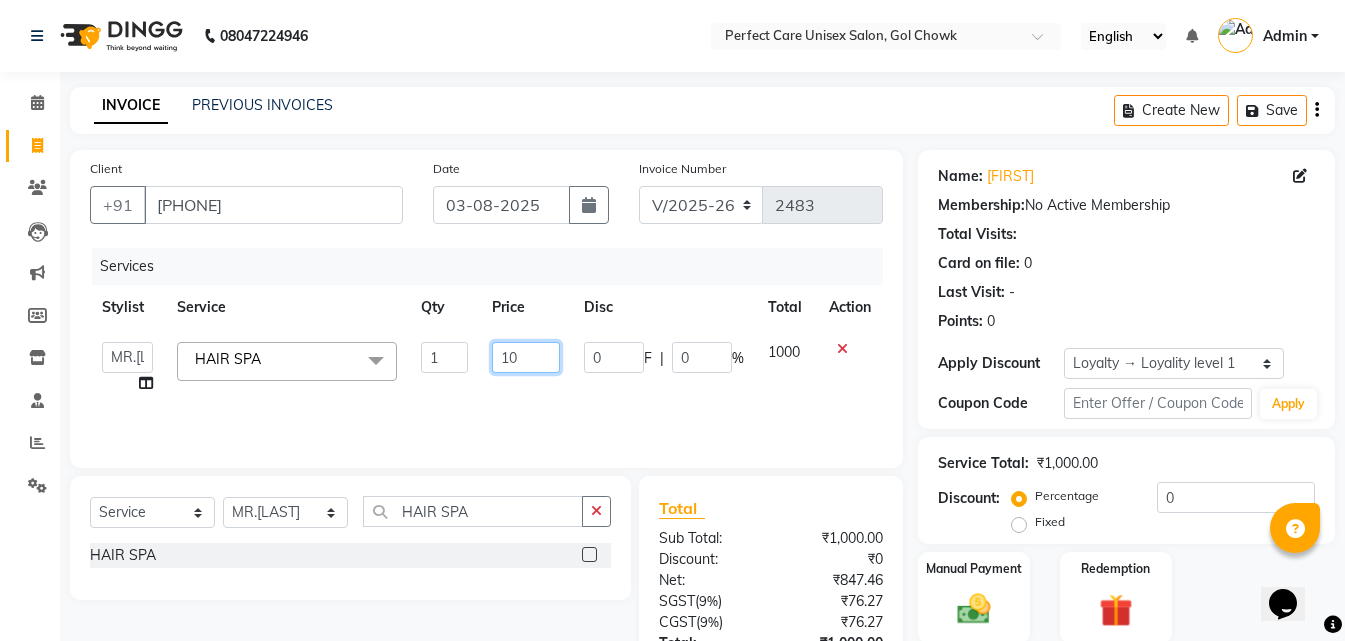type on "1" 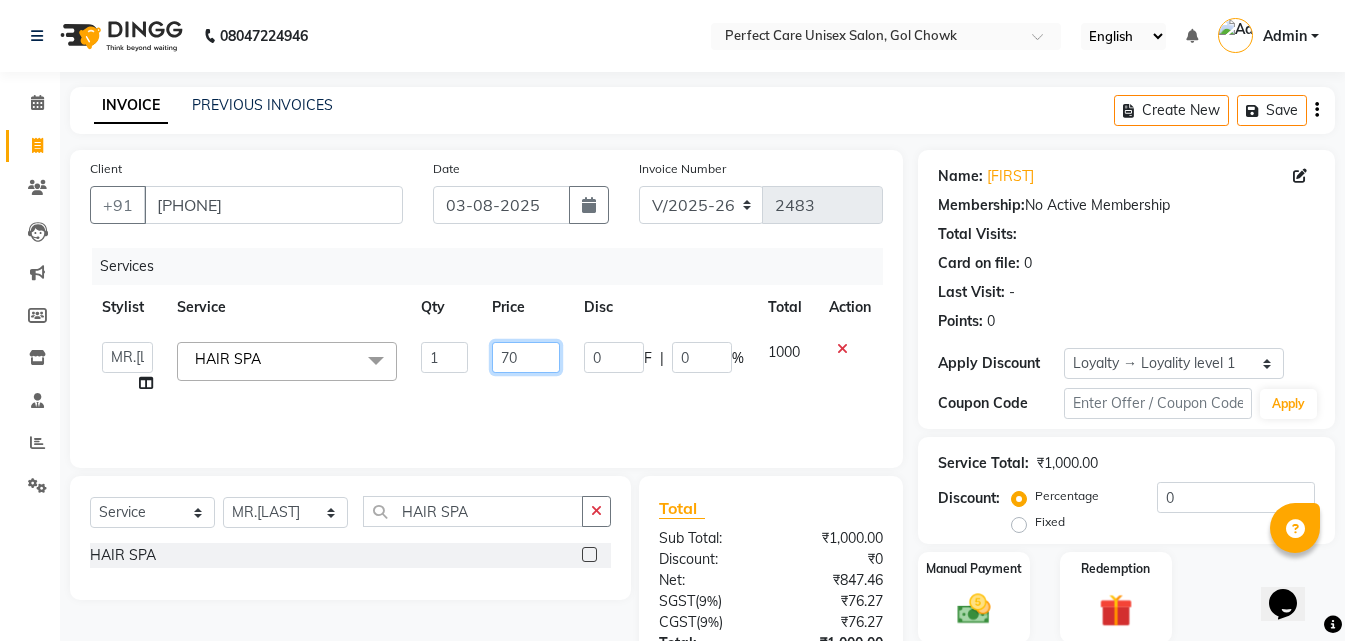 type on "700" 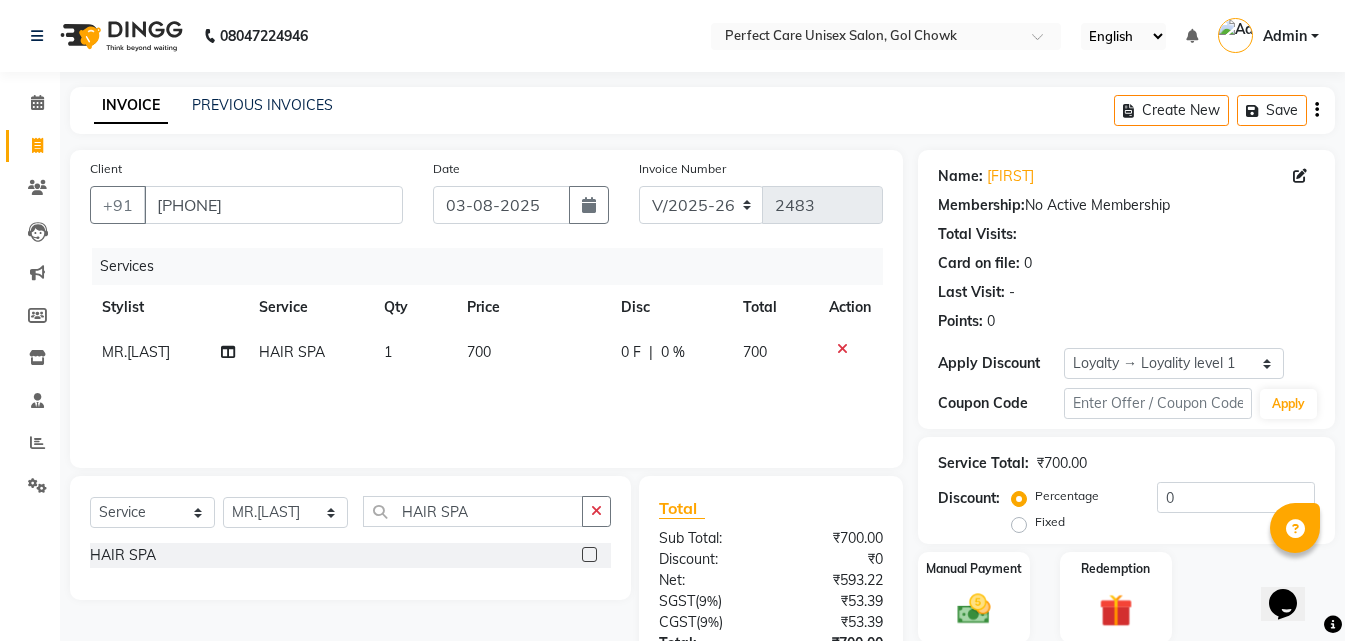 click on "MR.[LAST] [SERVICE] [NUMBER] [NUMBER] [NUMBER] [NUMBER] [NUMBER]" 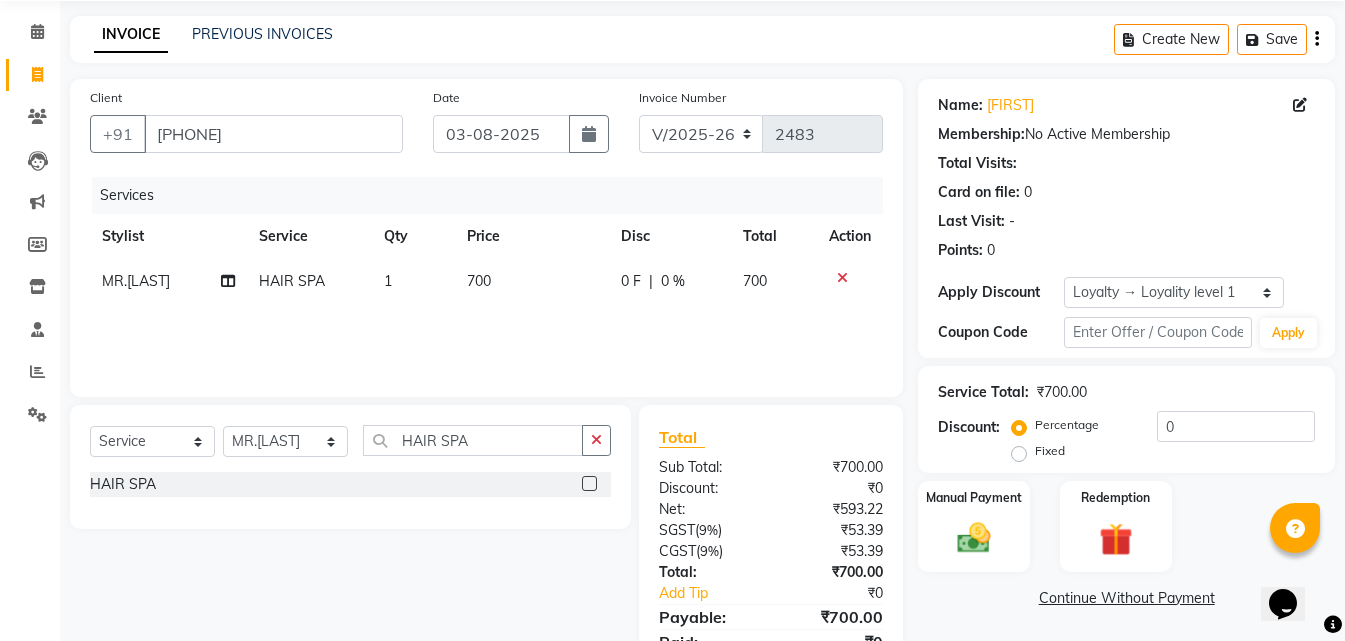 scroll, scrollTop: 159, scrollLeft: 0, axis: vertical 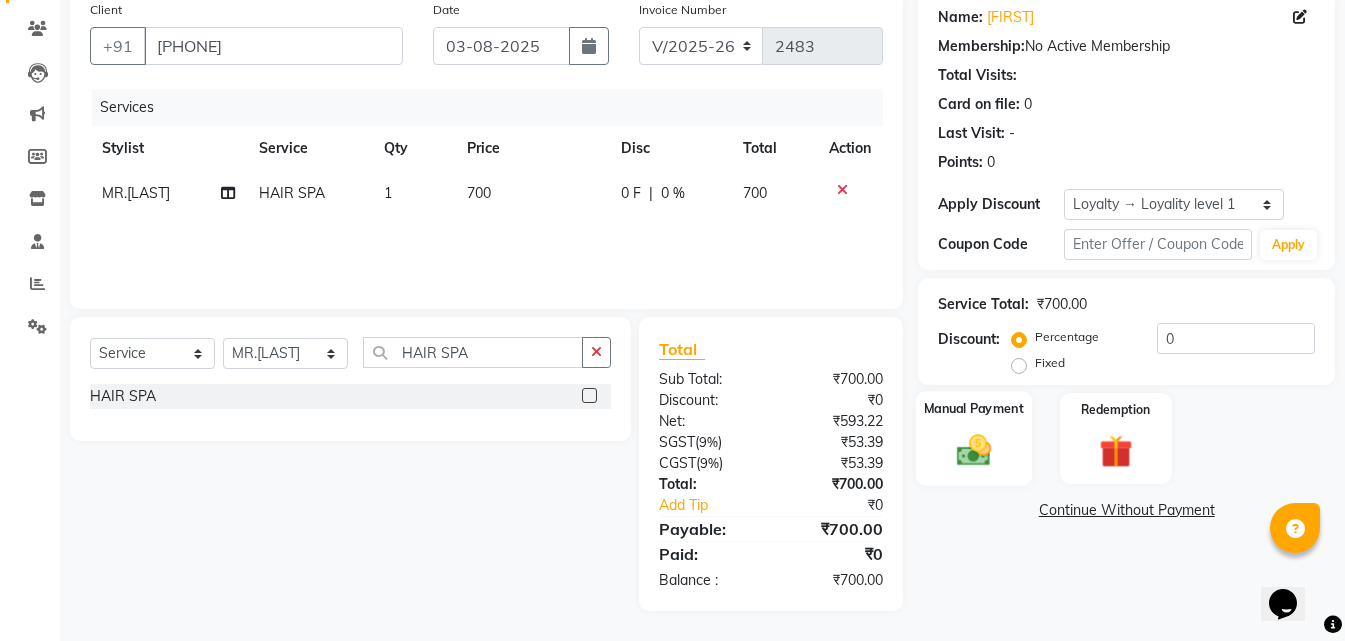 click on "Manual Payment" 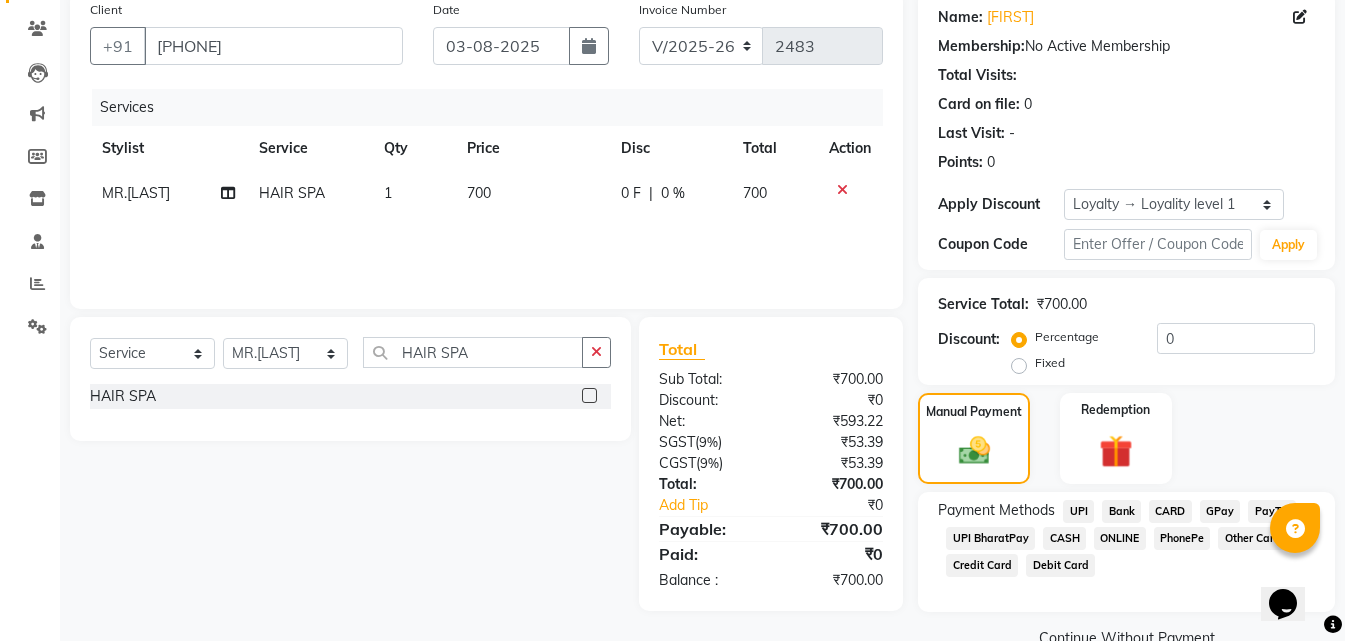 click on "ONLINE" 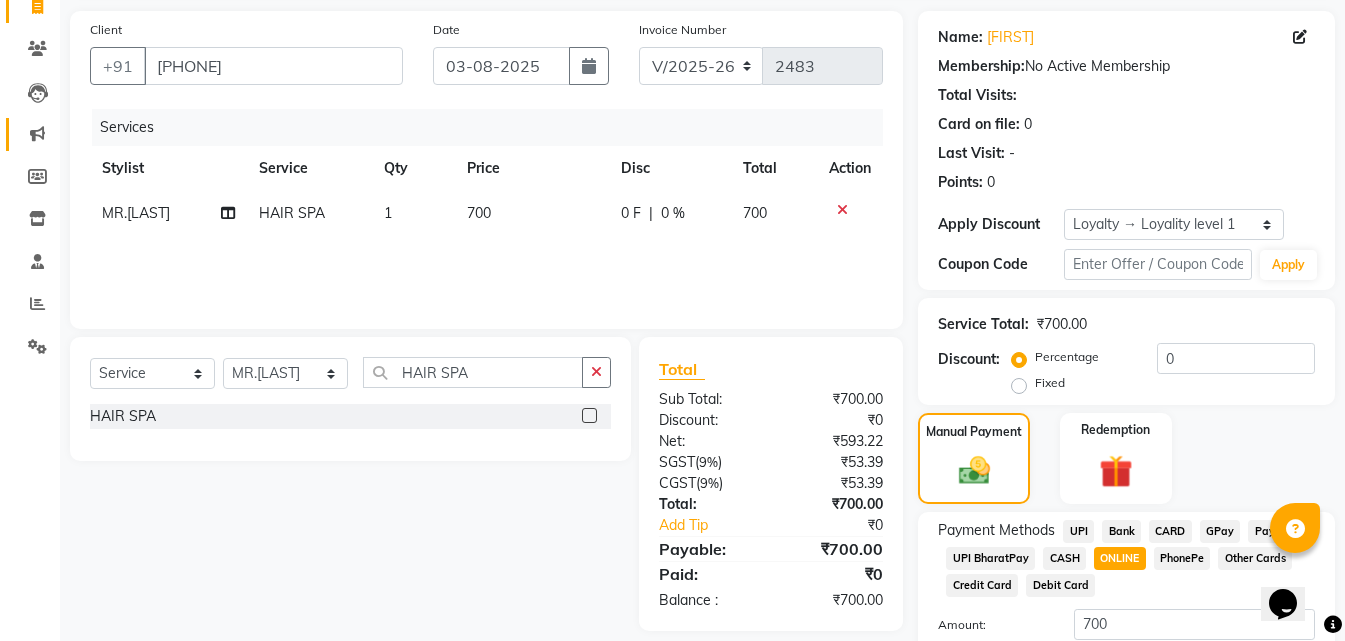 scroll, scrollTop: 0, scrollLeft: 0, axis: both 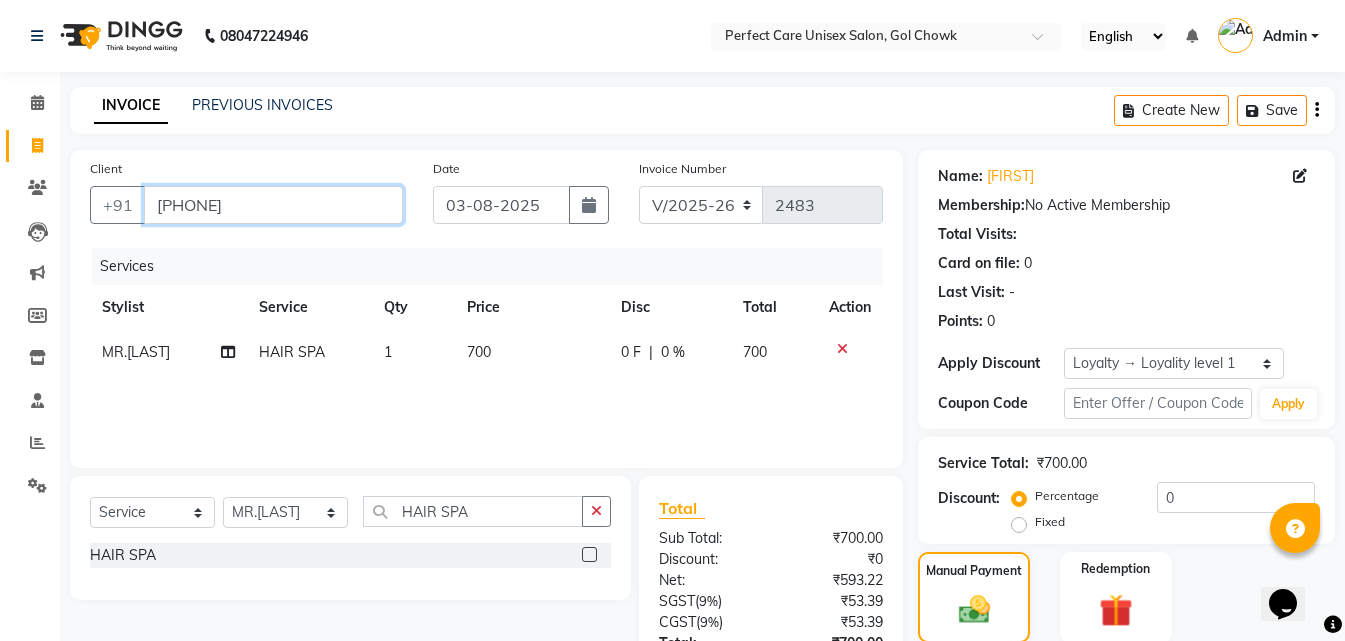 click on "[PHONE]" at bounding box center (273, 205) 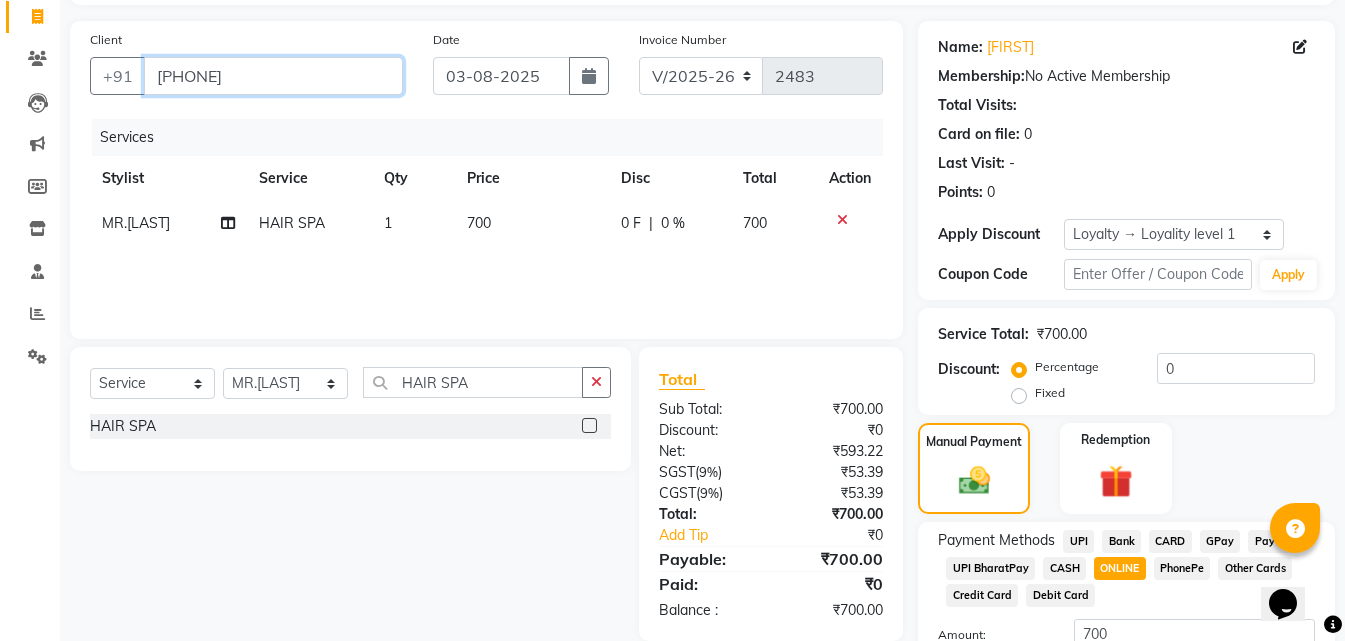 scroll, scrollTop: 284, scrollLeft: 0, axis: vertical 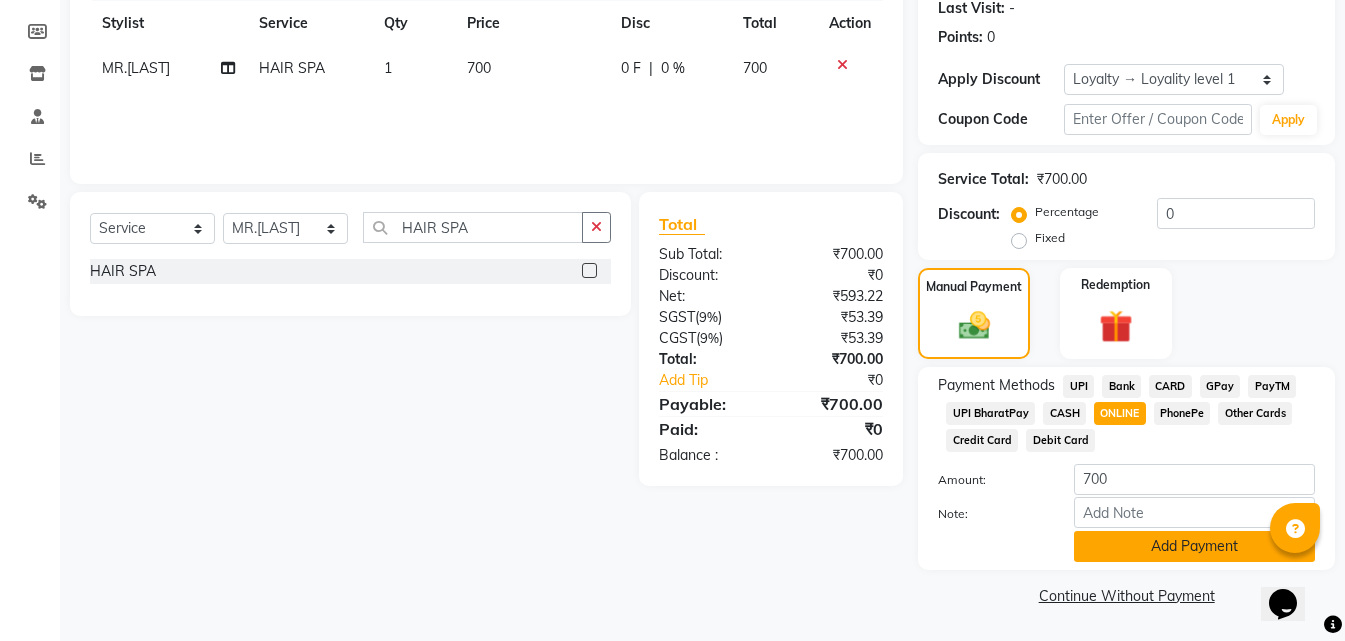 click on "Add Payment" 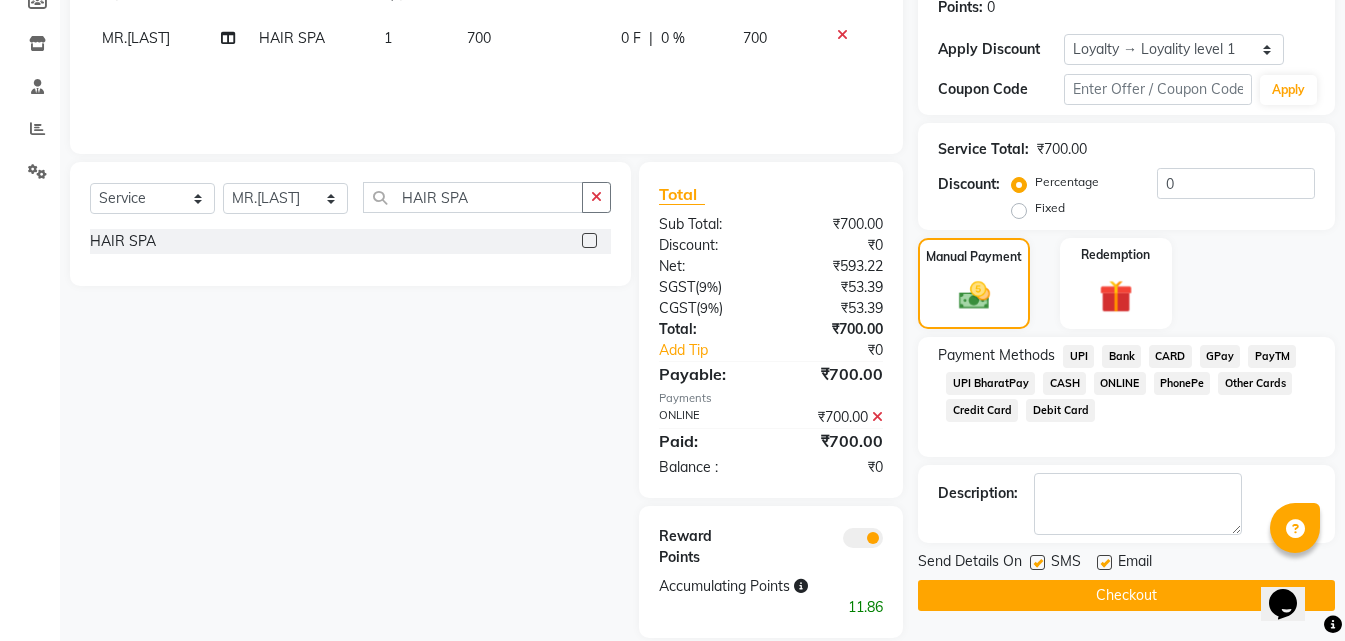 scroll, scrollTop: 341, scrollLeft: 0, axis: vertical 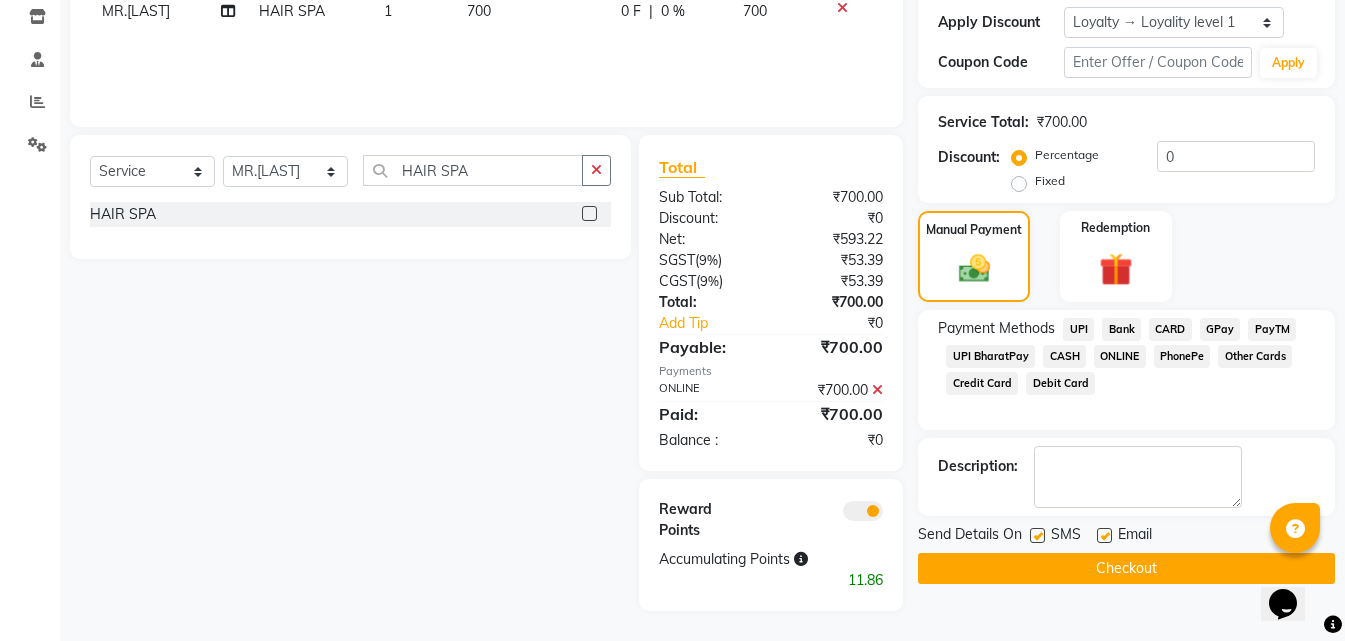 click on "Checkout" 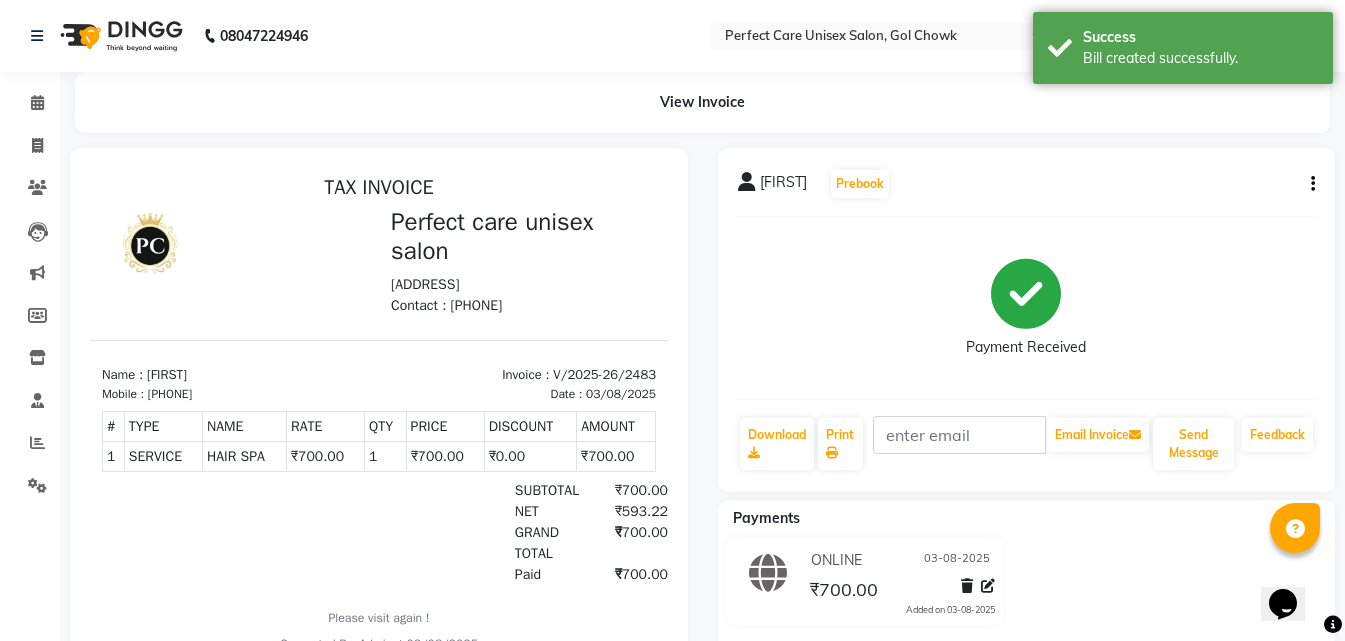 scroll, scrollTop: 0, scrollLeft: 0, axis: both 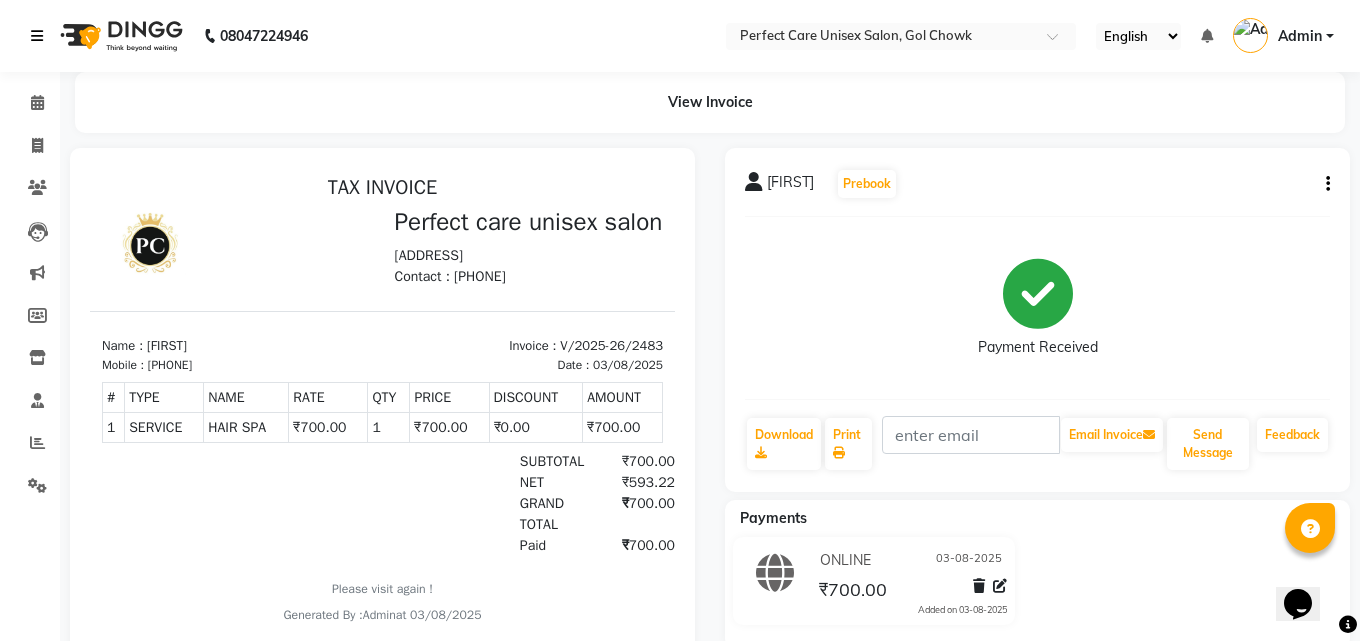 select on "4751" 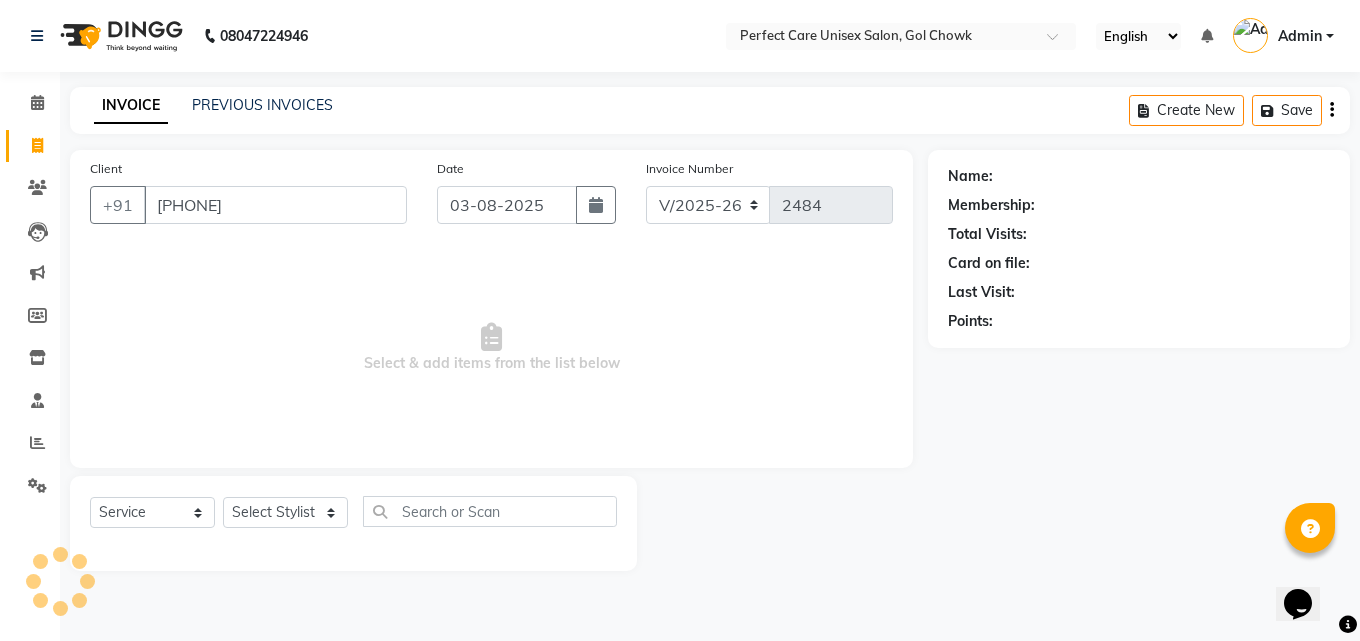 type on "[PHONE]" 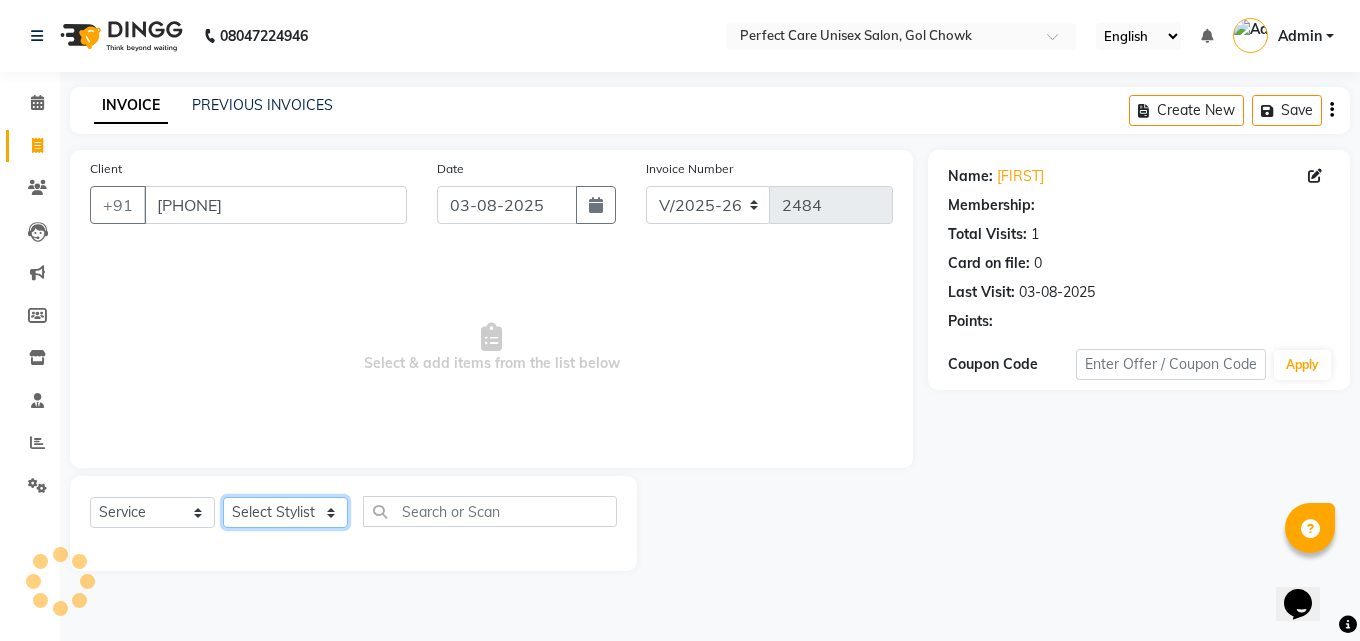 click on "Select Stylist" 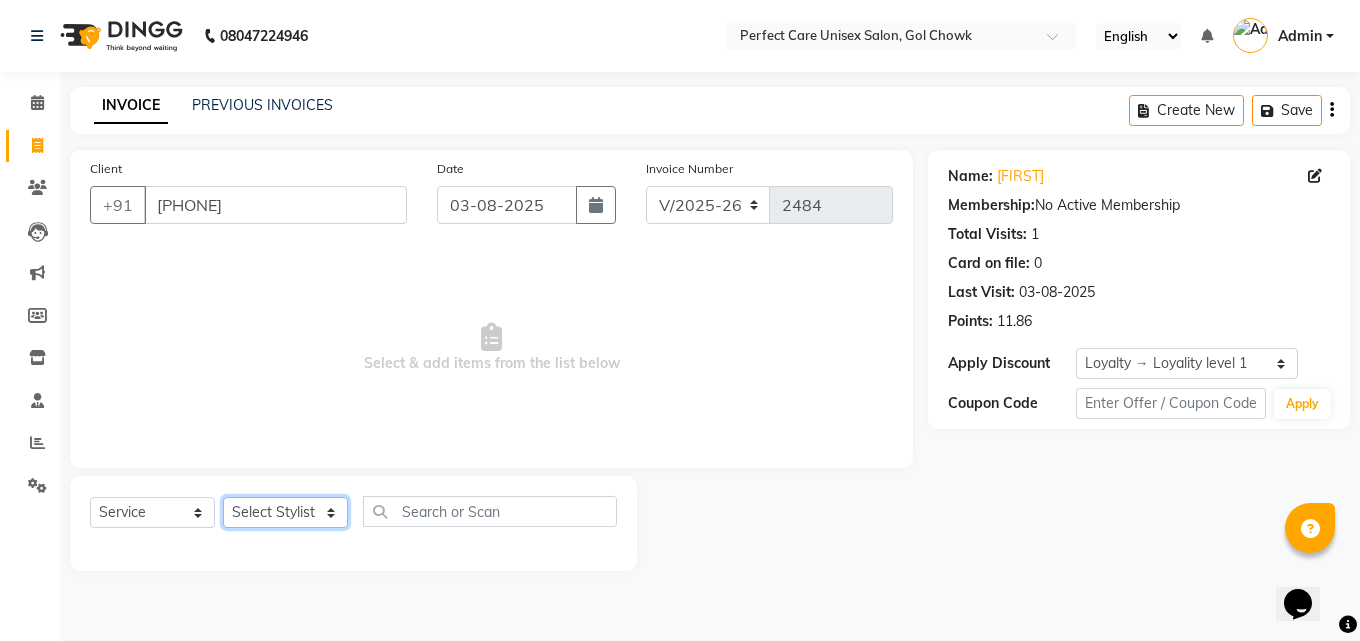 click on "Select Stylist" 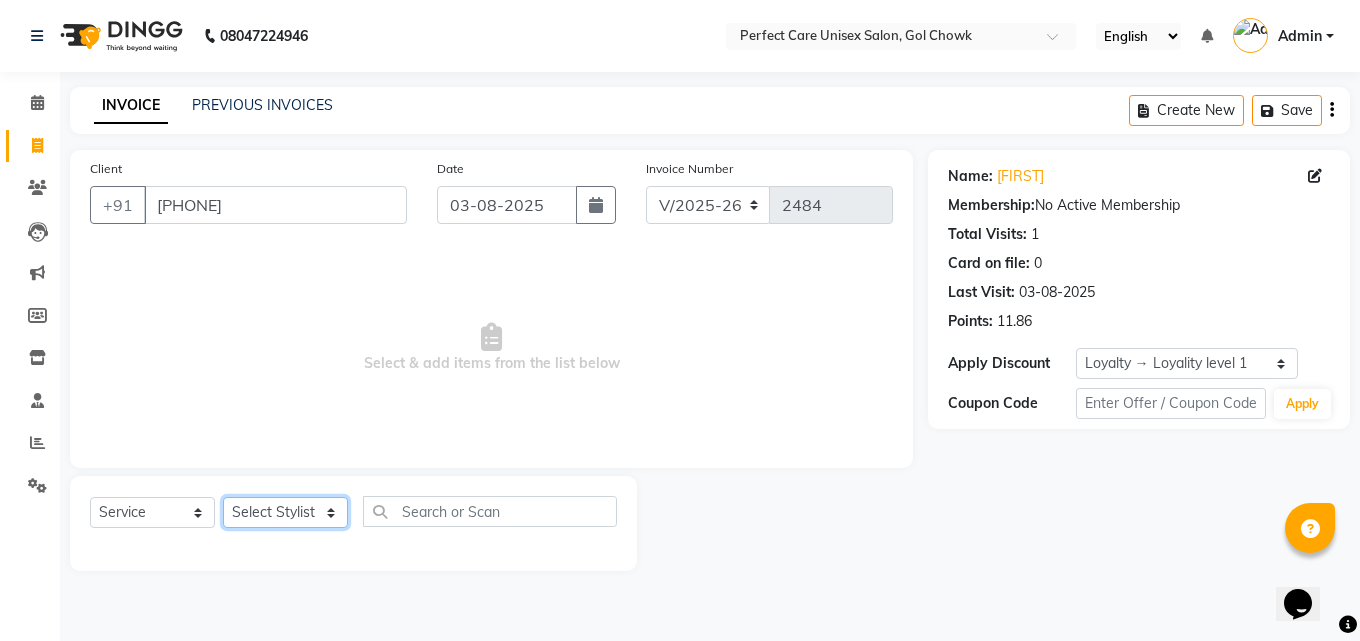 select on "31463" 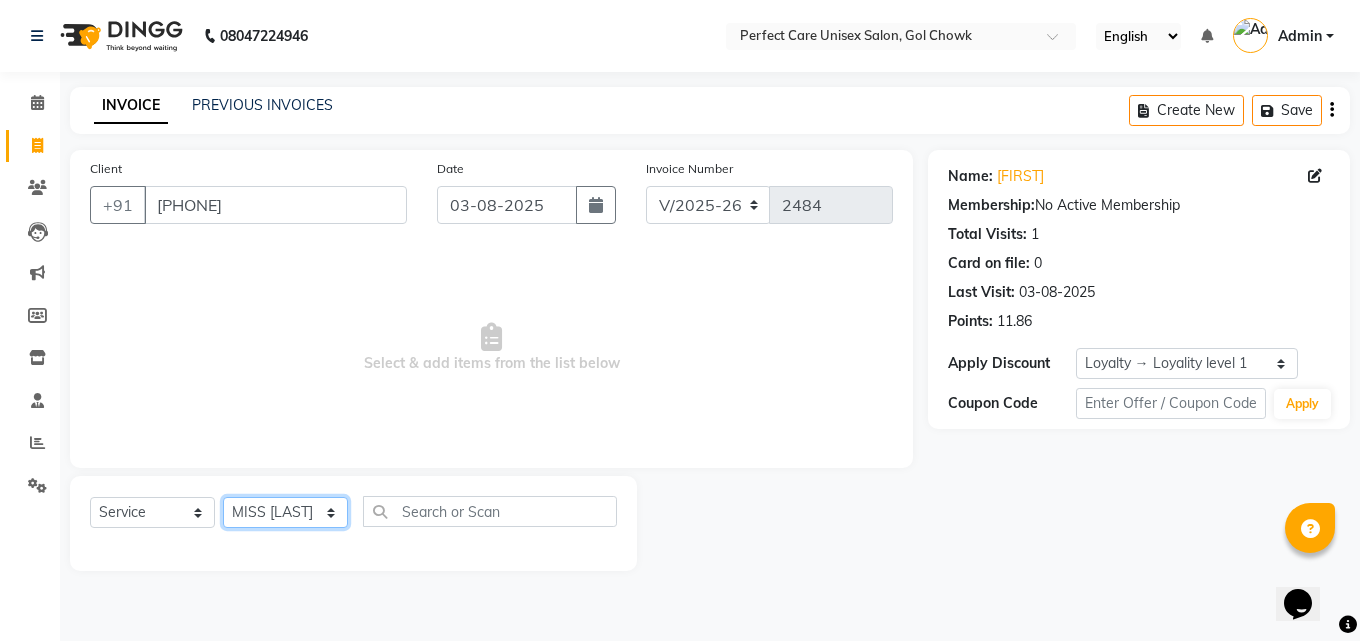 click on "Update Client Name sir Email DOB Day 01 02 03 04 05 06 07 08 09 10 11 12 13 14 15 16 17 18 19 20 21 22 23 24 25 26 27 28 29 30 31 Month January February March April May June July August September October November December 1940 1941 1942 1943 1944 1945 1946 1947 1948 1949 1950 1951 1952 1953 1954 1955 1956 1957 1958 1959 1960 1961 1962 1963 1964 1965 1966 1967 1968 1969 1970 1971 1972 1973 1974 1975 1976 1977 1978 1979 1980 1981 1982 1983 1984 1985 1986 1987 1988 1989 1990 1991 1992 1993 1994 1995 1996 1997 1998 1999 2000 2001 2002 2003 2004 2005 2006 2007 2008 2009 2010 2011 2012 2013 2014 2015 2016 2017 2018 2019 2020 2021 2022 2023 2024 GST Number State Select Andaman and Nicobar Islands Andhra Pradesh Arunachal Pradesh Assam Bihar Chandigarh Chhattisgarh Dadra and Nagar Haveli Daman and Diu Delhi Goa Gujarat Haryana Himachal Pradesh Jammu and Kashmir Jharkhand Karnataka Kerala Lakshadweep Madhya Pradesh Maharashtra Manipur Meghalaya Mizoram Nagaland Odisha Pondicherry Punjab Rajasthan Sikkim Tamil Nadu ×" 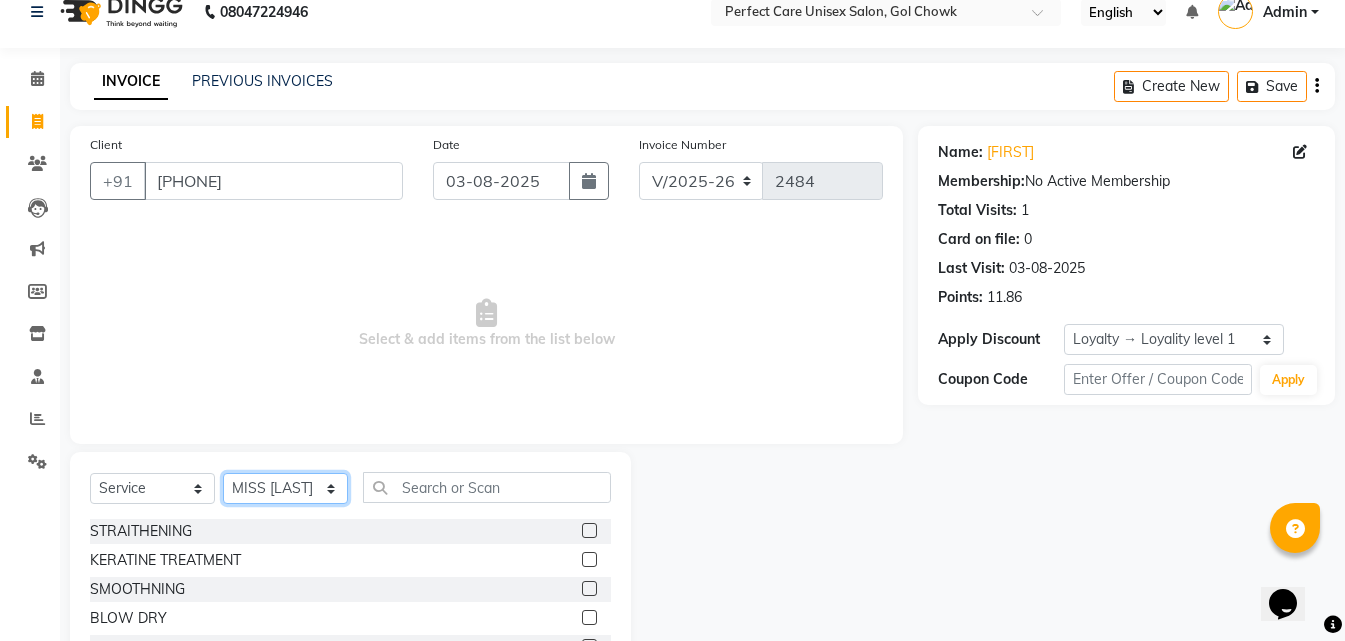 scroll, scrollTop: 100, scrollLeft: 0, axis: vertical 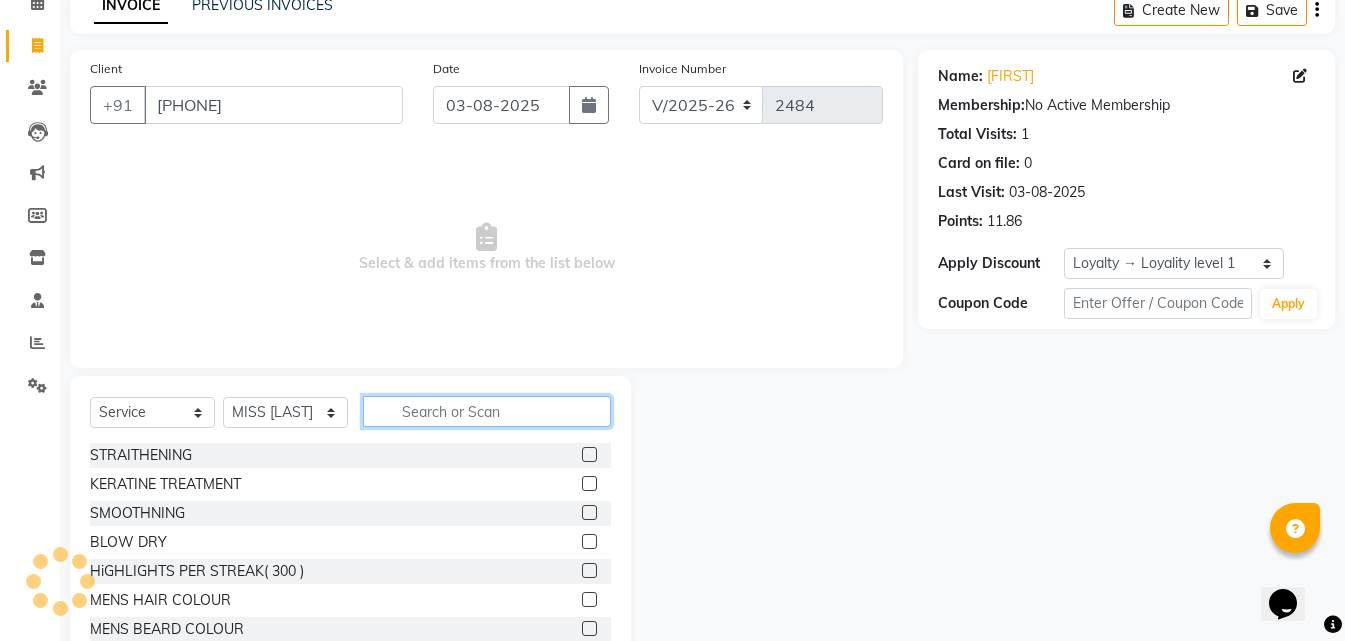 click 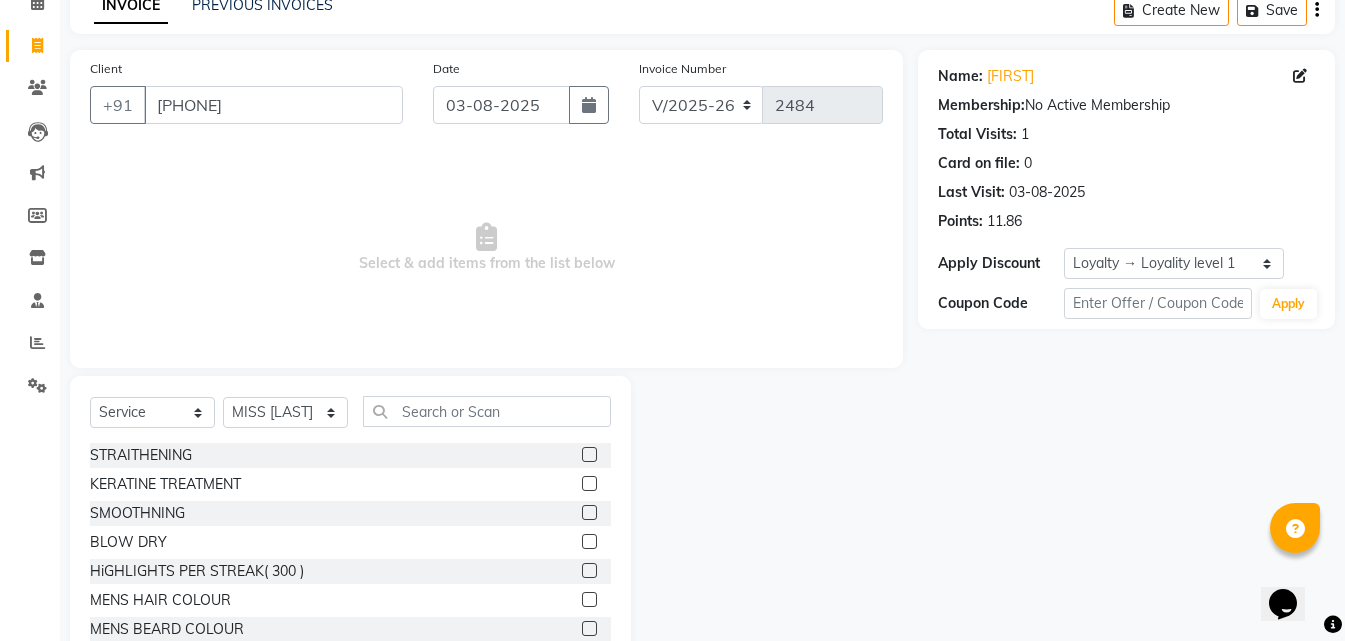 click 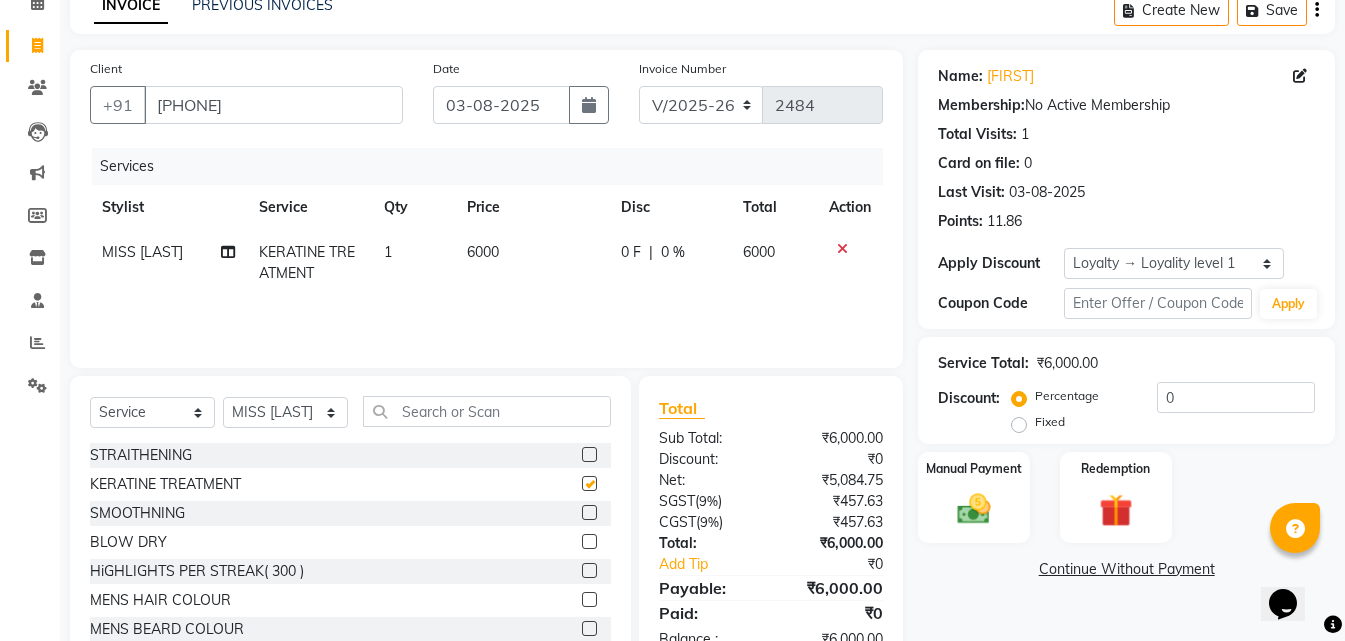 checkbox on "false" 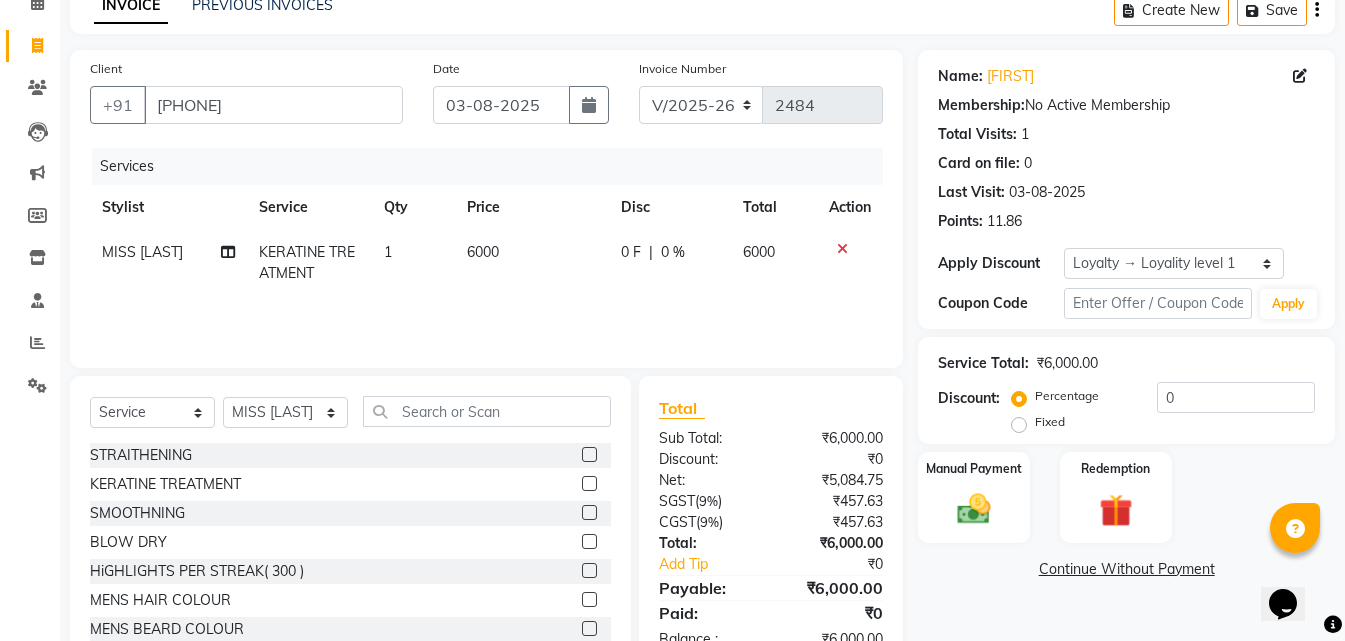 click on "6000" 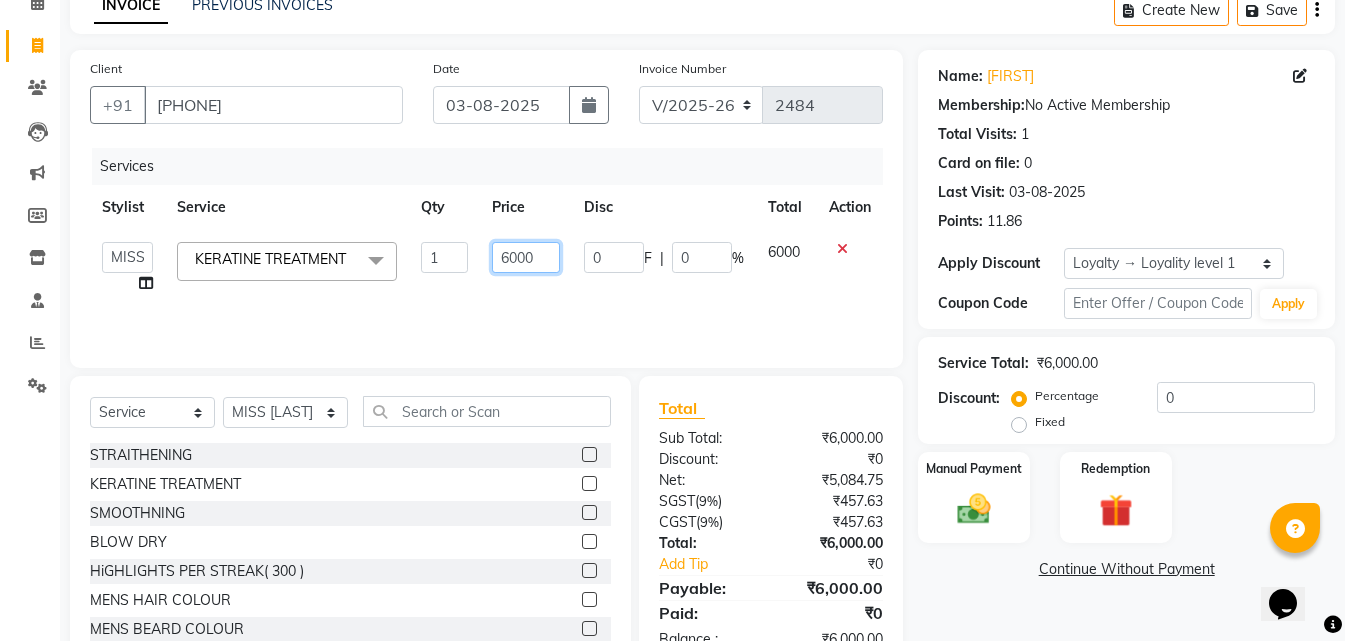 click on "6000" 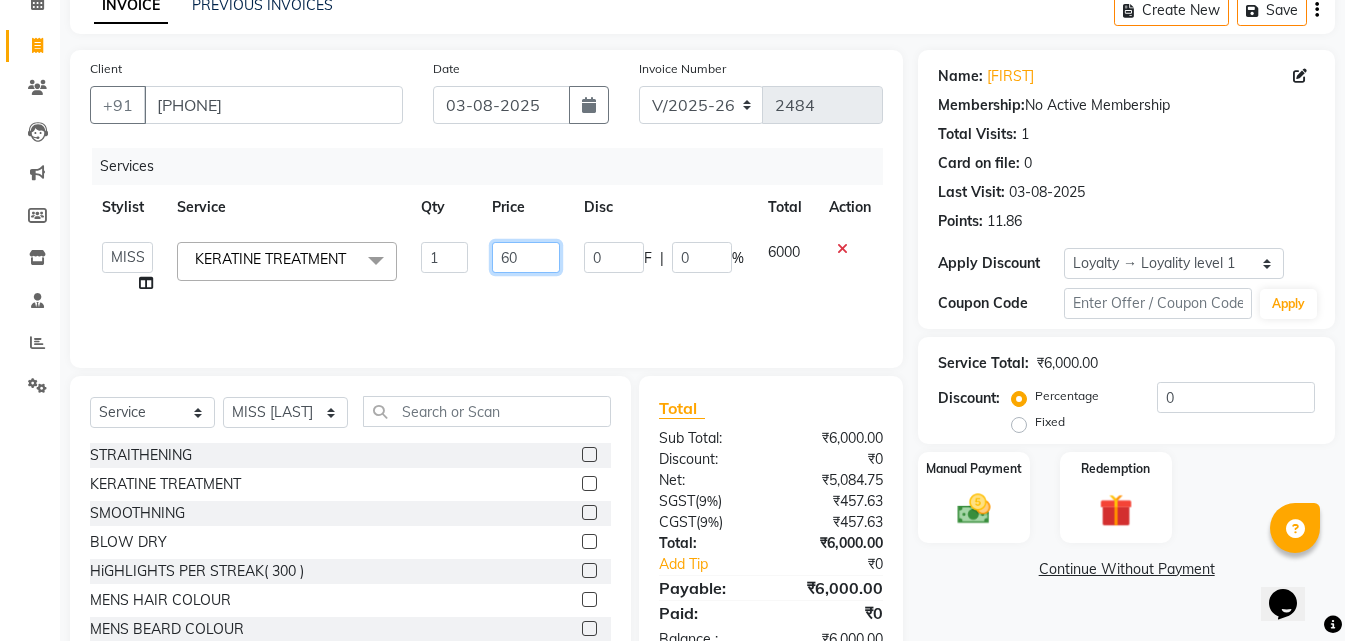 type on "6" 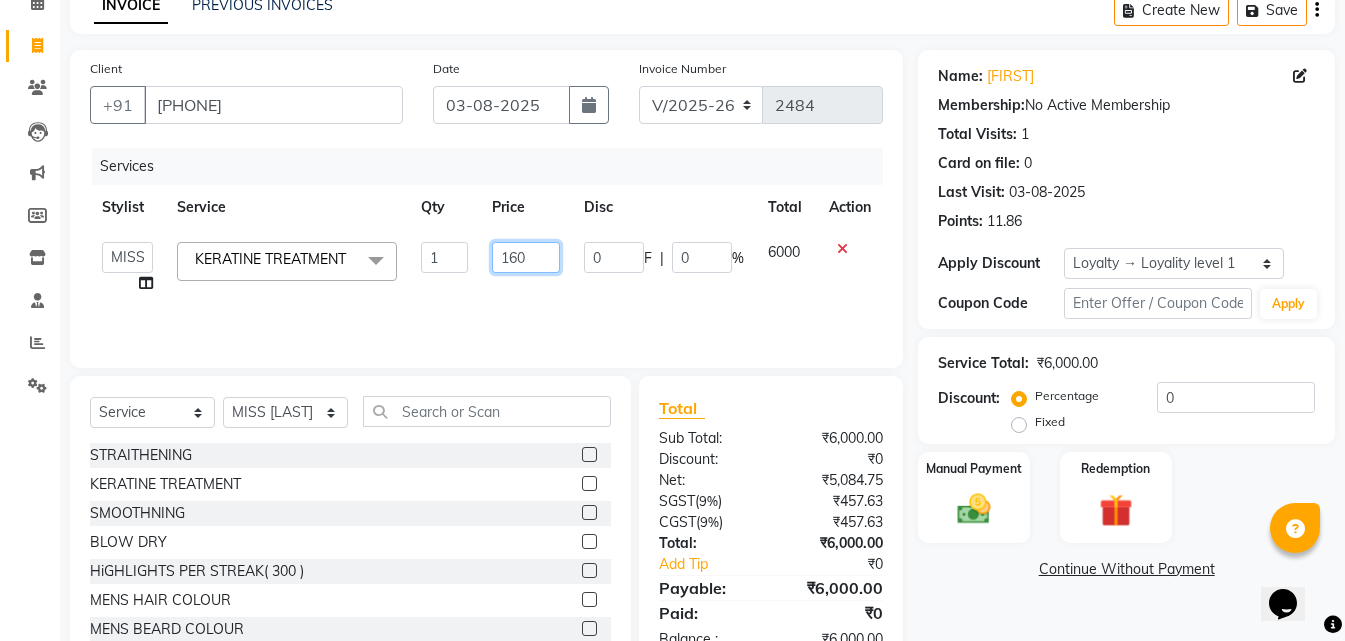 type on "1600" 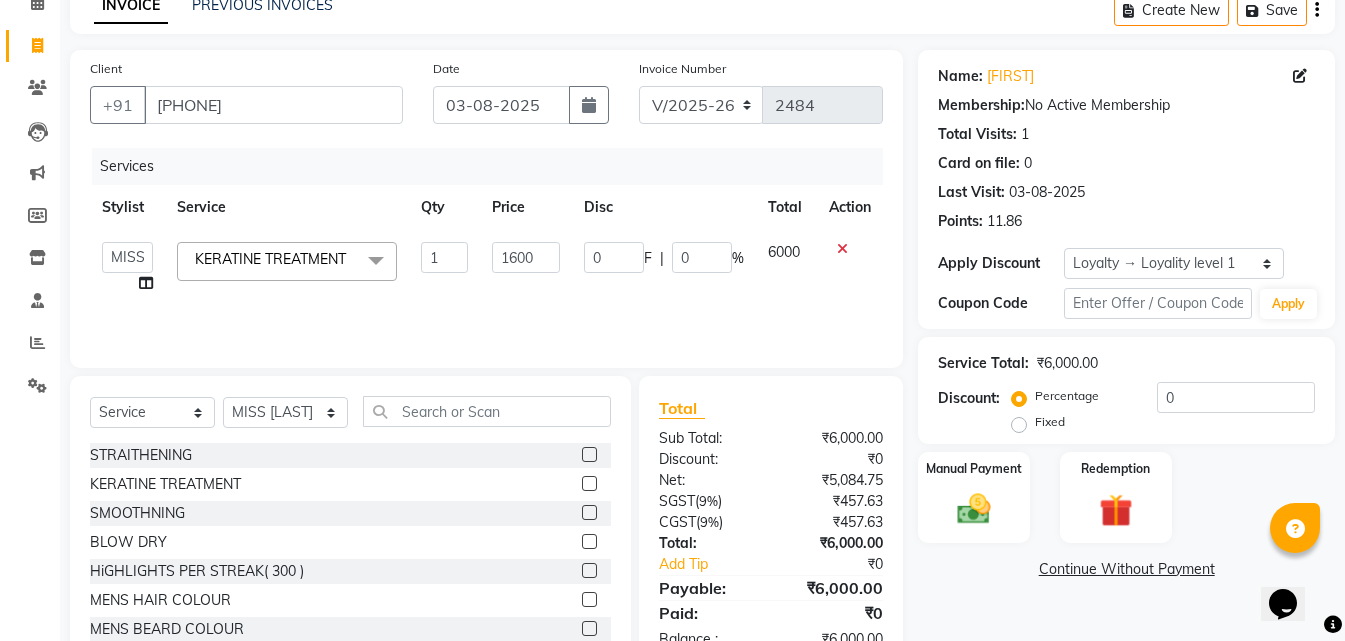 click on "1600" 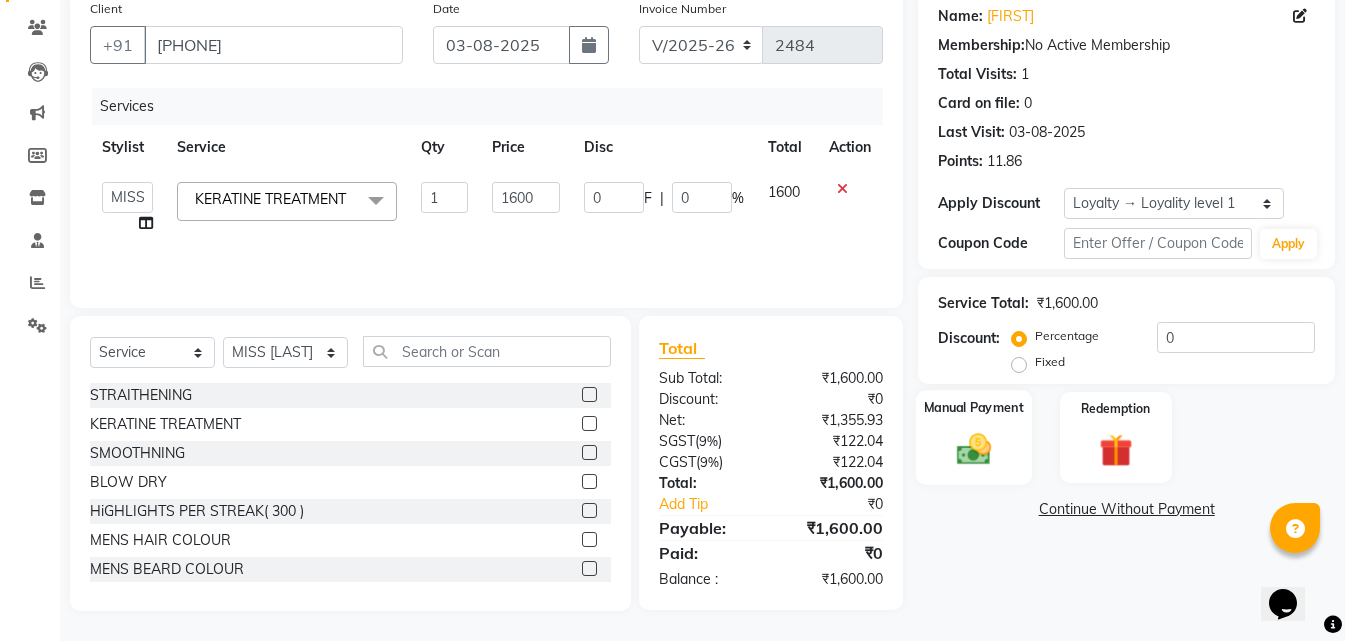 click 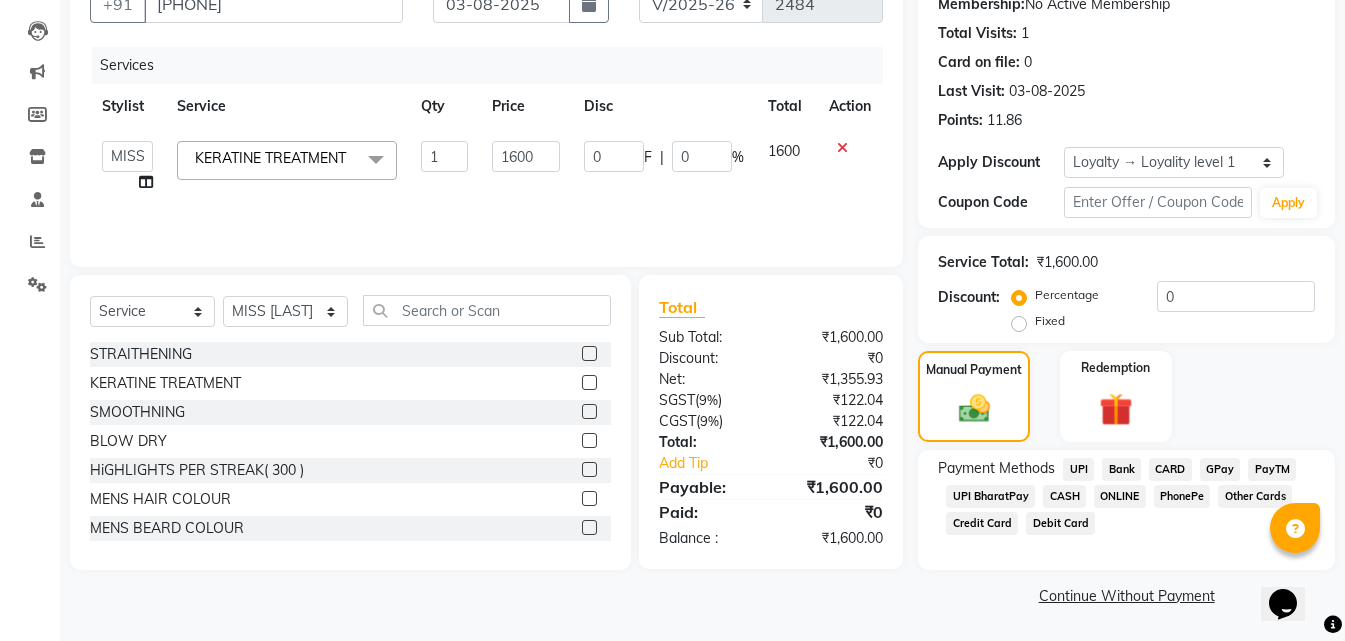 click on "ONLINE" 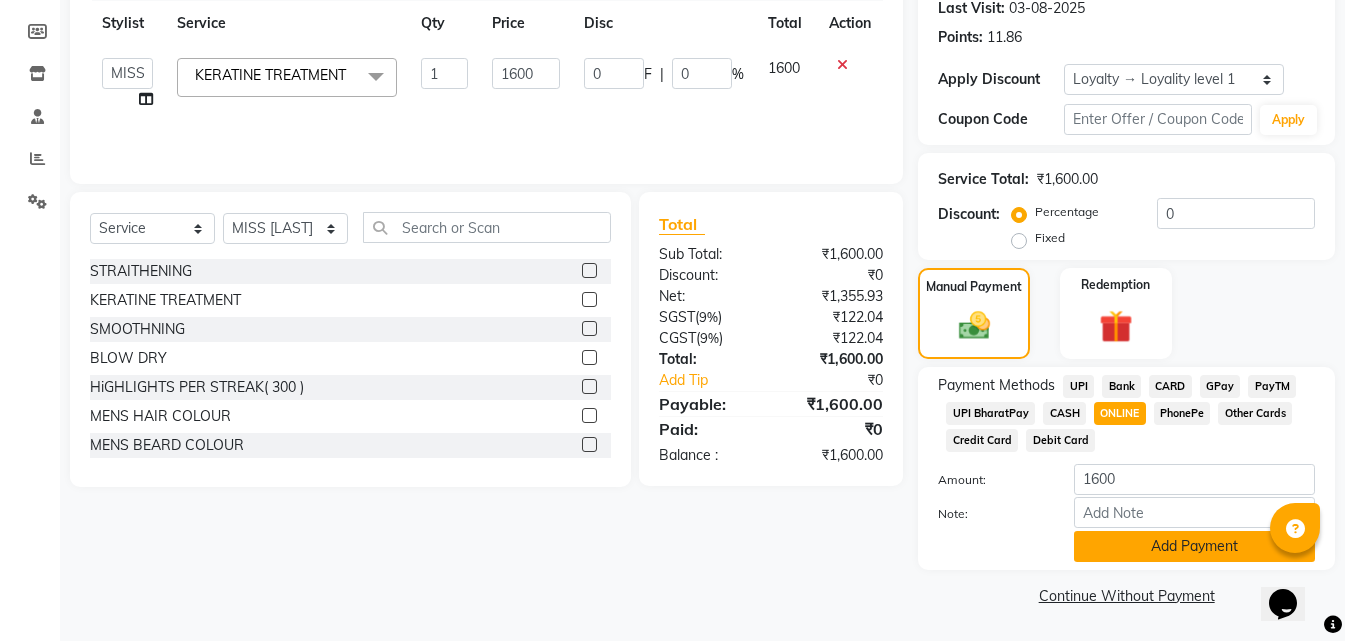 click on "Add Payment" 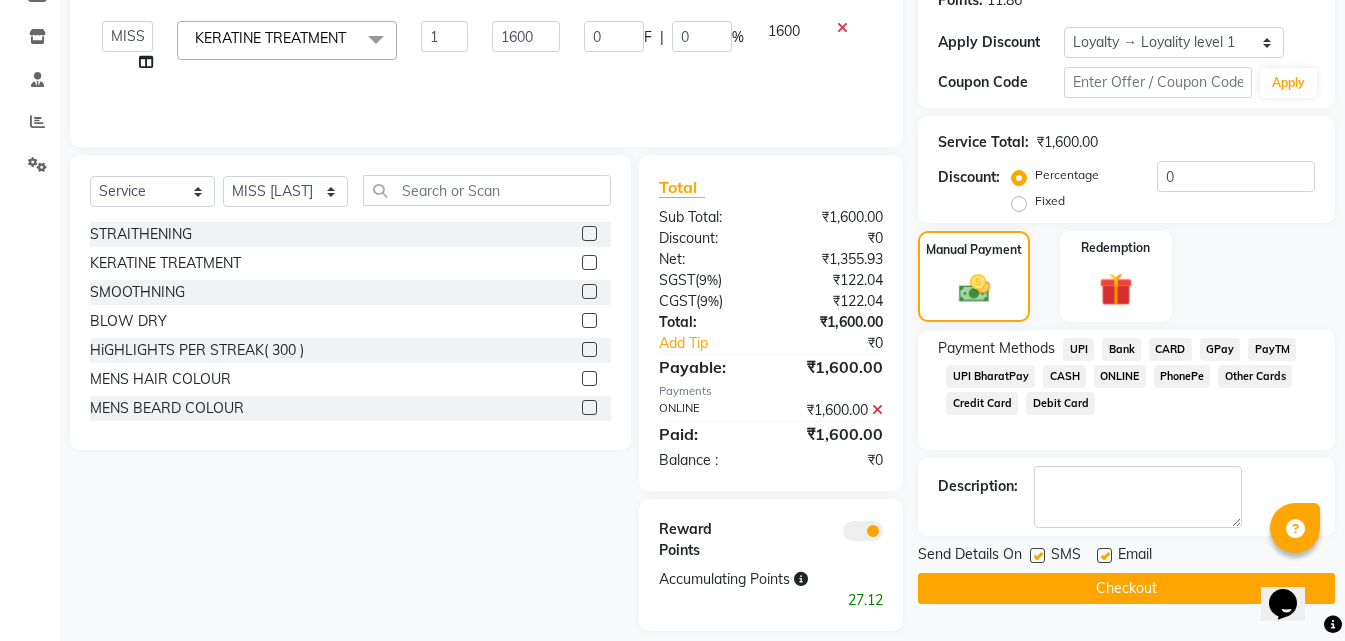 scroll, scrollTop: 341, scrollLeft: 0, axis: vertical 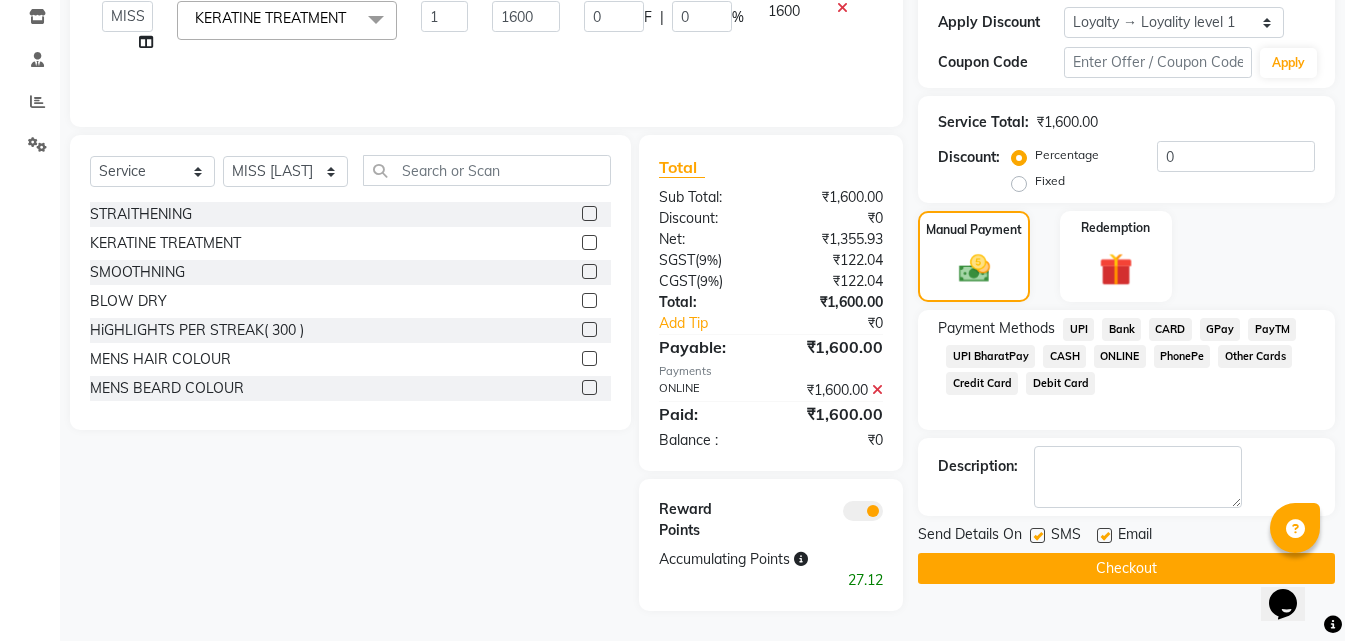 click on "Checkout" 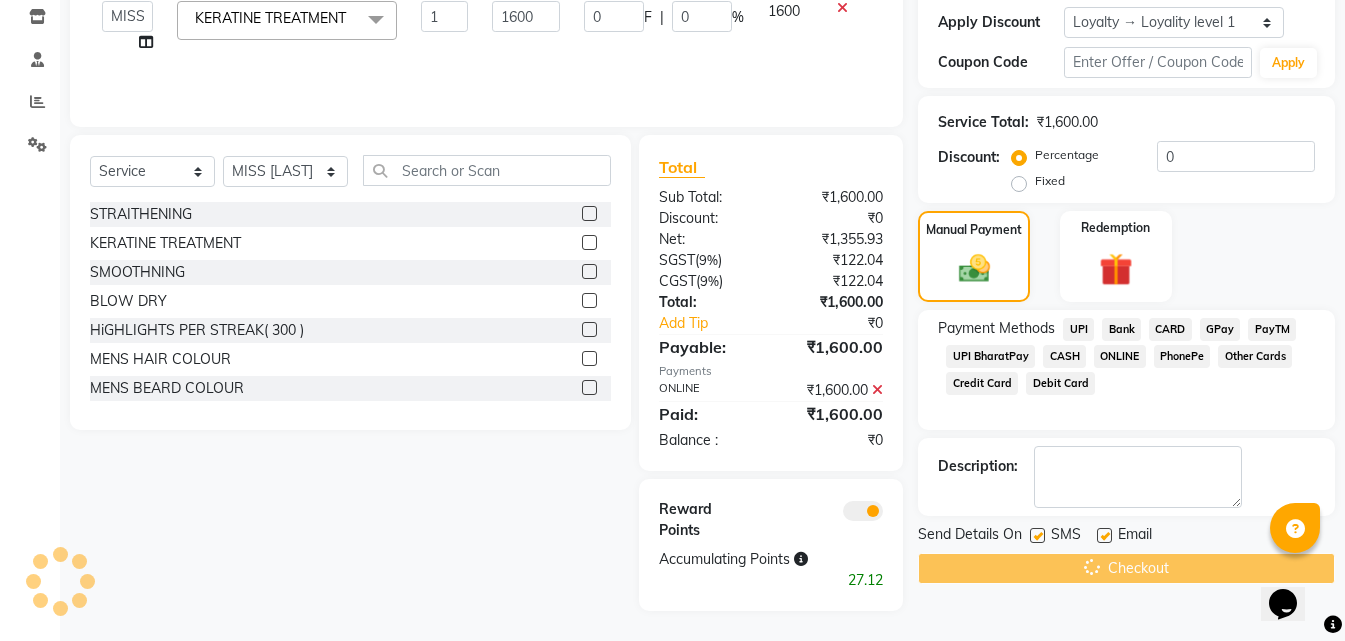 click on "Checkout" 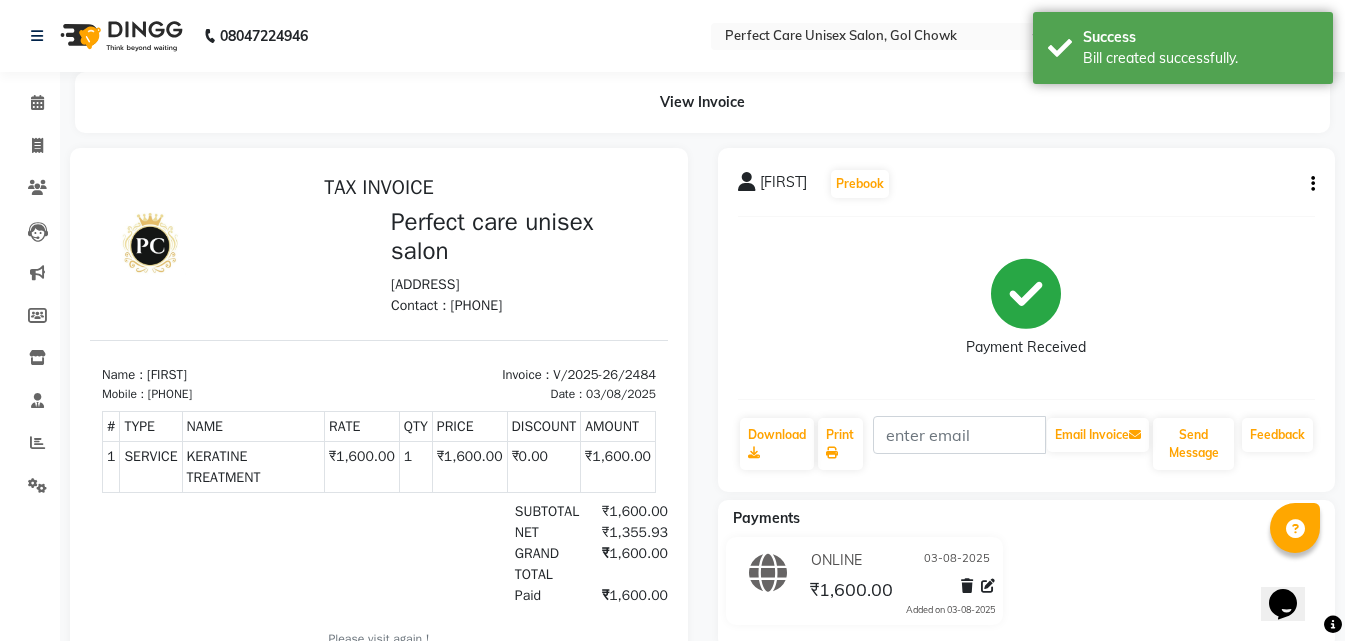 scroll, scrollTop: 0, scrollLeft: 0, axis: both 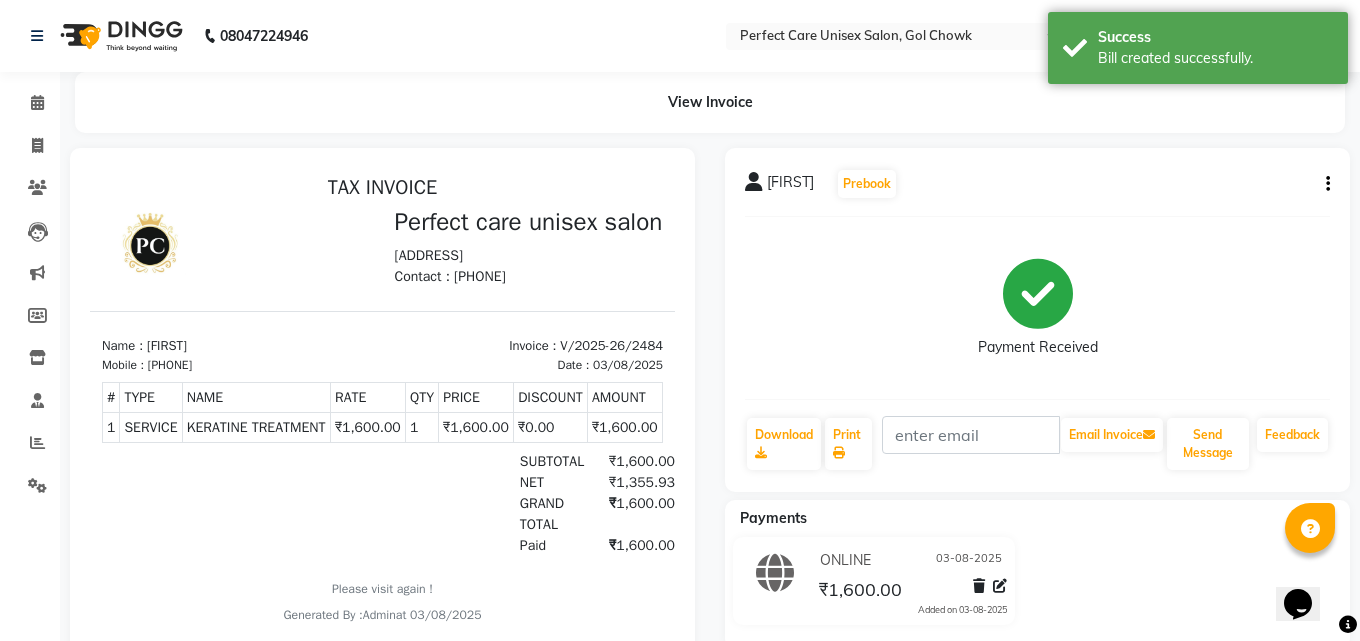 select on "service" 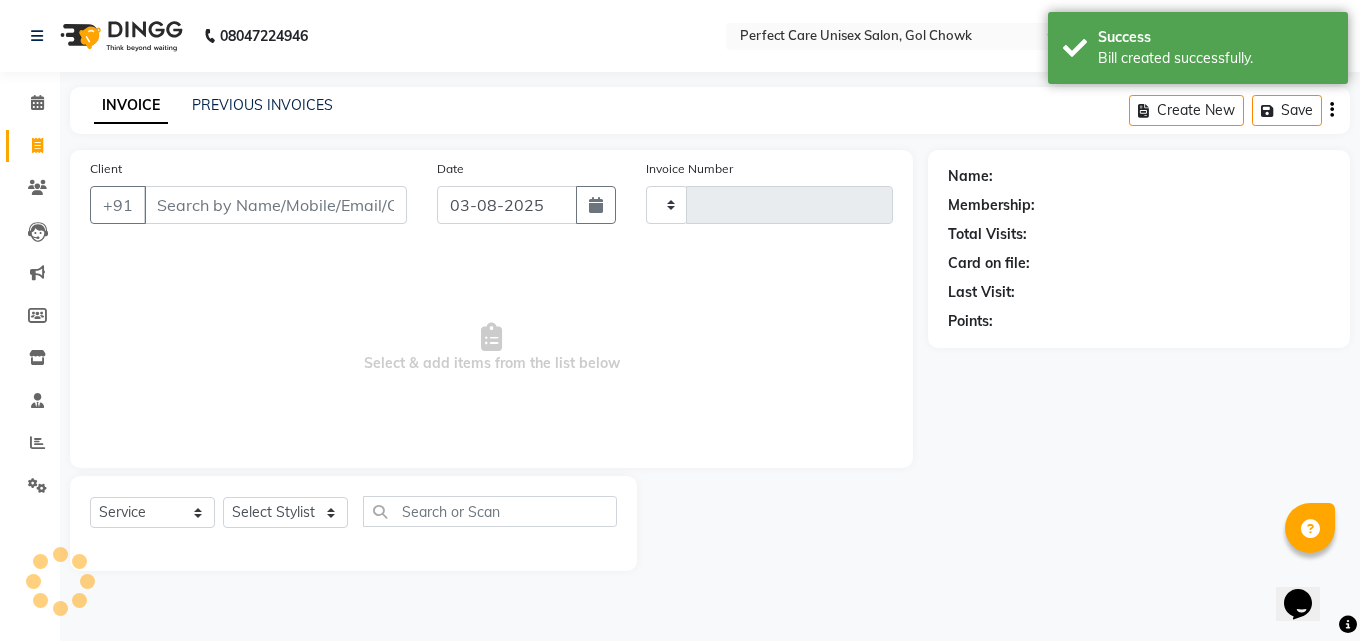 type on "2485" 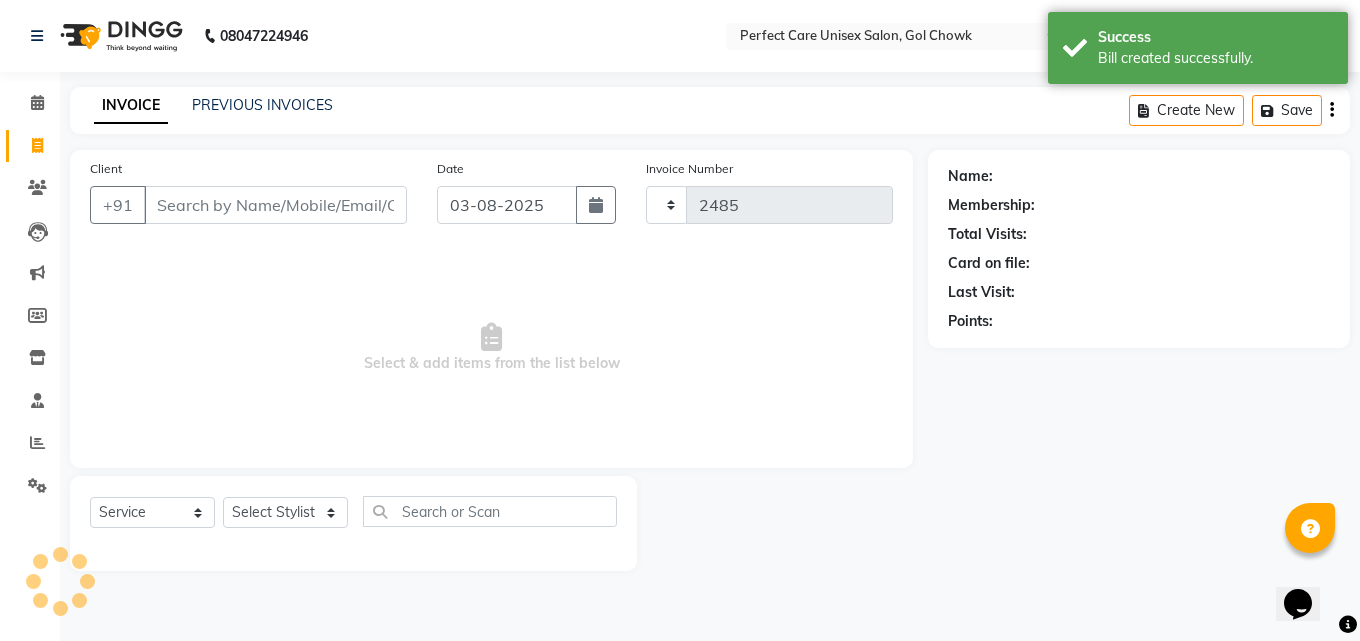 select on "4751" 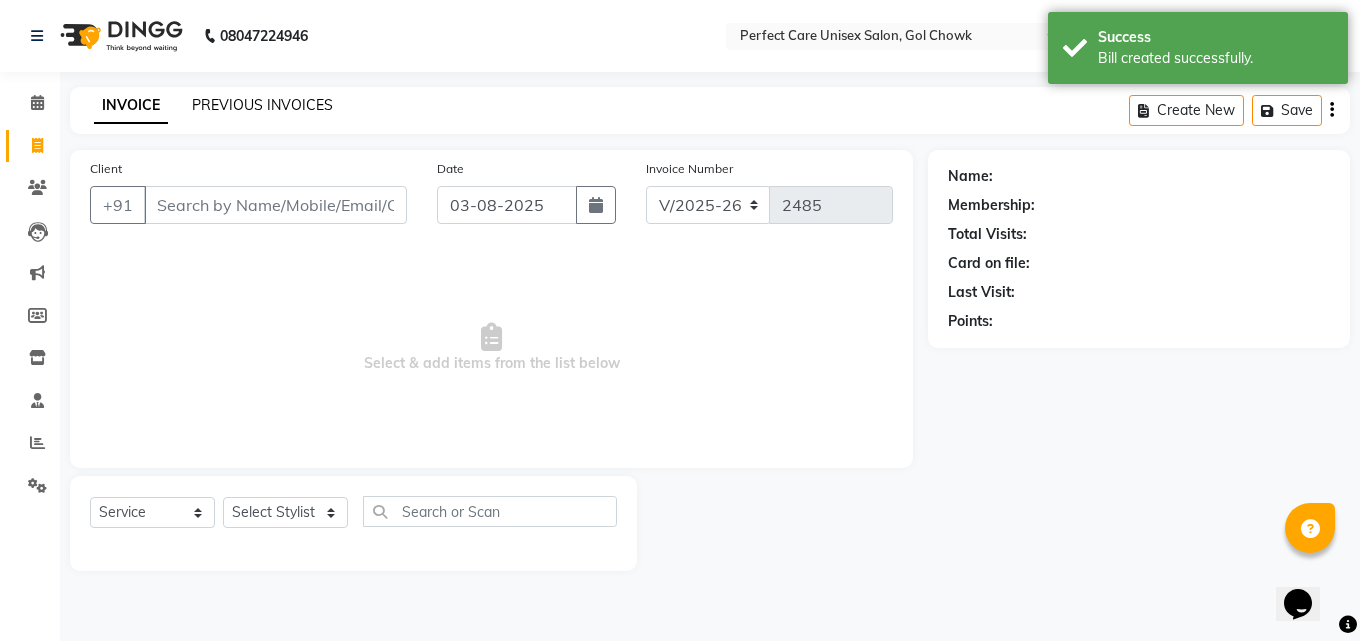 click on "PREVIOUS INVOICES" 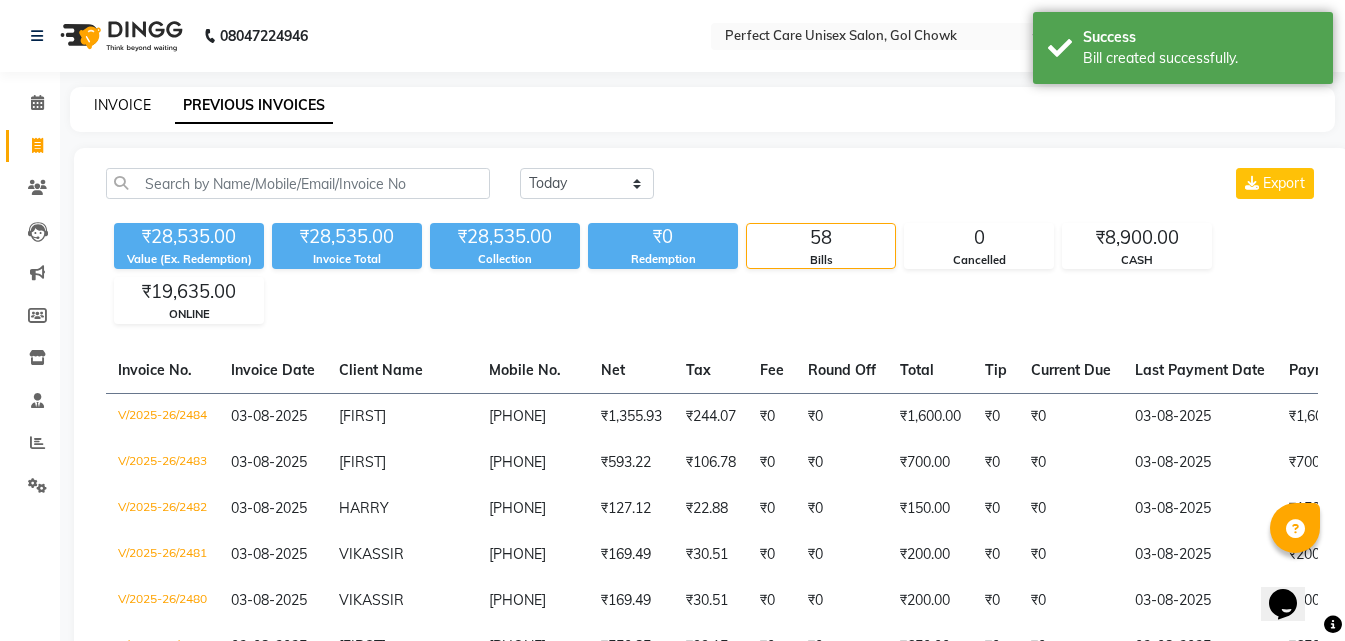 click on "INVOICE" 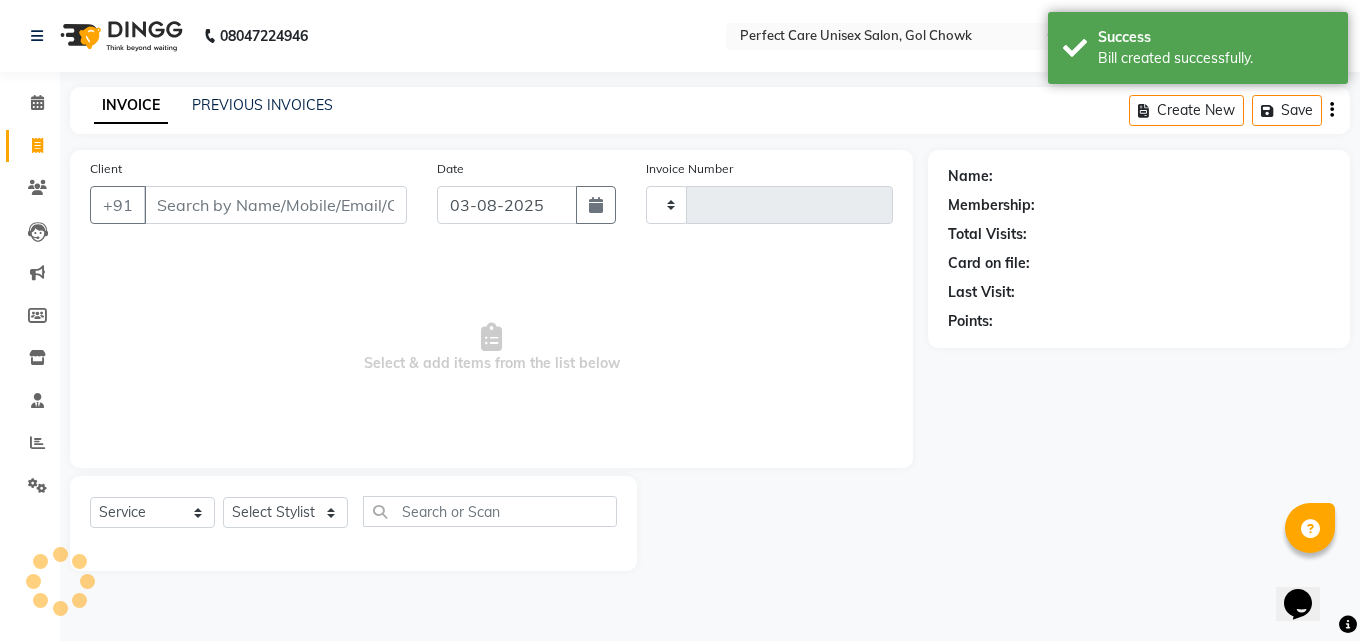 type on "2485" 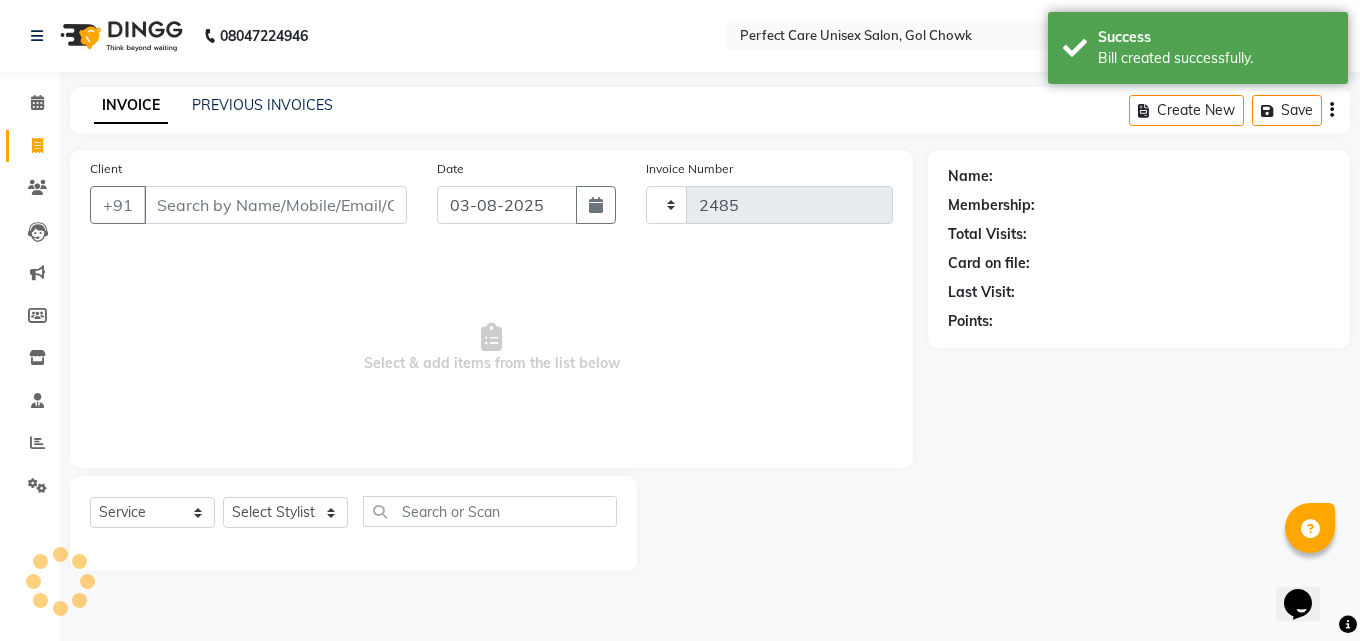 select on "4751" 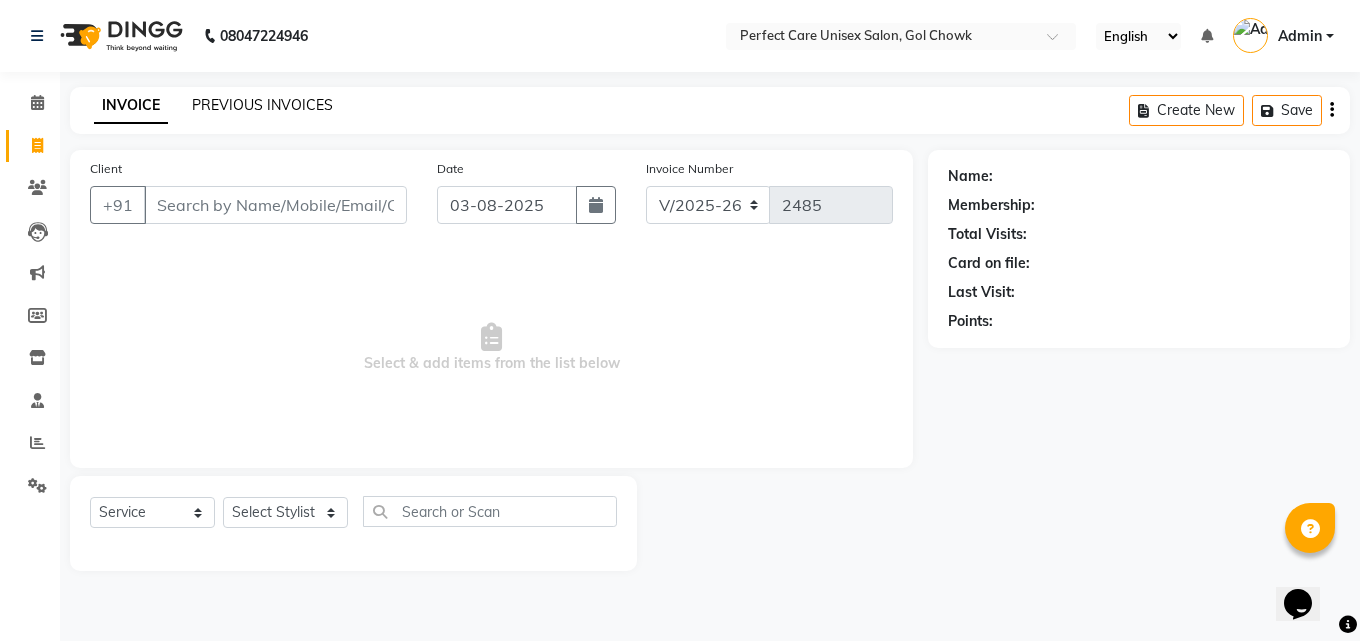 click on "PREVIOUS INVOICES" 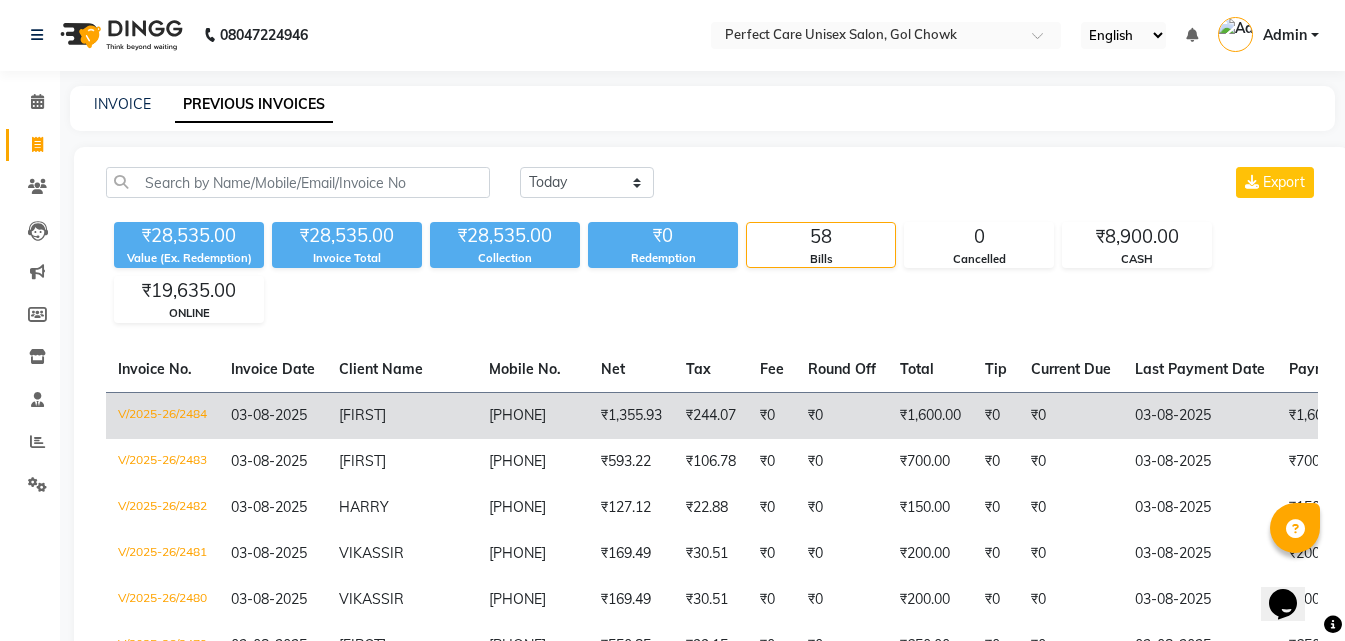 scroll, scrollTop: 100, scrollLeft: 0, axis: vertical 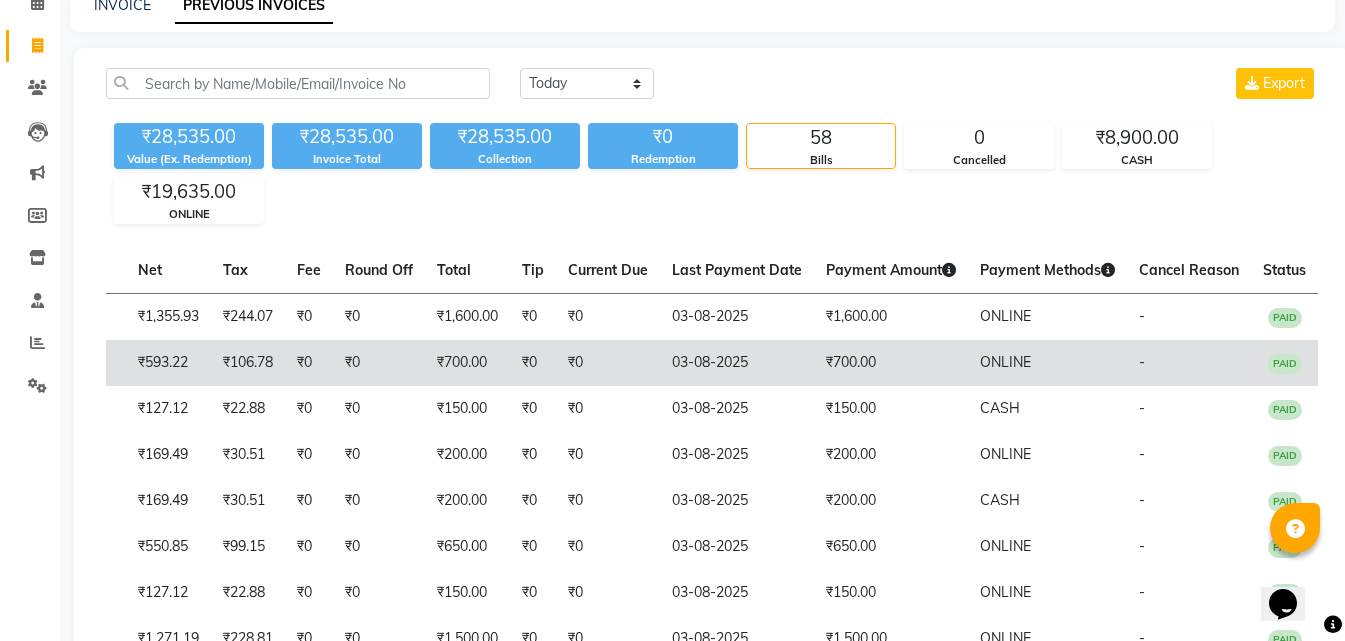 drag, startPoint x: 419, startPoint y: 357, endPoint x: 668, endPoint y: 339, distance: 249.64975 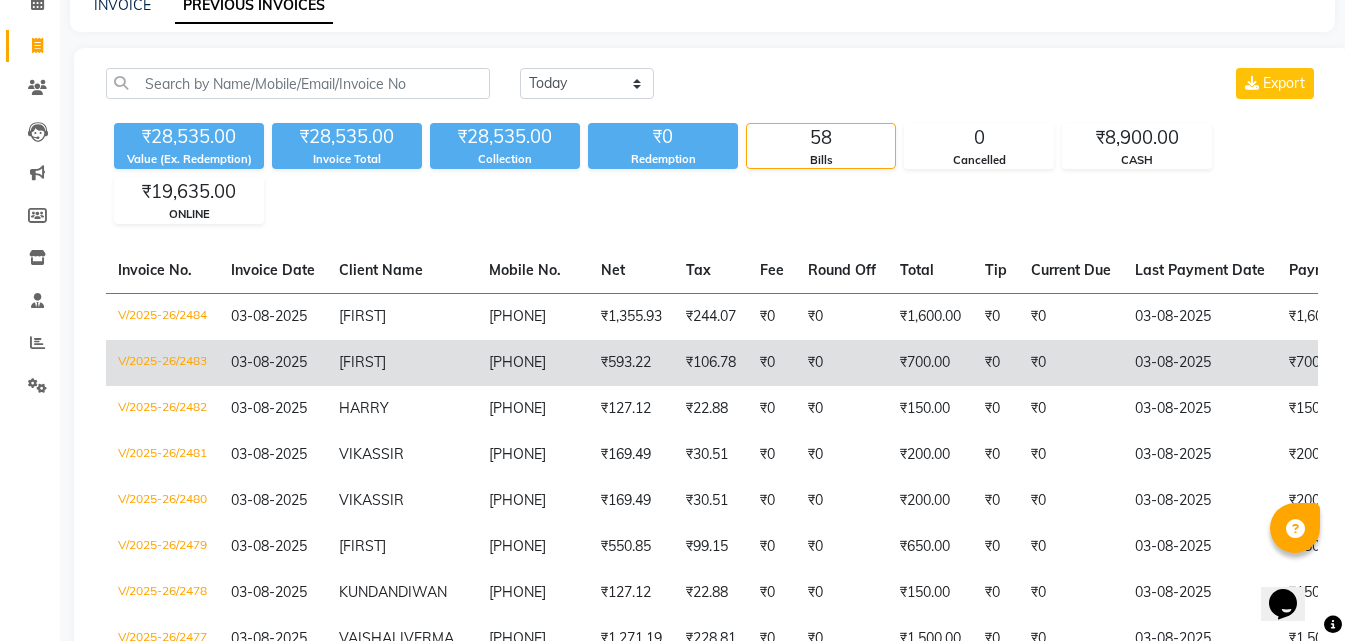 drag, startPoint x: 549, startPoint y: 361, endPoint x: 331, endPoint y: 341, distance: 218.91551 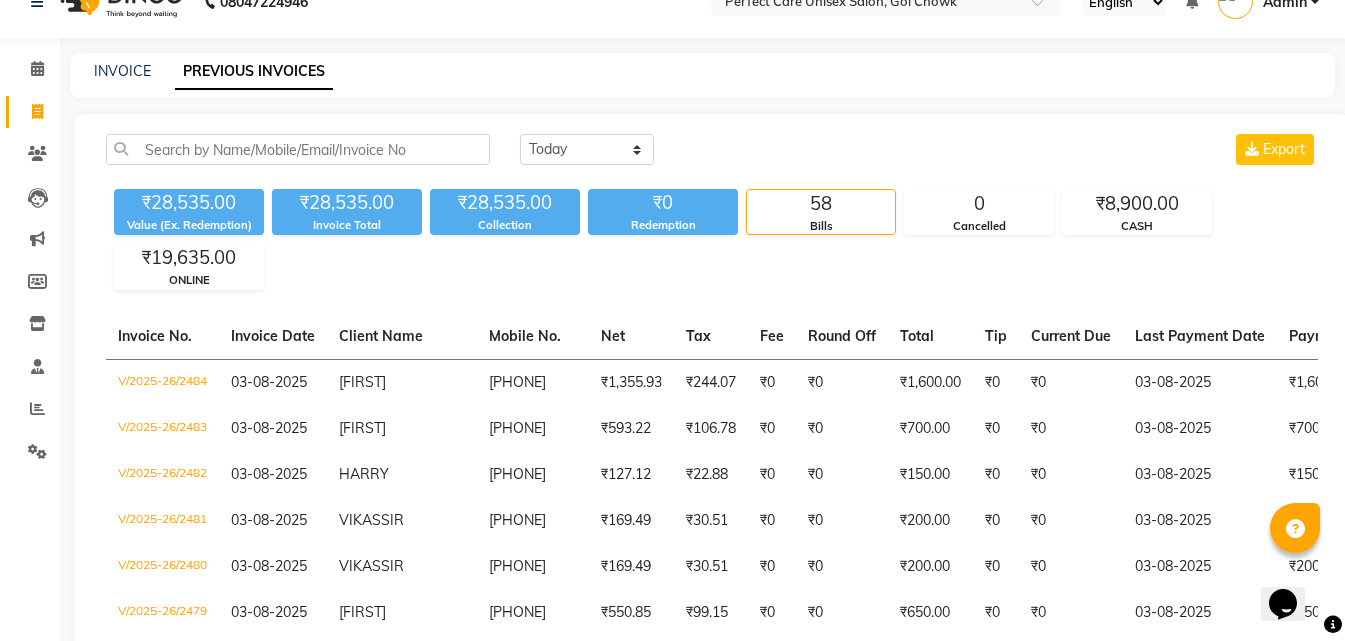 scroll, scrollTop: 0, scrollLeft: 0, axis: both 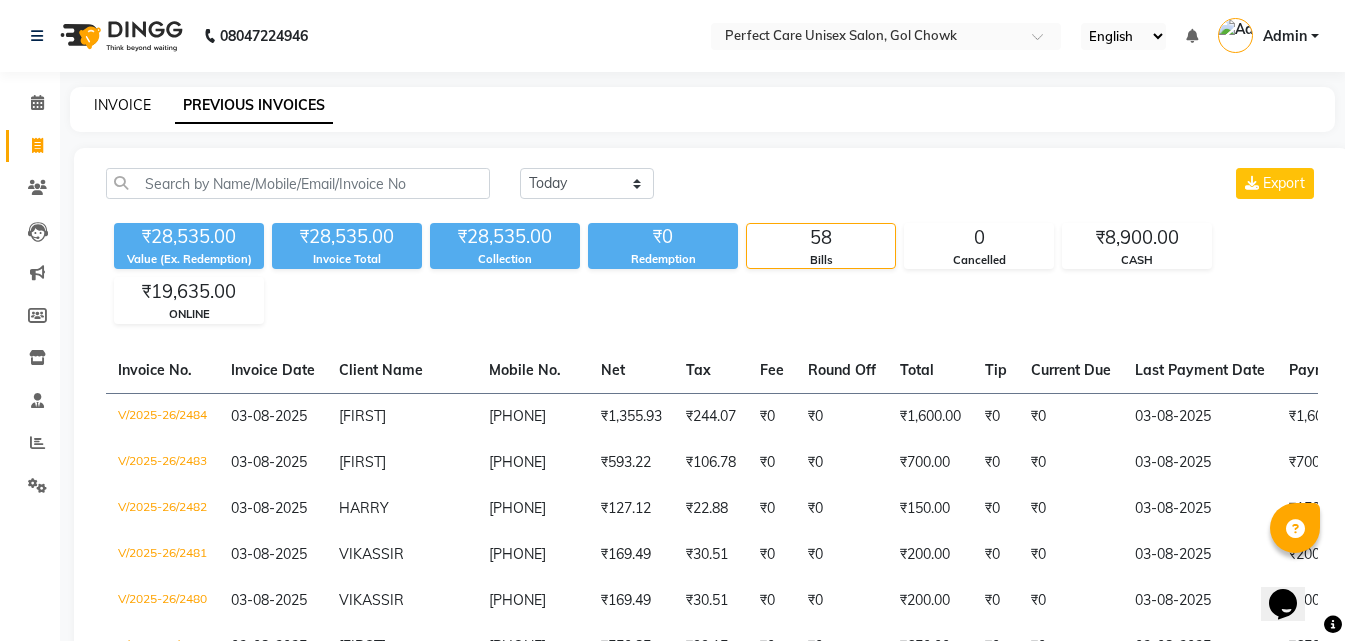 click on "INVOICE" 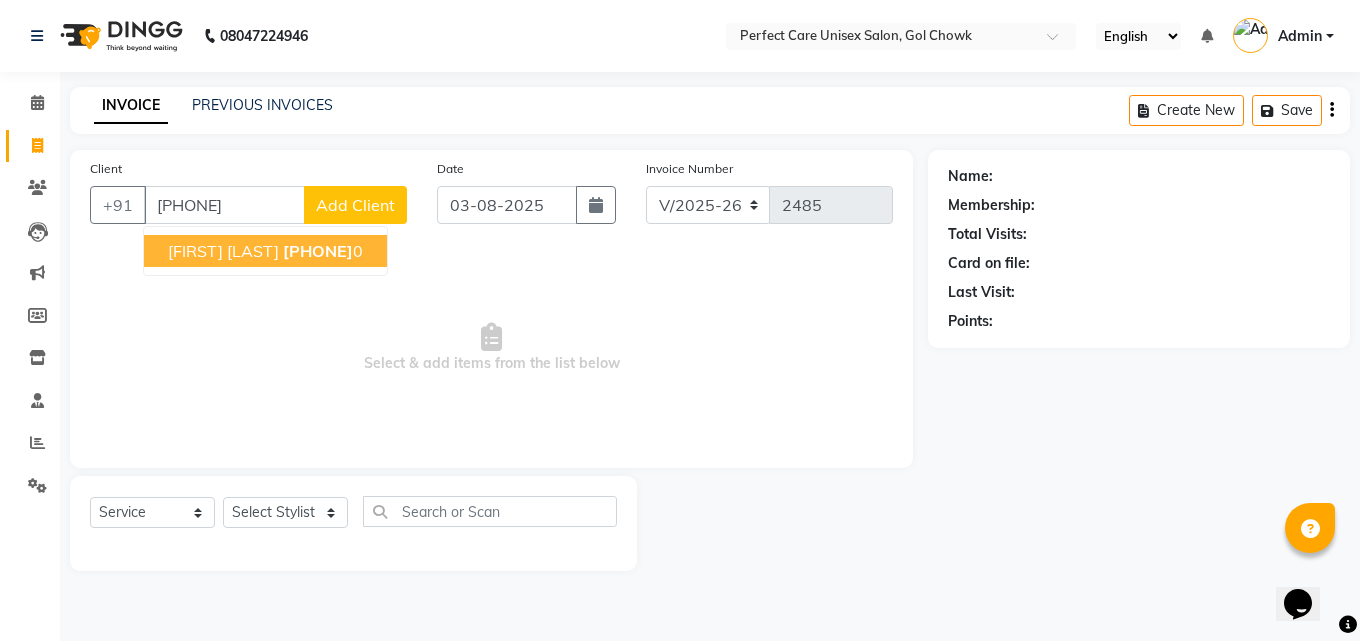 click on "[PHONE]" 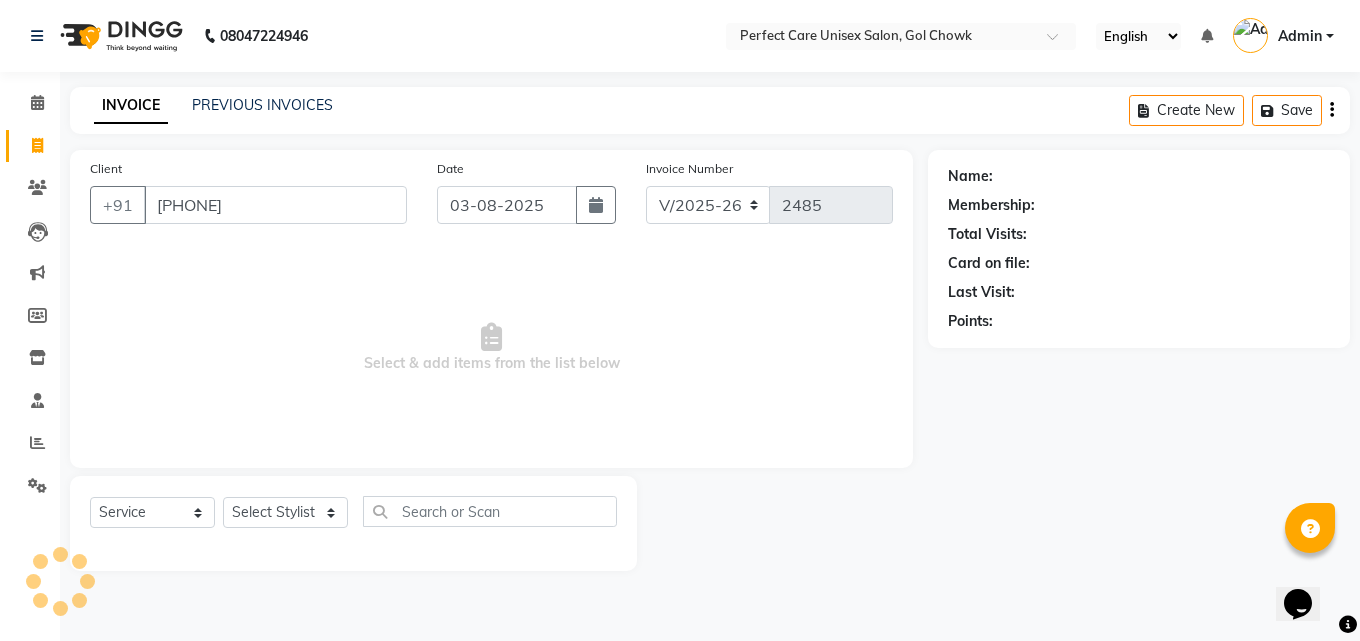 type on "[PHONE]" 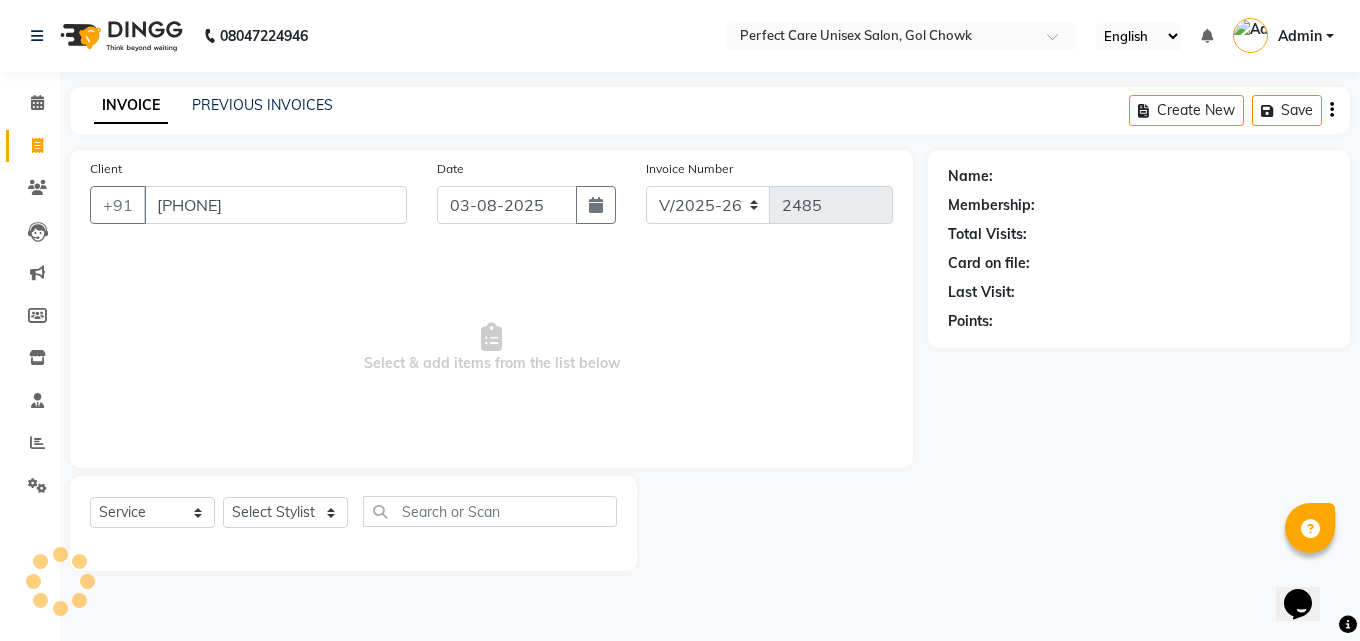 select on "1: Object" 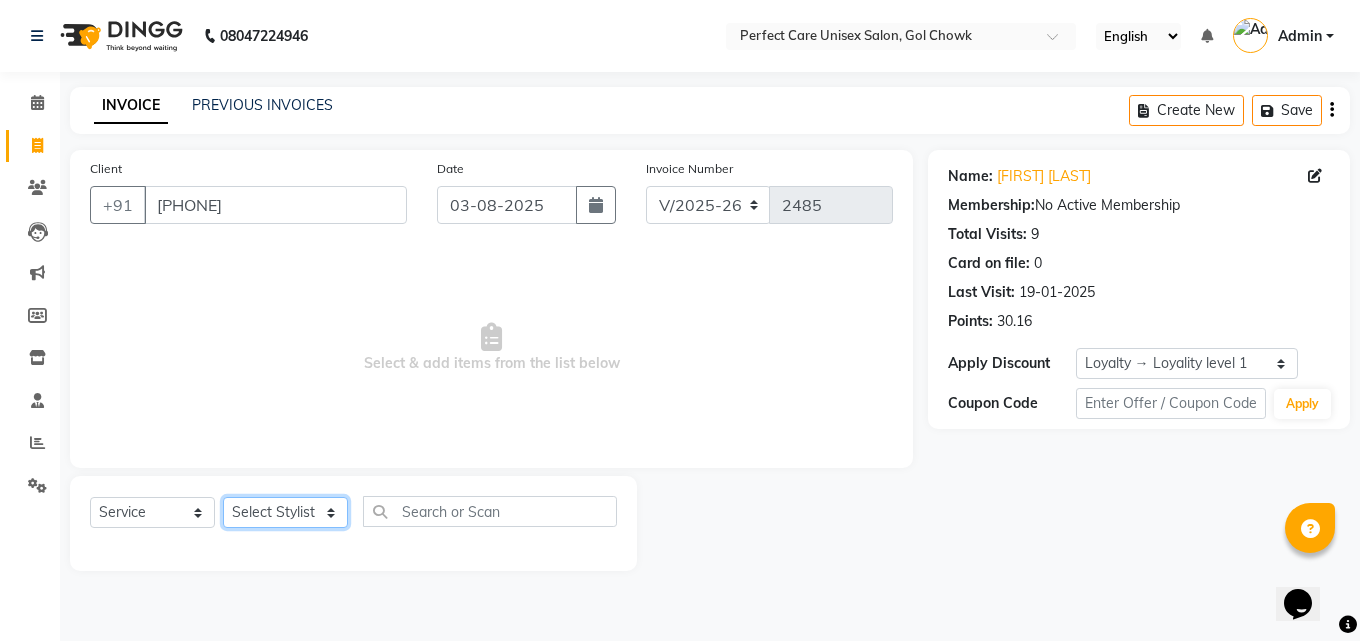 click on "Update Client Name sir Email DOB Day 01 02 03 04 05 06 07 08 09 10 11 12 13 14 15 16 17 18 19 20 21 22 23 24 25 26 27 28 29 30 31 Month January February March April May June July August September October November December 1940 1941 1942 1943 1944 1945 1946 1947 1948 1949 1950 1951 1952 1953 1954 1955 1956 1957 1958 1959 1960 1961 1962 1963 1964 1965 1966 1967 1968 1969 1970 1971 1972 1973 1974 1975 1976 1977 1978 1979 1980 1981 1982 1983 1984 1985 1986 1987 1988 1989 1990 1991 1992 1993 1994 1995 1996 1997 1998 1999 2000 2001 2002 2003 2004 2005 2006 2007 2008 2009 2010 2011 2012 2013 2014 2015 2016 2017 2018 2019 2020 2021 2022 2023 2024 GST Number State Select Andaman and Nicobar Islands Andhra Pradesh Arunachal Pradesh Assam Bihar Chandigarh Chhattisgarh Dadra and Nagar Haveli Daman and Diu Delhi Goa Gujarat Haryana Himachal Pradesh Jammu and Kashmir Jharkhand Karnataka Kerala Lakshadweep Madhya Pradesh Maharashtra Manipur Meghalaya Mizoram Nagaland Odisha Pondicherry Punjab Rajasthan Sikkim Tamil Nadu ×" 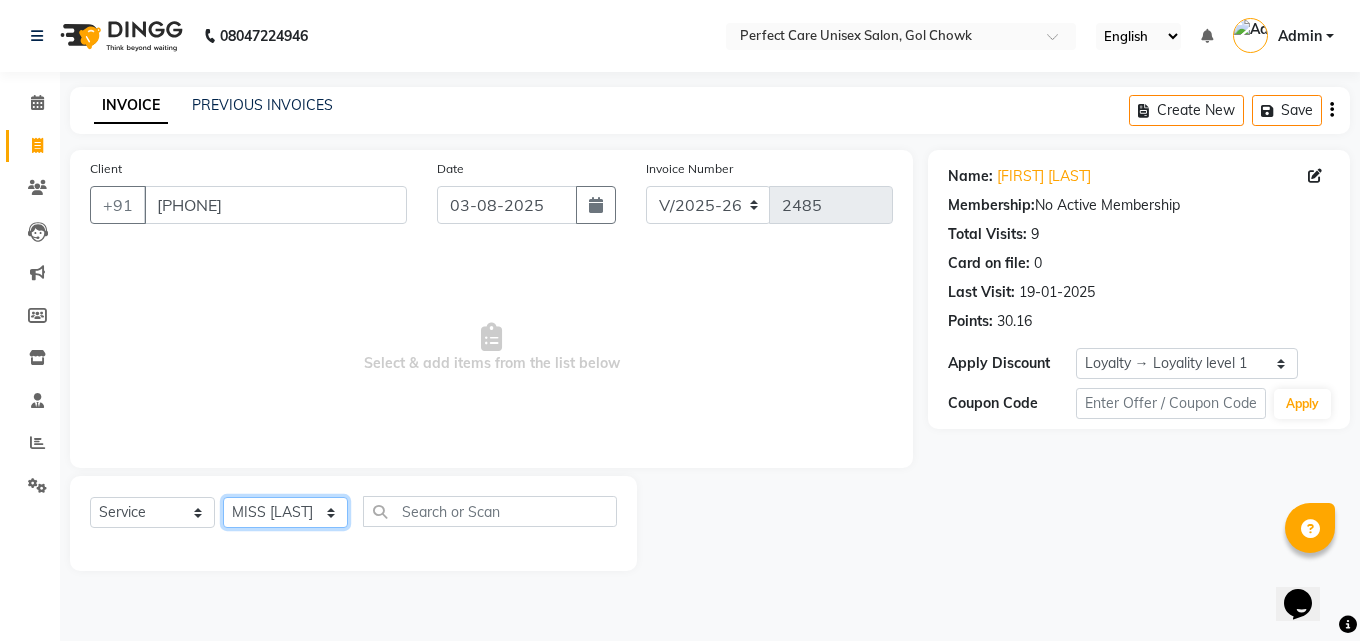 click on "Update Client Name sir Email DOB Day 01 02 03 04 05 06 07 08 09 10 11 12 13 14 15 16 17 18 19 20 21 22 23 24 25 26 27 28 29 30 31 Month January February March April May June July August September October November December 1940 1941 1942 1943 1944 1945 1946 1947 1948 1949 1950 1951 1952 1953 1954 1955 1956 1957 1958 1959 1960 1961 1962 1963 1964 1965 1966 1967 1968 1969 1970 1971 1972 1973 1974 1975 1976 1977 1978 1979 1980 1981 1982 1983 1984 1985 1986 1987 1988 1989 1990 1991 1992 1993 1994 1995 1996 1997 1998 1999 2000 2001 2002 2003 2004 2005 2006 2007 2008 2009 2010 2011 2012 2013 2014 2015 2016 2017 2018 2019 2020 2021 2022 2023 2024 GST Number State Select Andaman and Nicobar Islands Andhra Pradesh Arunachal Pradesh Assam Bihar Chandigarh Chhattisgarh Dadra and Nagar Haveli Daman and Diu Delhi Goa Gujarat Haryana Himachal Pradesh Jammu and Kashmir Jharkhand Karnataka Kerala Lakshadweep Madhya Pradesh Maharashtra Manipur Meghalaya Mizoram Nagaland Odisha Pondicherry Punjab Rajasthan Sikkim Tamil Nadu ×" 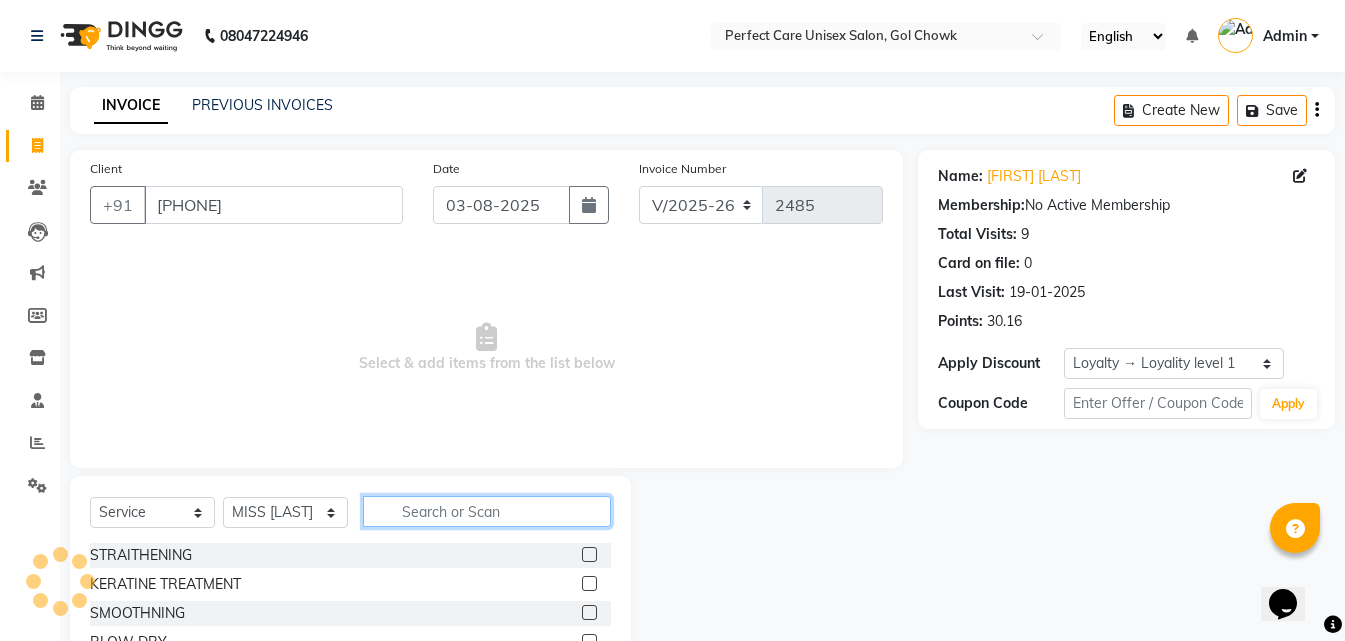 click 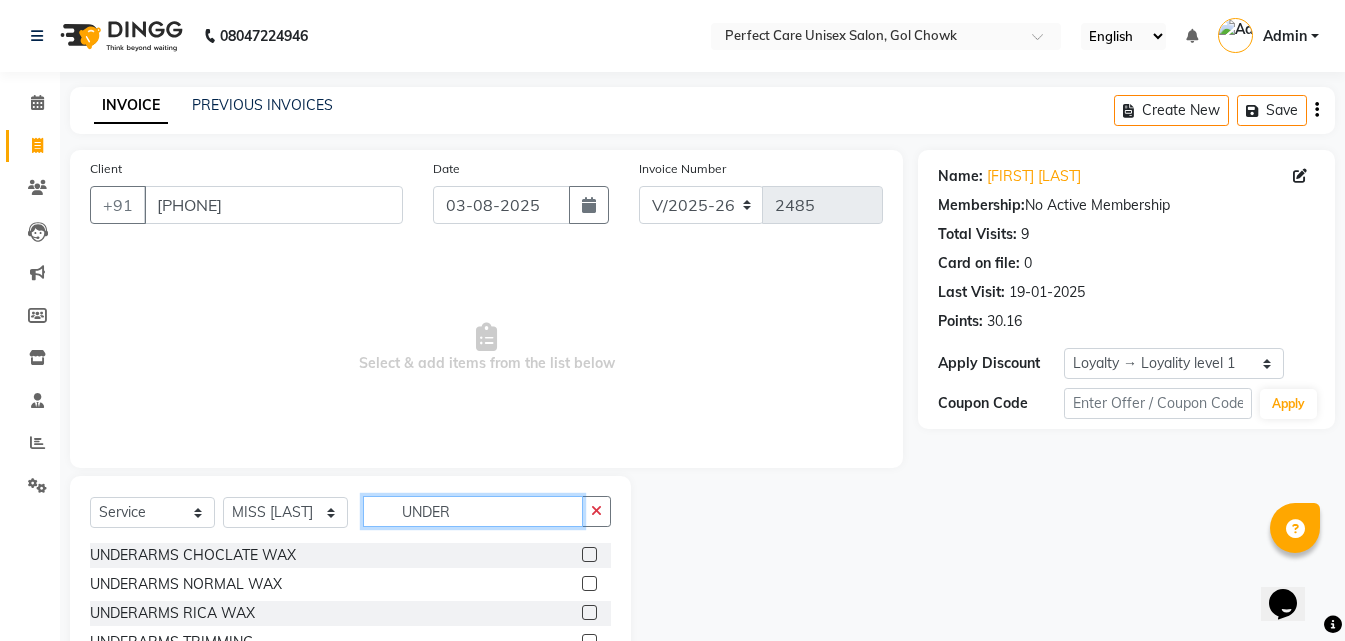 type on "UNDER" 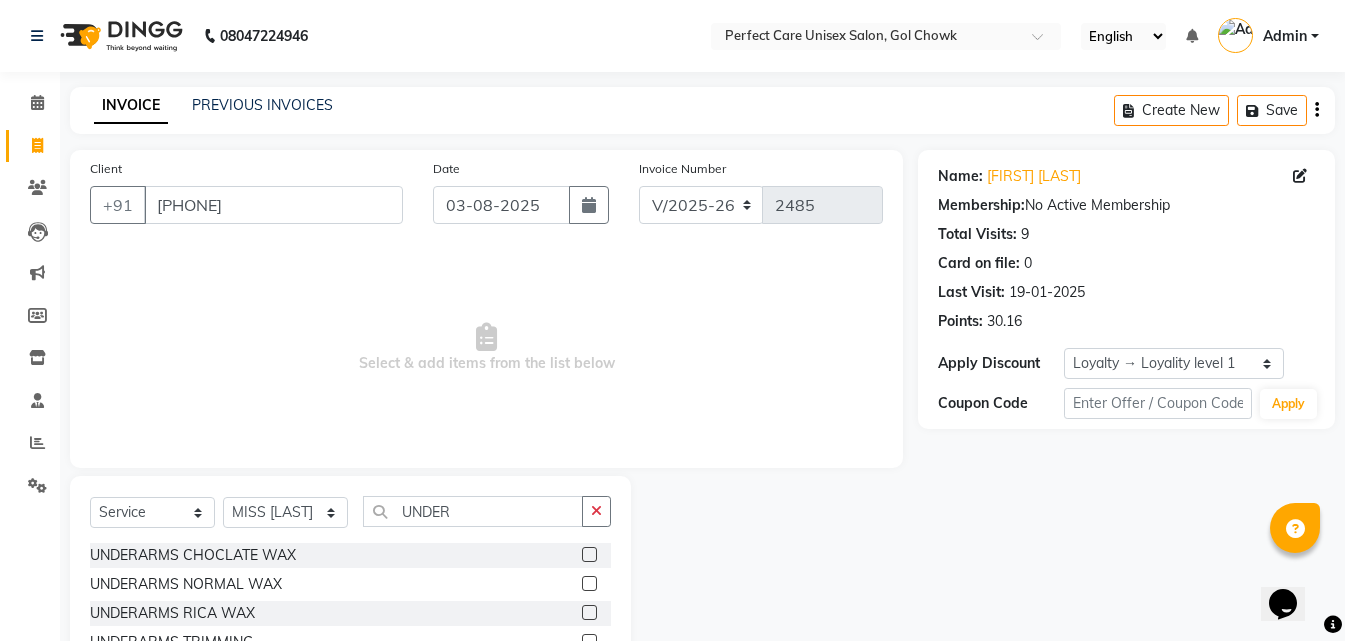 click 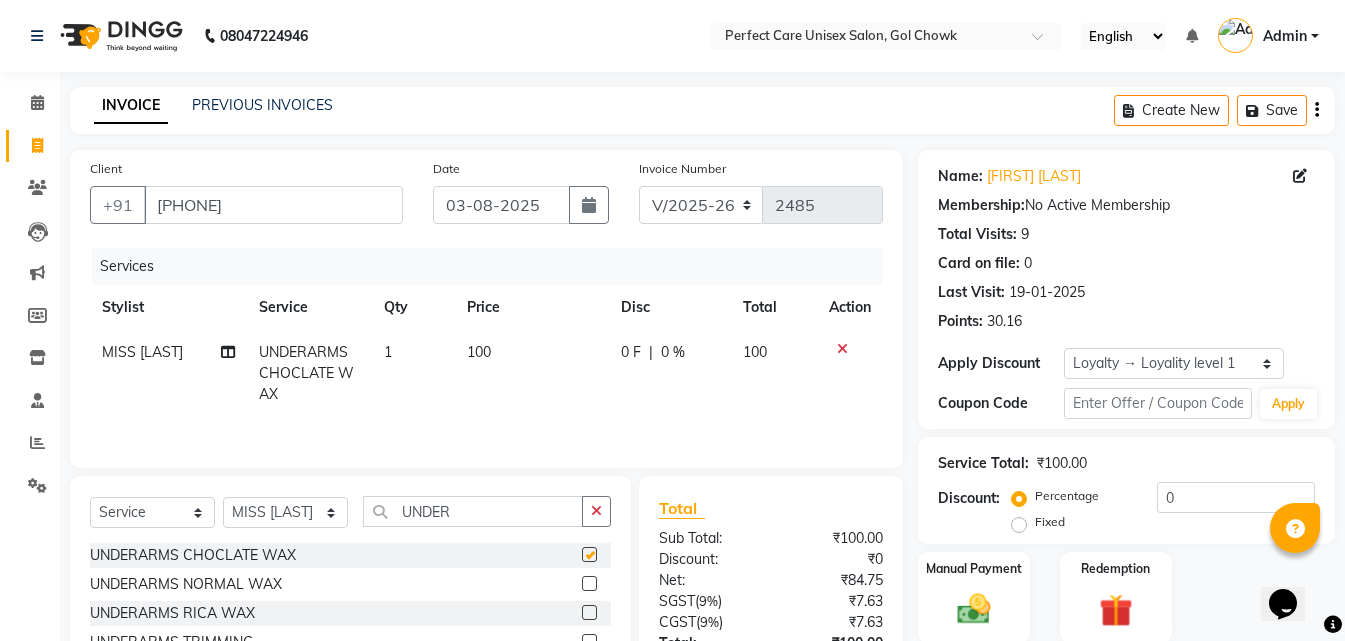 checkbox on "false" 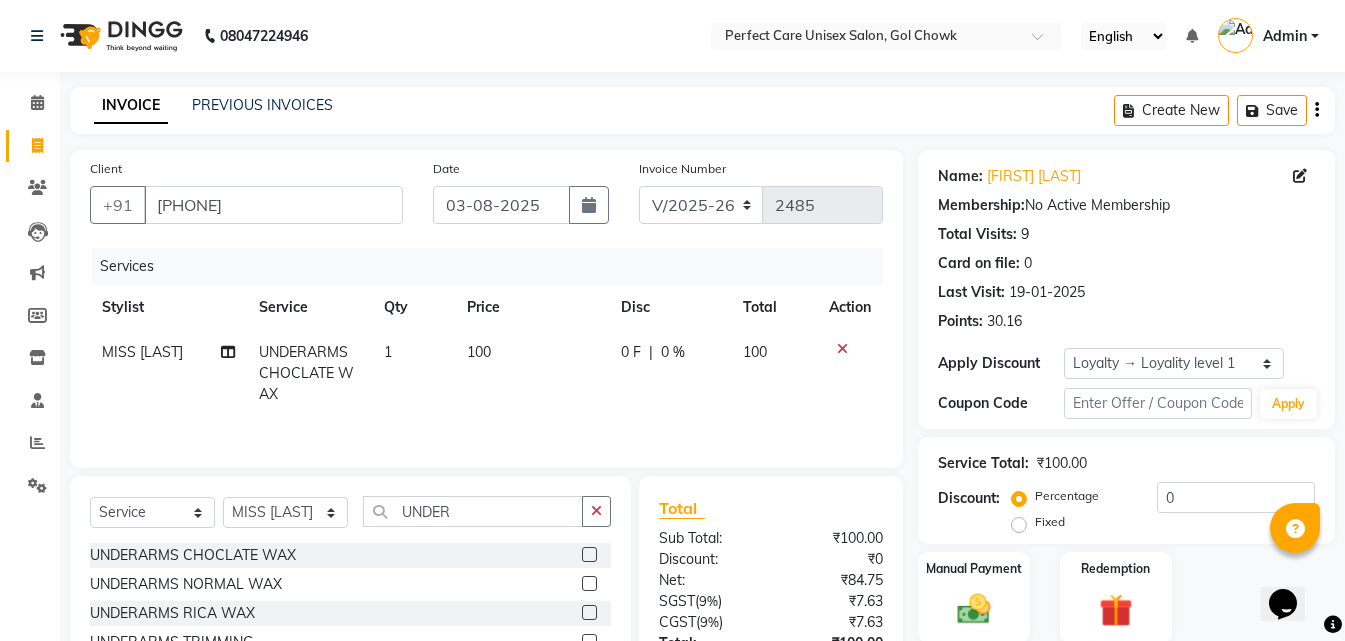 click on "100" 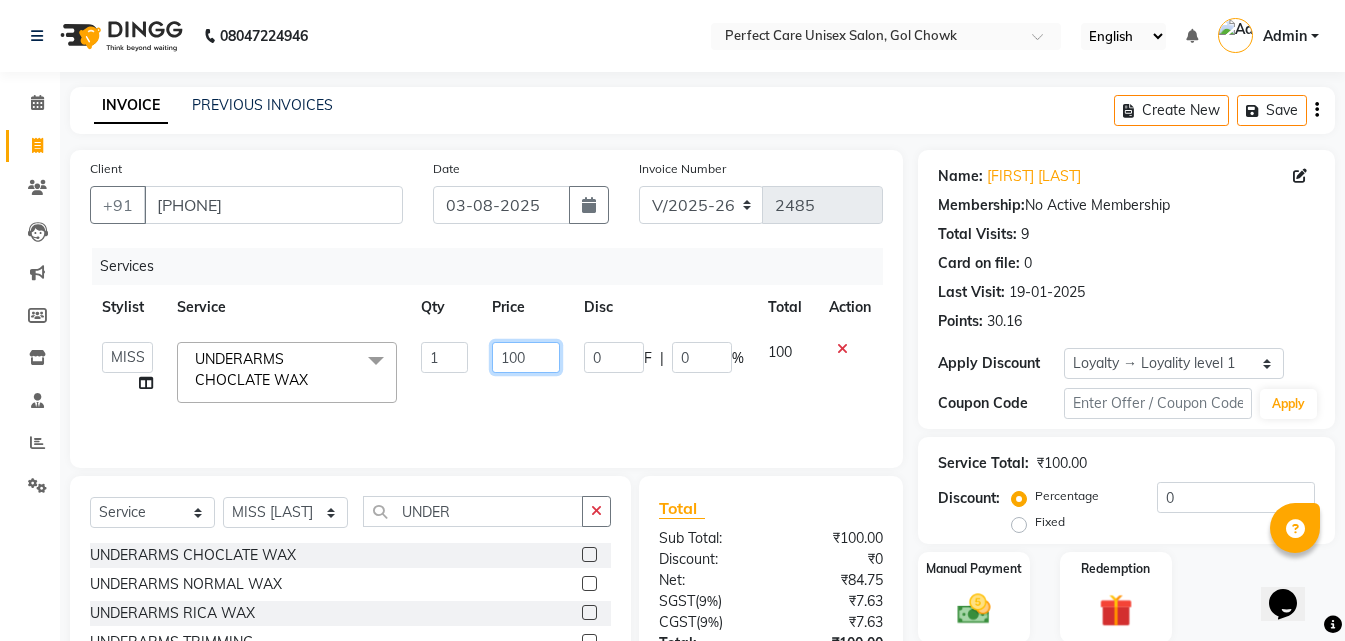 click on "100" 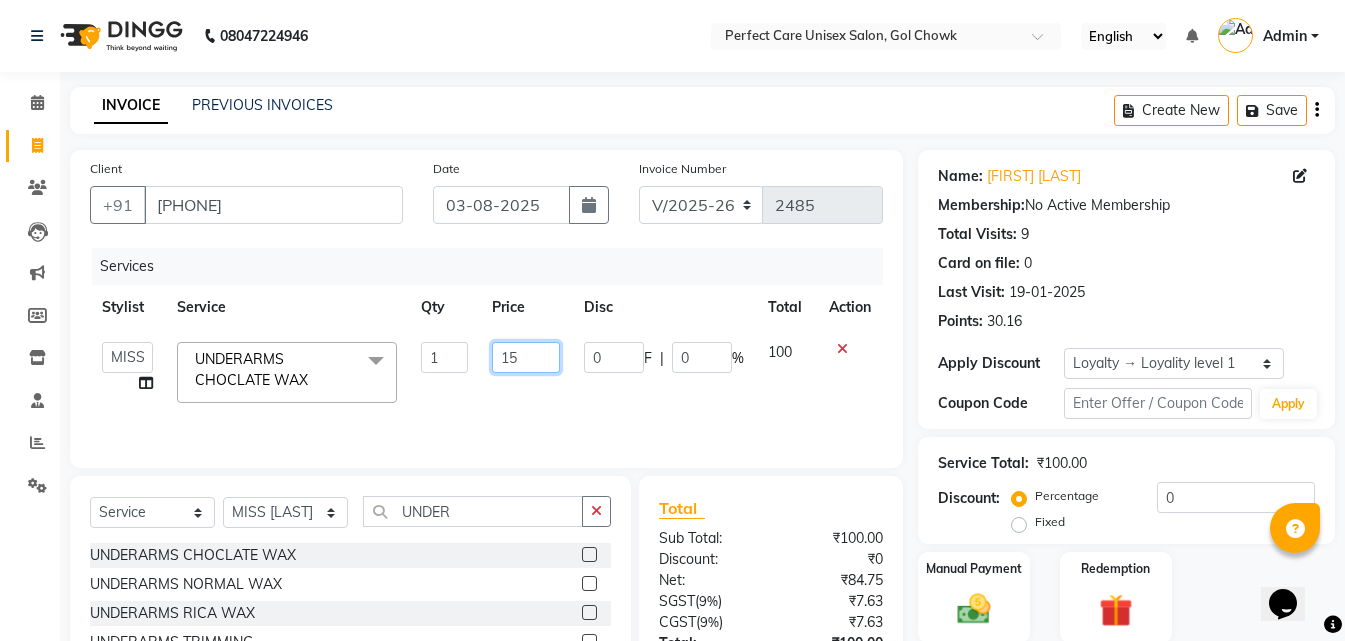 type on "150" 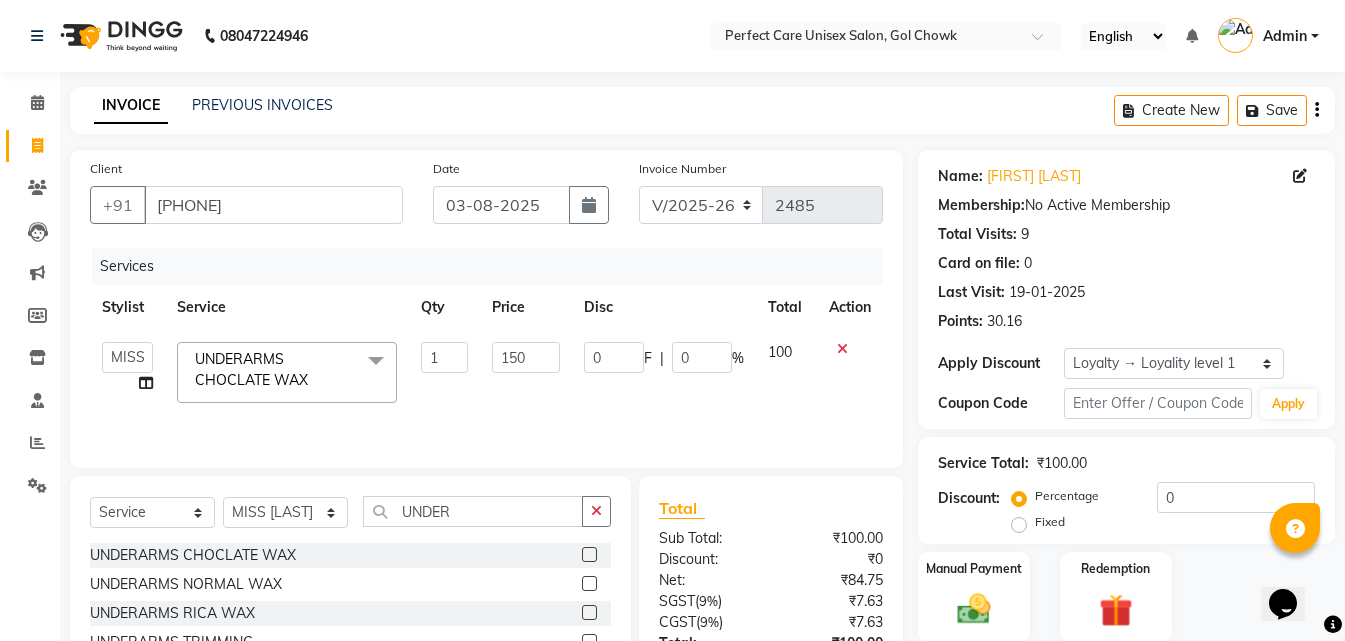 click on "0 F | 0 %" 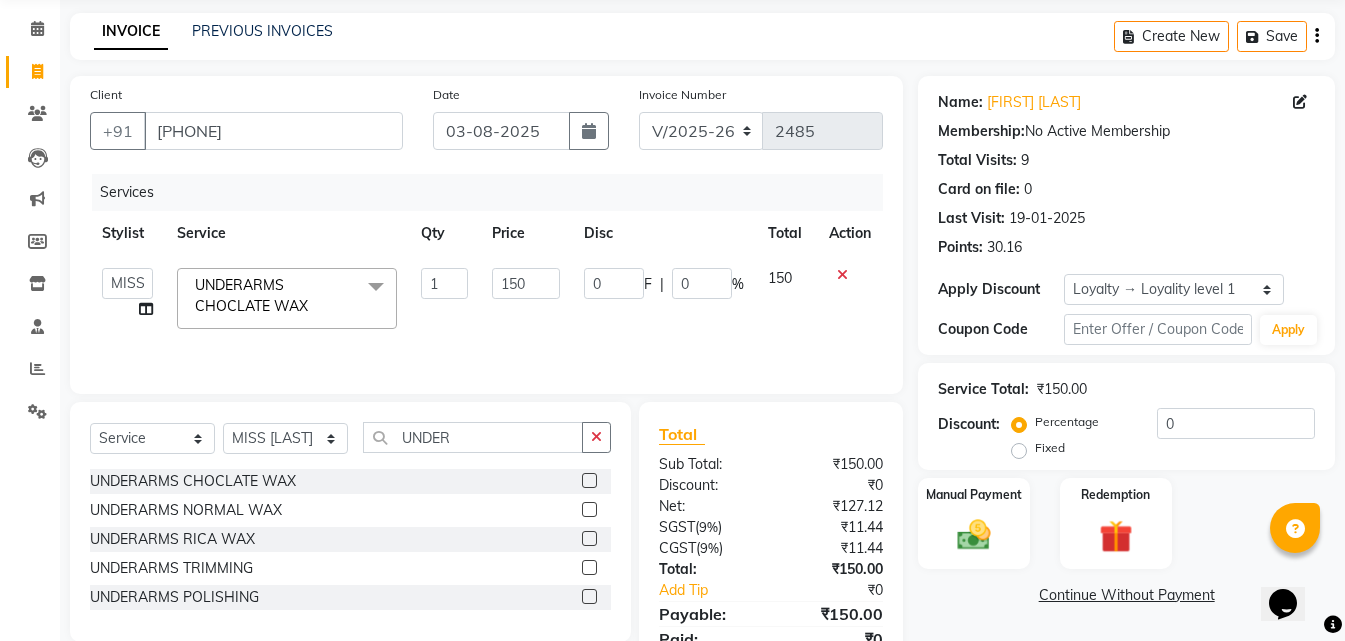 scroll, scrollTop: 159, scrollLeft: 0, axis: vertical 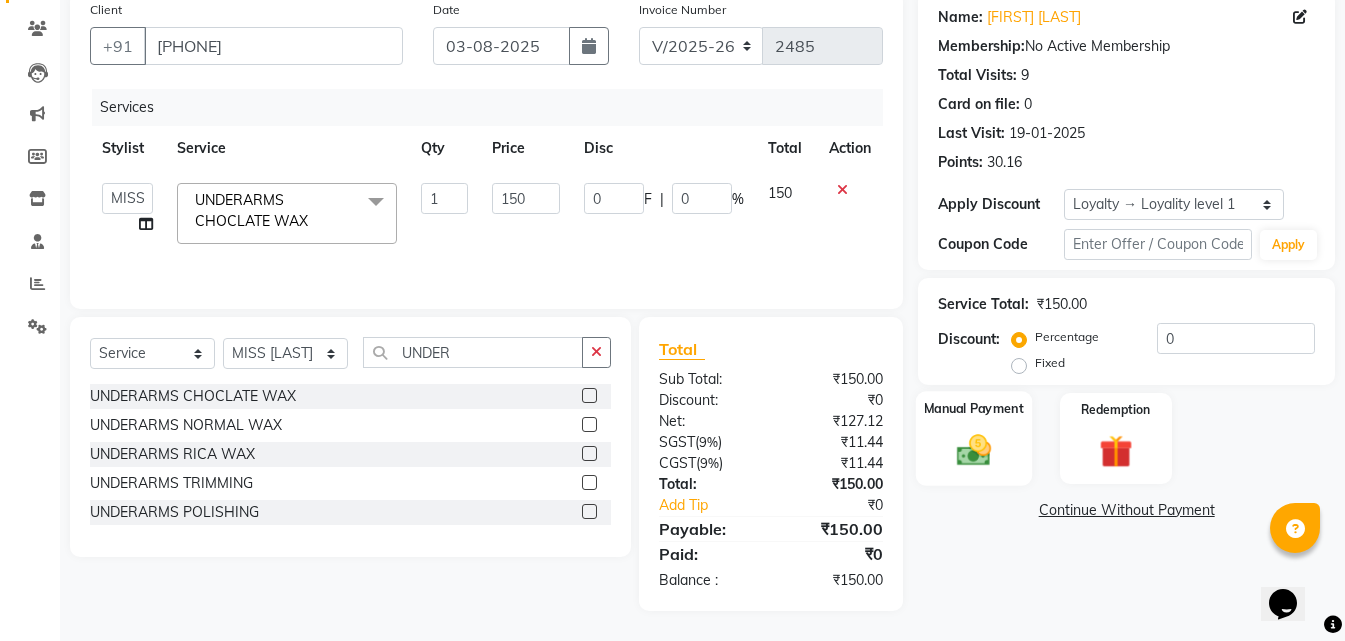 click on "Manual Payment" 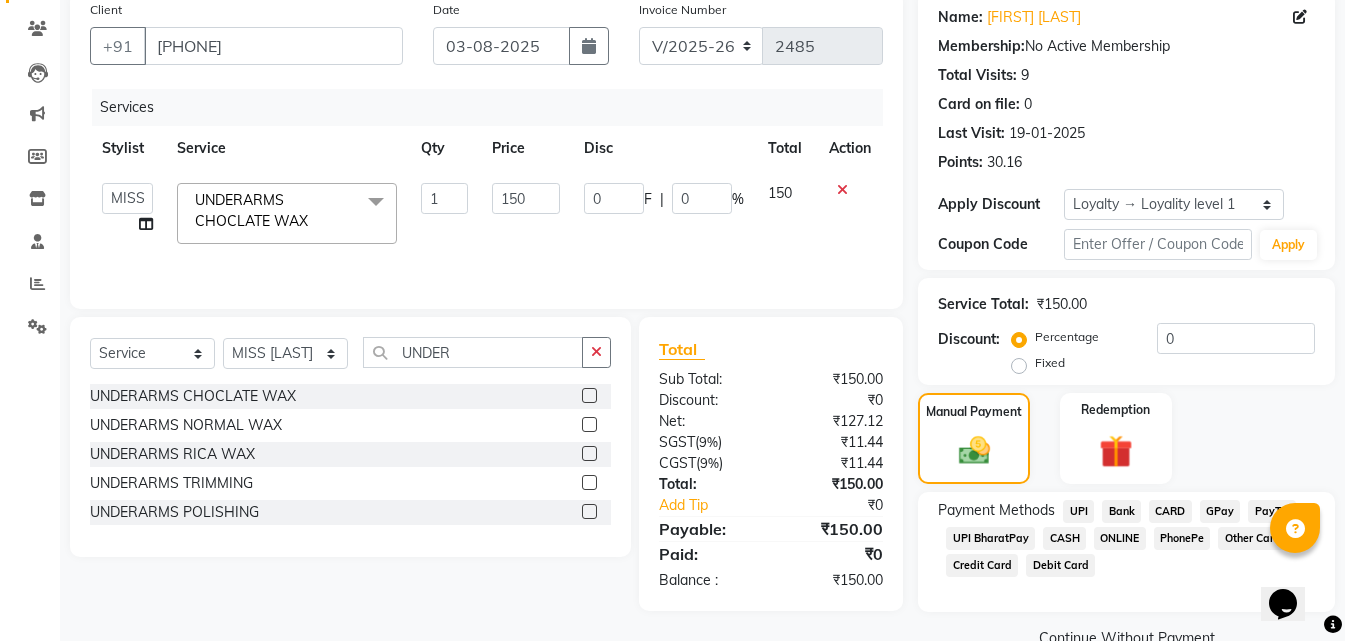 click on "ONLINE" 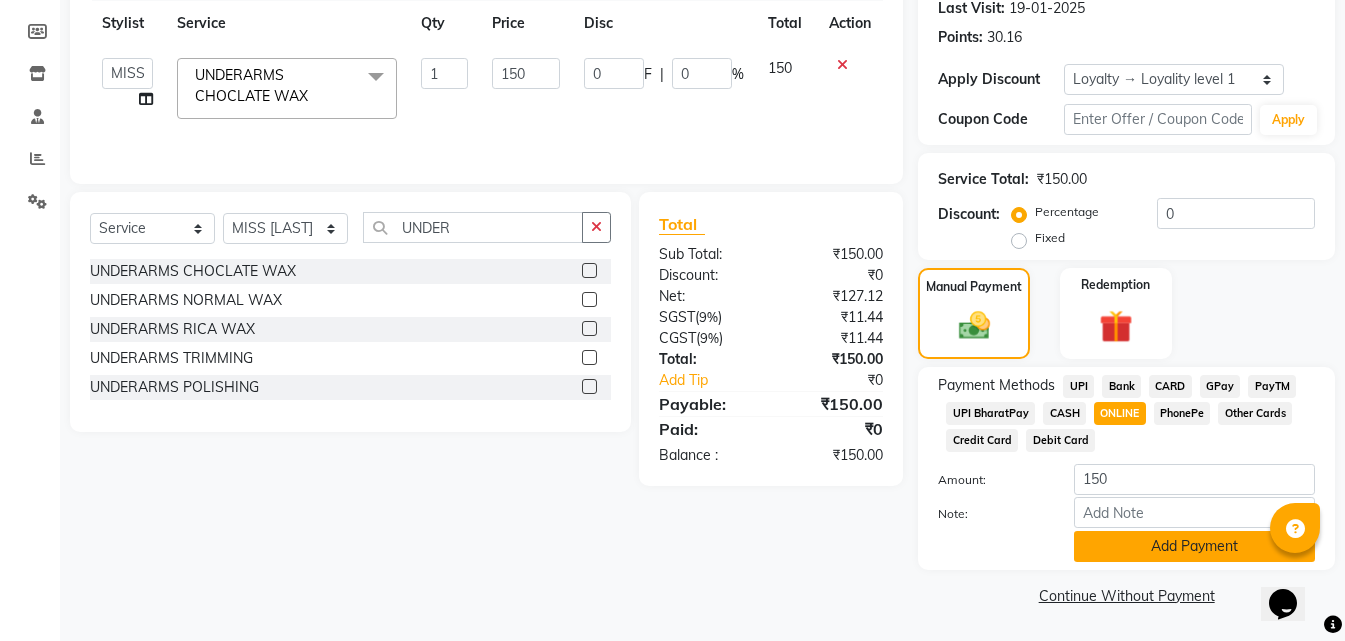 click on "Add Payment" 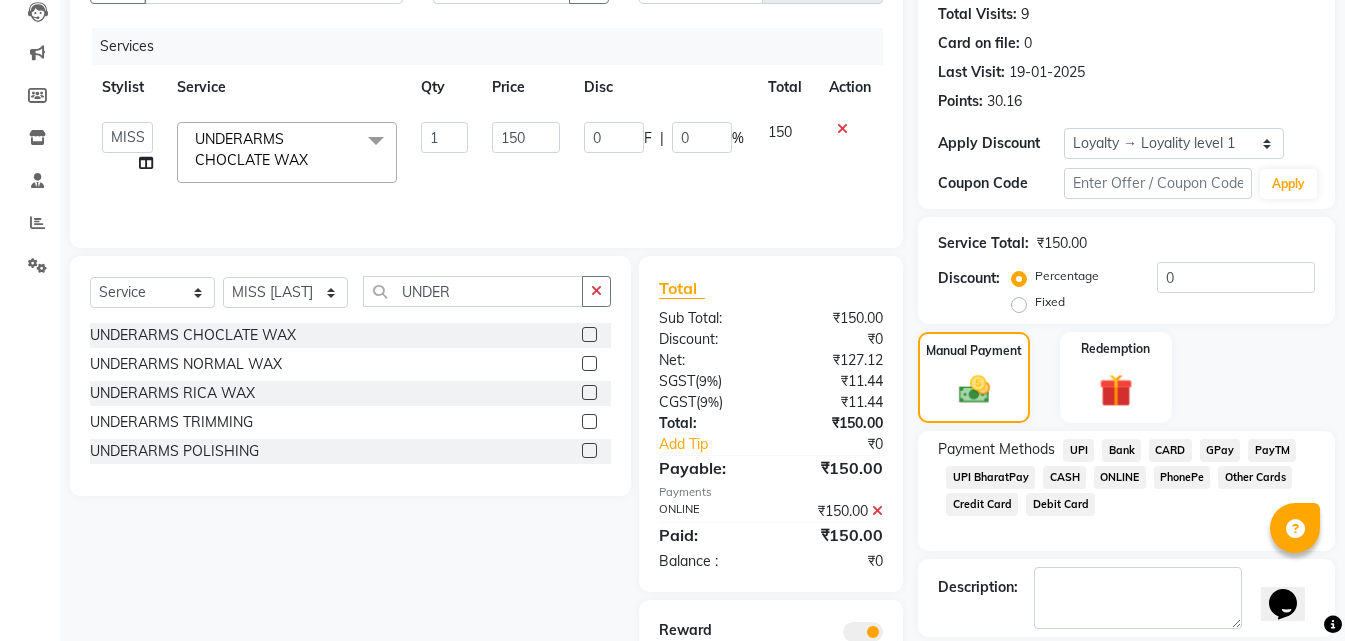 scroll, scrollTop: 320, scrollLeft: 0, axis: vertical 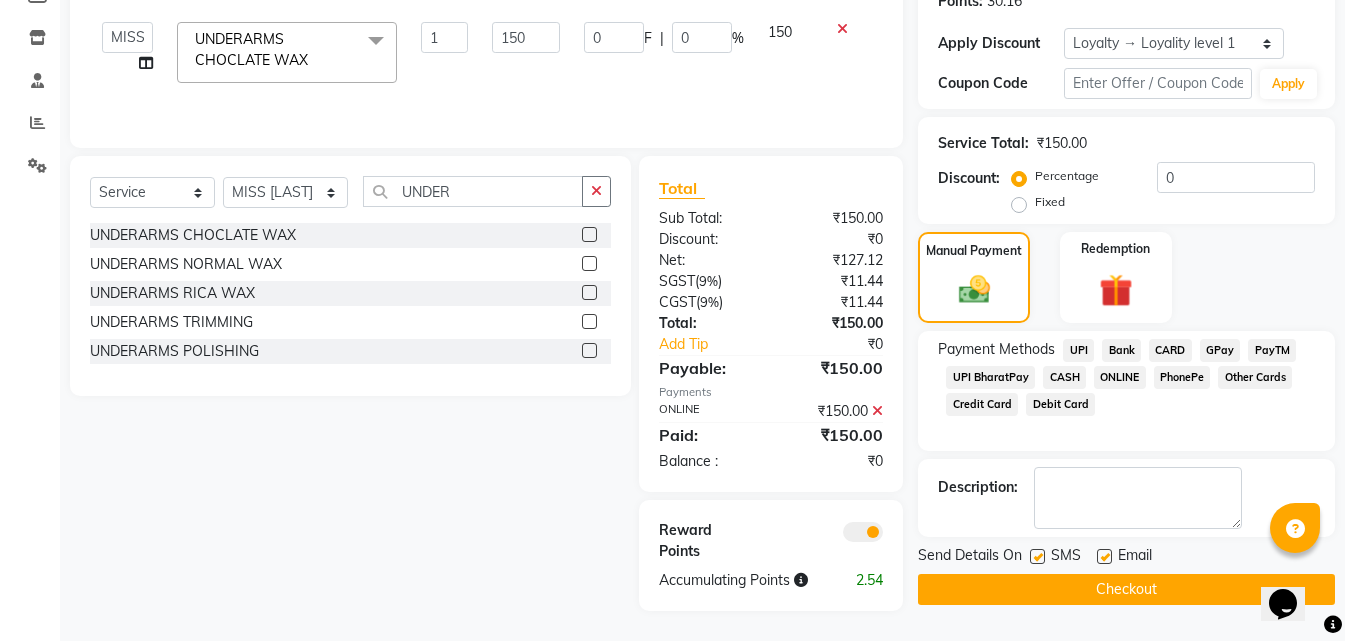 click on "Checkout" 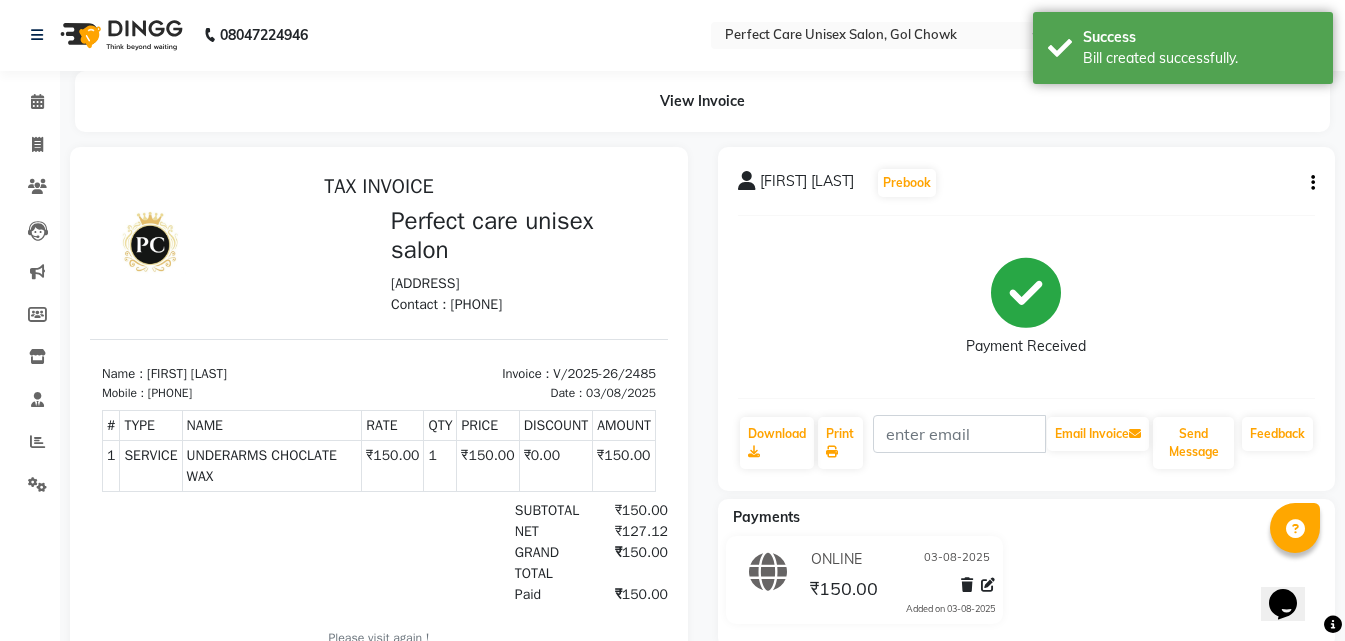 scroll, scrollTop: 0, scrollLeft: 0, axis: both 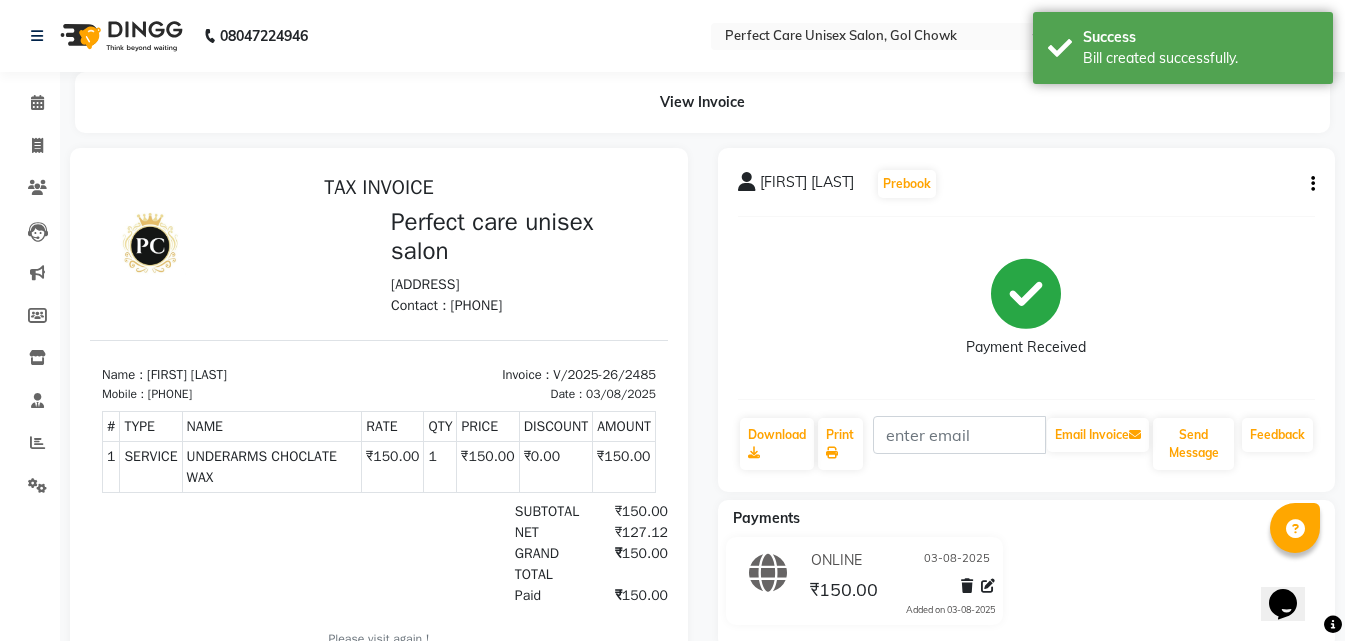 select on "service" 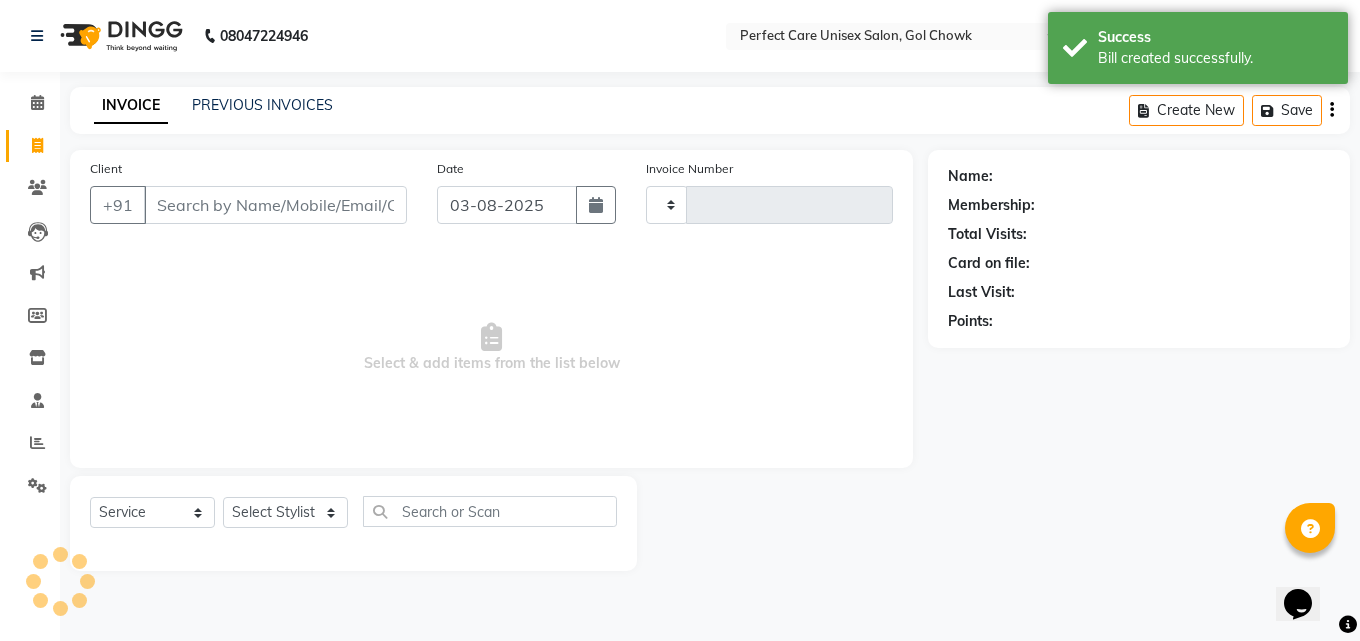 type on "2486" 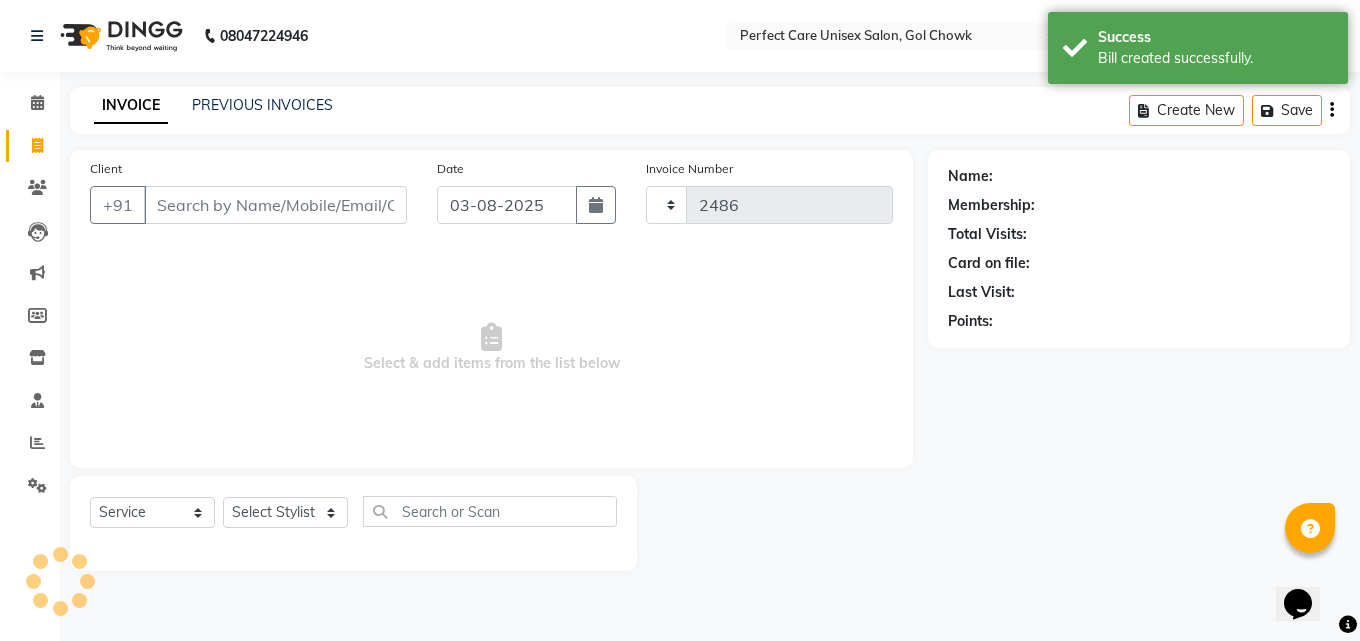 select on "4751" 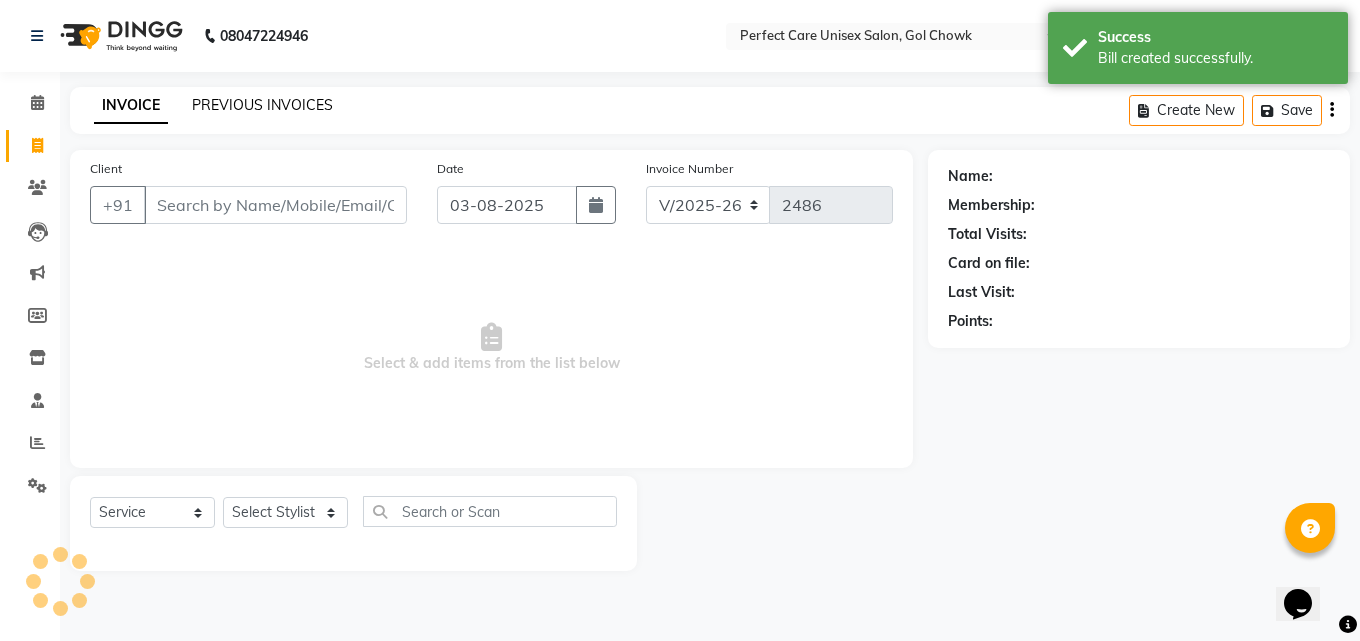 click on "PREVIOUS INVOICES" 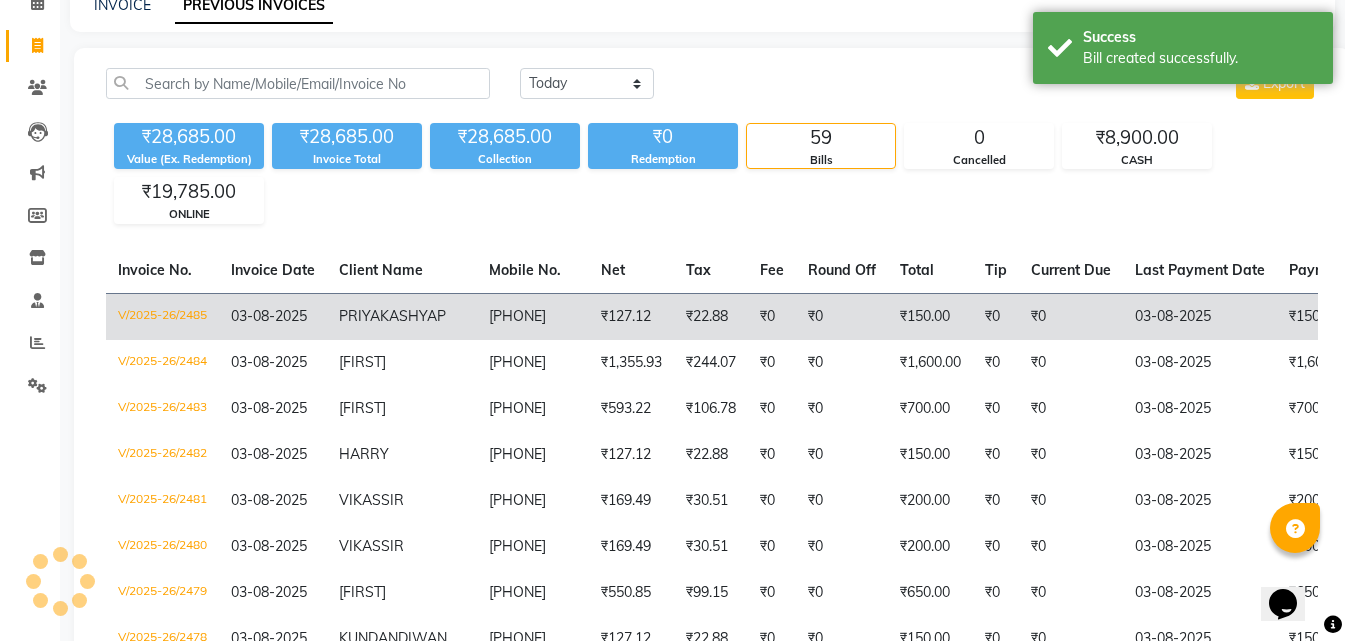 scroll, scrollTop: 46, scrollLeft: 0, axis: vertical 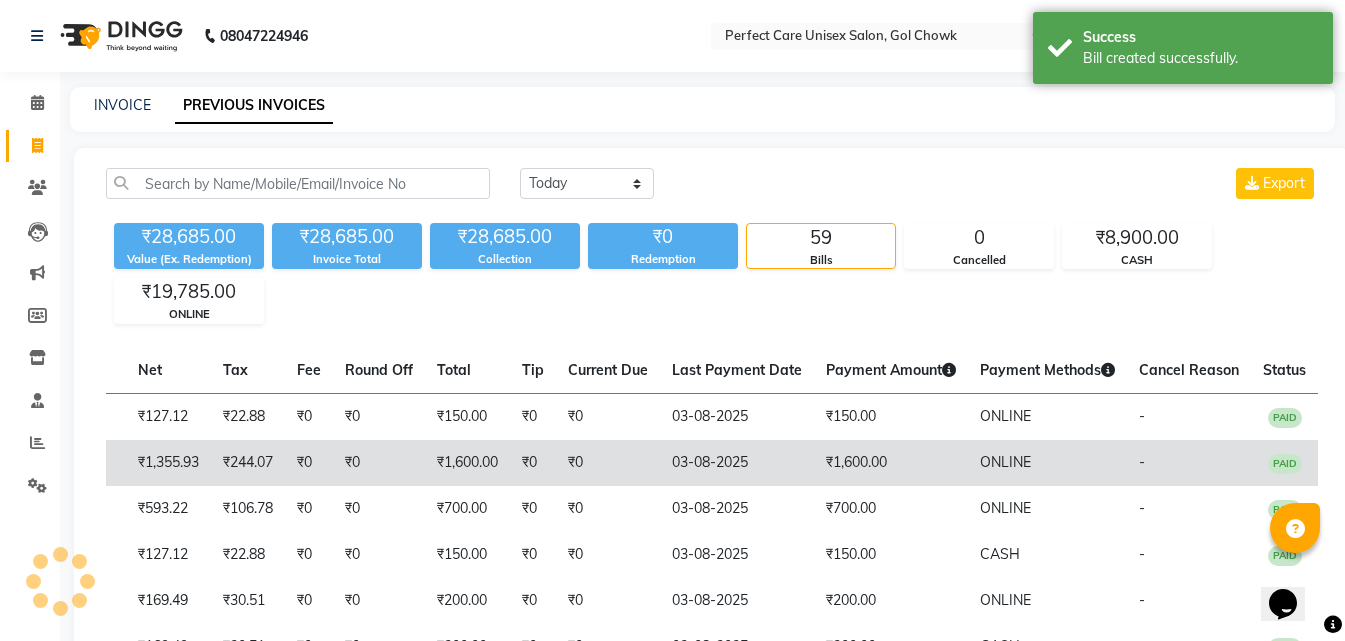 drag, startPoint x: 770, startPoint y: 466, endPoint x: 832, endPoint y: 475, distance: 62.649822 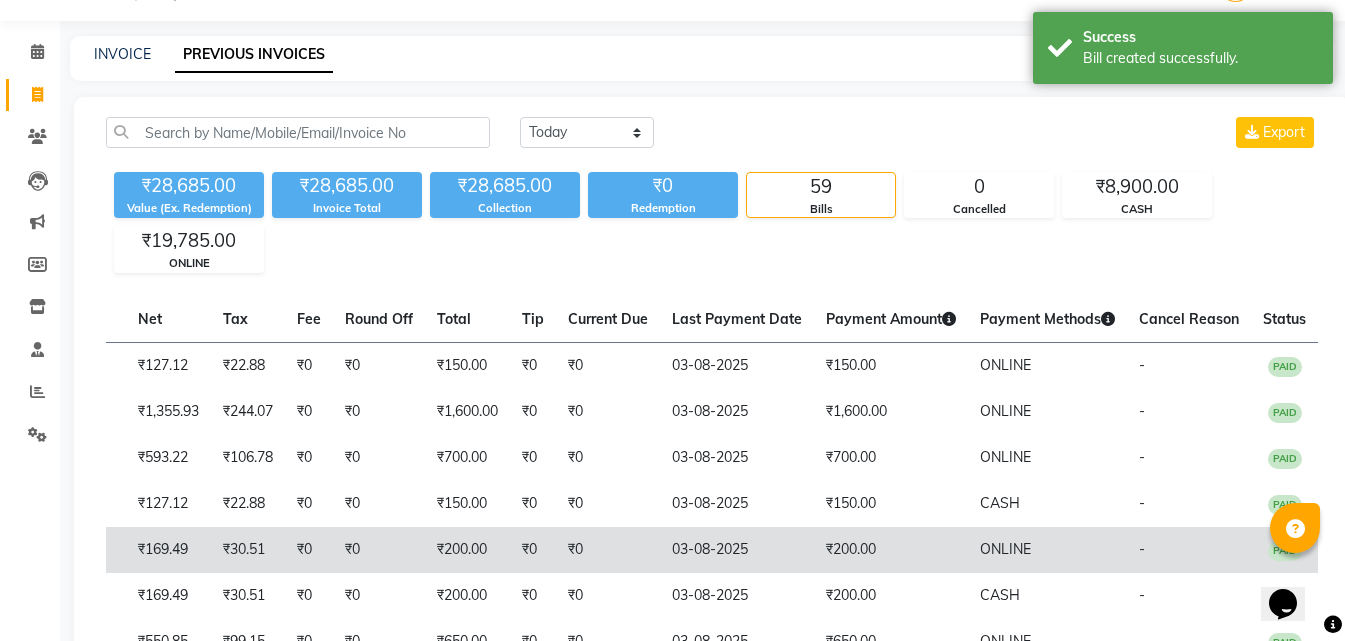 scroll, scrollTop: 100, scrollLeft: 0, axis: vertical 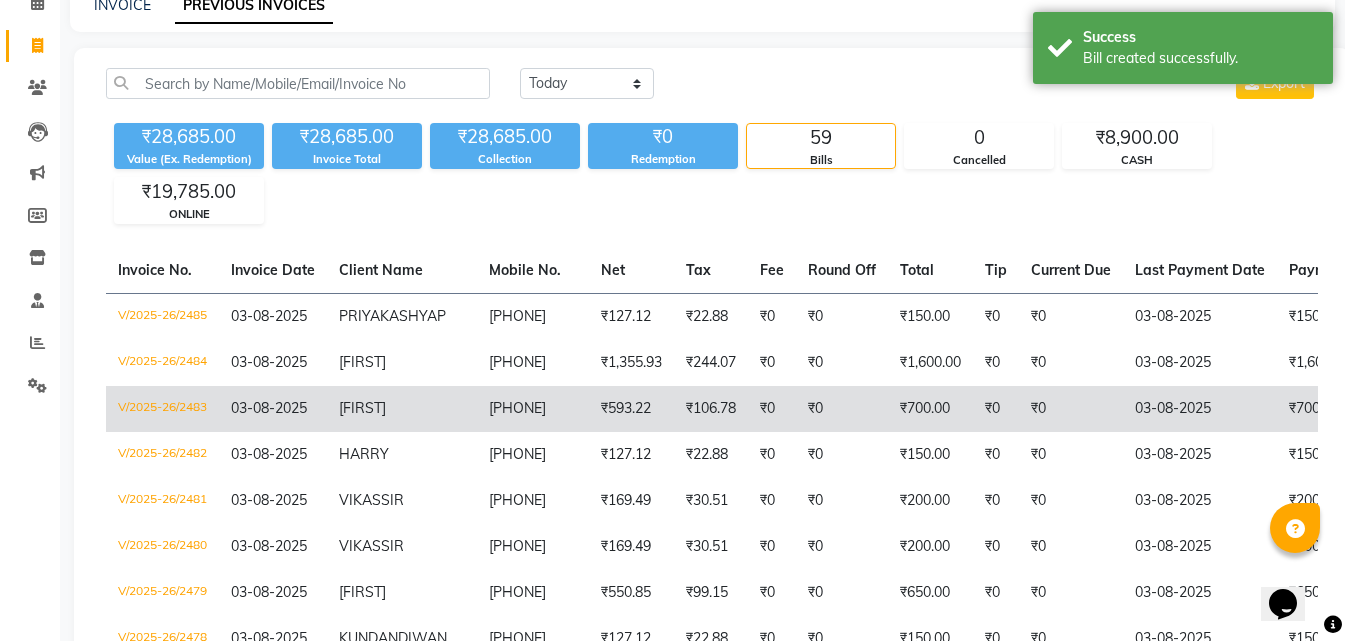 drag, startPoint x: 855, startPoint y: 489, endPoint x: 321, endPoint y: 402, distance: 541.04065 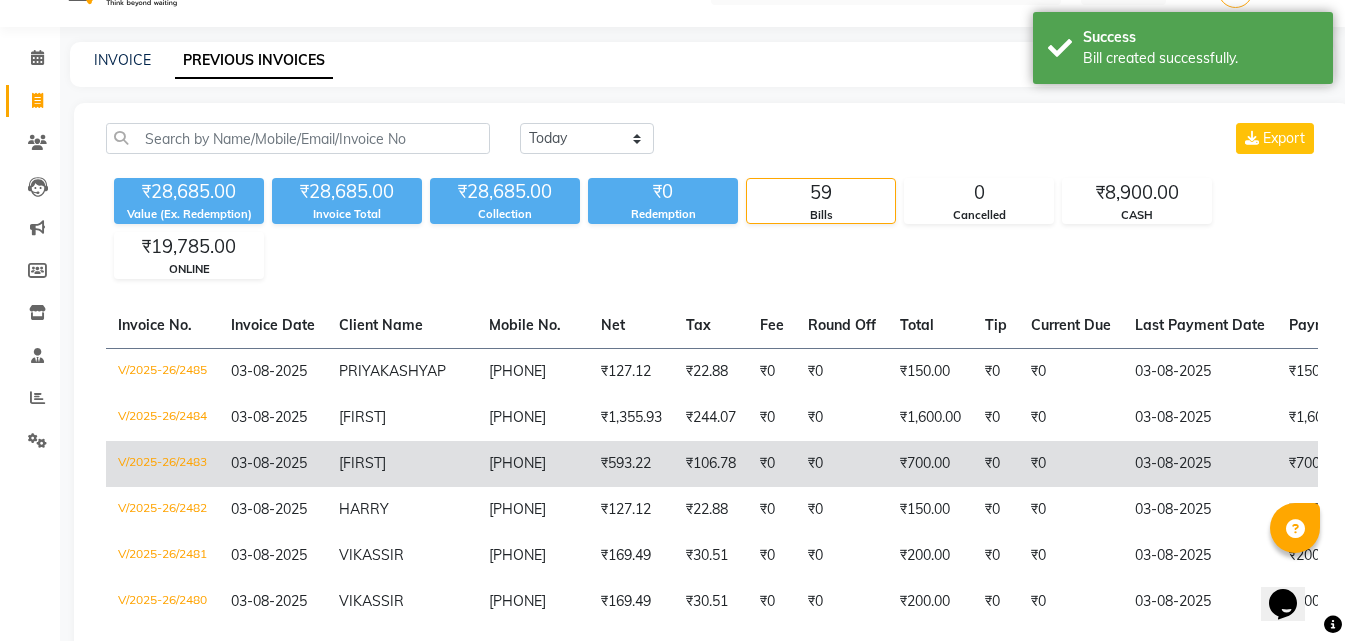 scroll, scrollTop: 0, scrollLeft: 0, axis: both 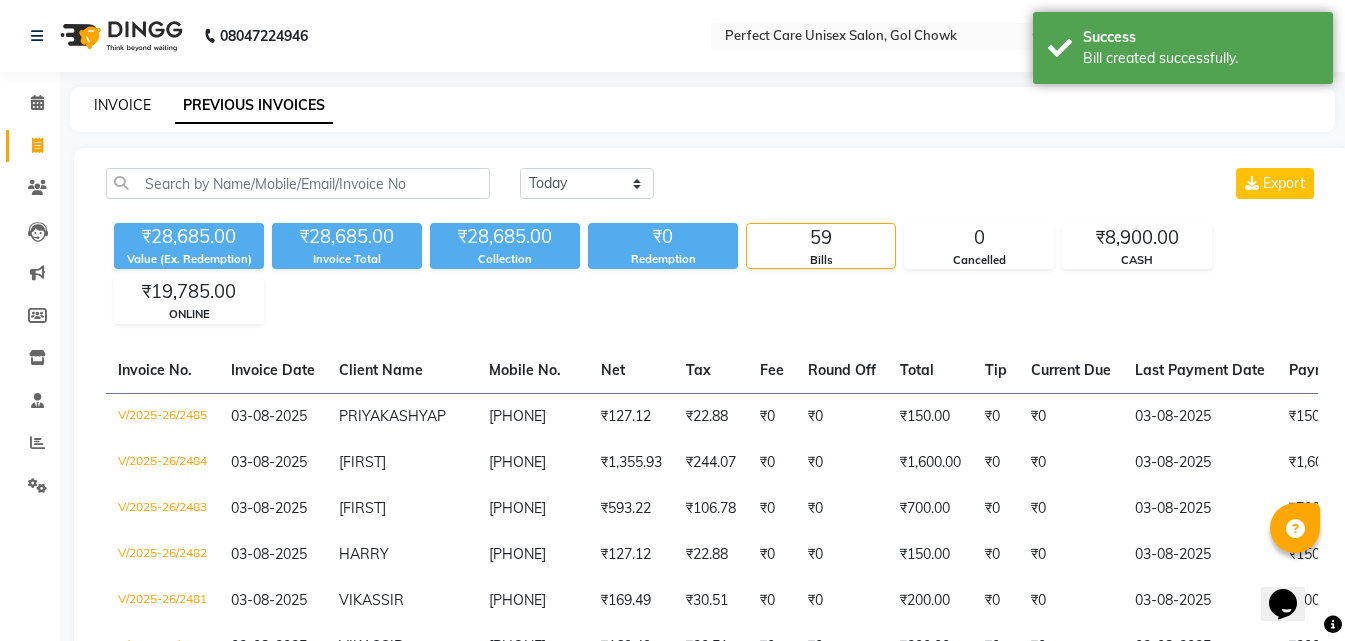 click on "INVOICE" 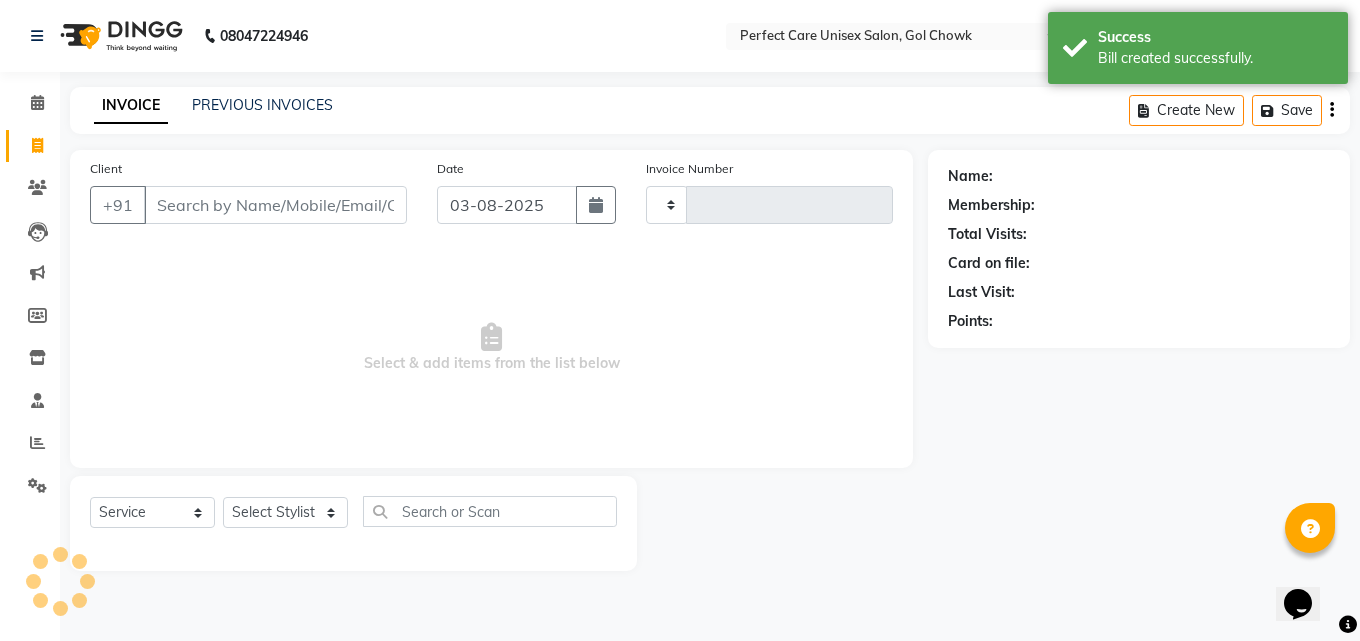 type on "2486" 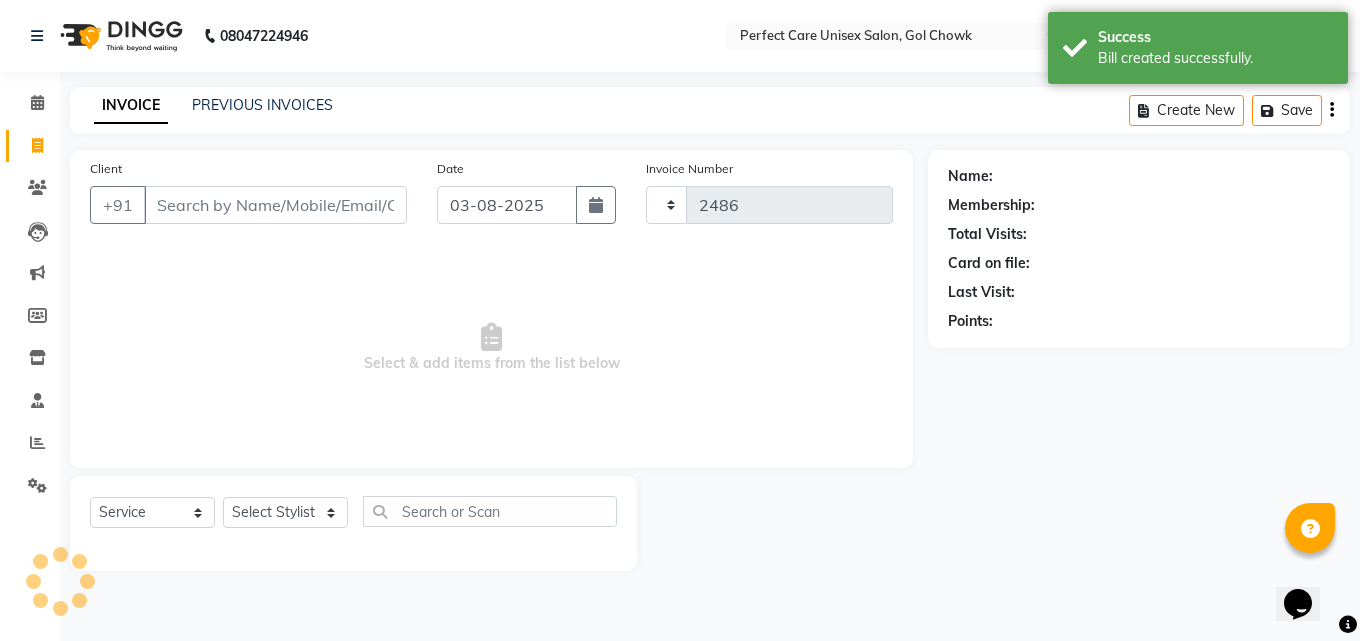 select on "4751" 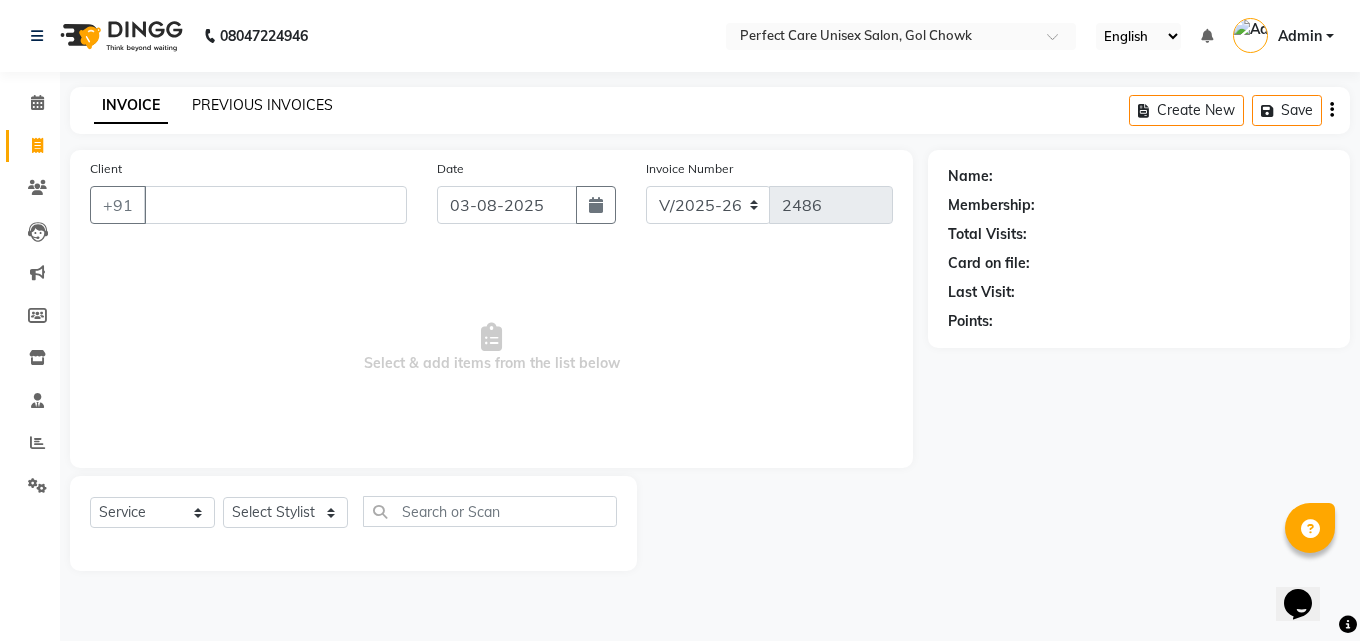 type 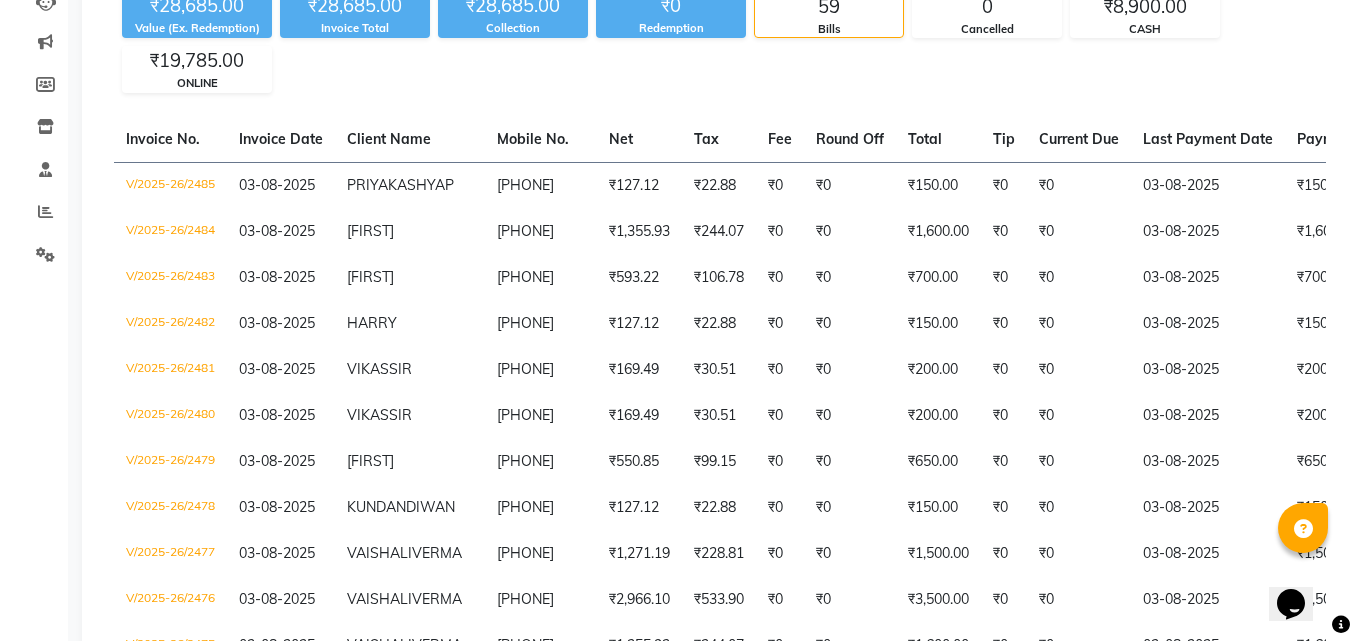 scroll, scrollTop: 0, scrollLeft: 0, axis: both 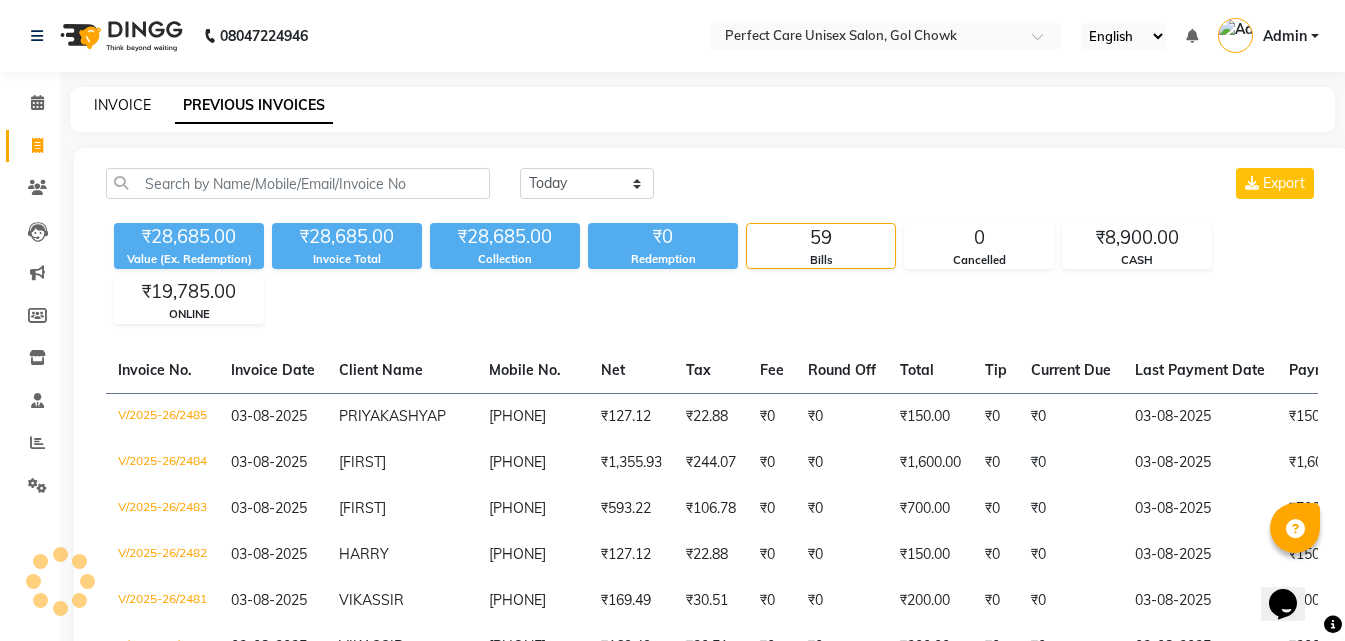 click on "INVOICE" 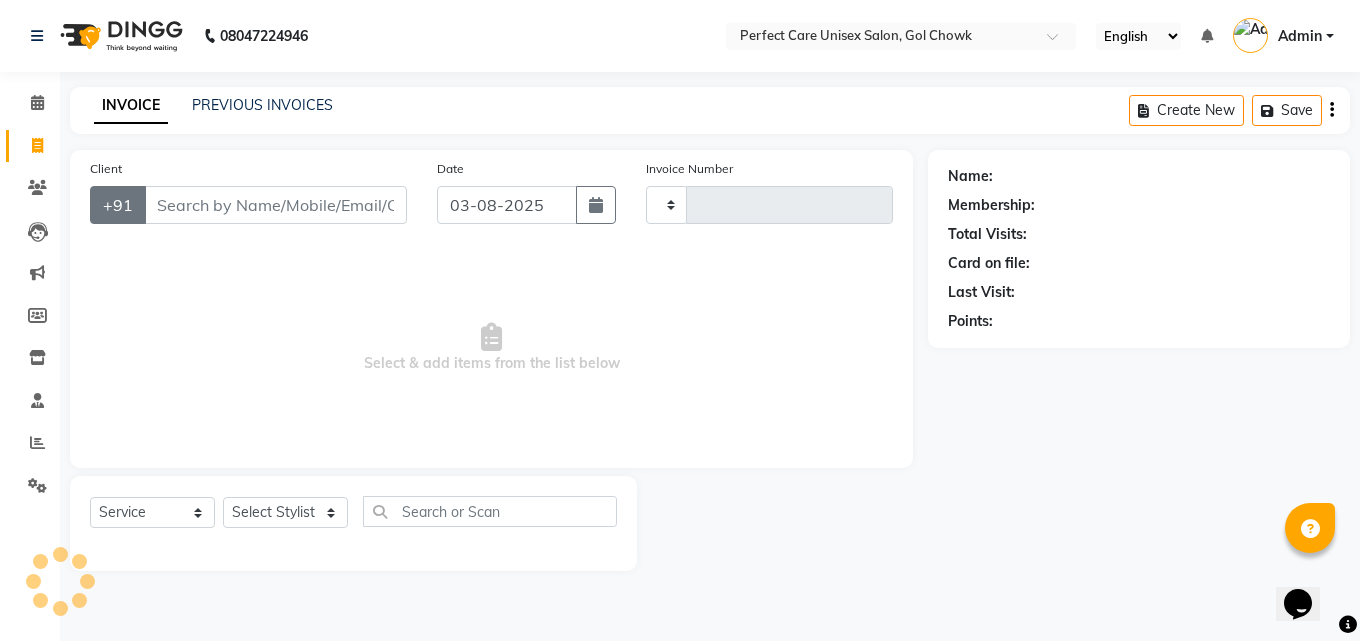 type on "2486" 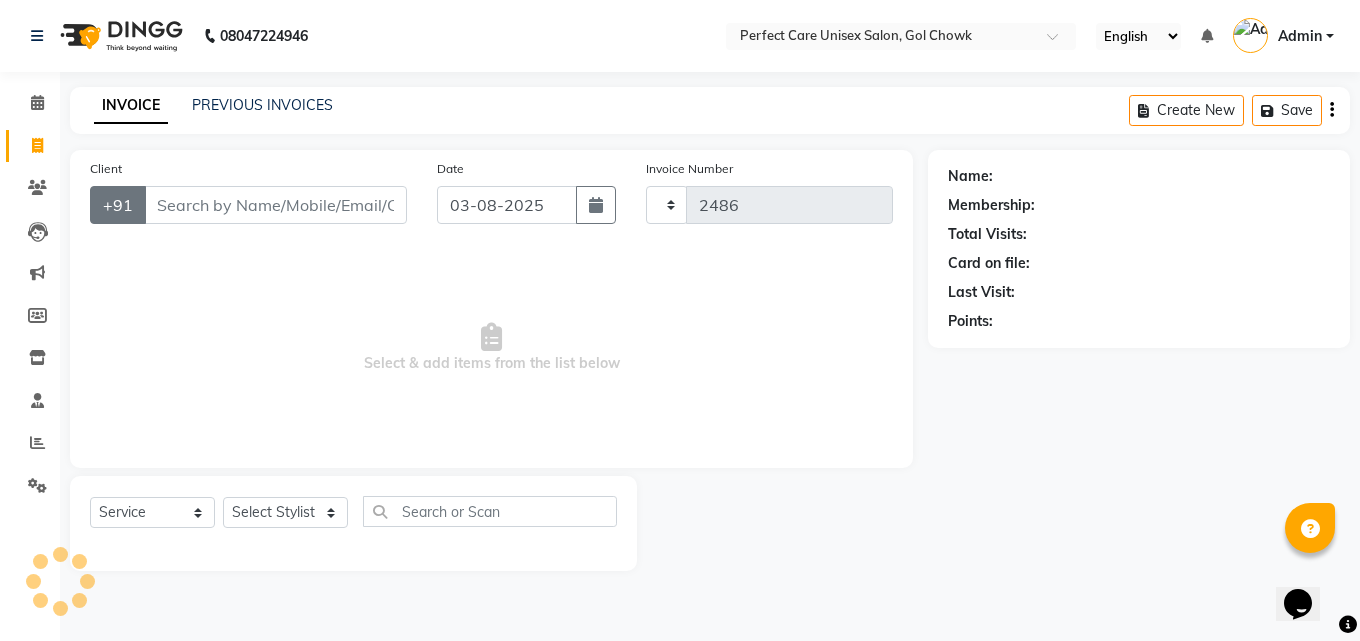select on "4751" 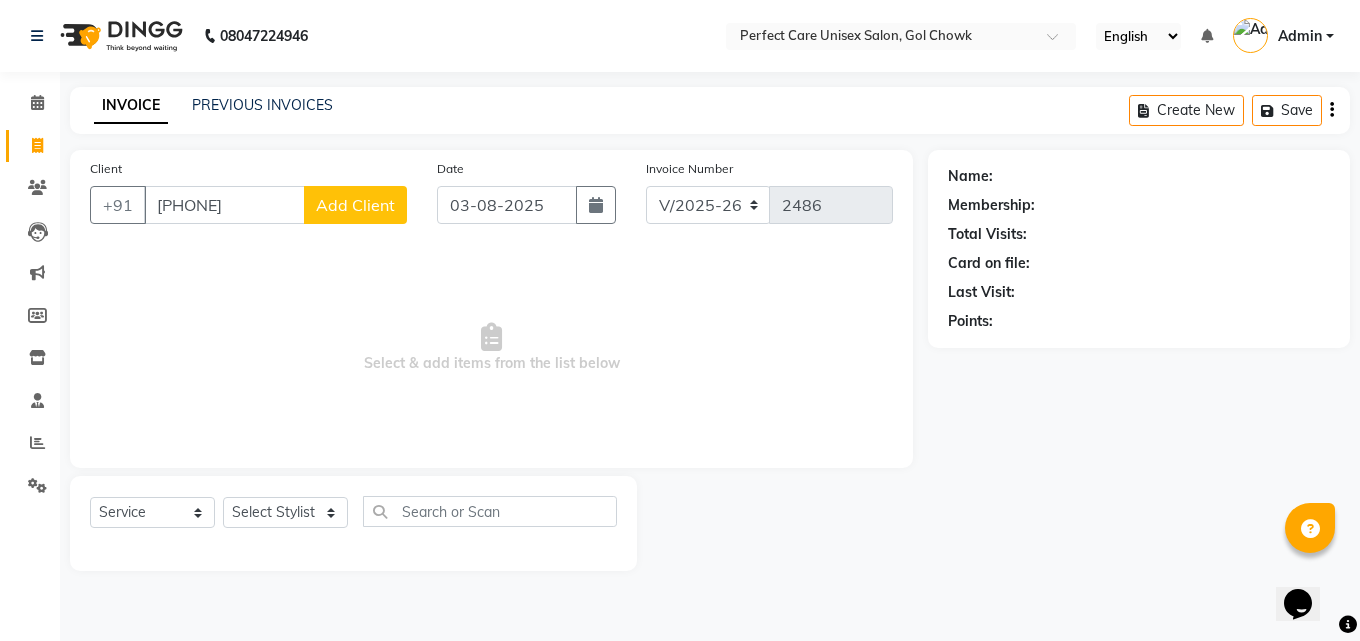 click on "[PHONE]" at bounding box center [224, 205] 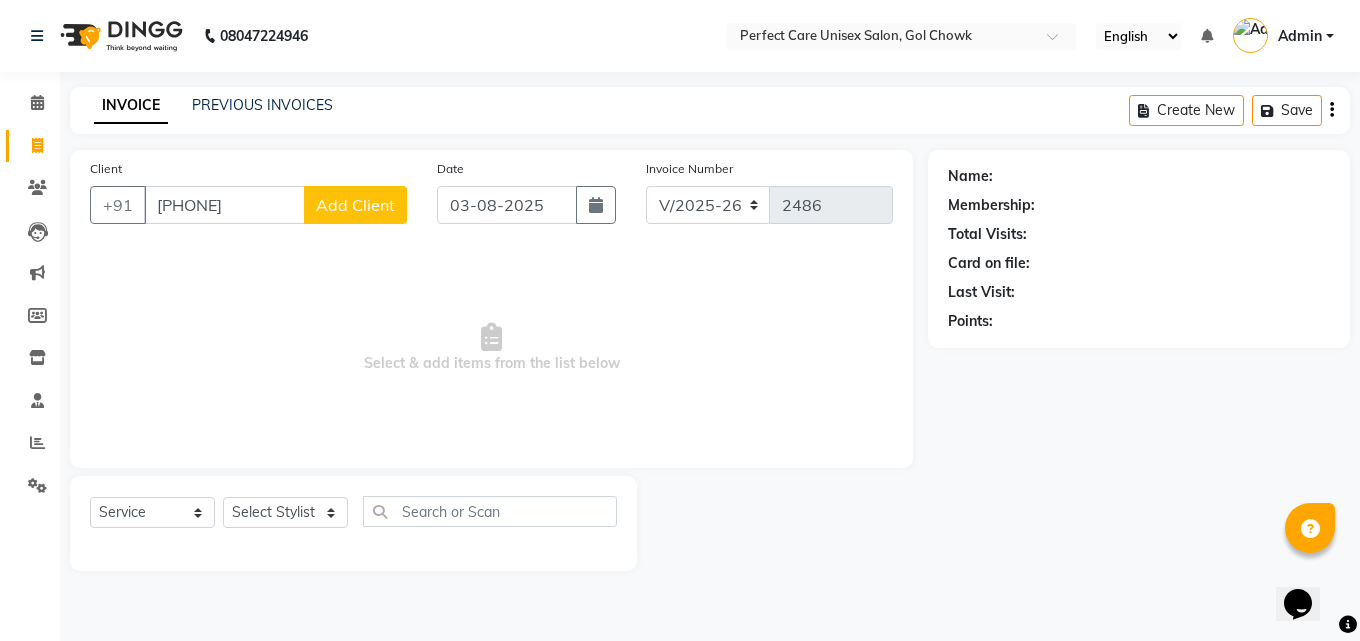 type on "[PHONE]" 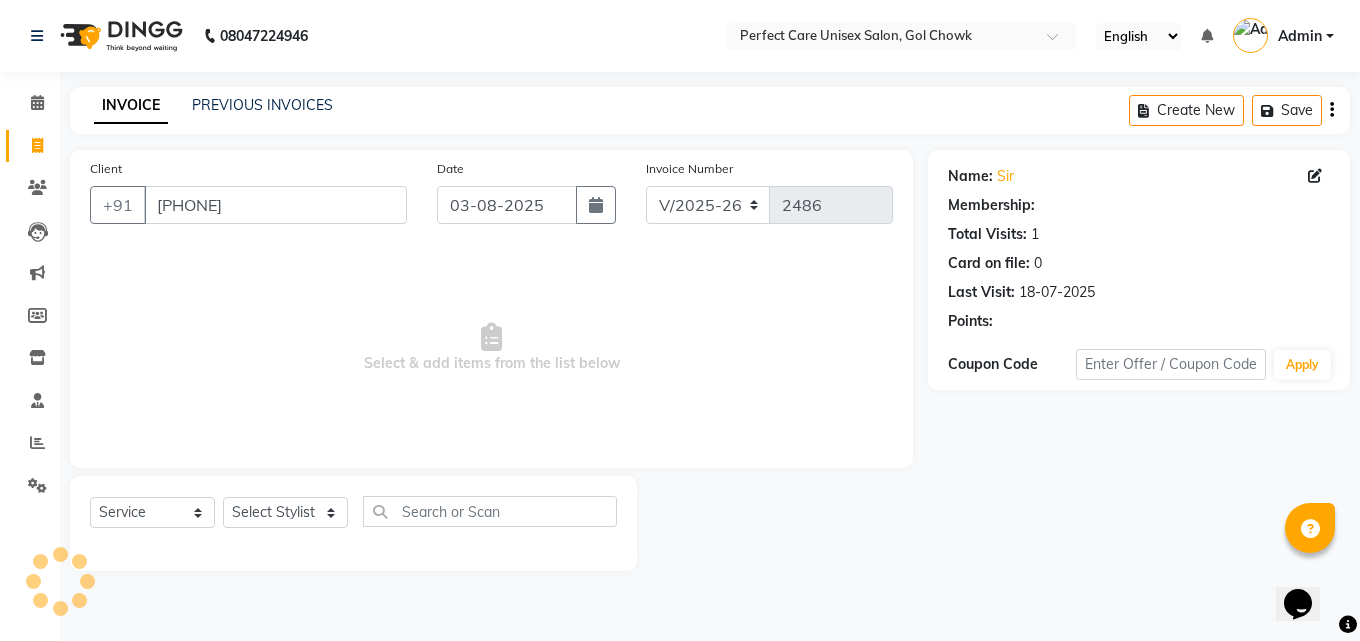 select on "1: Object" 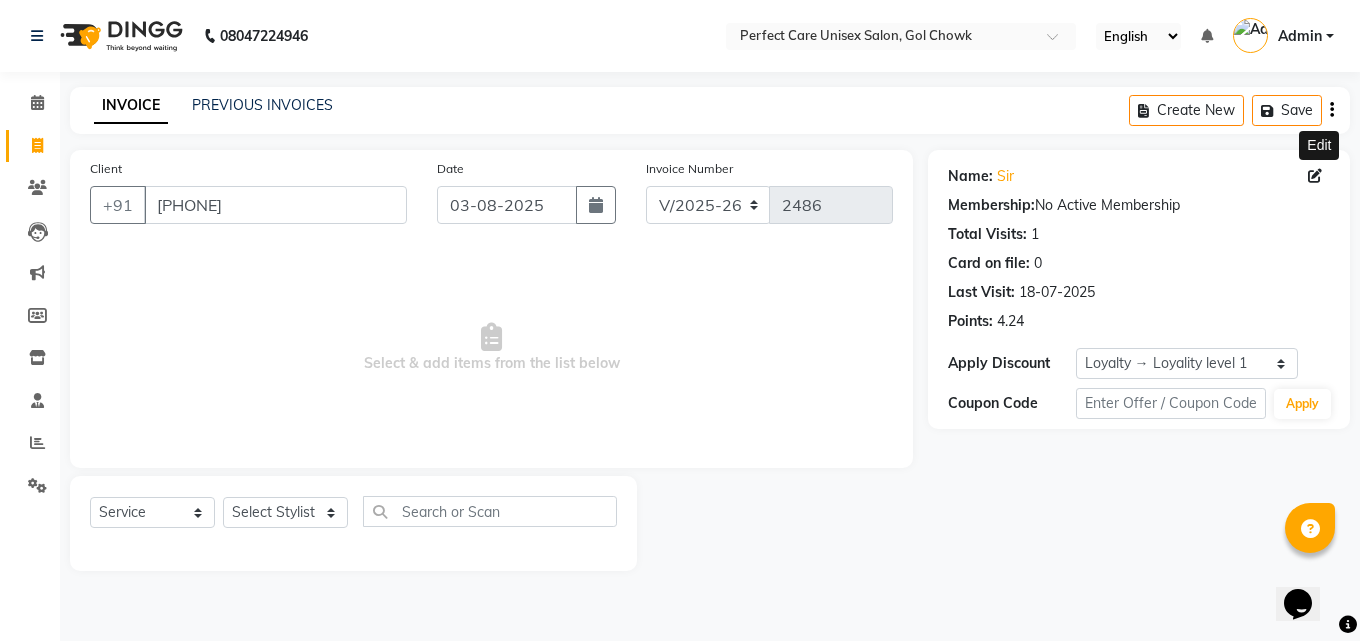 click 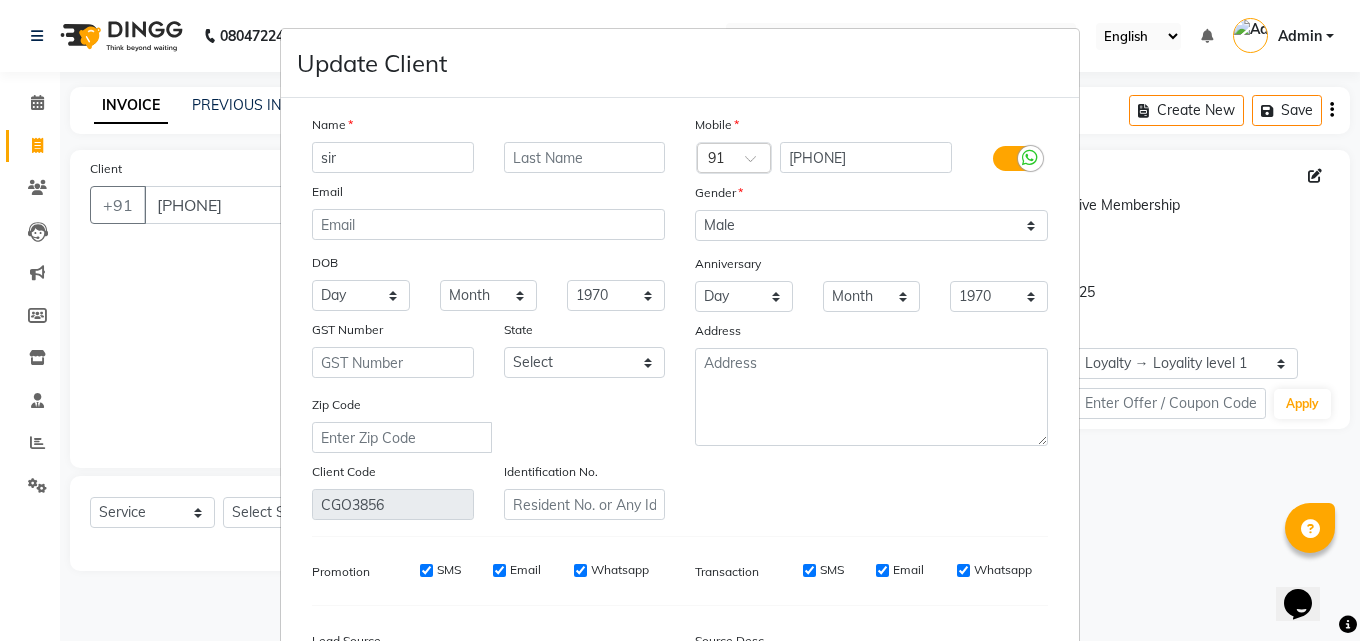 drag, startPoint x: 361, startPoint y: 161, endPoint x: 247, endPoint y: 160, distance: 114.00439 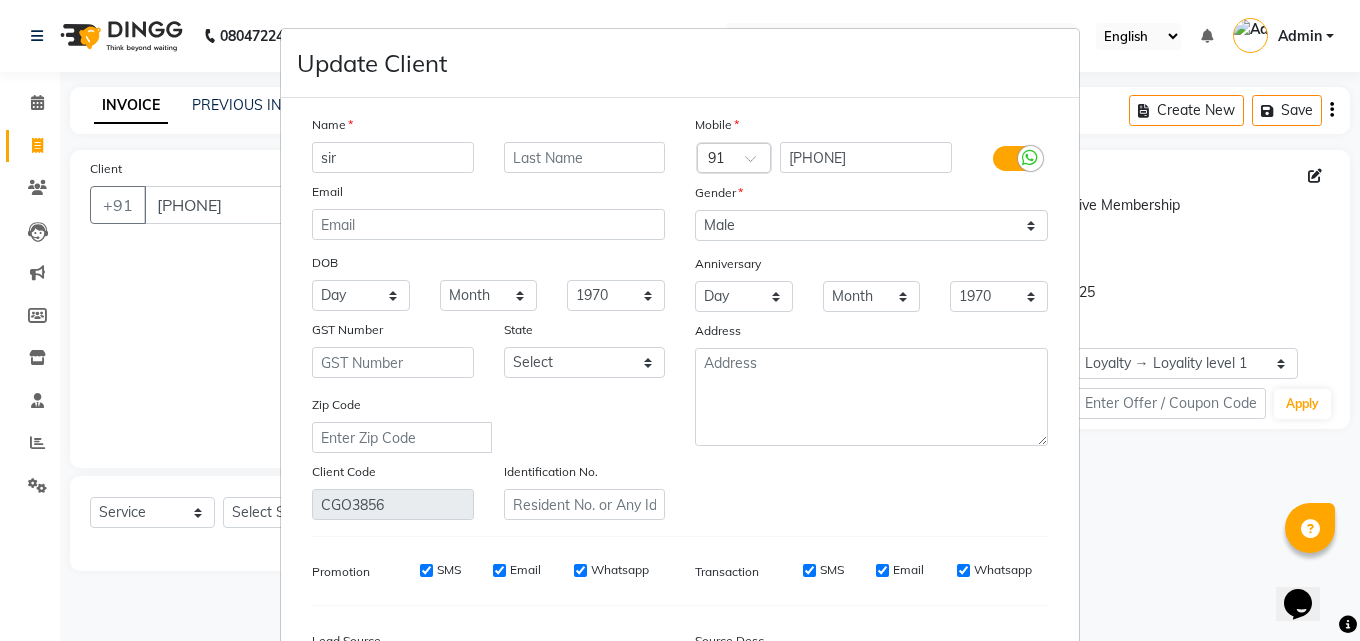 click on "SERENITE CHARCOL MASK" at bounding box center (680, 320) 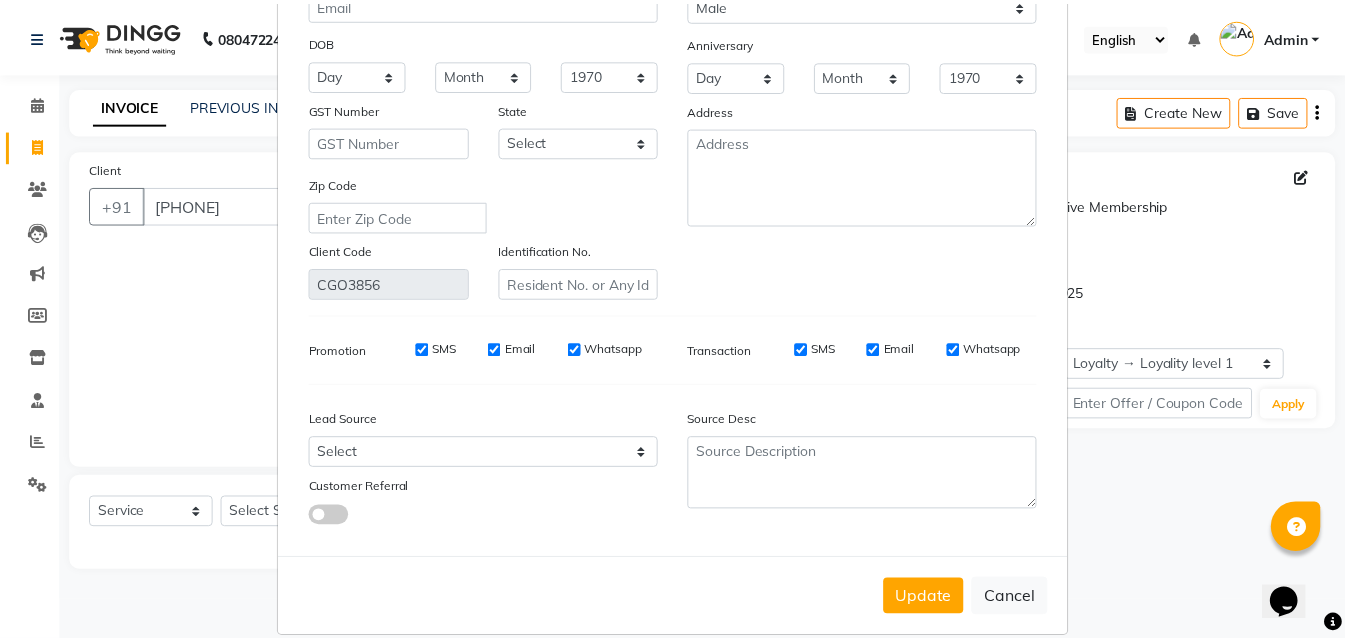 scroll, scrollTop: 246, scrollLeft: 0, axis: vertical 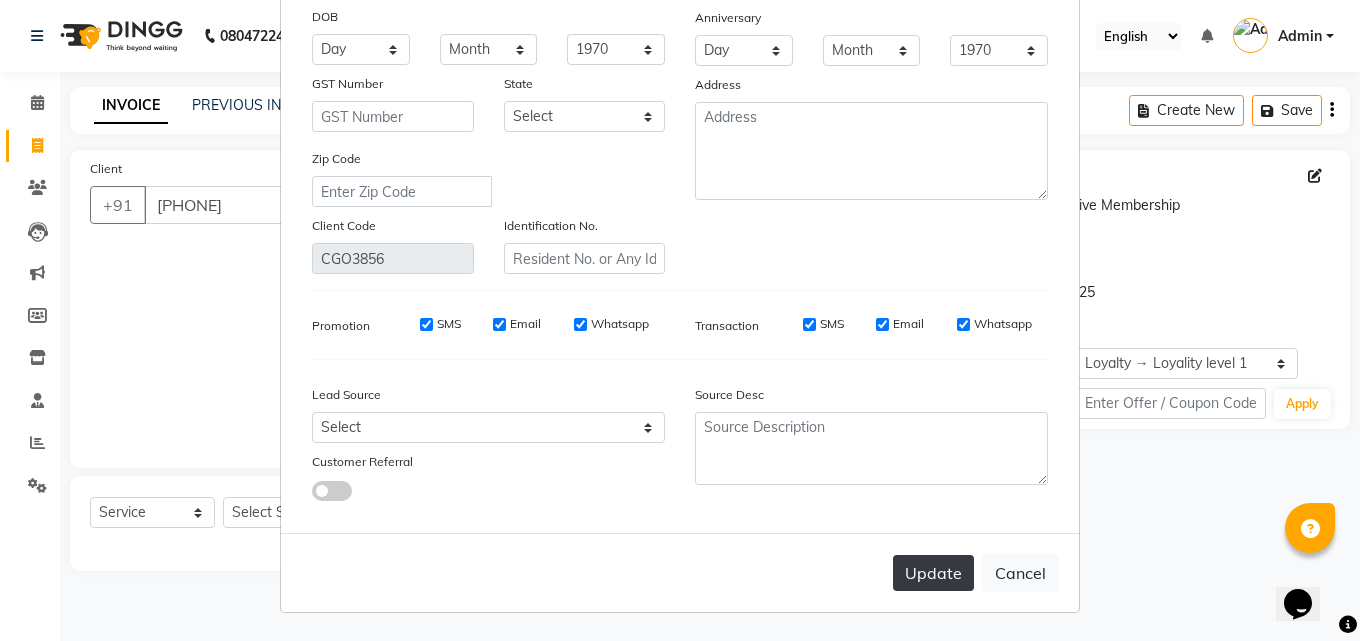 type on "AVI" 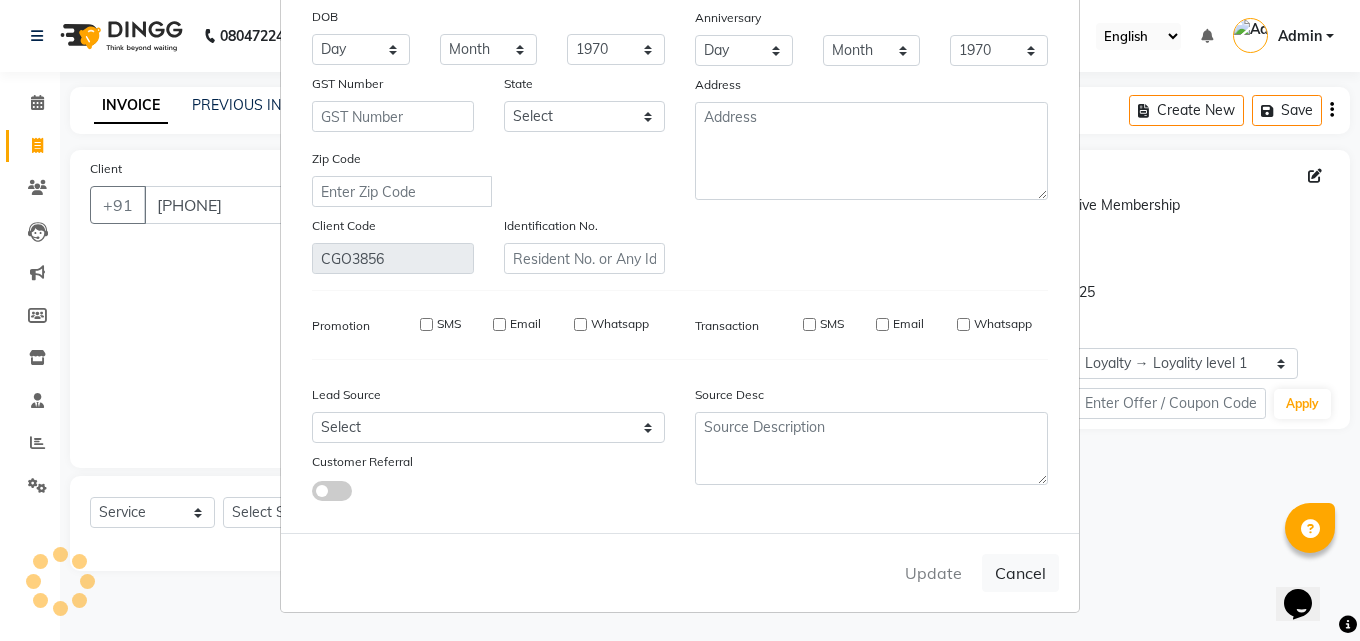 type 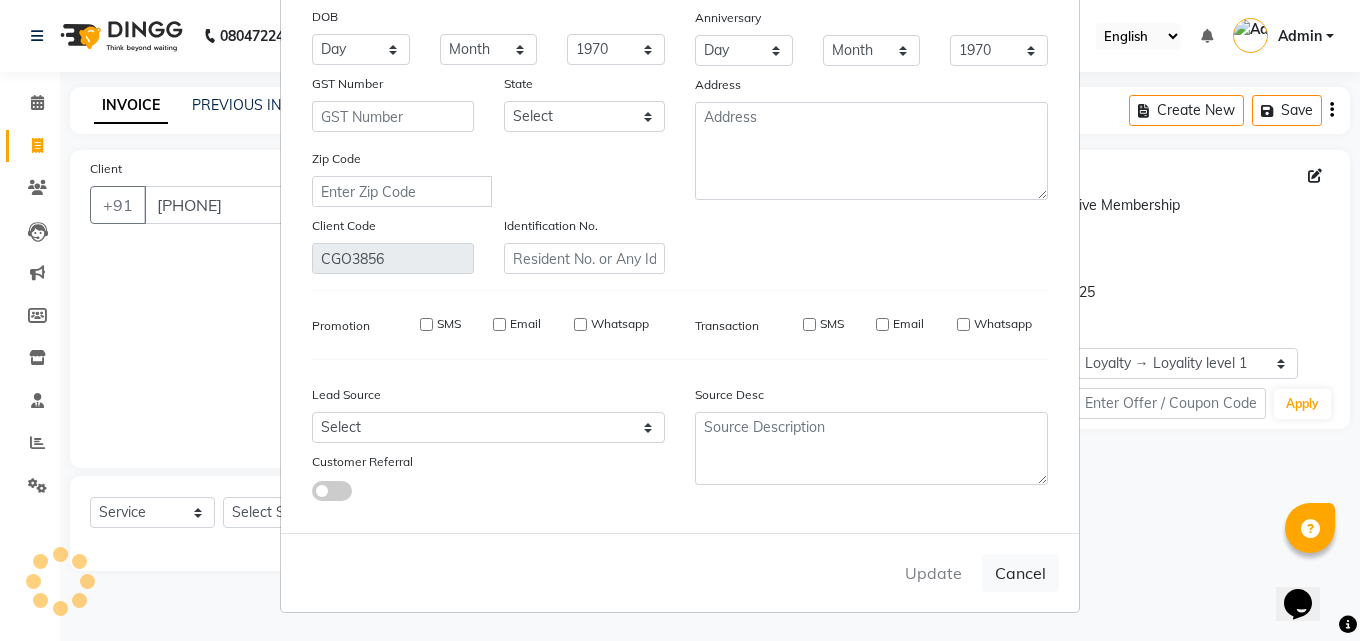 select 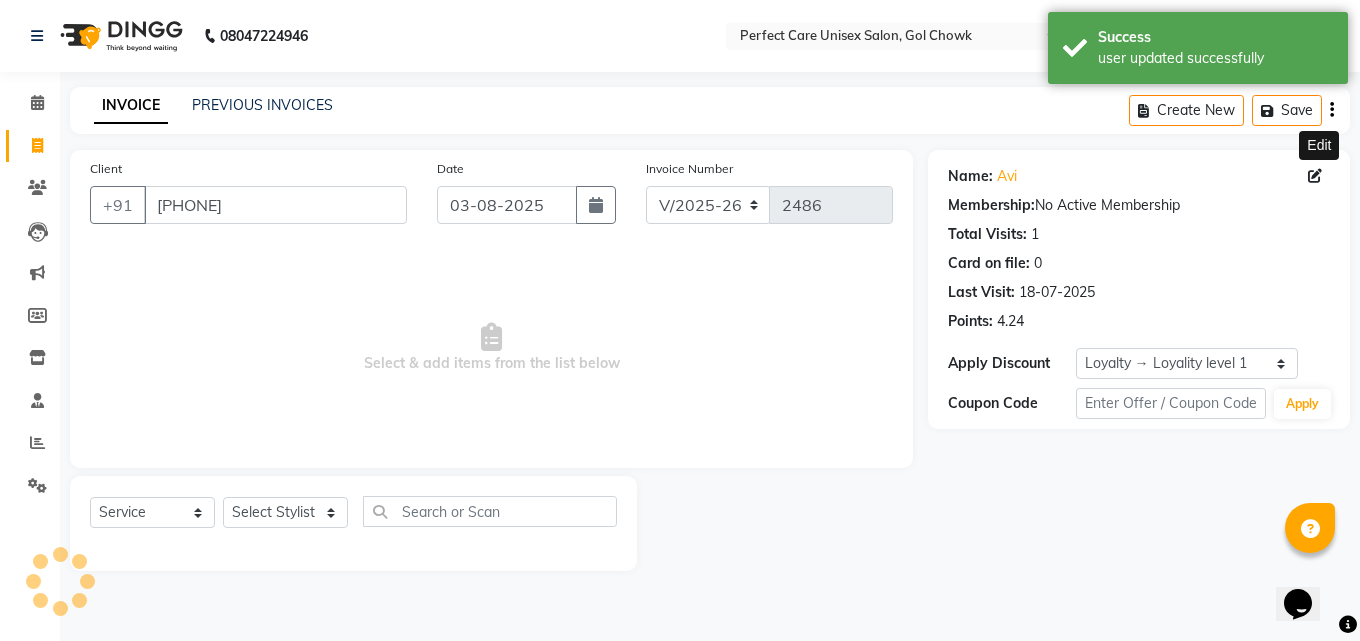 select on "1: Object" 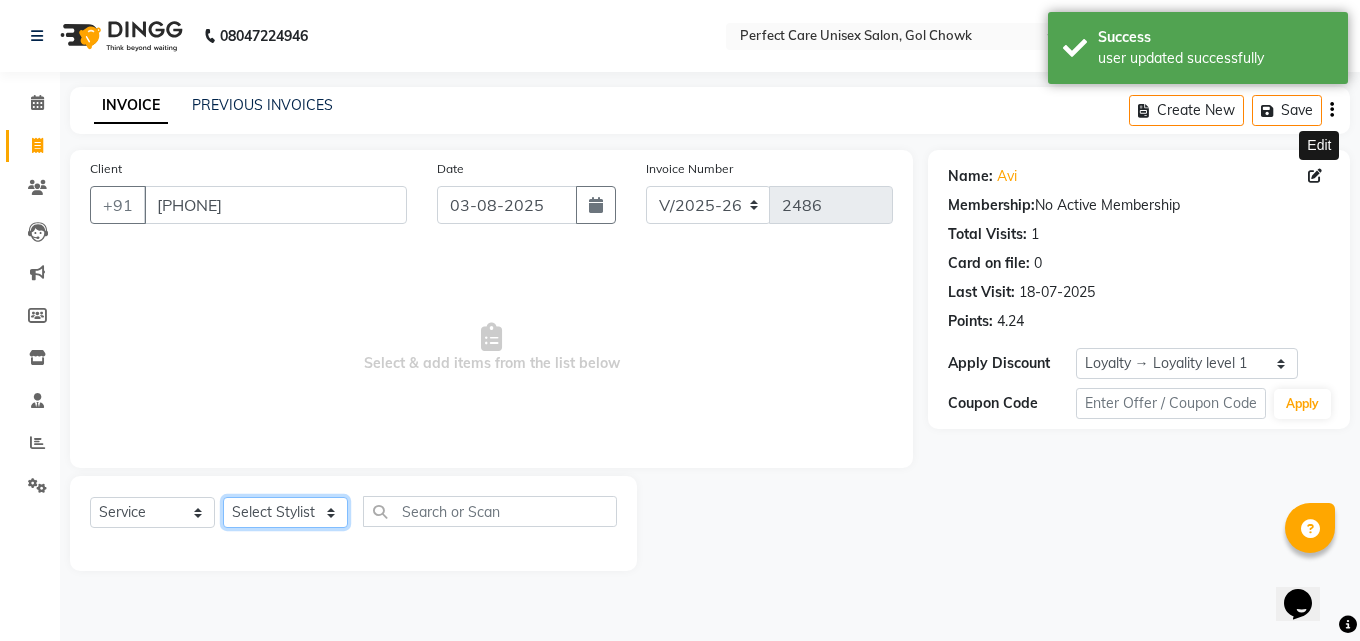 click on "Update Client Name sir Email DOB Day 01 02 03 04 05 06 07 08 09 10 11 12 13 14 15 16 17 18 19 20 21 22 23 24 25 26 27 28 29 30 31 Month January February March April May June July August September October November December 1940 1941 1942 1943 1944 1945 1946 1947 1948 1949 1950 1951 1952 1953 1954 1955 1956 1957 1958 1959 1960 1961 1962 1963 1964 1965 1966 1967 1968 1969 1970 1971 1972 1973 1974 1975 1976 1977 1978 1979 1980 1981 1982 1983 1984 1985 1986 1987 1988 1989 1990 1991 1992 1993 1994 1995 1996 1997 1998 1999 2000 2001 2002 2003 2004 2005 2006 2007 2008 2009 2010 2011 2012 2013 2014 2015 2016 2017 2018 2019 2020 2021 2022 2023 2024 GST Number State Select Andaman and Nicobar Islands Andhra Pradesh Arunachal Pradesh Assam Bihar Chandigarh Chhattisgarh Dadra and Nagar Haveli Daman and Diu Delhi Goa Gujarat Haryana Himachal Pradesh Jammu and Kashmir Jharkhand Karnataka Kerala Lakshadweep Madhya Pradesh Maharashtra Manipur Meghalaya Mizoram Nagaland Odisha Pondicherry Punjab Rajasthan Sikkim Tamil Nadu ×" 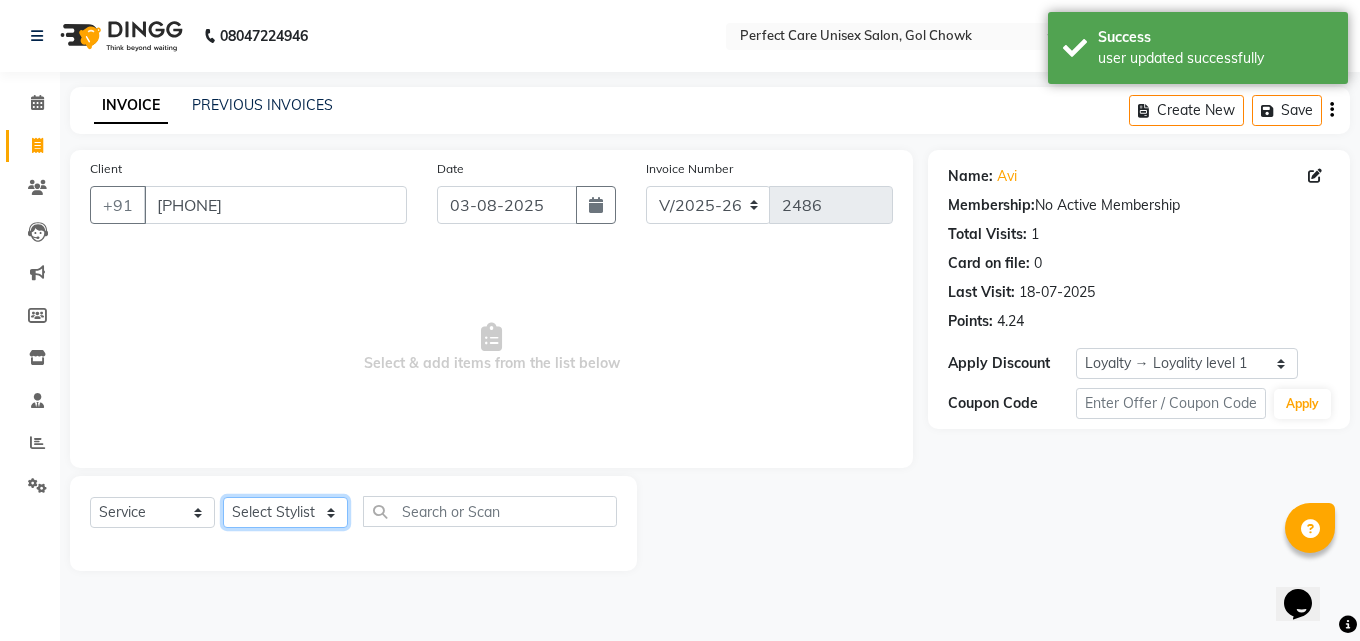 select on "86172" 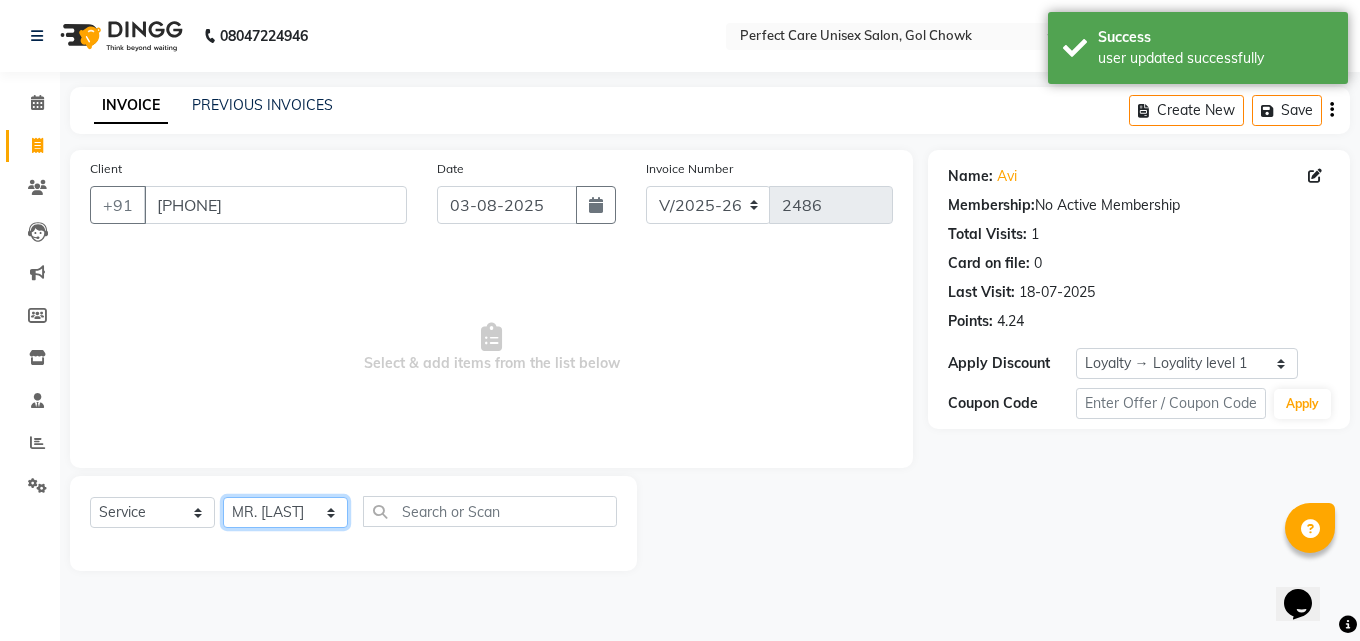 click on "Update Client Name sir Email DOB Day 01 02 03 04 05 06 07 08 09 10 11 12 13 14 15 16 17 18 19 20 21 22 23 24 25 26 27 28 29 30 31 Month January February March April May June July August September October November December 1940 1941 1942 1943 1944 1945 1946 1947 1948 1949 1950 1951 1952 1953 1954 1955 1956 1957 1958 1959 1960 1961 1962 1963 1964 1965 1966 1967 1968 1969 1970 1971 1972 1973 1974 1975 1976 1977 1978 1979 1980 1981 1982 1983 1984 1985 1986 1987 1988 1989 1990 1991 1992 1993 1994 1995 1996 1997 1998 1999 2000 2001 2002 2003 2004 2005 2006 2007 2008 2009 2010 2011 2012 2013 2014 2015 2016 2017 2018 2019 2020 2021 2022 2023 2024 GST Number State Select Andaman and Nicobar Islands Andhra Pradesh Arunachal Pradesh Assam Bihar Chandigarh Chhattisgarh Dadra and Nagar Haveli Daman and Diu Delhi Goa Gujarat Haryana Himachal Pradesh Jammu and Kashmir Jharkhand Karnataka Kerala Lakshadweep Madhya Pradesh Maharashtra Manipur Meghalaya Mizoram Nagaland Odisha Pondicherry Punjab Rajasthan Sikkim Tamil Nadu ×" 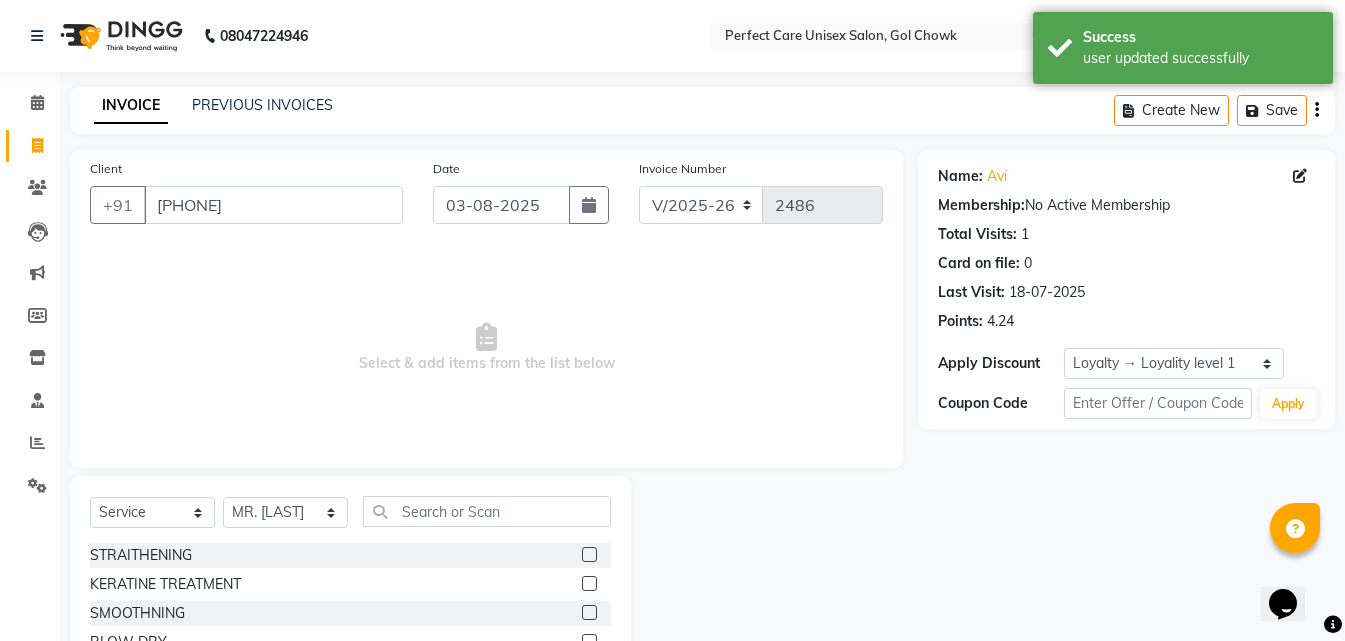 click on "Select Stylist MISS [LAST] MISS [LAST] MISS [LAST]  MISS [LAST] MISS [LAST] MISS.[LAST] MISS.[LAST]  MISS [LAST]  MISS. [LAST] MISS [LAST] [FIRST] MR. [LAST] MR.[LAST] MR. [LAST] MR. [LAST] MR [LAST] MR. [LAST] MR. [LAST] MR. [LAST] MR. [LAST] MR. [LAST] MR. [LAST] MR.[LAST] MR.[LAST] MR.[LAST] MR. [LAST] MR. [LAST] MS [LAST] NONE [FIRST]" 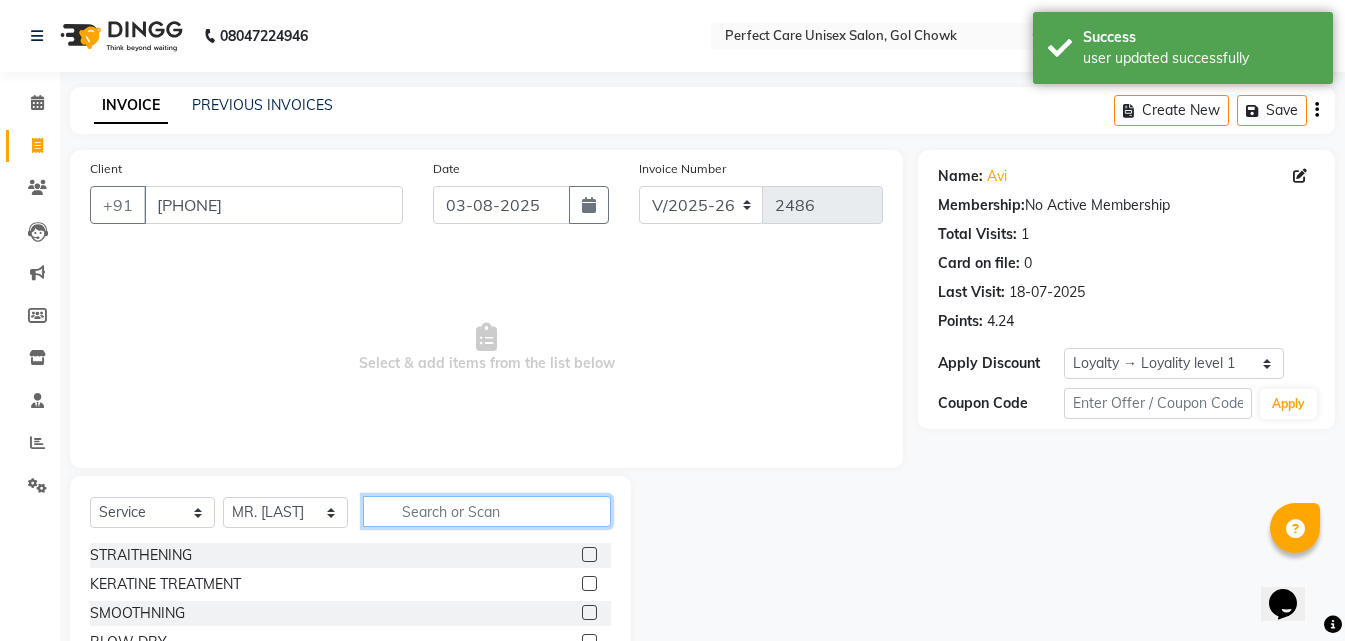 click 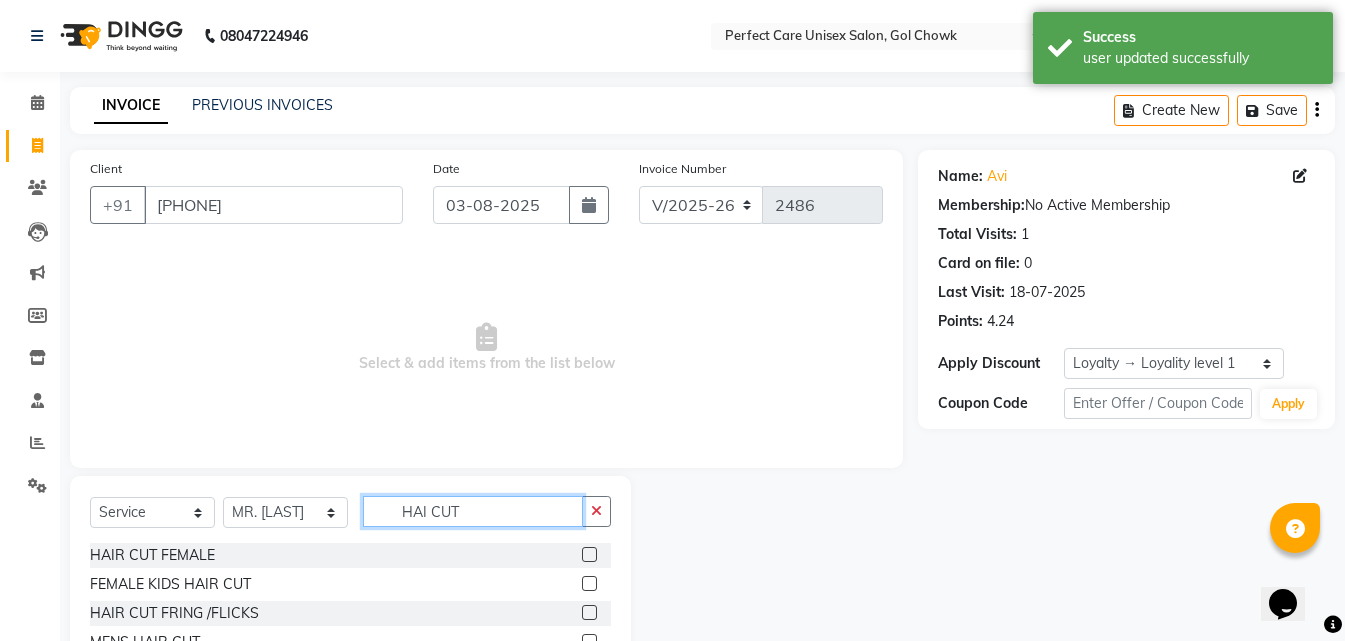 scroll, scrollTop: 76, scrollLeft: 0, axis: vertical 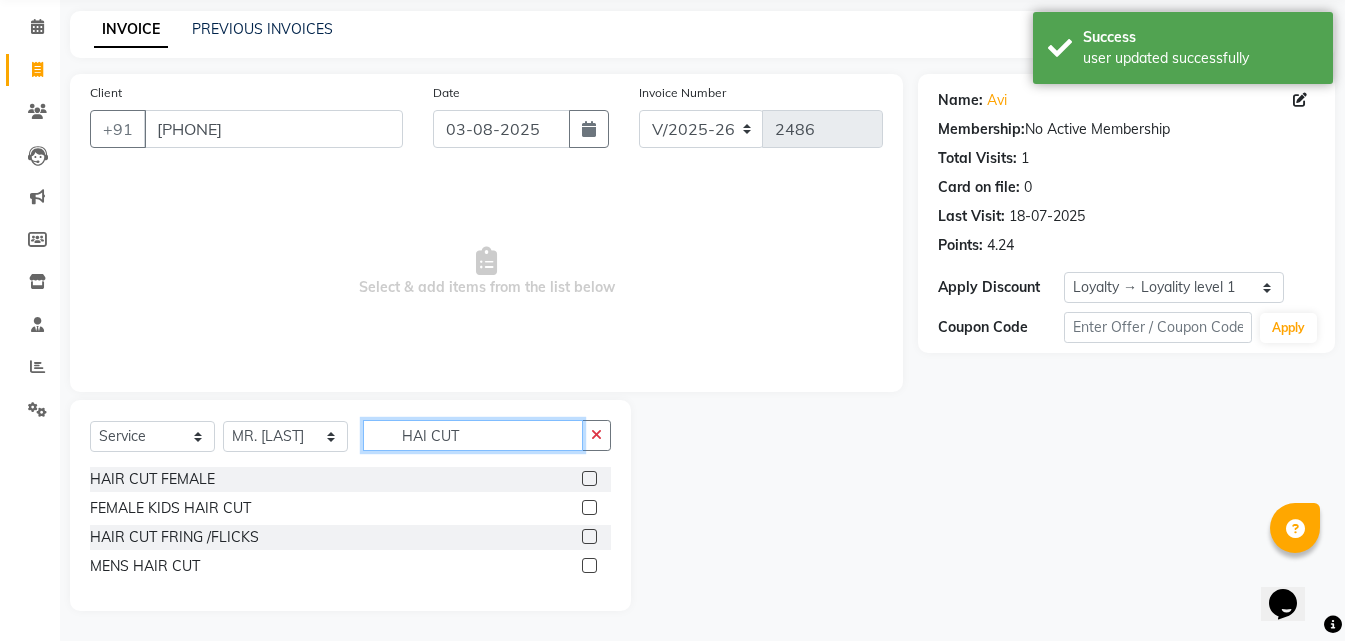 type on "HAI CUT" 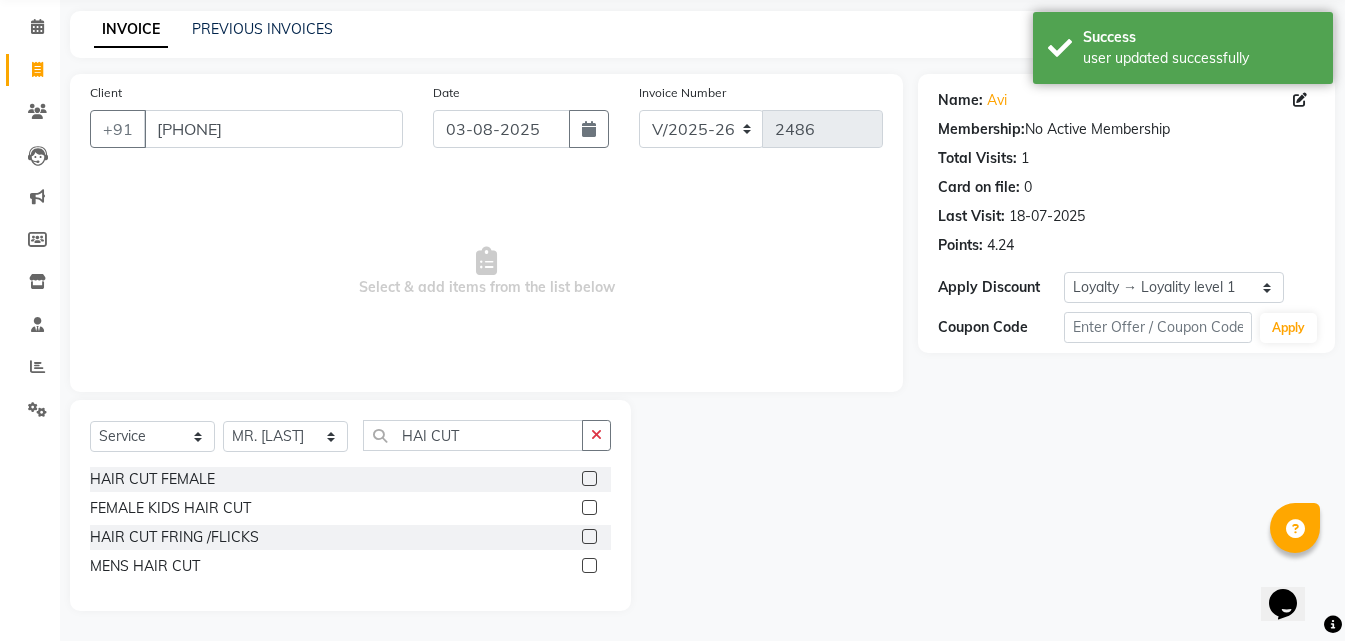 click 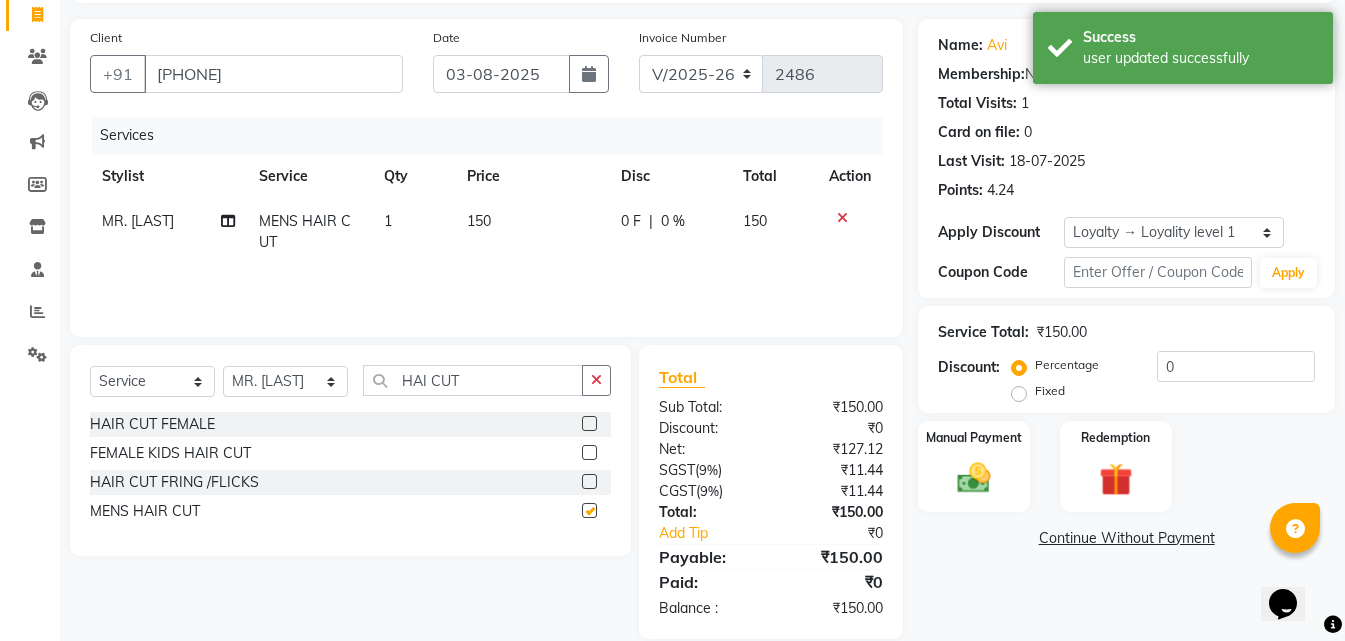 checkbox on "false" 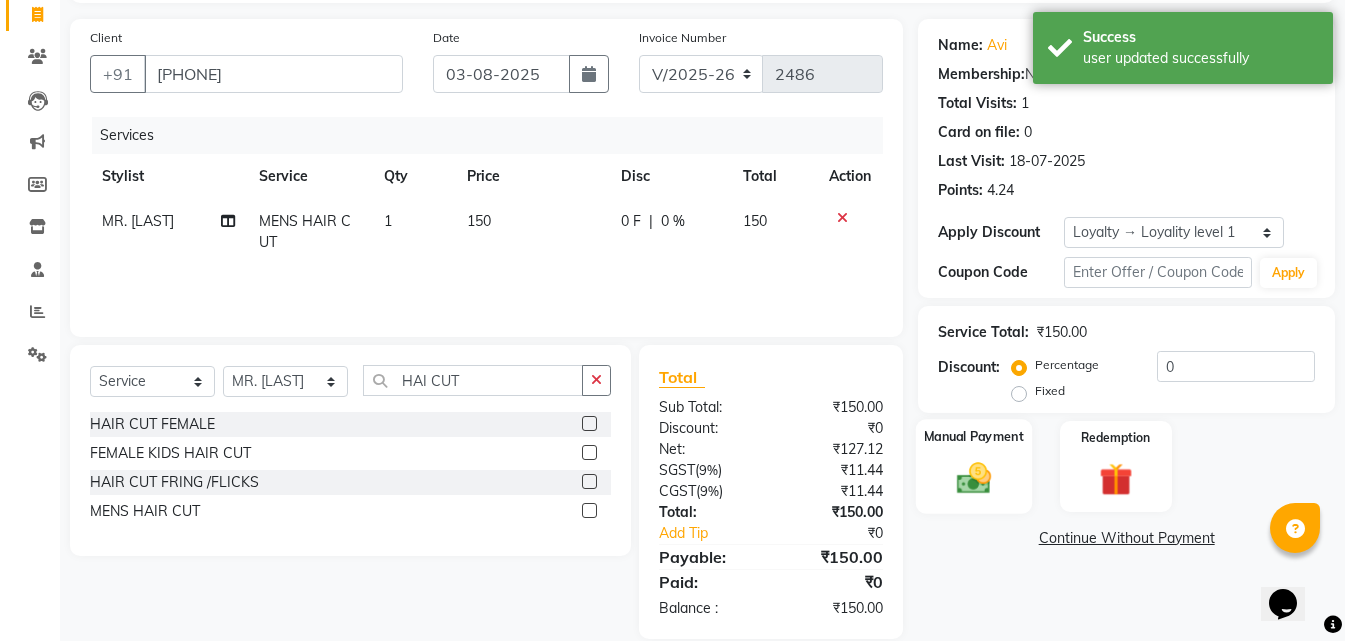 scroll, scrollTop: 159, scrollLeft: 0, axis: vertical 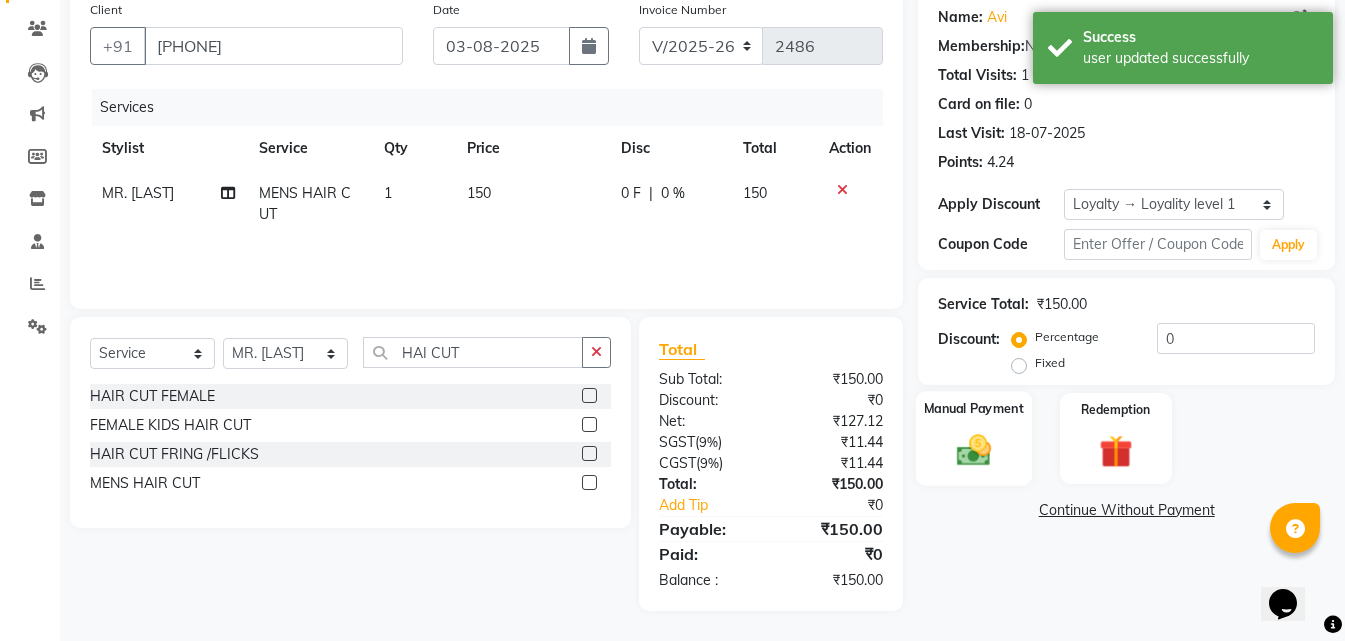 click 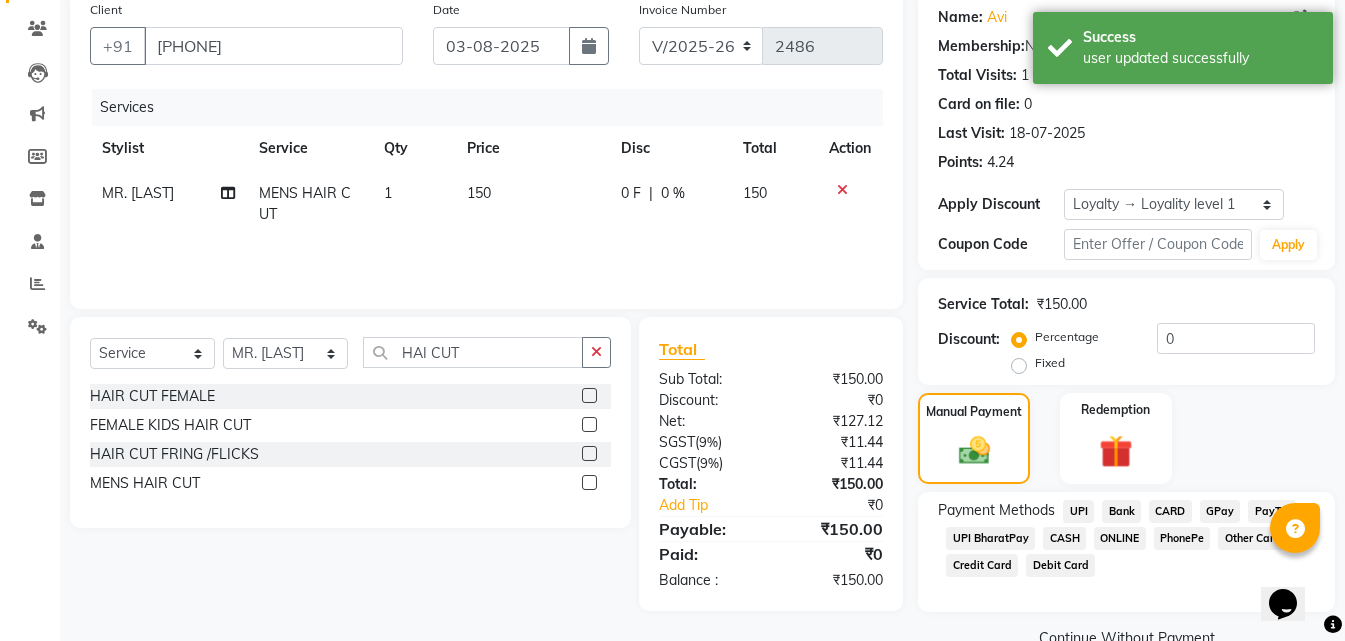 click on "ONLINE" 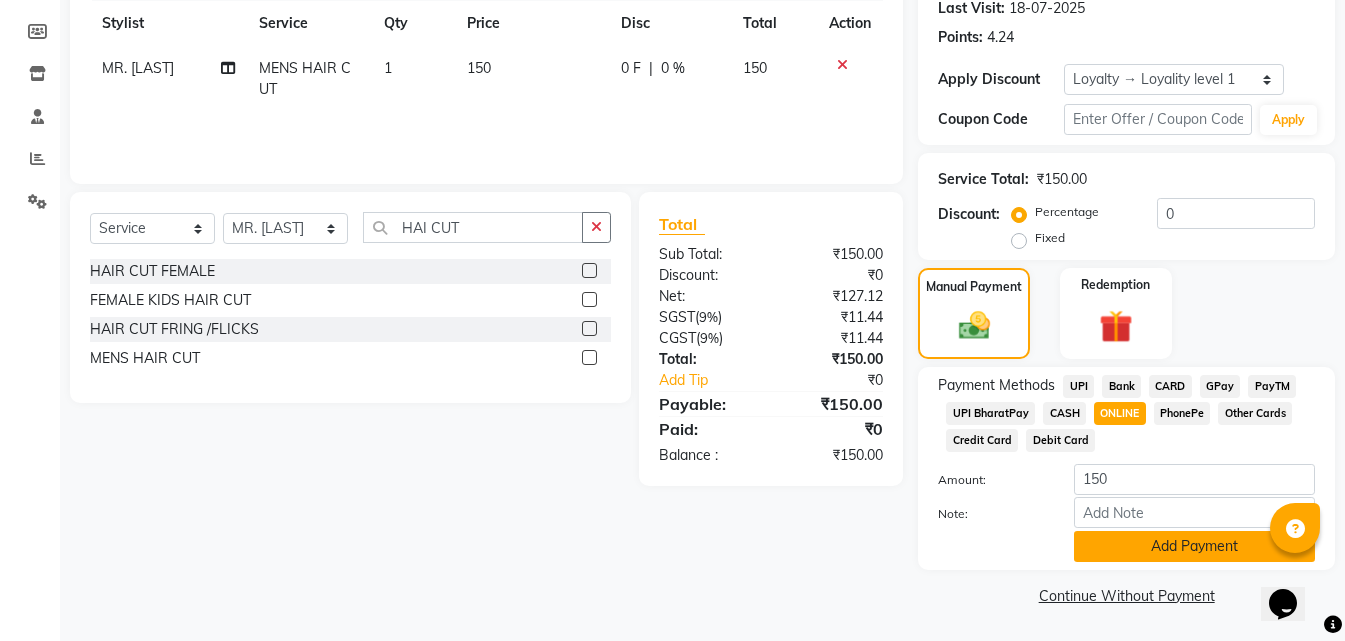 click on "Add Payment" 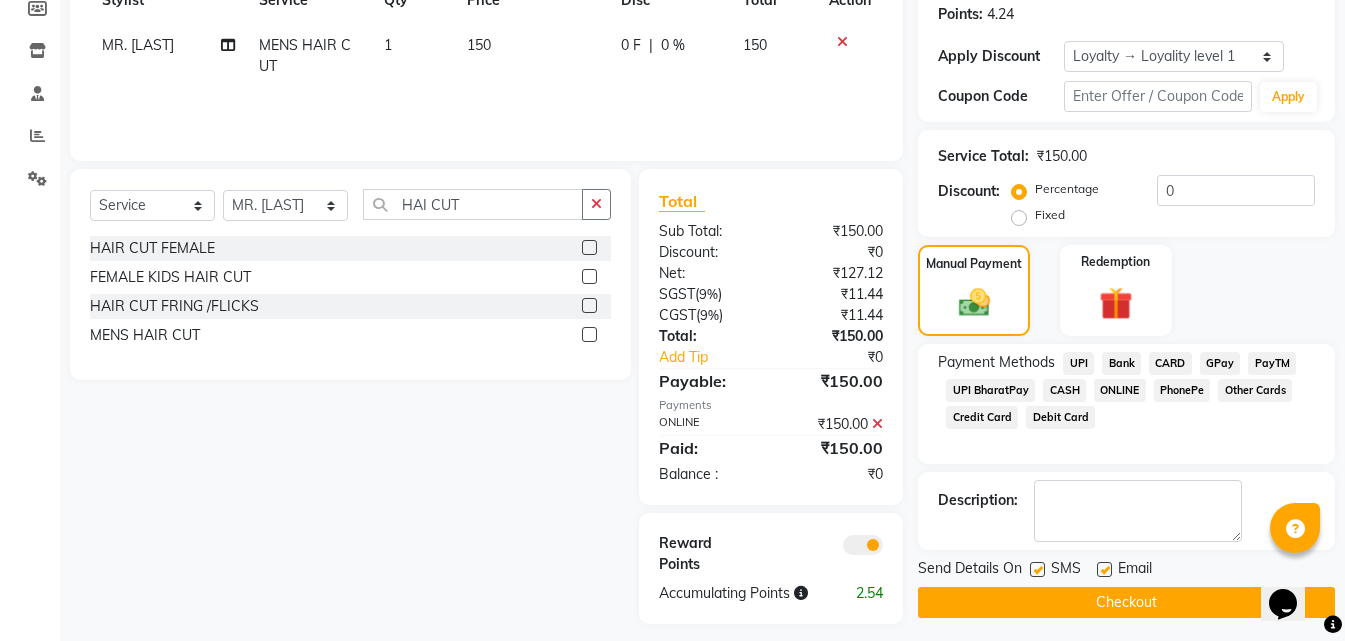scroll, scrollTop: 320, scrollLeft: 0, axis: vertical 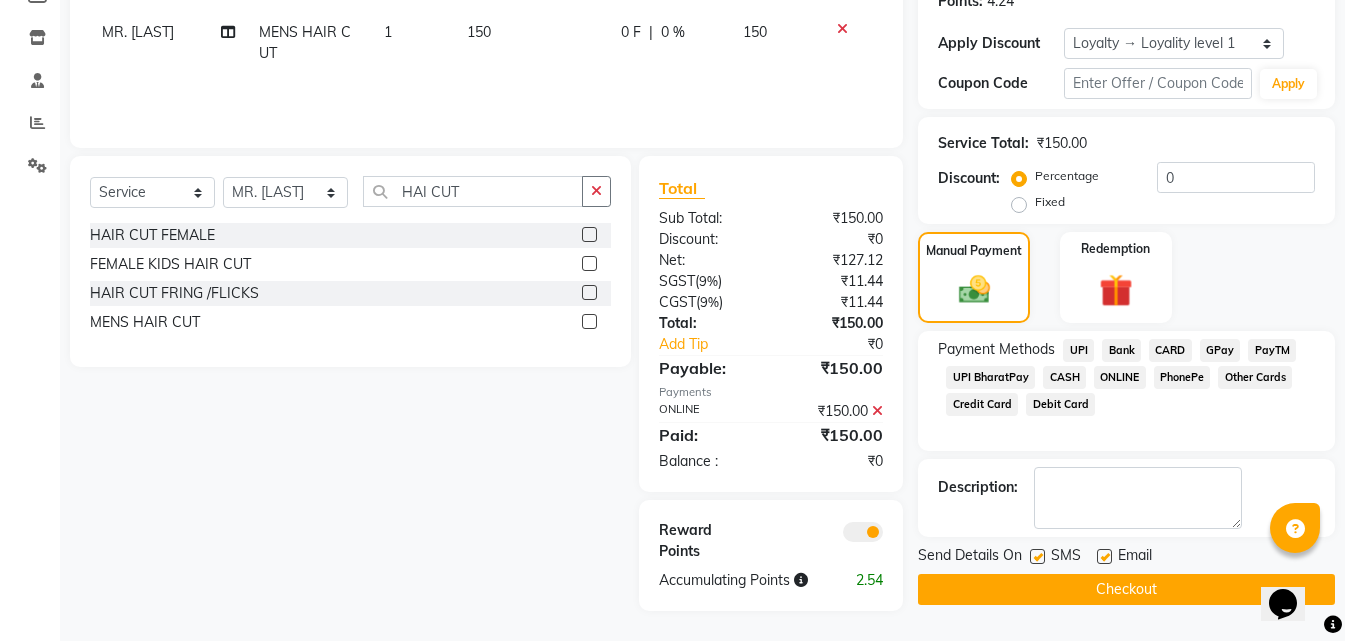 click on "Checkout" 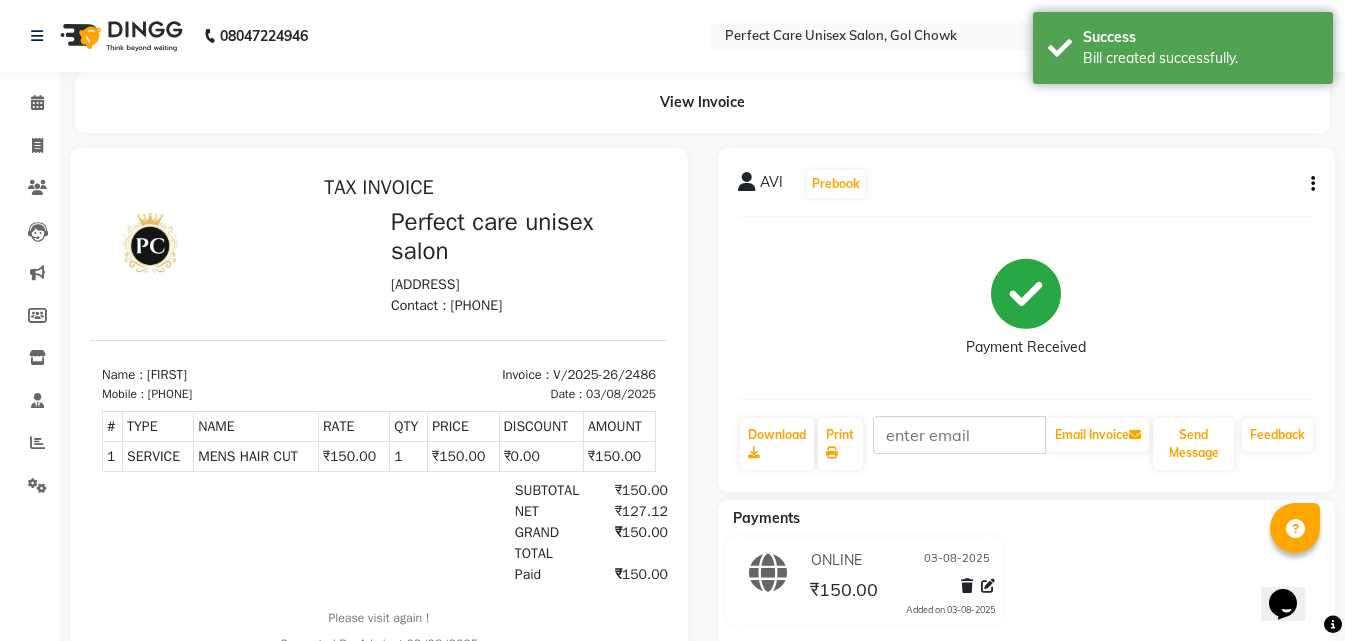 scroll, scrollTop: 0, scrollLeft: 0, axis: both 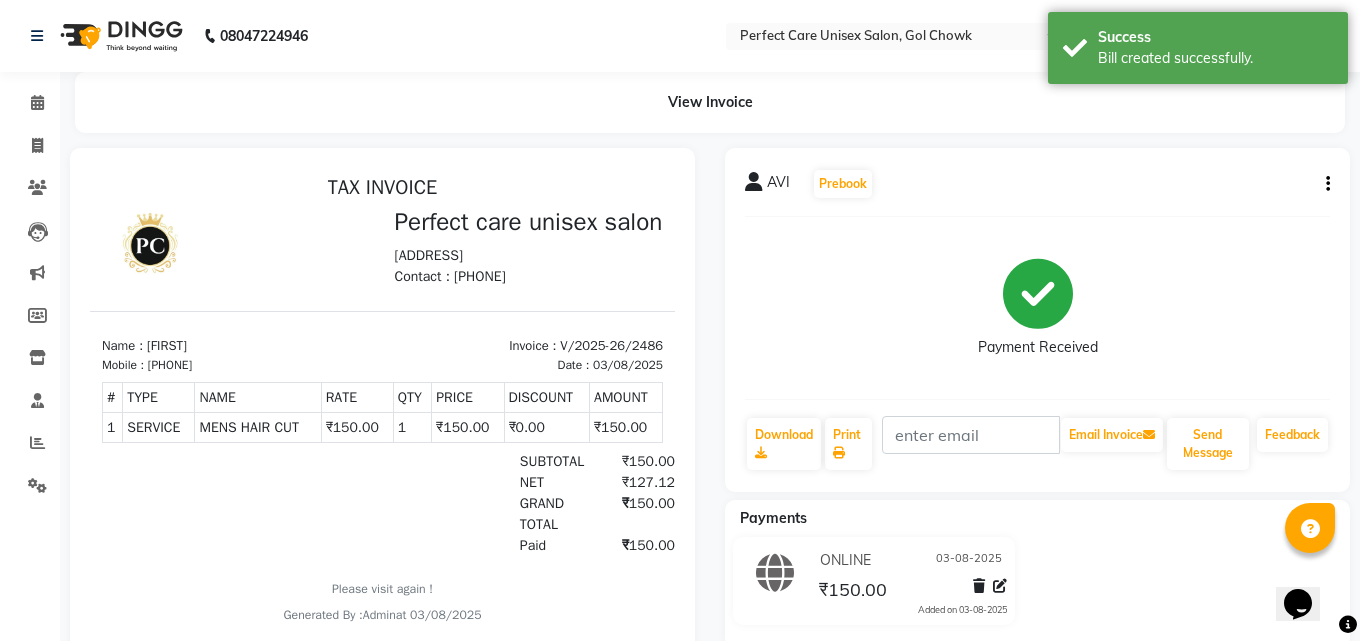 select on "4751" 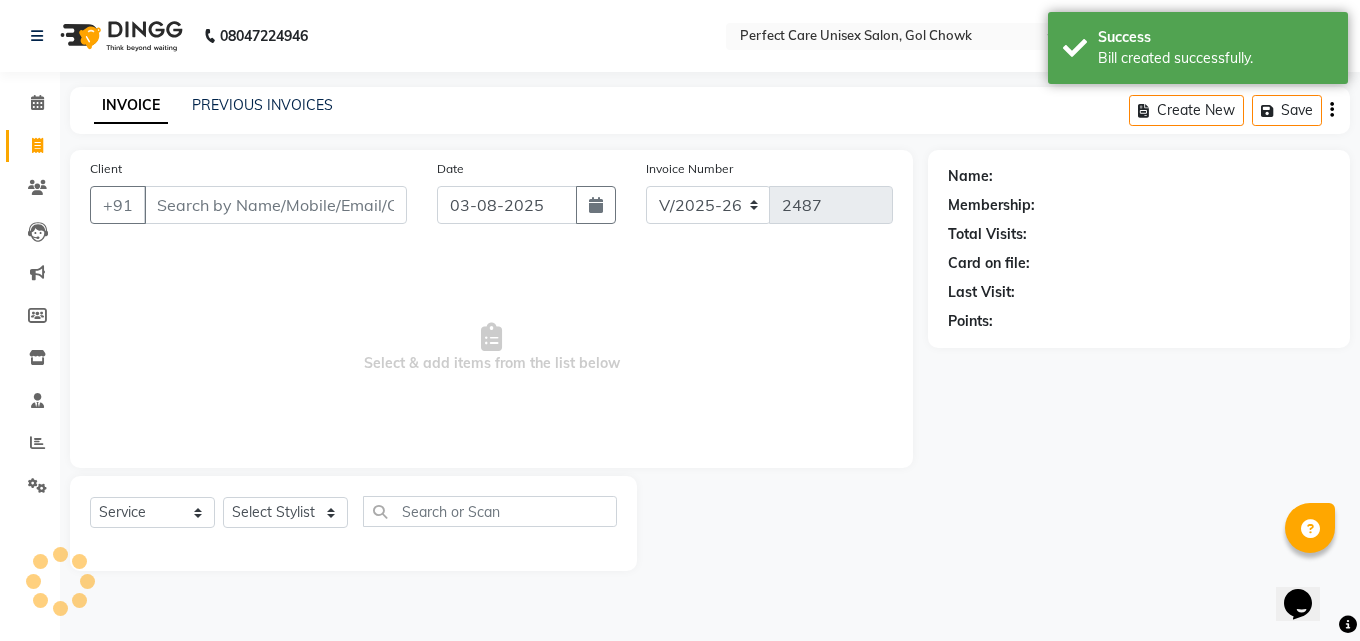 click on "INVOICE PREVIOUS INVOICES" 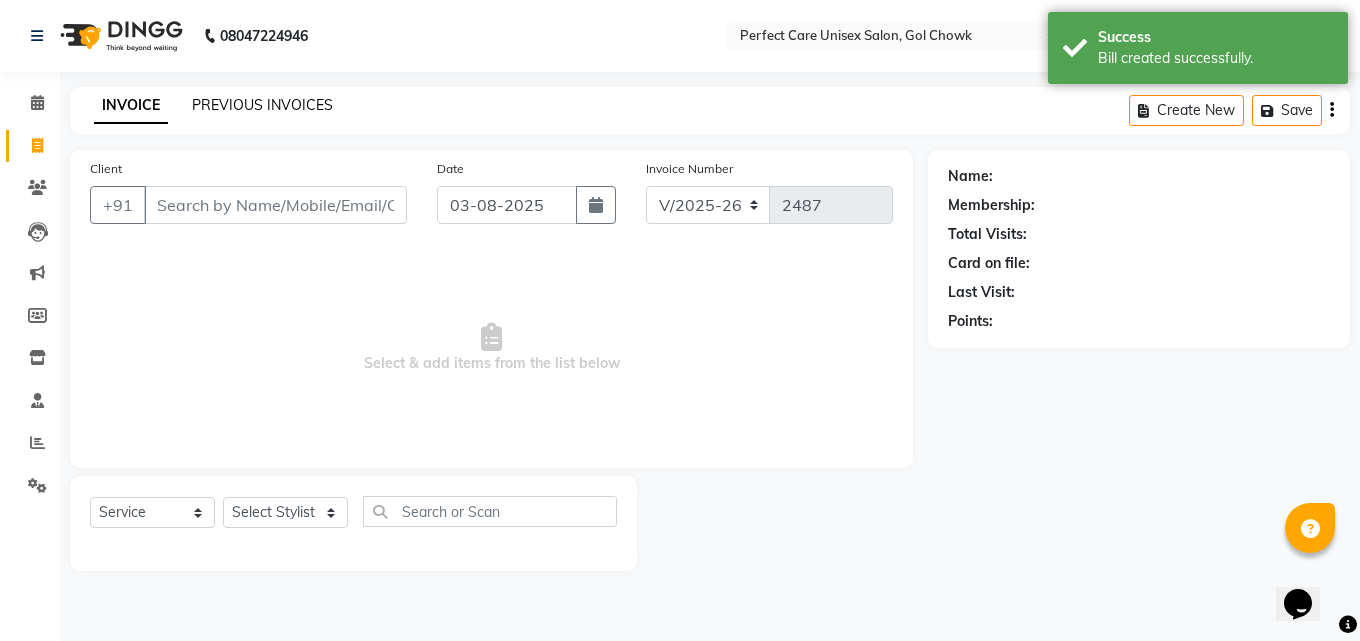 click on "PREVIOUS INVOICES" 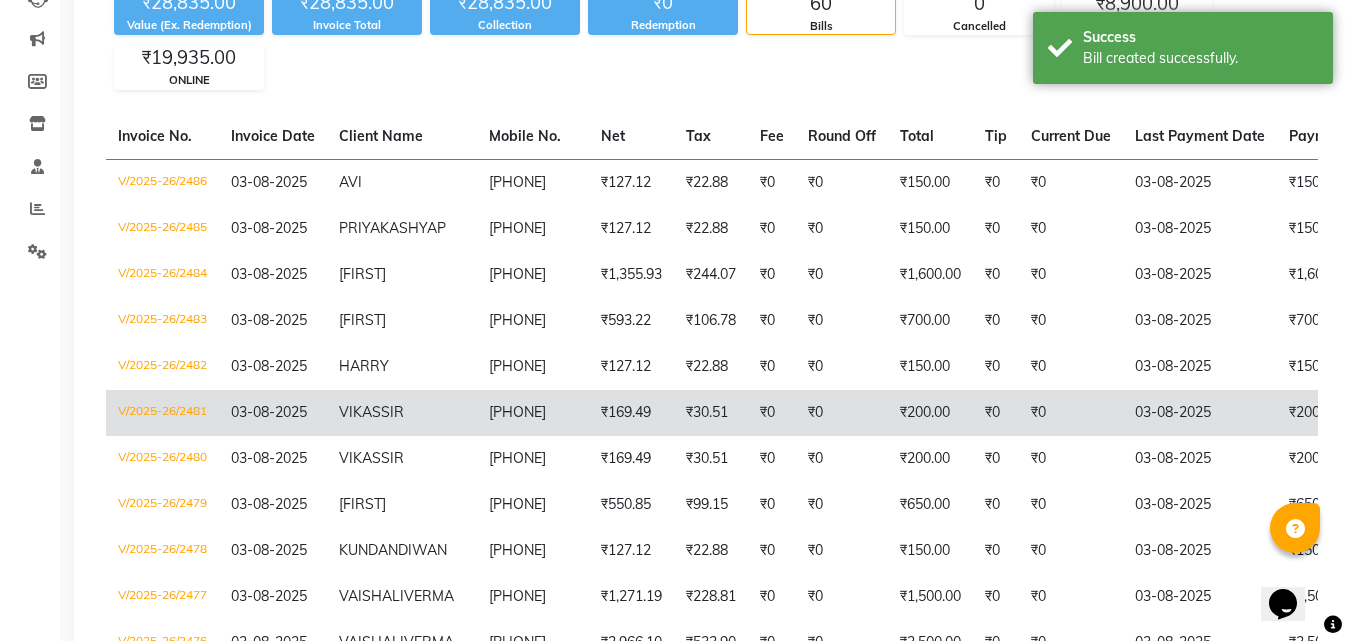 scroll, scrollTop: 100, scrollLeft: 0, axis: vertical 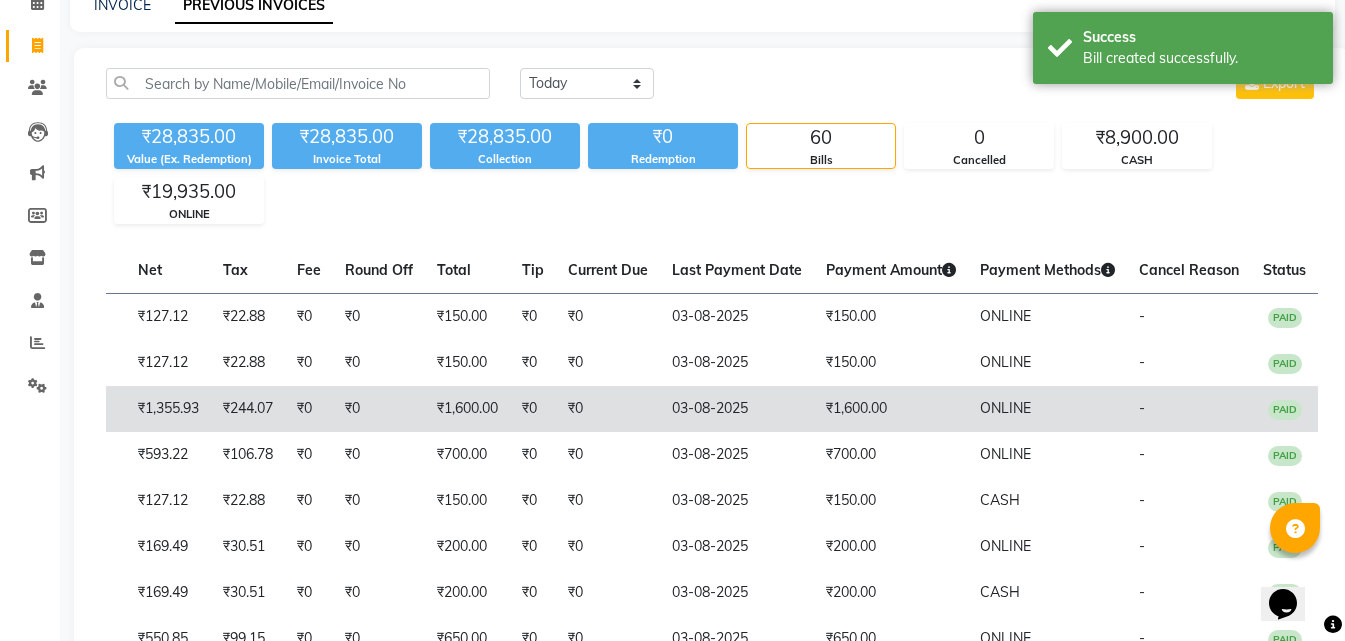 drag, startPoint x: 514, startPoint y: 372, endPoint x: 792, endPoint y: 402, distance: 279.614 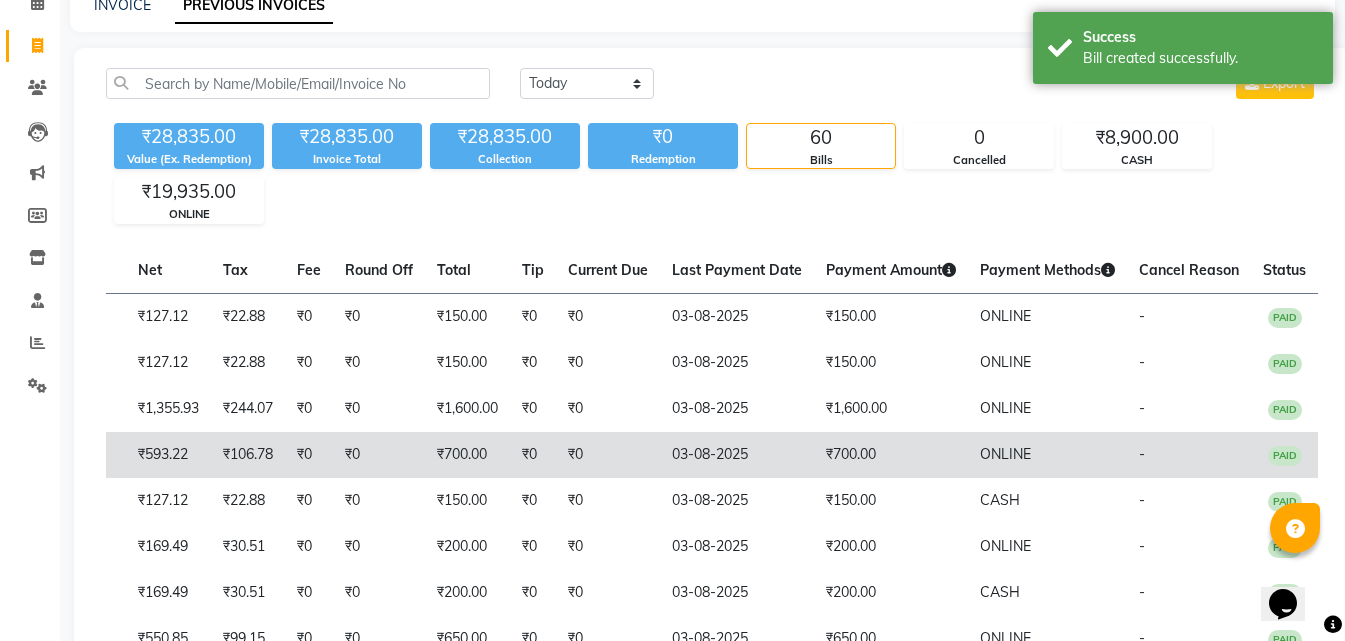 scroll, scrollTop: 0, scrollLeft: 0, axis: both 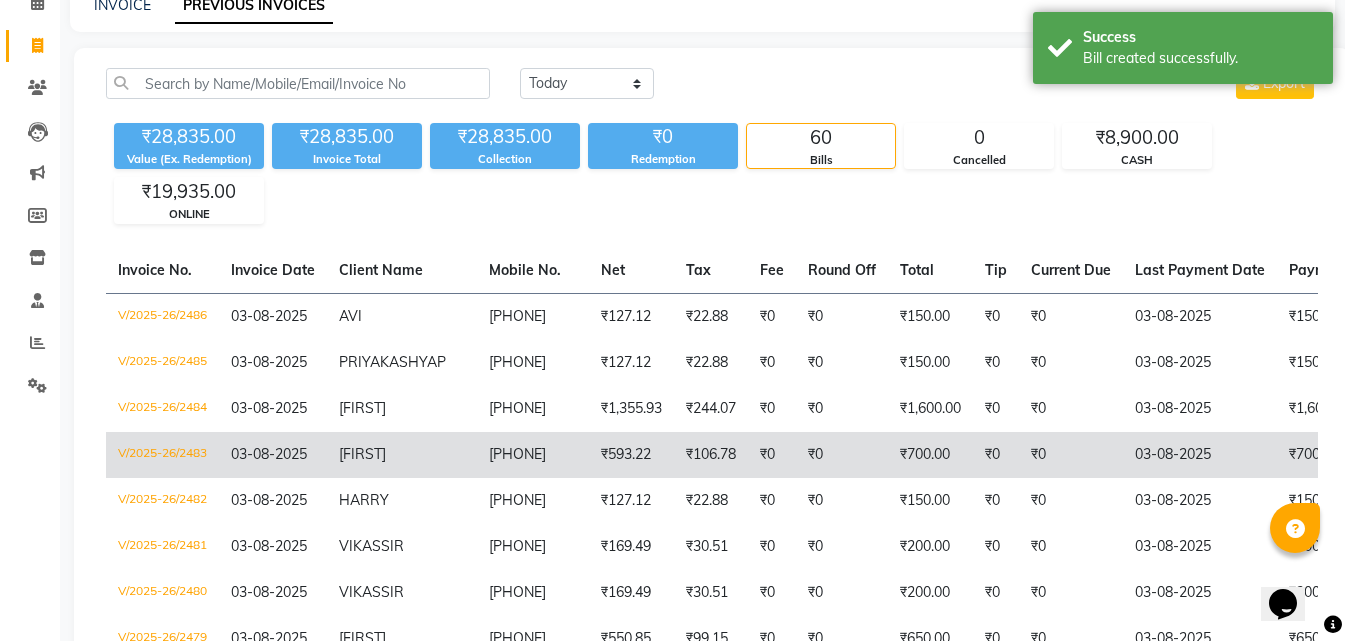 drag, startPoint x: 979, startPoint y: 438, endPoint x: 282, endPoint y: 456, distance: 697.23236 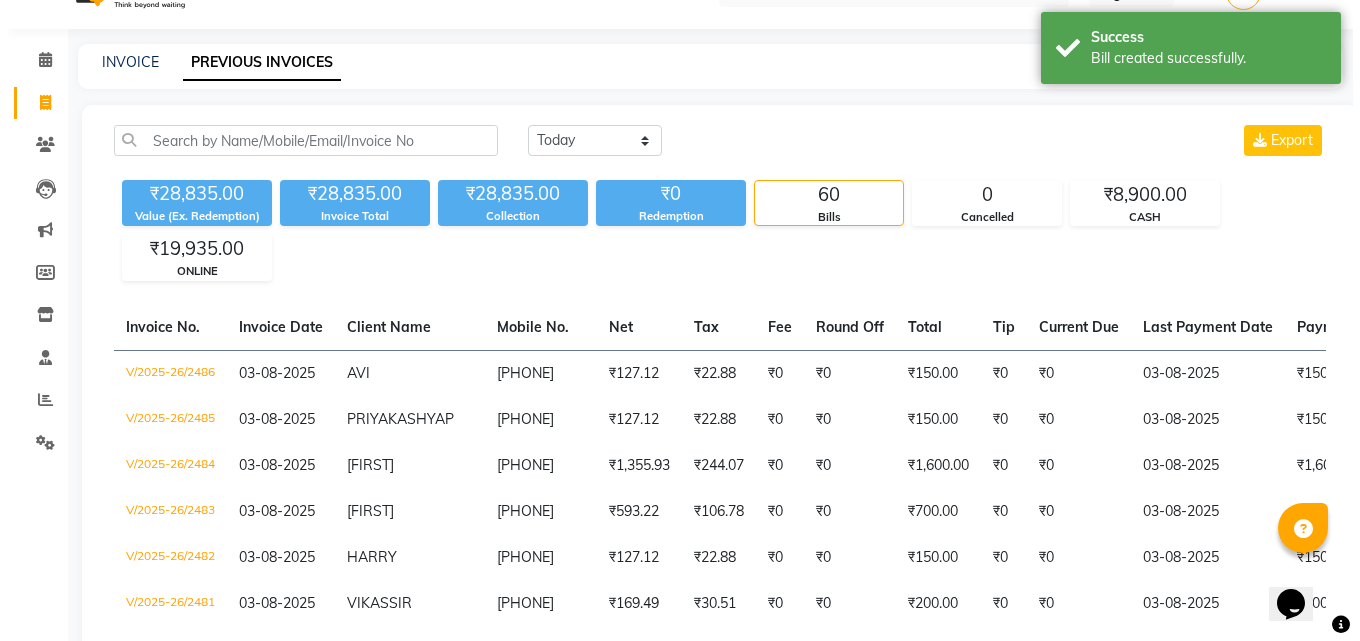 scroll, scrollTop: 0, scrollLeft: 0, axis: both 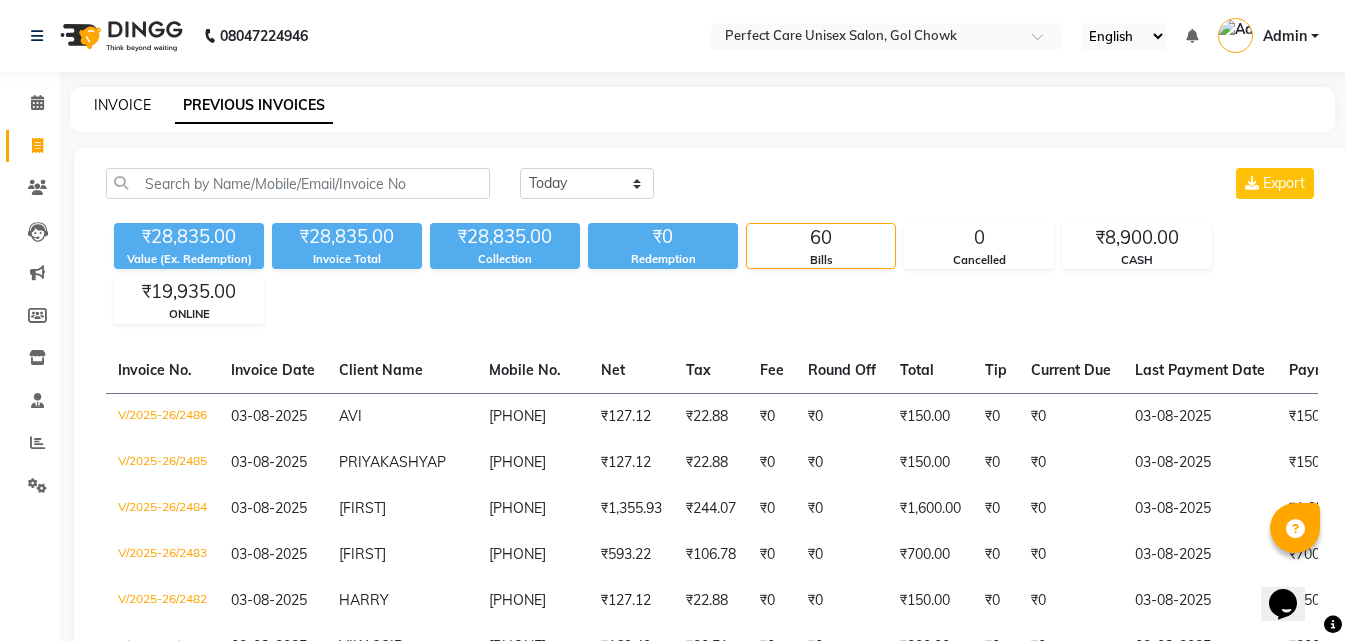 click on "INVOICE" 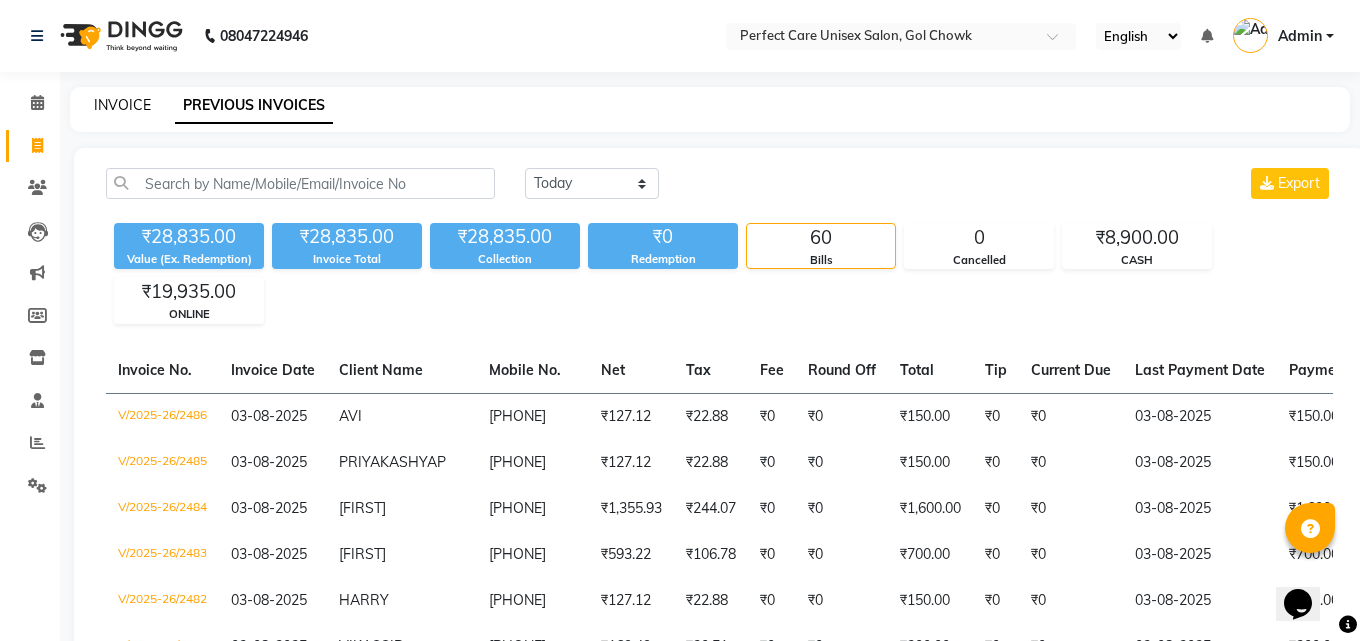 select on "4751" 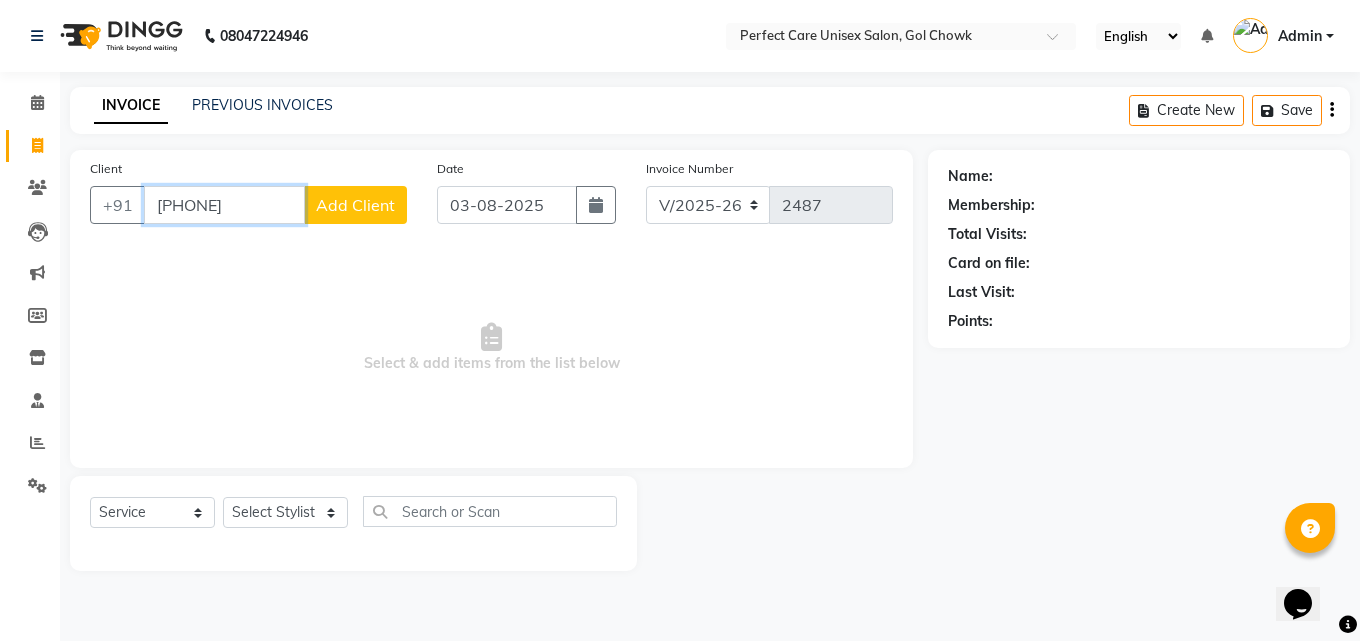 type on "[PHONE]" 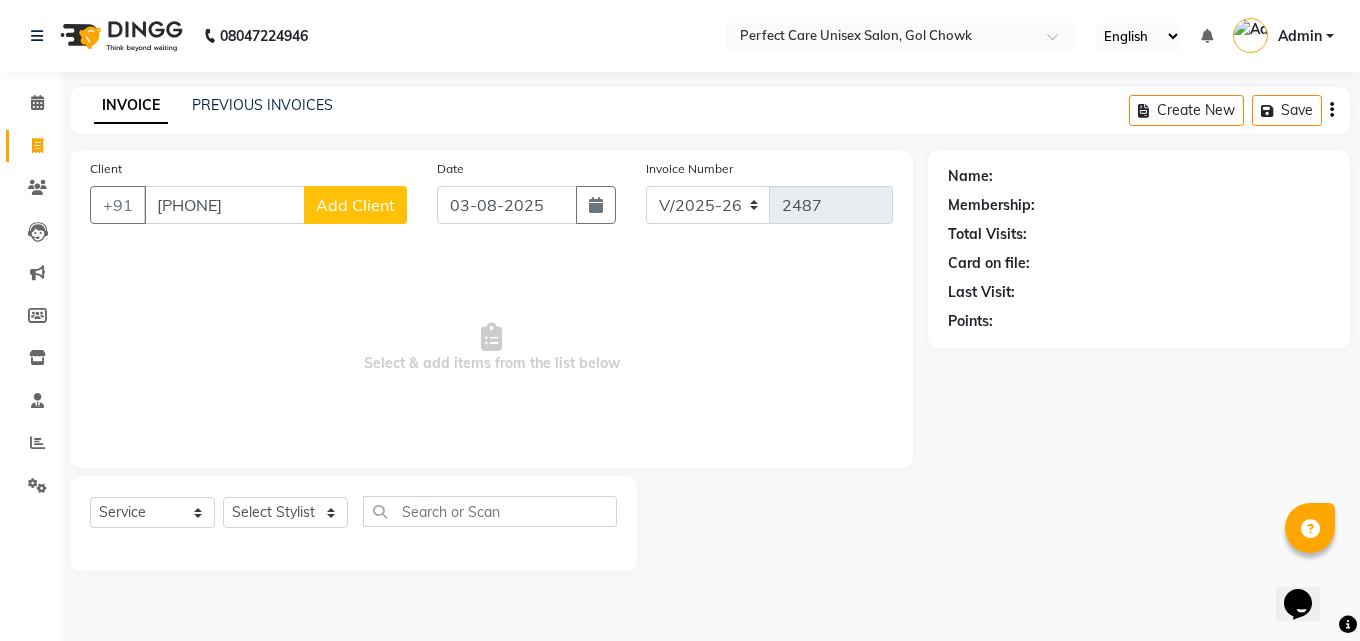 click on "Add Client" 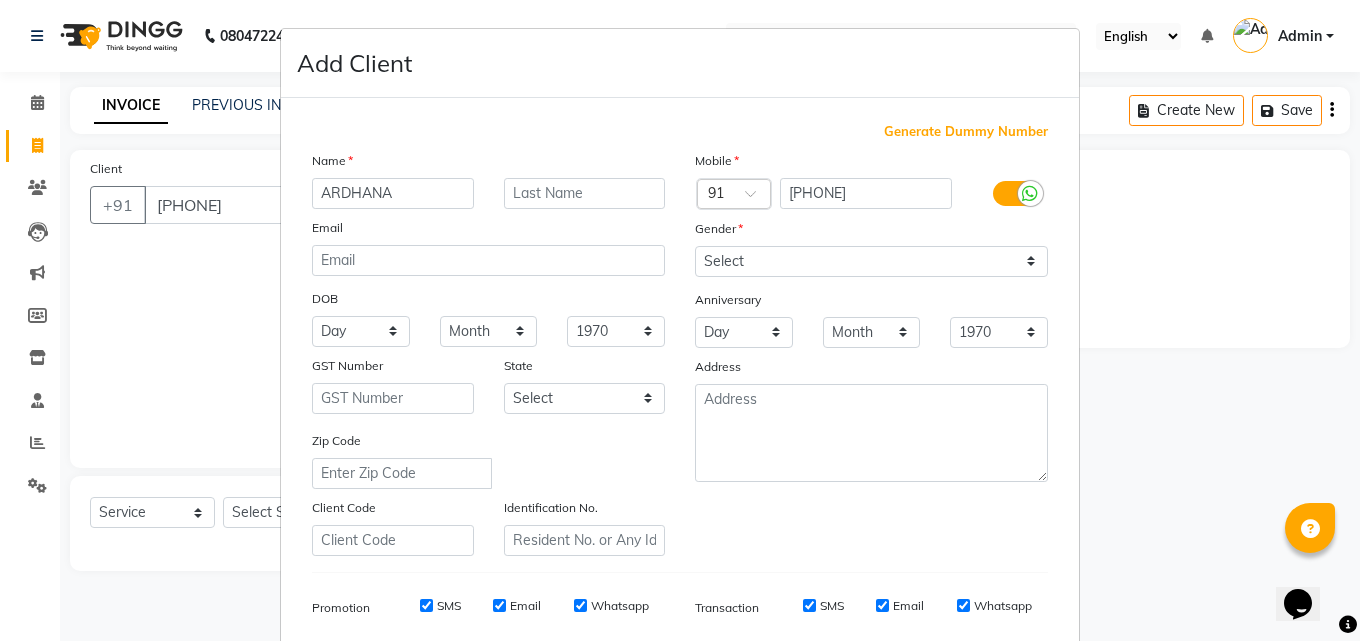 click on "ARDHANA" at bounding box center [393, 193] 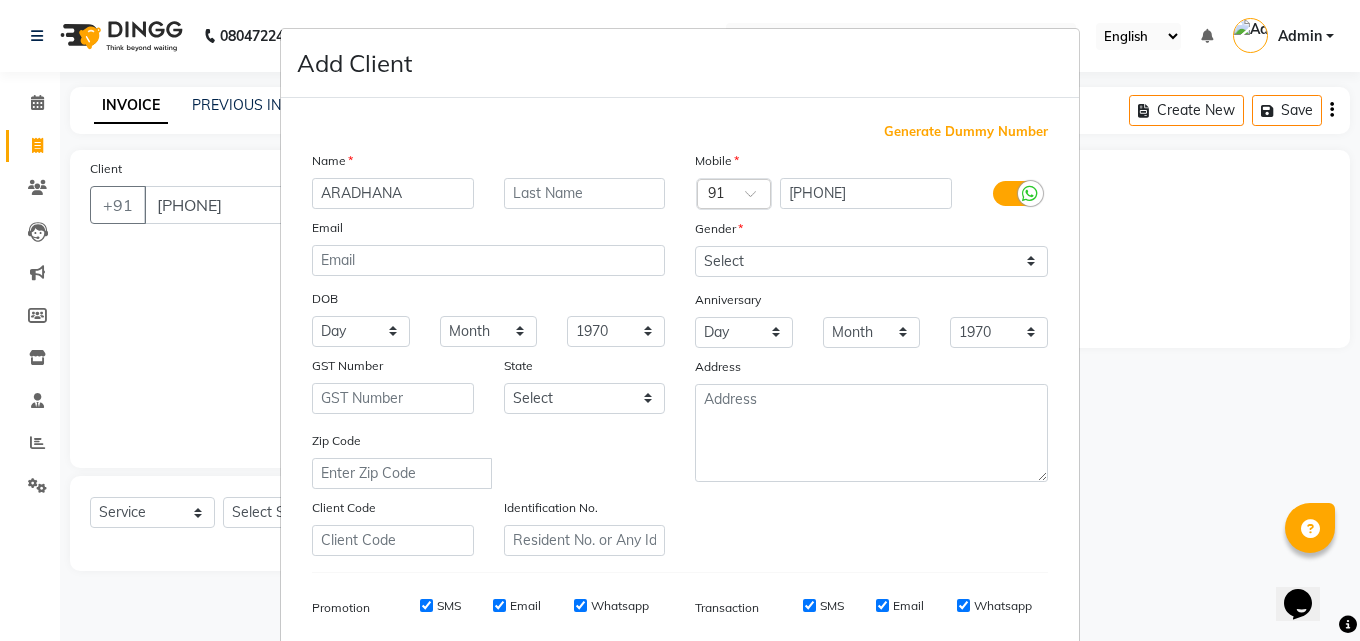 type on "ARADHANA" 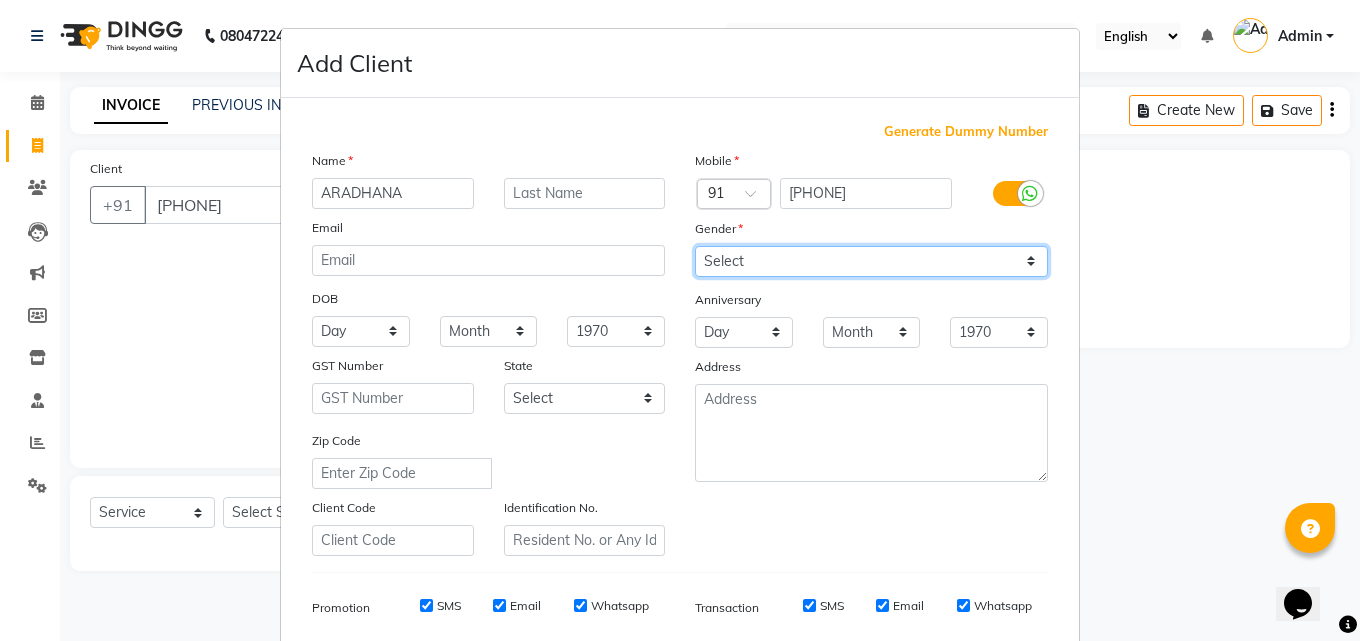 click on "Select Male Female Other Prefer Not To Say" at bounding box center (871, 261) 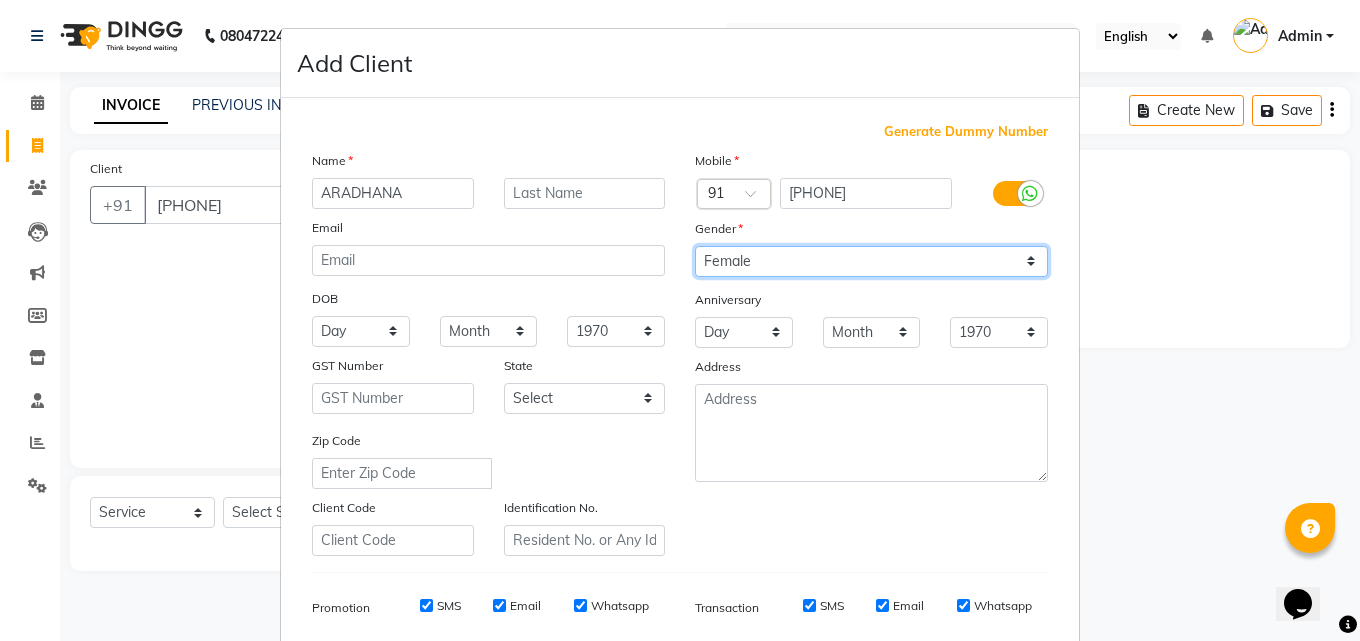 click on "Select Male Female Other Prefer Not To Say" at bounding box center (871, 261) 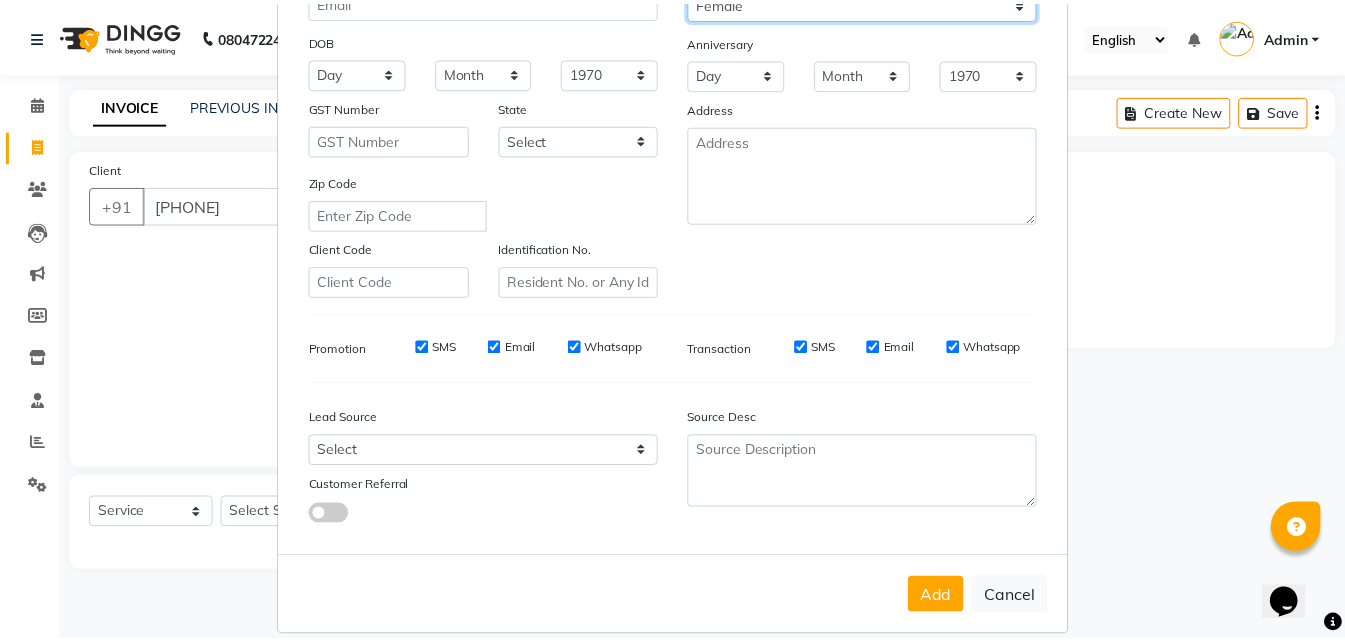 scroll, scrollTop: 282, scrollLeft: 0, axis: vertical 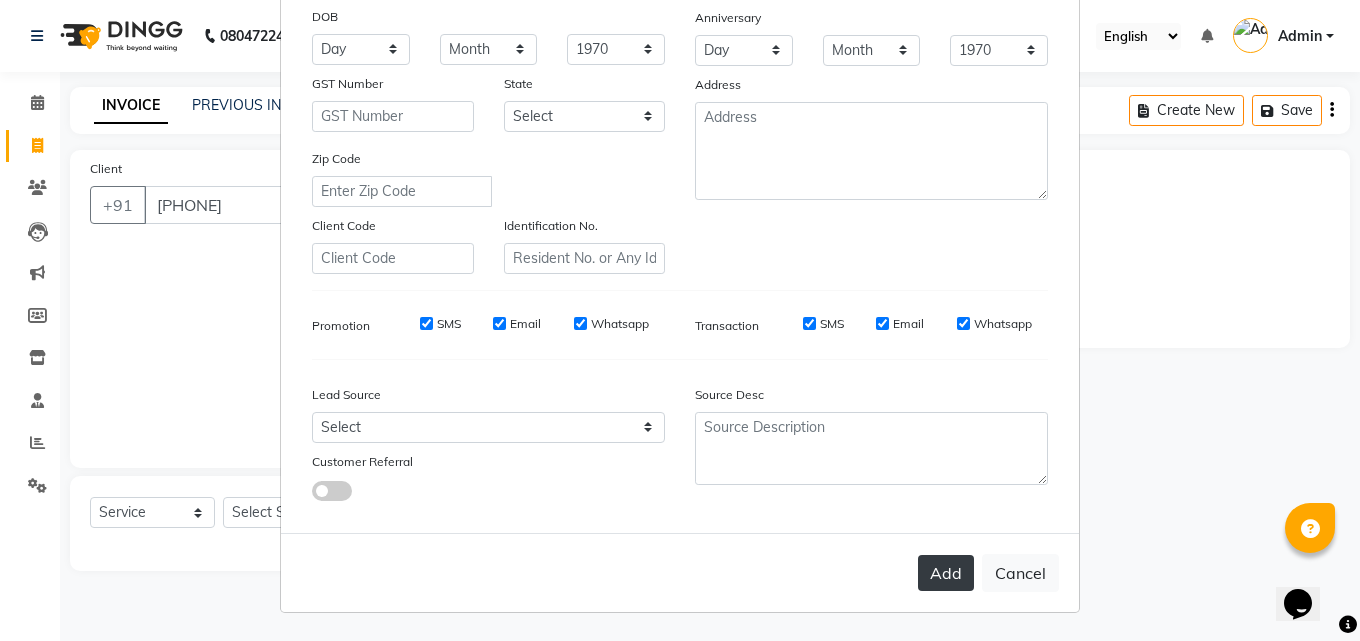click on "Add" at bounding box center (946, 573) 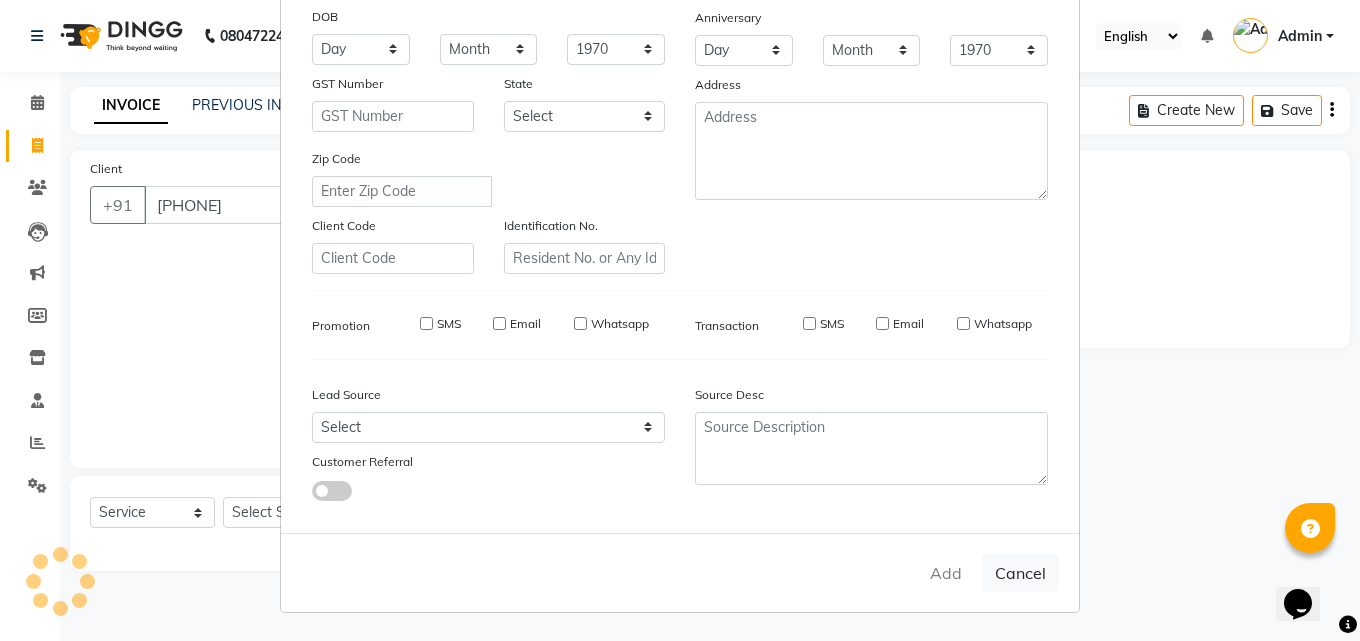 type 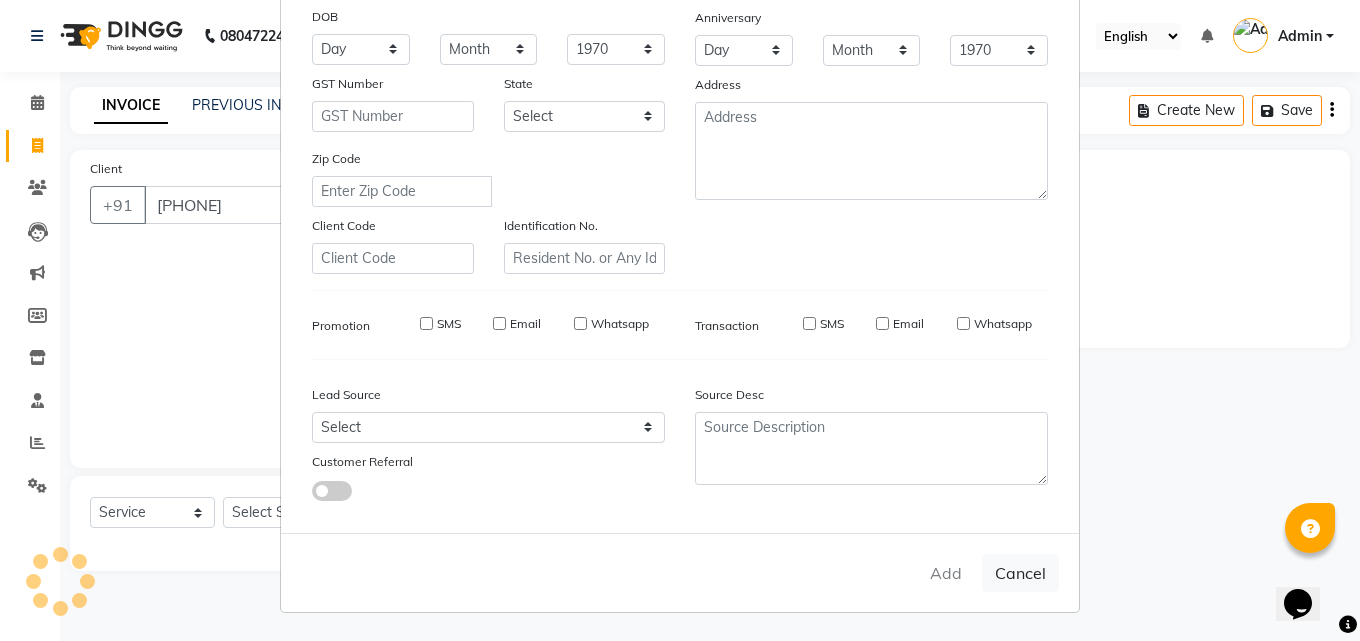 select 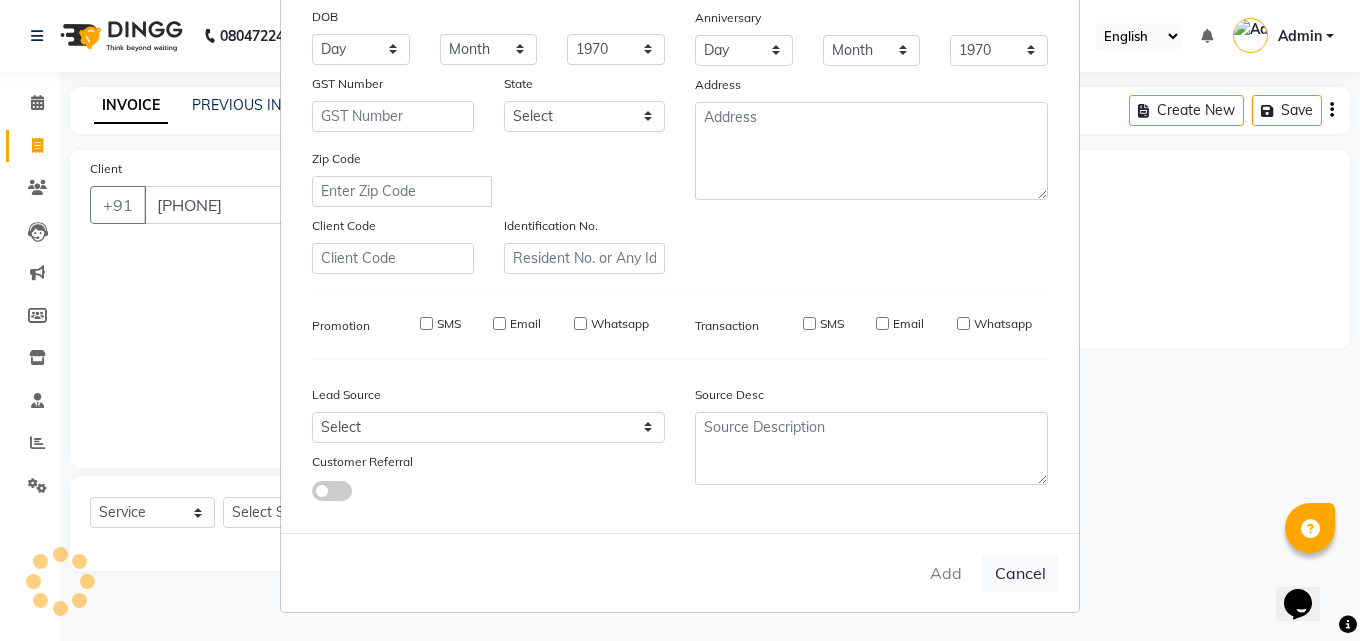 checkbox on "false" 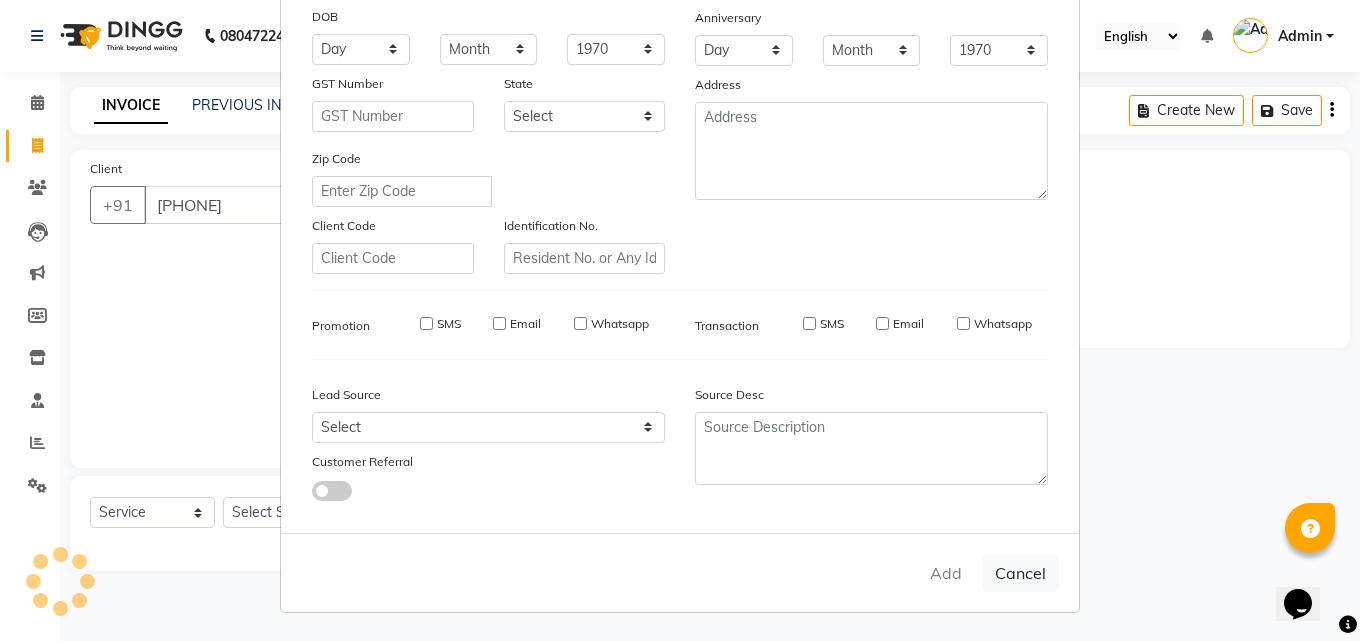 checkbox on "false" 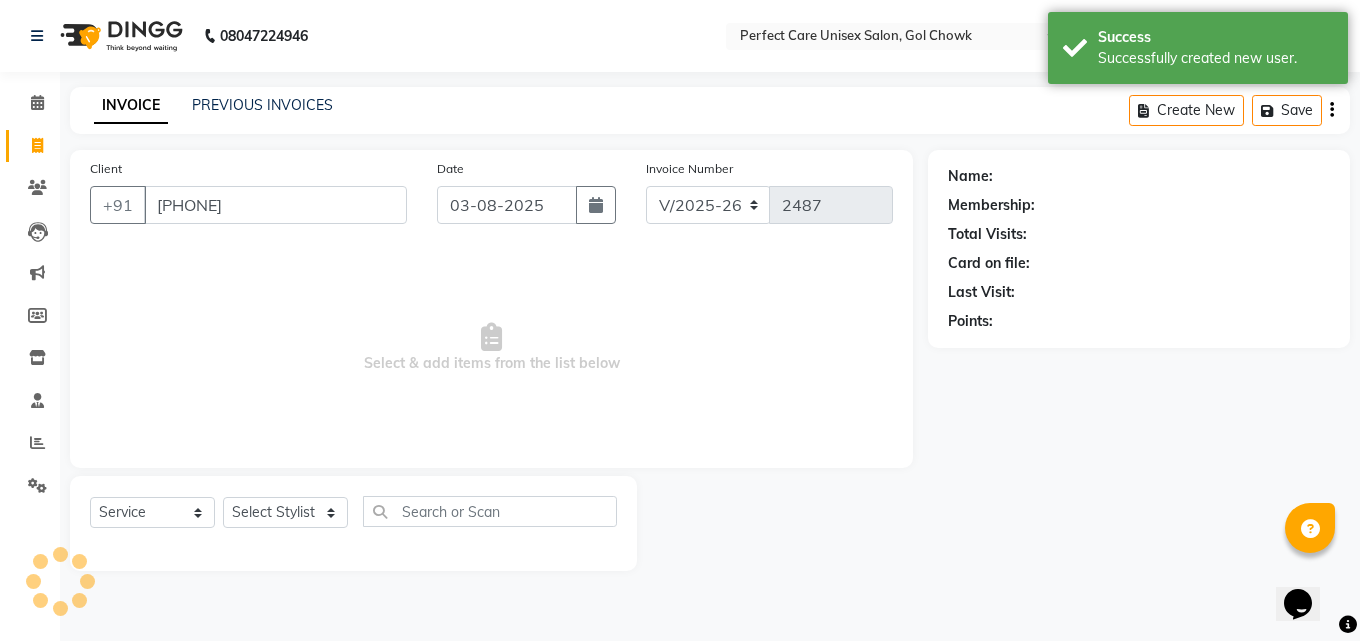 select on "1: Object" 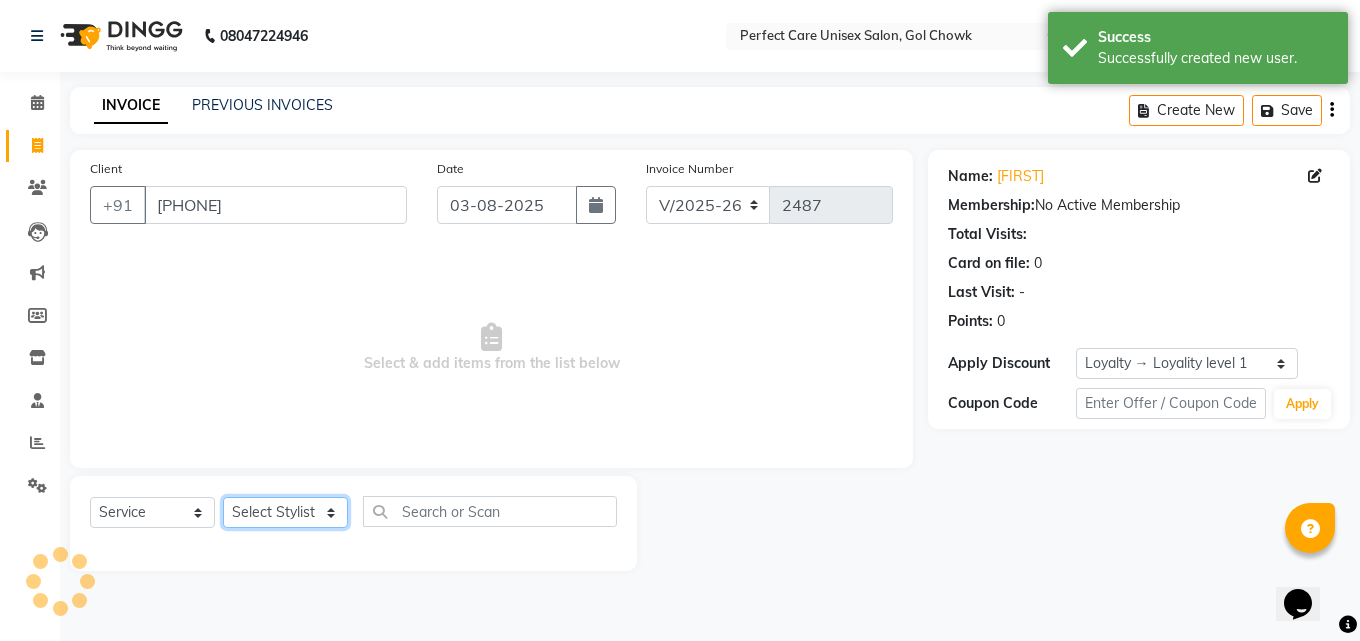click on "Update Client Name sir Email DOB Day 01 02 03 04 05 06 07 08 09 10 11 12 13 14 15 16 17 18 19 20 21 22 23 24 25 26 27 28 29 30 31 Month January February March April May June July August September October November December 1940 1941 1942 1943 1944 1945 1946 1947 1948 1949 1950 1951 1952 1953 1954 1955 1956 1957 1958 1959 1960 1961 1962 1963 1964 1965 1966 1967 1968 1969 1970 1971 1972 1973 1974 1975 1976 1977 1978 1979 1980 1981 1982 1983 1984 1985 1986 1987 1988 1989 1990 1991 1992 1993 1994 1995 1996 1997 1998 1999 2000 2001 2002 2003 2004 2005 2006 2007 2008 2009 2010 2011 2012 2013 2014 2015 2016 2017 2018 2019 2020 2021 2022 2023 2024 GST Number State Select Andaman and Nicobar Islands Andhra Pradesh Arunachal Pradesh Assam Bihar Chandigarh Chhattisgarh Dadra and Nagar Haveli Daman and Diu Delhi Goa Gujarat Haryana Himachal Pradesh Jammu and Kashmir Jharkhand Karnataka Kerala Lakshadweep Madhya Pradesh Maharashtra Manipur Meghalaya Mizoram Nagaland Odisha Pondicherry Punjab Rajasthan Sikkim Tamil Nadu ×" 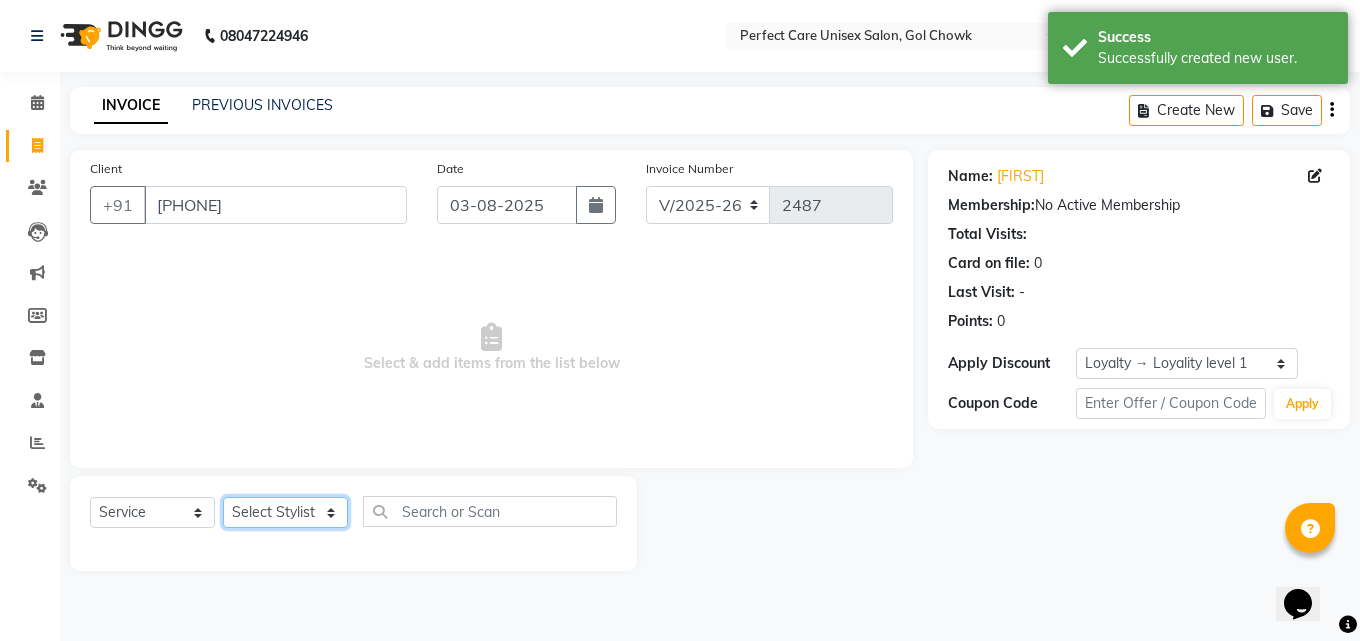 select on "32651" 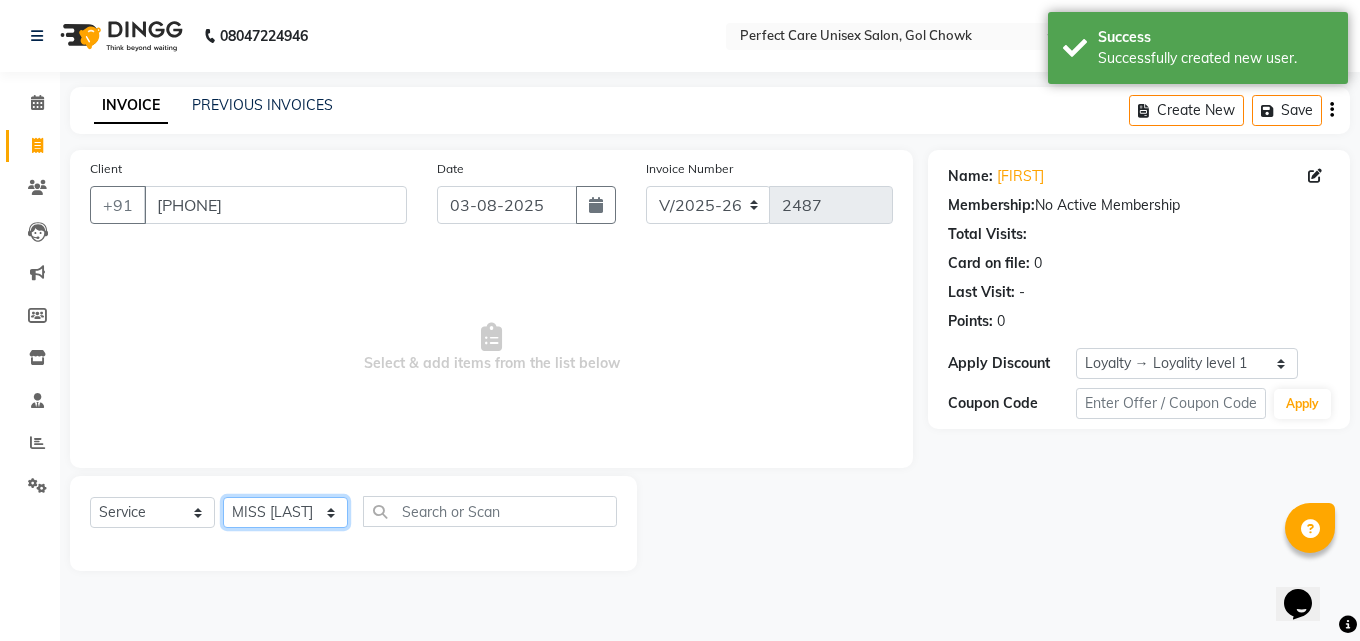 click on "Update Client Name sir Email DOB Day 01 02 03 04 05 06 07 08 09 10 11 12 13 14 15 16 17 18 19 20 21 22 23 24 25 26 27 28 29 30 31 Month January February March April May June July August September October November December 1940 1941 1942 1943 1944 1945 1946 1947 1948 1949 1950 1951 1952 1953 1954 1955 1956 1957 1958 1959 1960 1961 1962 1963 1964 1965 1966 1967 1968 1969 1970 1971 1972 1973 1974 1975 1976 1977 1978 1979 1980 1981 1982 1983 1984 1985 1986 1987 1988 1989 1990 1991 1992 1993 1994 1995 1996 1997 1998 1999 2000 2001 2002 2003 2004 2005 2006 2007 2008 2009 2010 2011 2012 2013 2014 2015 2016 2017 2018 2019 2020 2021 2022 2023 2024 GST Number State Select Andaman and Nicobar Islands Andhra Pradesh Arunachal Pradesh Assam Bihar Chandigarh Chhattisgarh Dadra and Nagar Haveli Daman and Diu Delhi Goa Gujarat Haryana Himachal Pradesh Jammu and Kashmir Jharkhand Karnataka Kerala Lakshadweep Madhya Pradesh Maharashtra Manipur Meghalaya Mizoram Nagaland Odisha Pondicherry Punjab Rajasthan Sikkim Tamil Nadu ×" 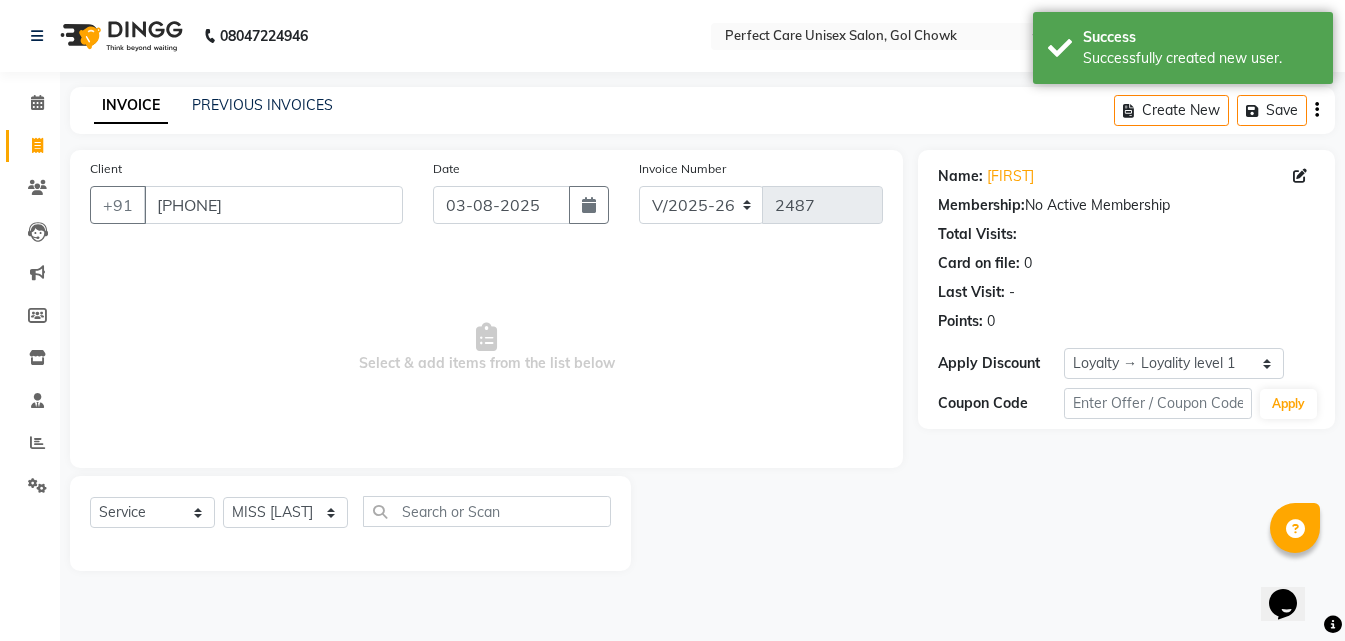 click on "Select & add items from the list below" at bounding box center (486, 348) 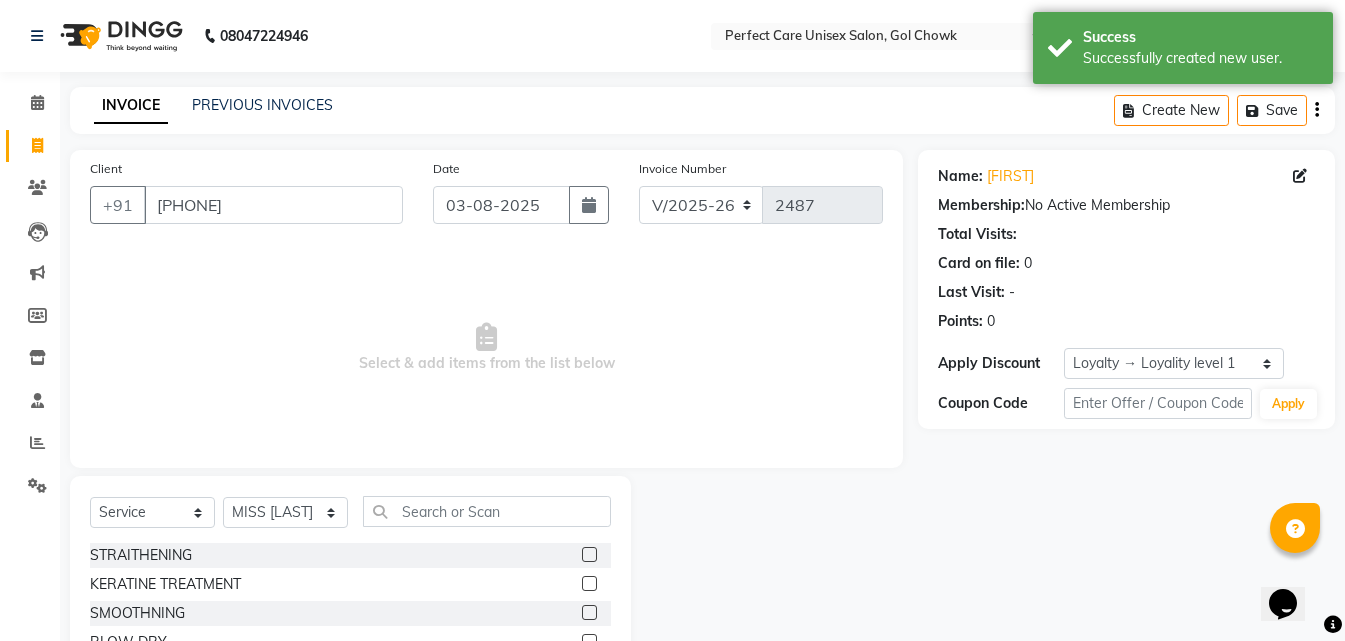 click on "Select Stylist MISS [LAST] MISS [LAST] MISS [LAST]  MISS [LAST] MISS [LAST] MISS.[LAST] MISS.[LAST]  MISS [LAST]  MISS. [LAST] MISS [LAST] [FIRST] MR. [LAST] MR.[LAST] MR. [LAST] MR. [LAST] MR [LAST] MR. [LAST] MR. [LAST] MR. [LAST] MR. [LAST] MR. [LAST] MR. [LAST] MR.[LAST] MR.[LAST] MR.[LAST] MR. [LAST] MR. [LAST] MS [LAST] NONE [FIRST]" 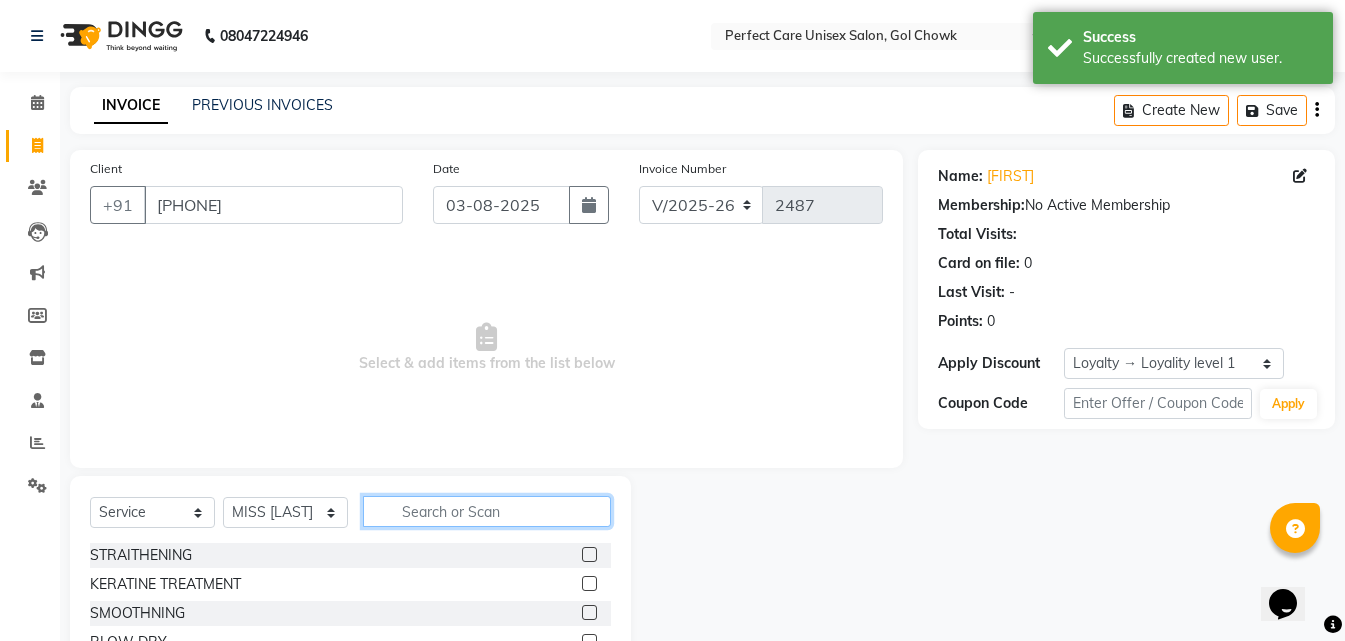 click 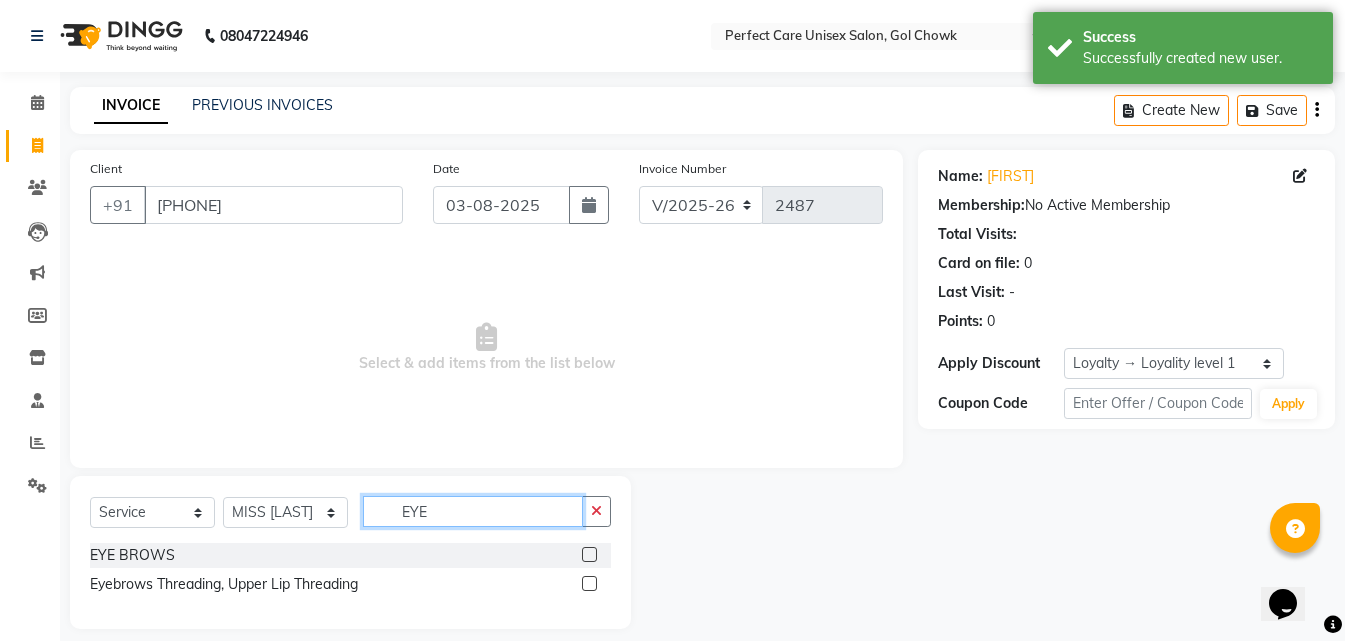type on "EYE" 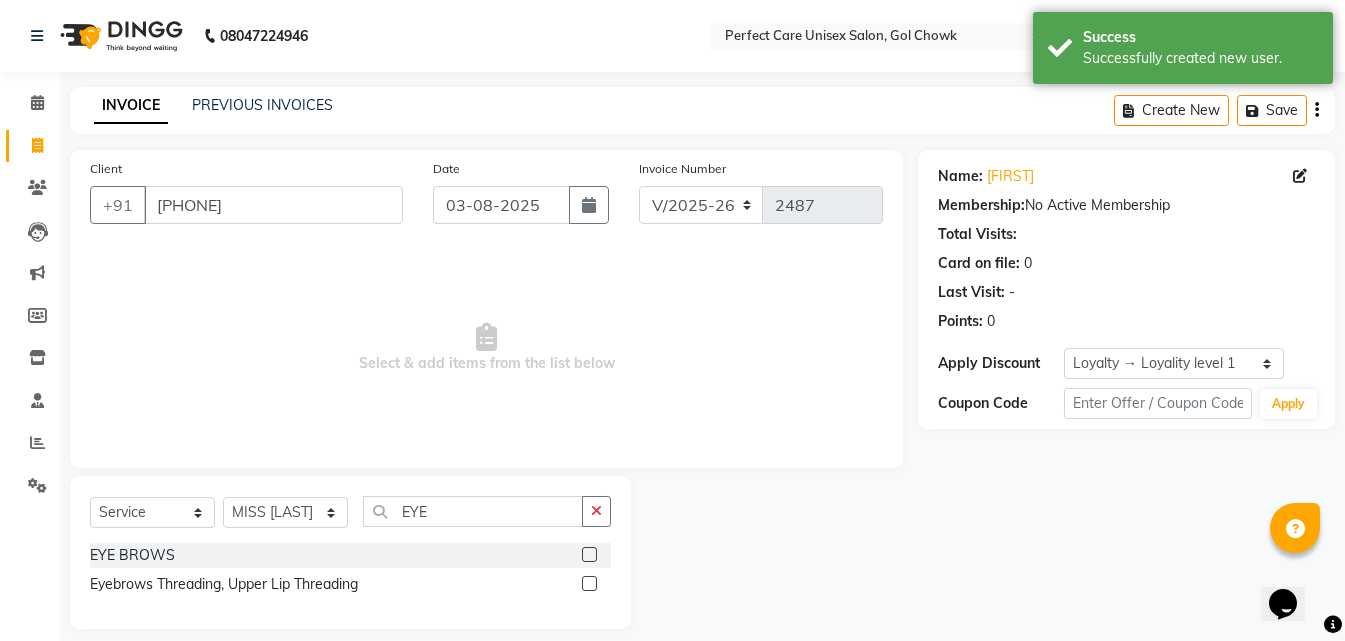 click 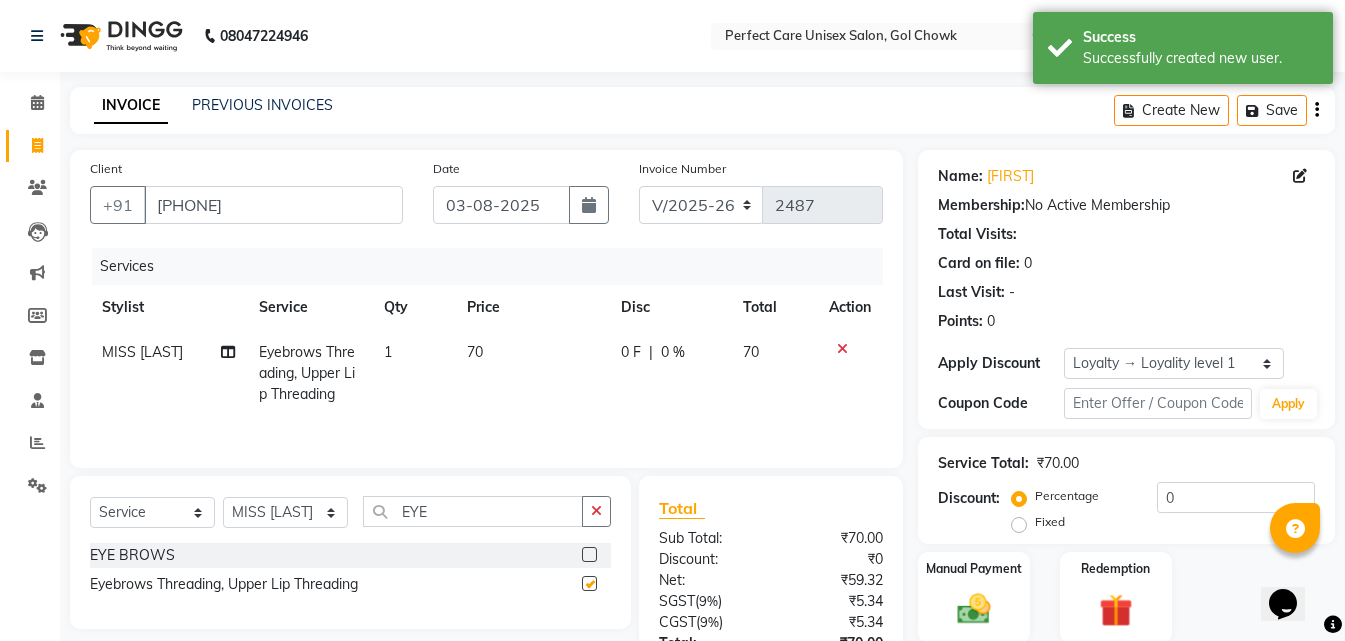 checkbox on "false" 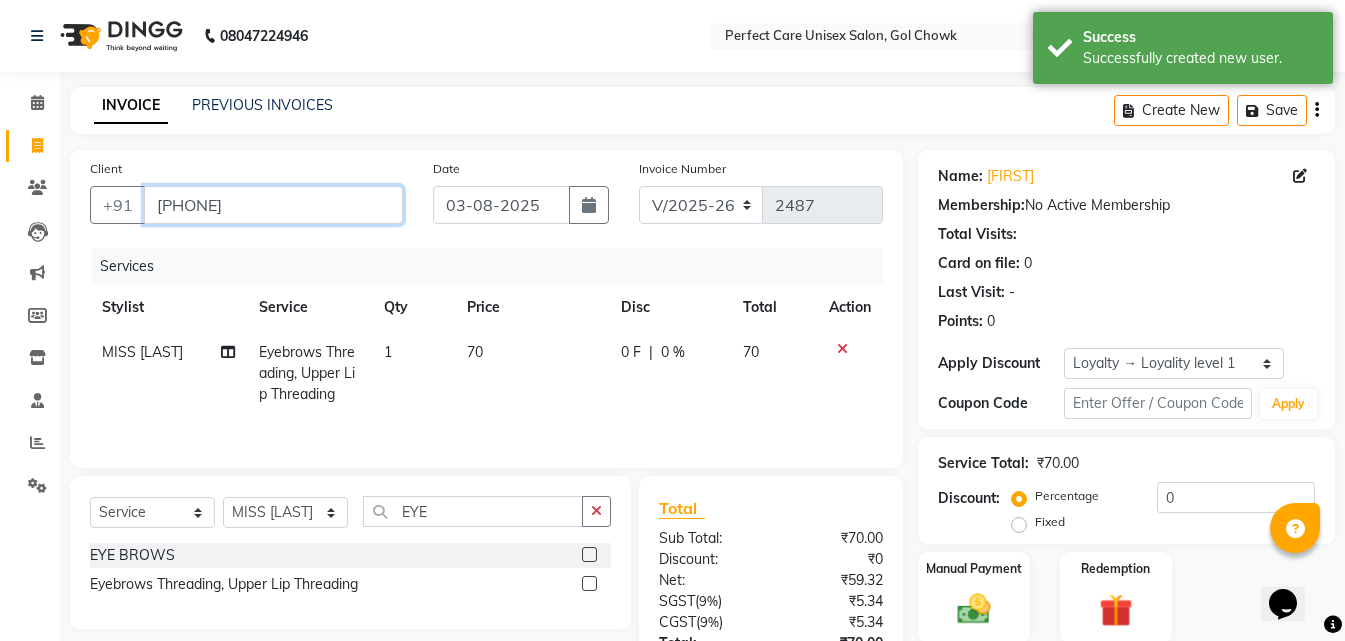 click on "[PHONE]" at bounding box center [273, 205] 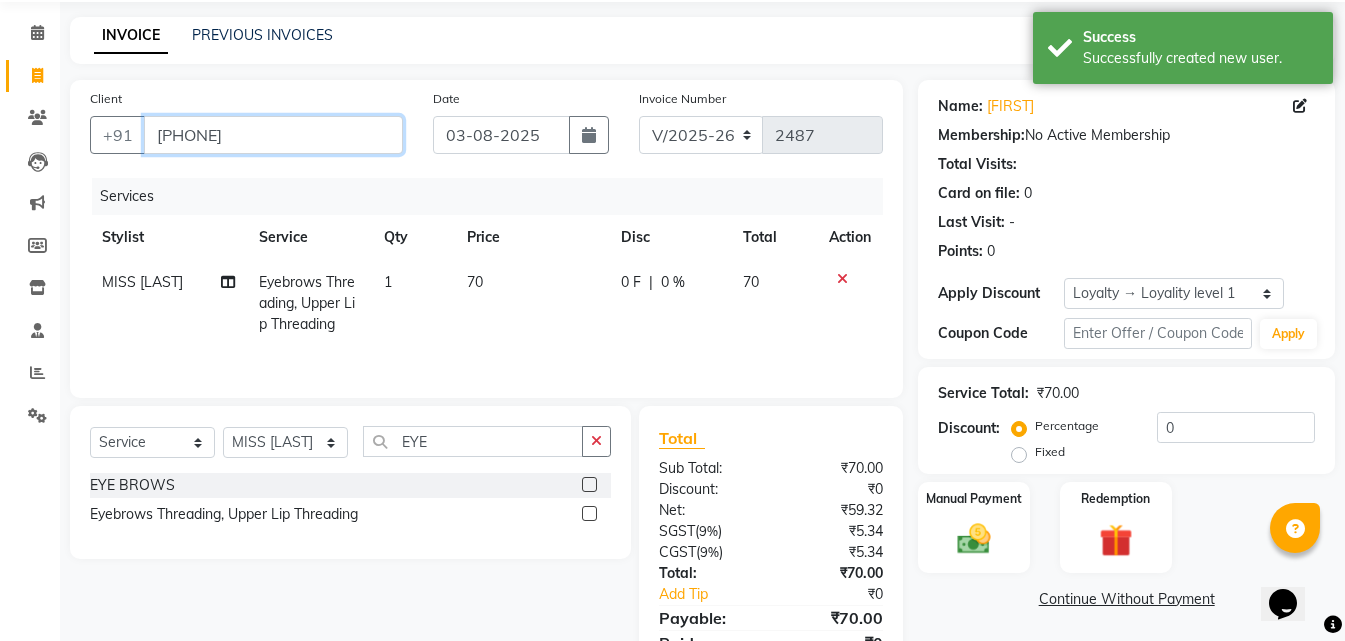 scroll, scrollTop: 159, scrollLeft: 0, axis: vertical 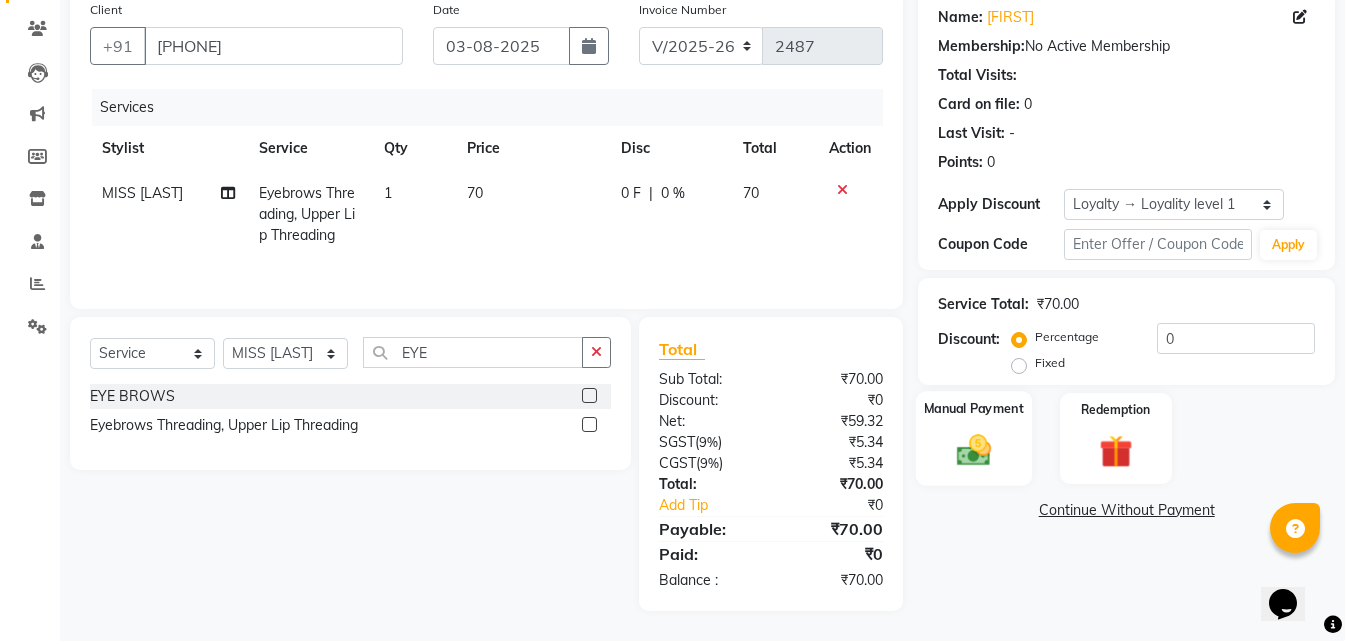 click 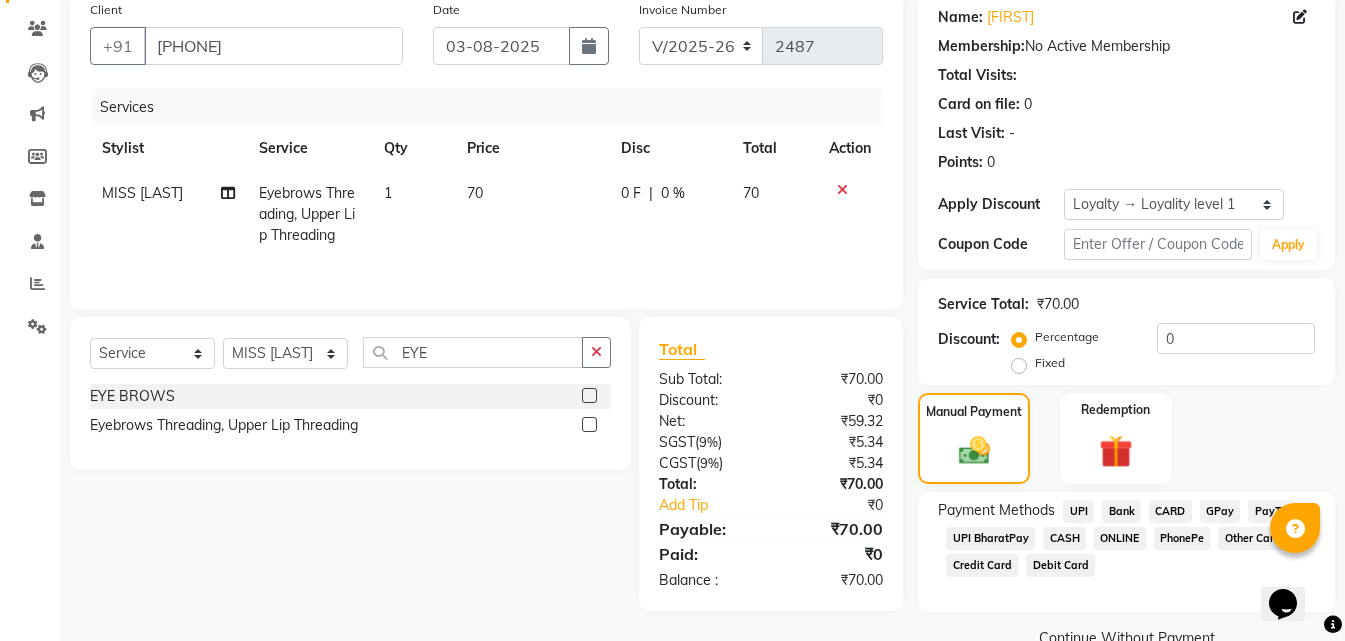 click on "ONLINE" 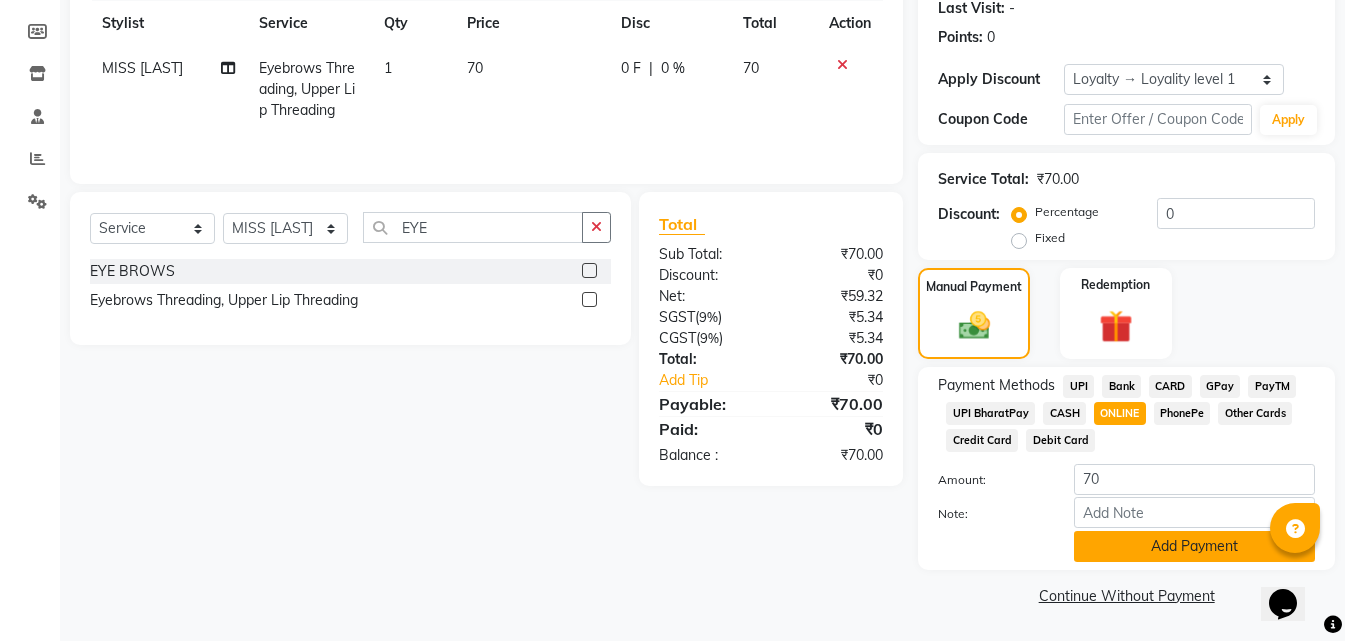 click on "Add Payment" 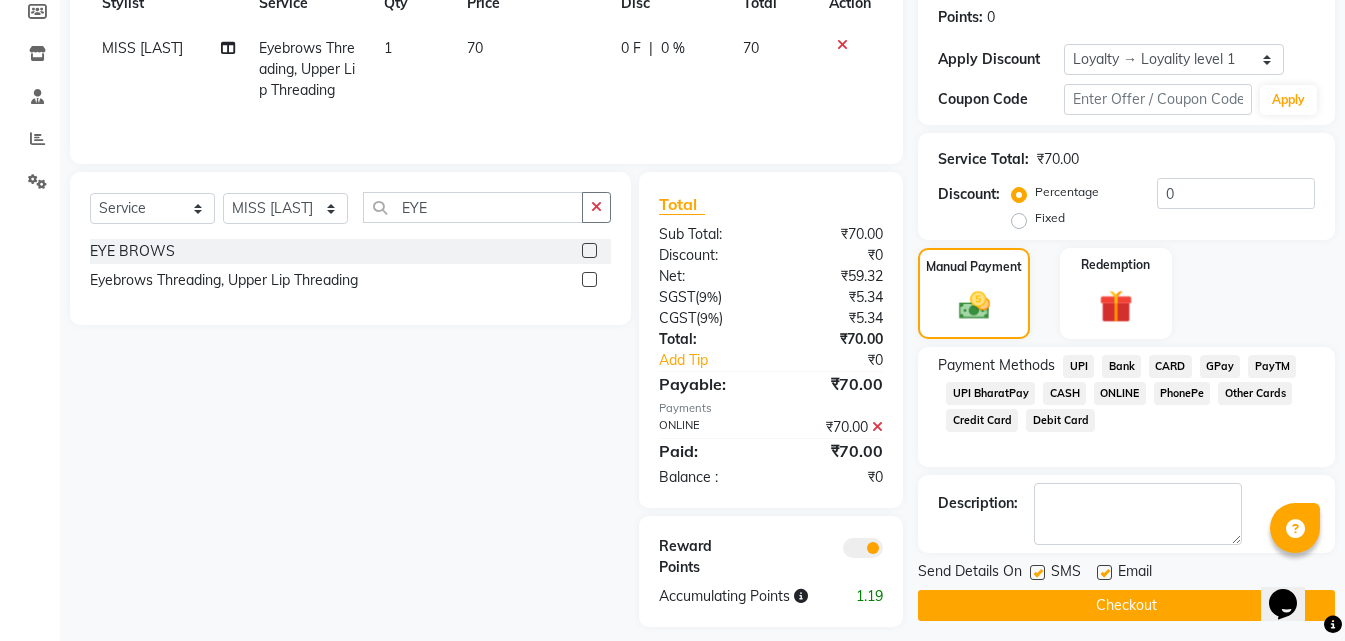 scroll, scrollTop: 320, scrollLeft: 0, axis: vertical 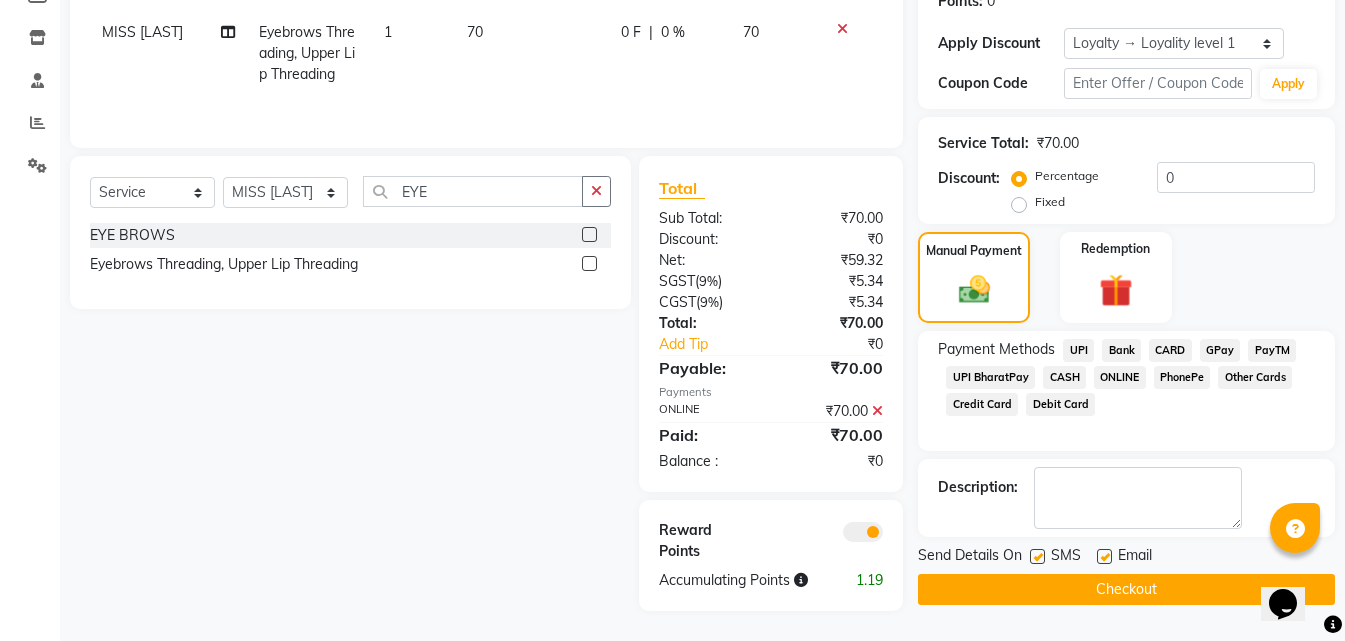 click on "Checkout" 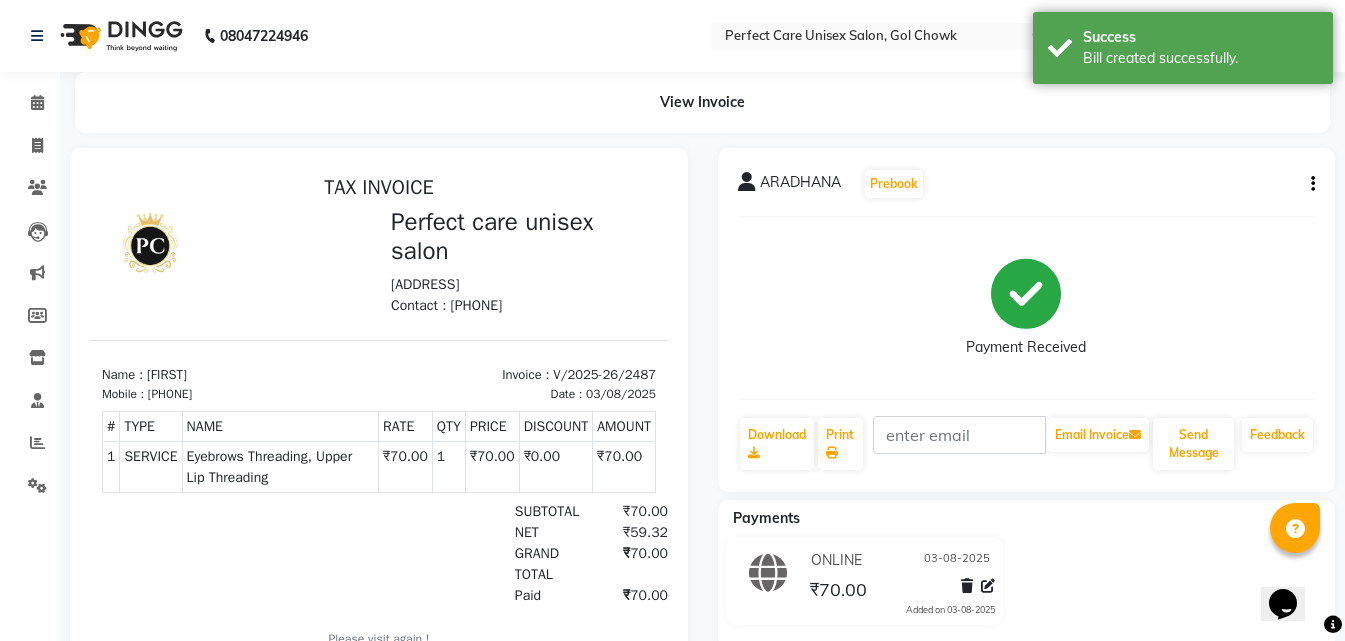 scroll, scrollTop: 0, scrollLeft: 0, axis: both 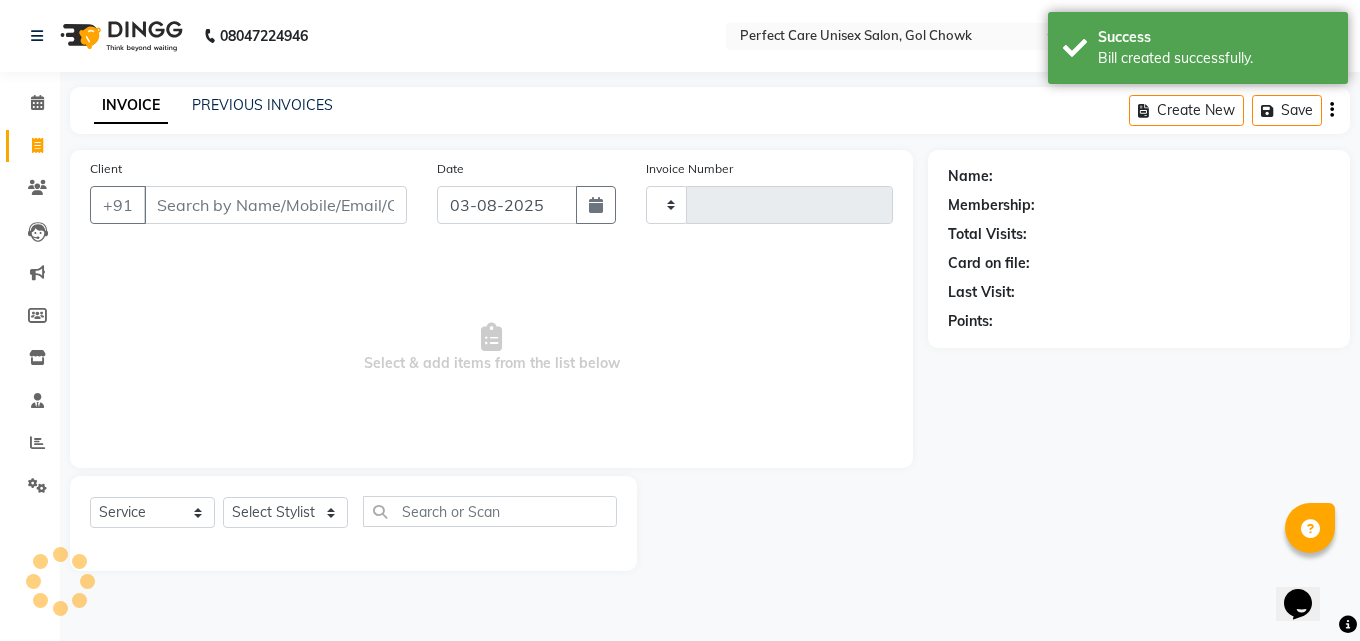 type on "2488" 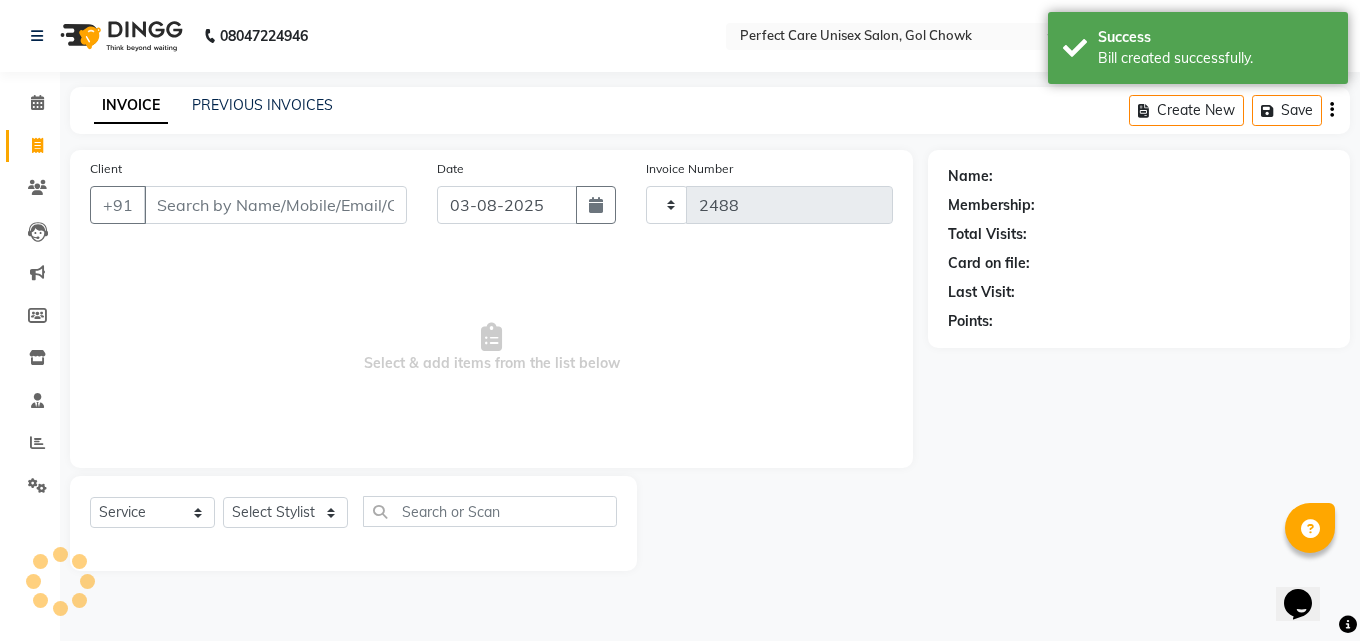 select on "4751" 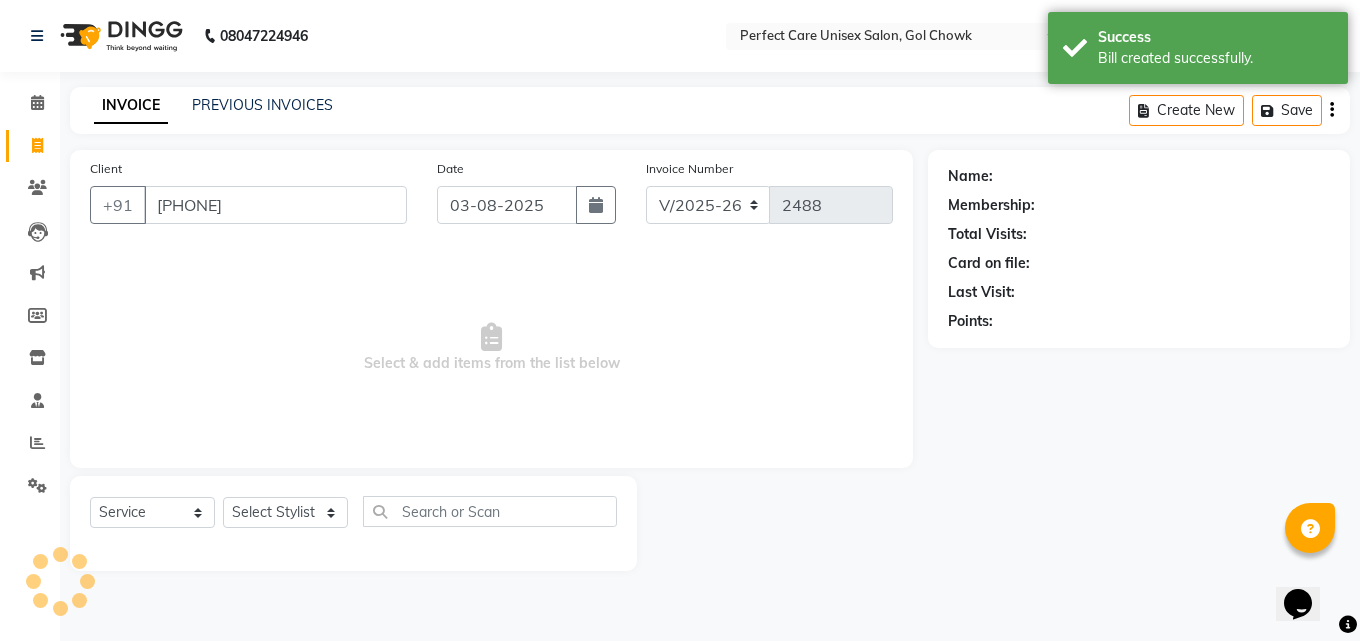 type on "[PHONE]" 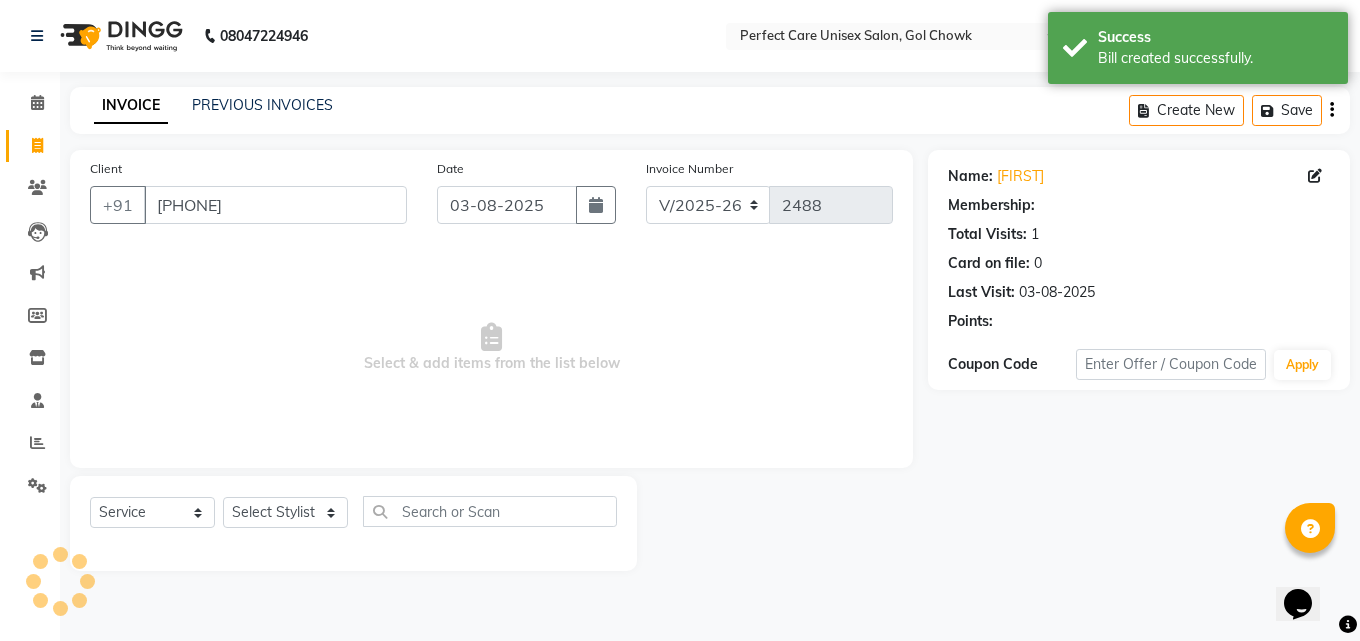 select on "1: Object" 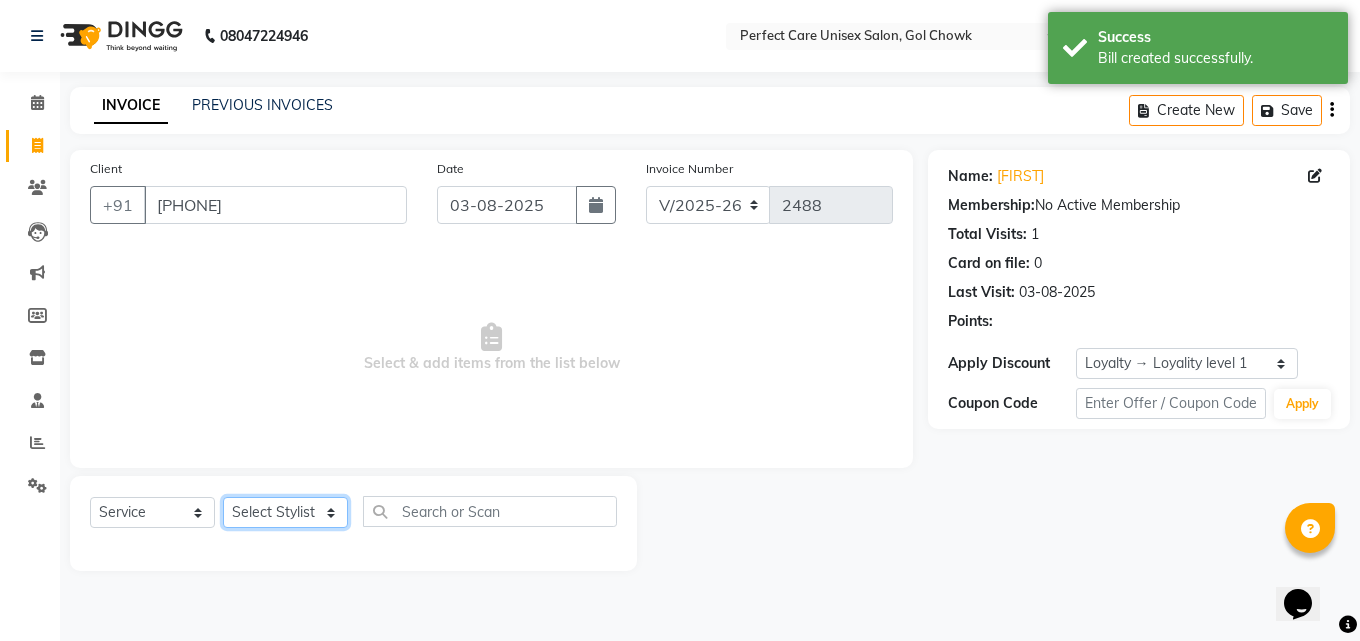 click on "Update Client Name sir Email DOB Day 01 02 03 04 05 06 07 08 09 10 11 12 13 14 15 16 17 18 19 20 21 22 23 24 25 26 27 28 29 30 31 Month January February March April May June July August September October November December 1940 1941 1942 1943 1944 1945 1946 1947 1948 1949 1950 1951 1952 1953 1954 1955 1956 1957 1958 1959 1960 1961 1962 1963 1964 1965 1966 1967 1968 1969 1970 1971 1972 1973 1974 1975 1976 1977 1978 1979 1980 1981 1982 1983 1984 1985 1986 1987 1988 1989 1990 1991 1992 1993 1994 1995 1996 1997 1998 1999 2000 2001 2002 2003 2004 2005 2006 2007 2008 2009 2010 2011 2012 2013 2014 2015 2016 2017 2018 2019 2020 2021 2022 2023 2024 GST Number State Select Andaman and Nicobar Islands Andhra Pradesh Arunachal Pradesh Assam Bihar Chandigarh Chhattisgarh Dadra and Nagar Haveli Daman and Diu Delhi Goa Gujarat Haryana Himachal Pradesh Jammu and Kashmir Jharkhand Karnataka Kerala Lakshadweep Madhya Pradesh Maharashtra Manipur Meghalaya Mizoram Nagaland Odisha Pondicherry Punjab Rajasthan Sikkim Tamil Nadu ×" 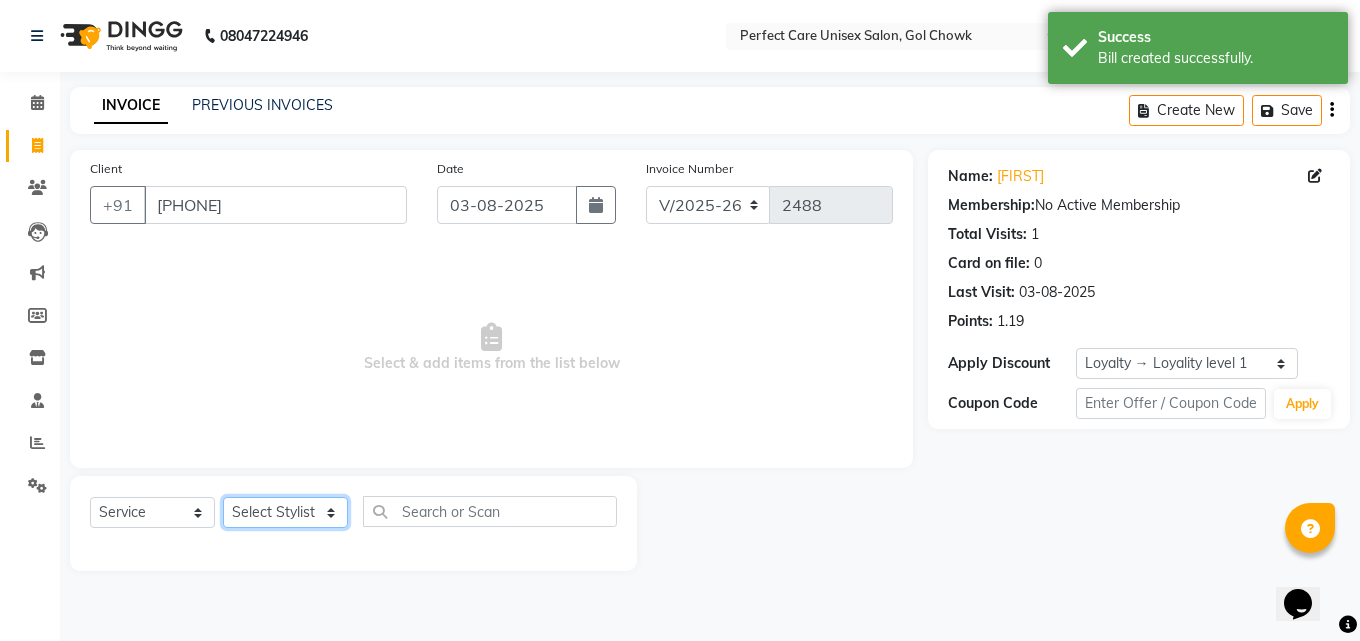 select on "32649" 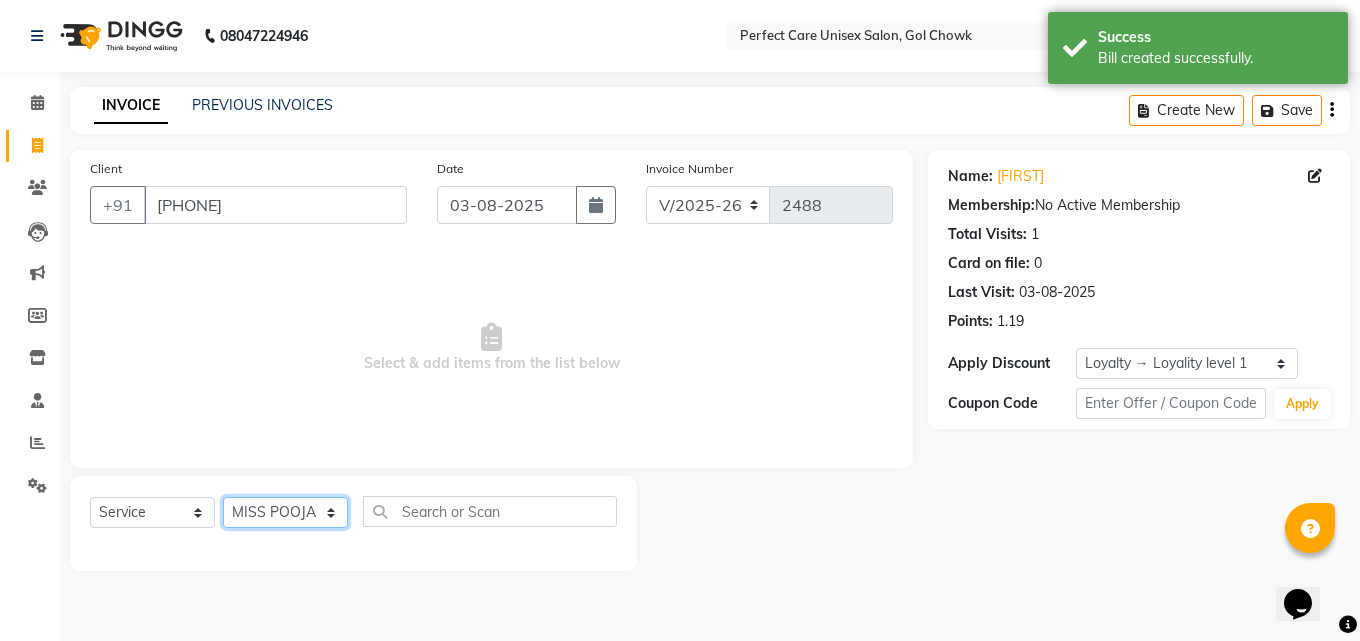 click on "Update Client Name sir Email DOB Day 01 02 03 04 05 06 07 08 09 10 11 12 13 14 15 16 17 18 19 20 21 22 23 24 25 26 27 28 29 30 31 Month January February March April May June July August September October November December 1940 1941 1942 1943 1944 1945 1946 1947 1948 1949 1950 1951 1952 1953 1954 1955 1956 1957 1958 1959 1960 1961 1962 1963 1964 1965 1966 1967 1968 1969 1970 1971 1972 1973 1974 1975 1976 1977 1978 1979 1980 1981 1982 1983 1984 1985 1986 1987 1988 1989 1990 1991 1992 1993 1994 1995 1996 1997 1998 1999 2000 2001 2002 2003 2004 2005 2006 2007 2008 2009 2010 2011 2012 2013 2014 2015 2016 2017 2018 2019 2020 2021 2022 2023 2024 GST Number State Select Andaman and Nicobar Islands Andhra Pradesh Arunachal Pradesh Assam Bihar Chandigarh Chhattisgarh Dadra and Nagar Haveli Daman and Diu Delhi Goa Gujarat Haryana Himachal Pradesh Jammu and Kashmir Jharkhand Karnataka Kerala Lakshadweep Madhya Pradesh Maharashtra Manipur Meghalaya Mizoram Nagaland Odisha Pondicherry Punjab Rajasthan Sikkim Tamil Nadu ×" 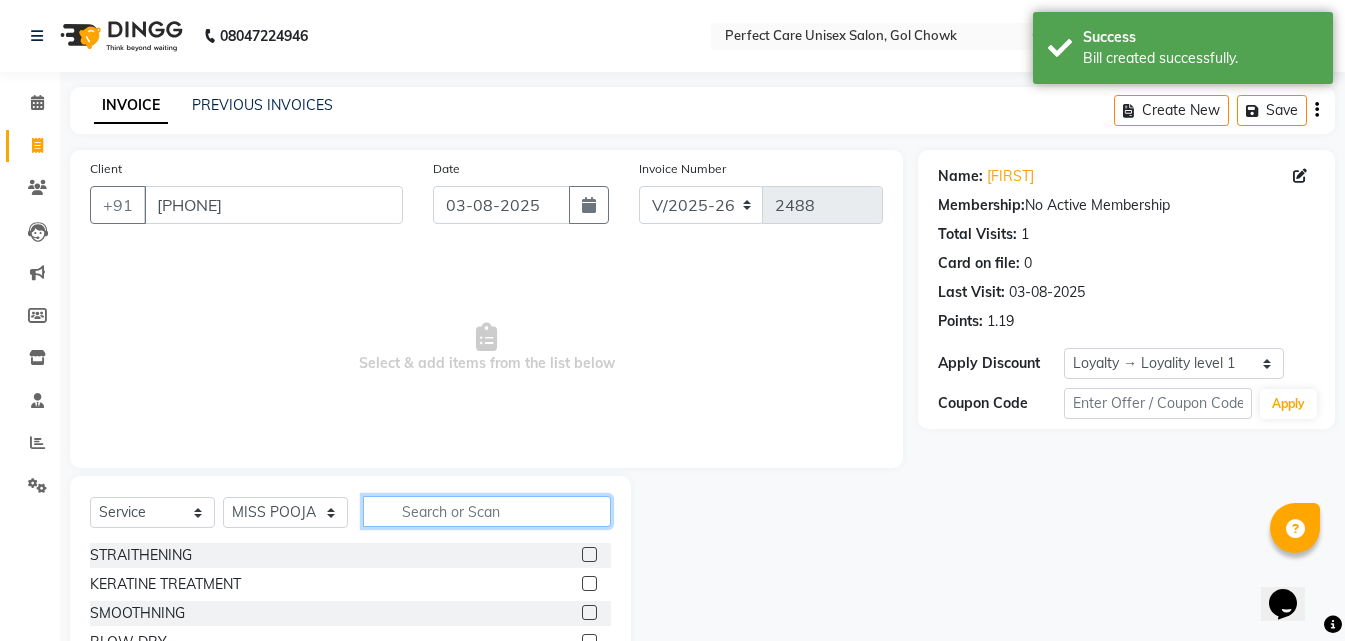 click 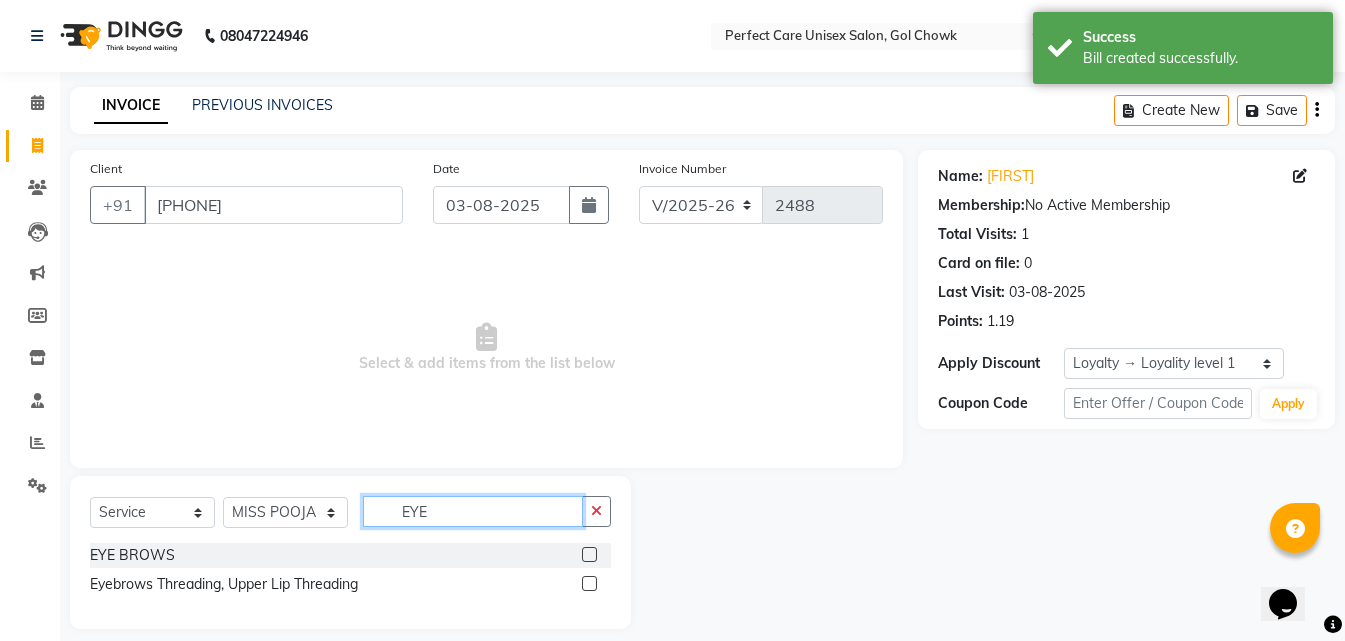 type on "EYE" 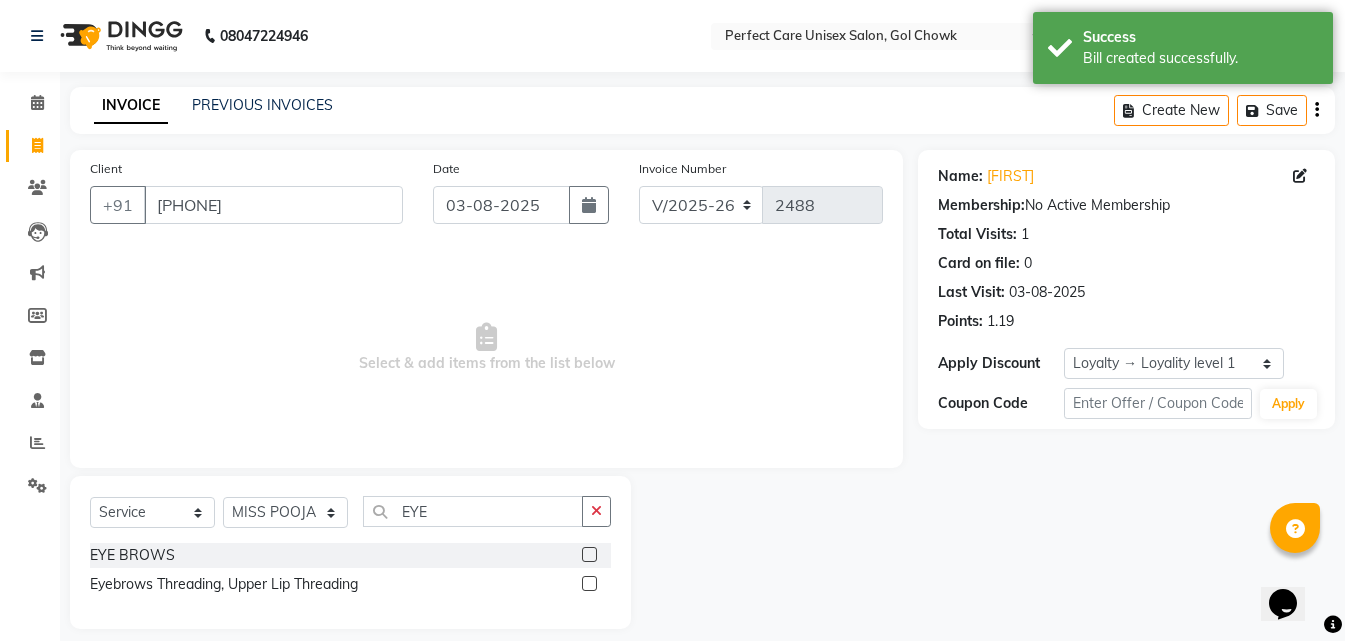 click 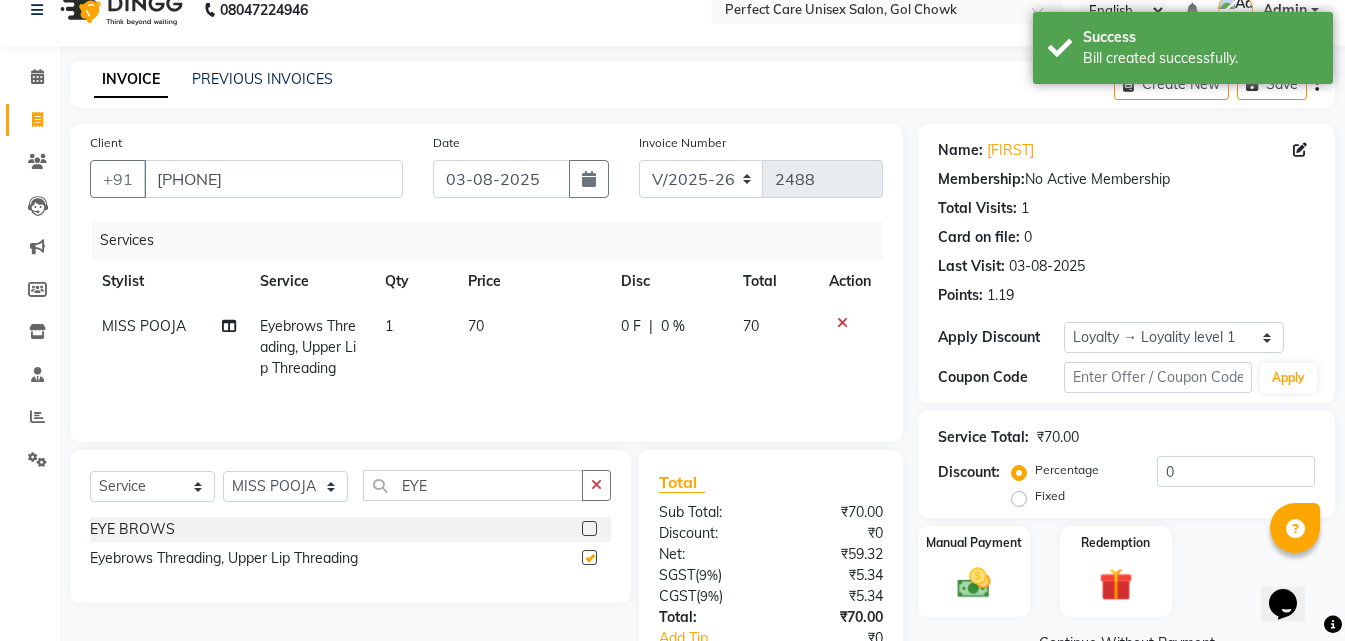 checkbox on "false" 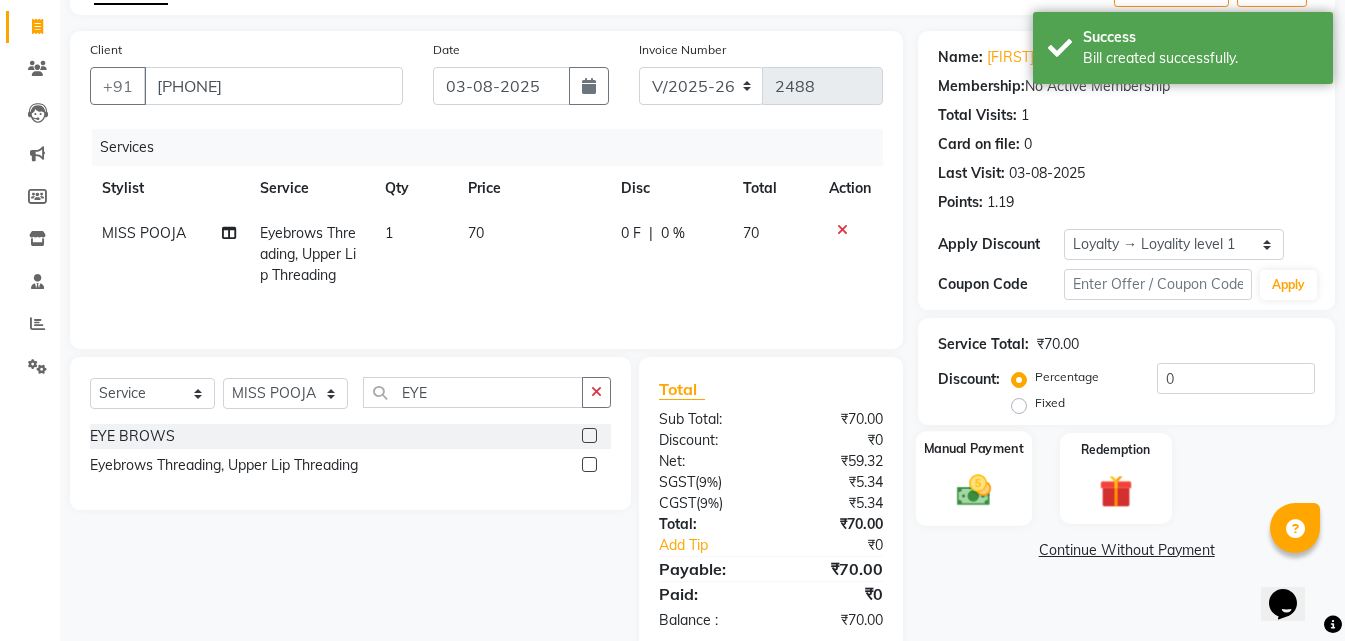 scroll, scrollTop: 159, scrollLeft: 0, axis: vertical 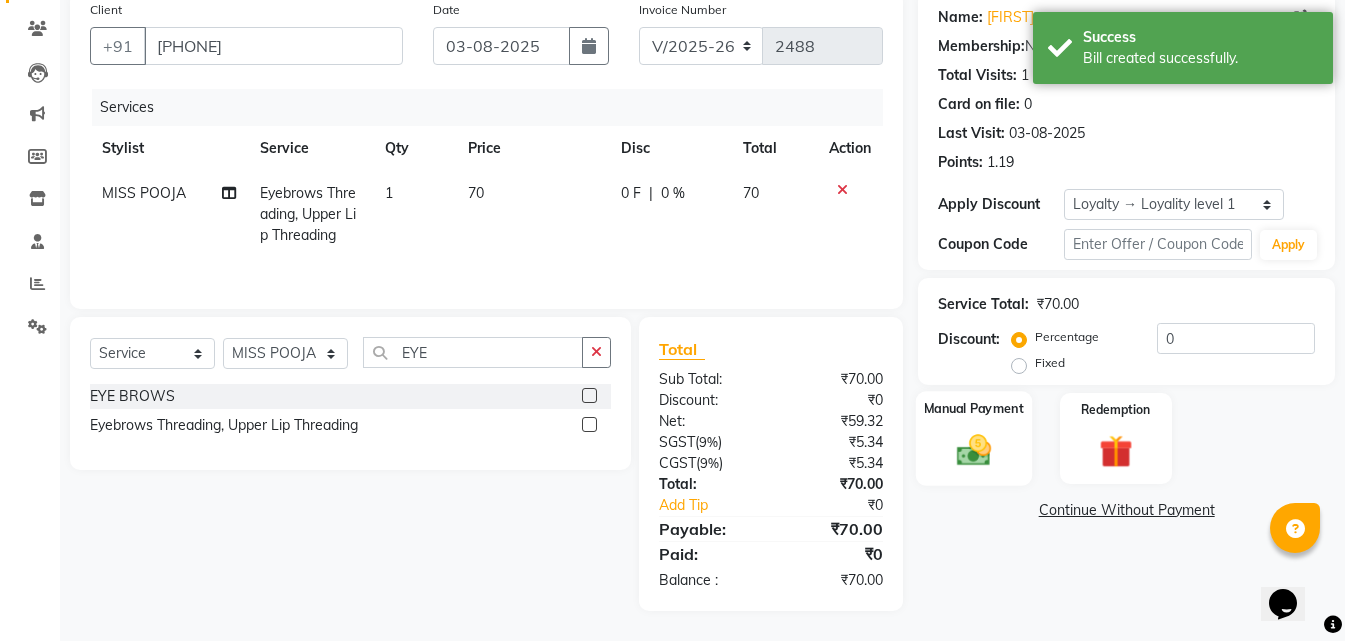 drag, startPoint x: 978, startPoint y: 430, endPoint x: 992, endPoint y: 448, distance: 22.803509 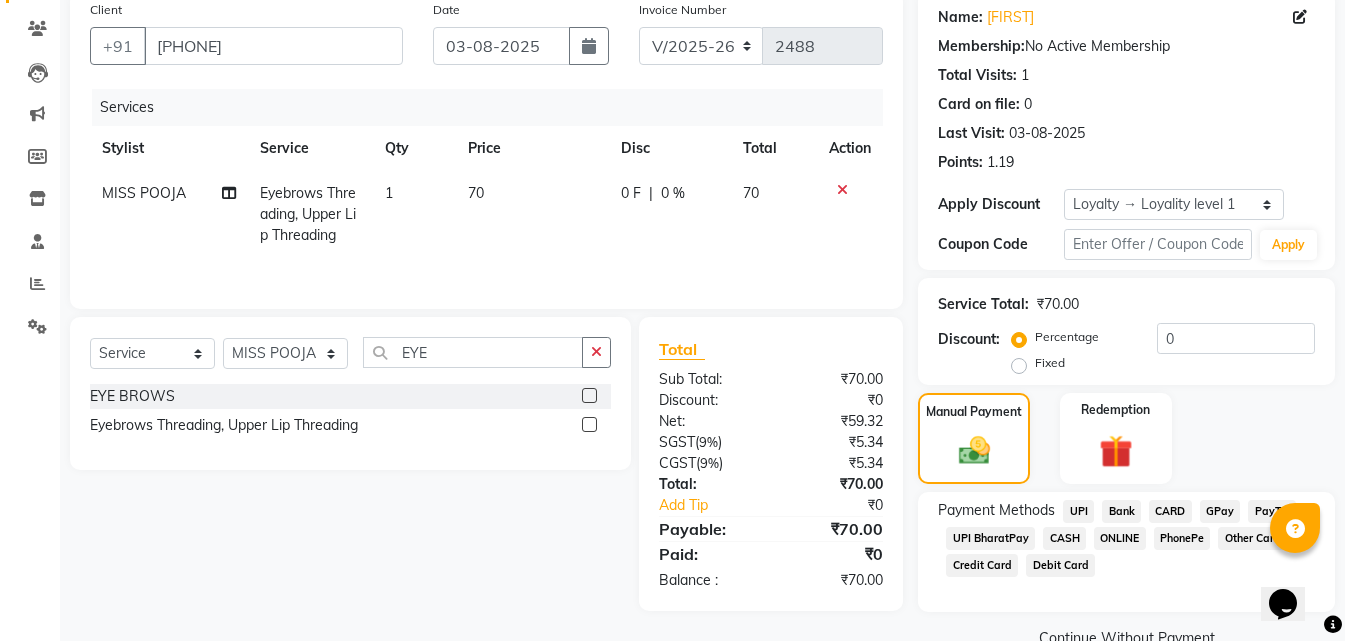 click on "ONLINE" 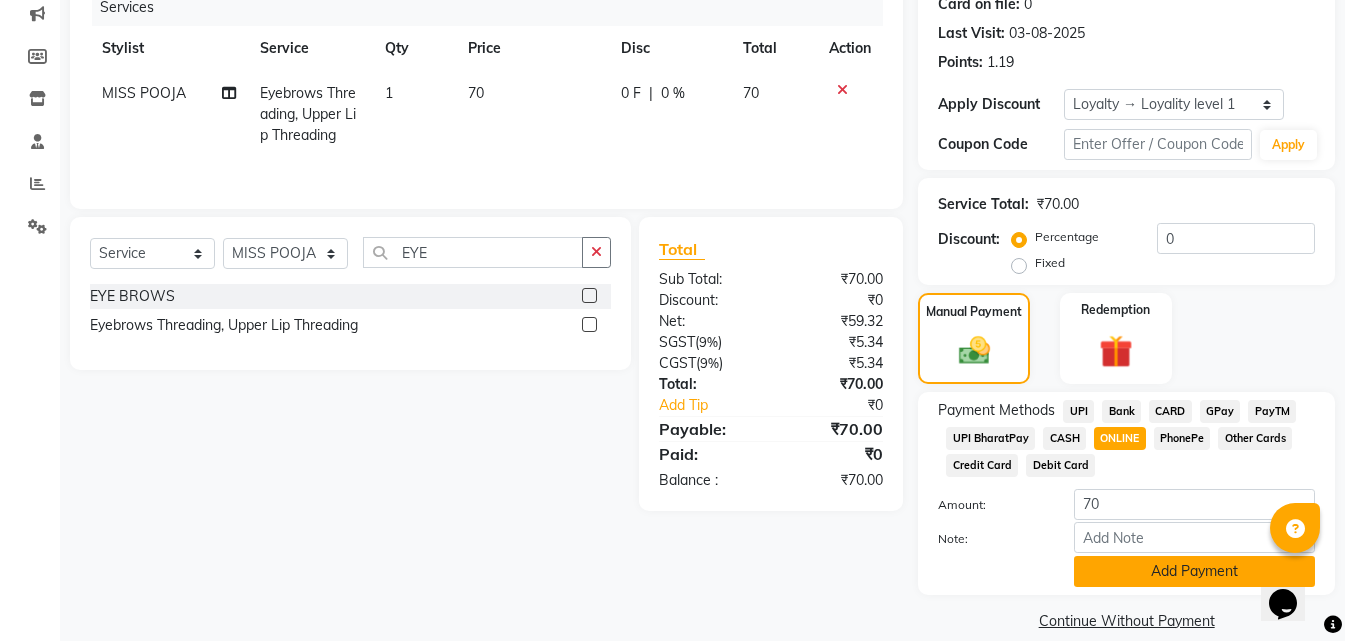 click on "Add Payment" 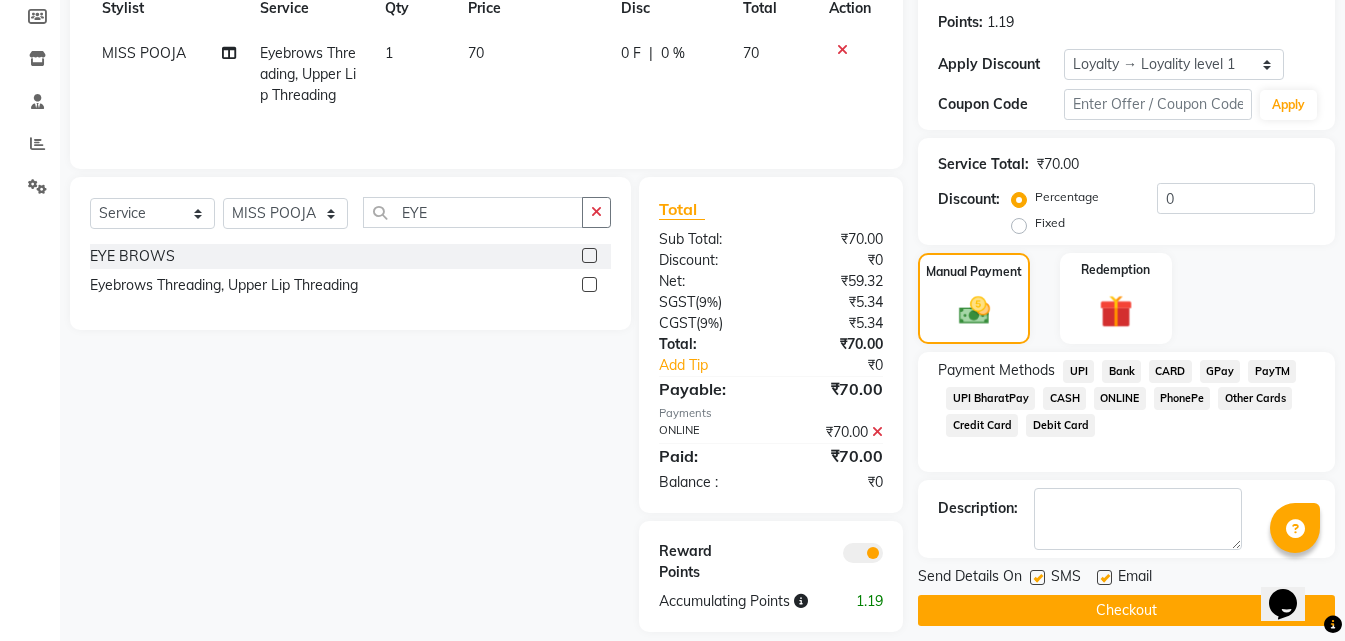 scroll, scrollTop: 320, scrollLeft: 0, axis: vertical 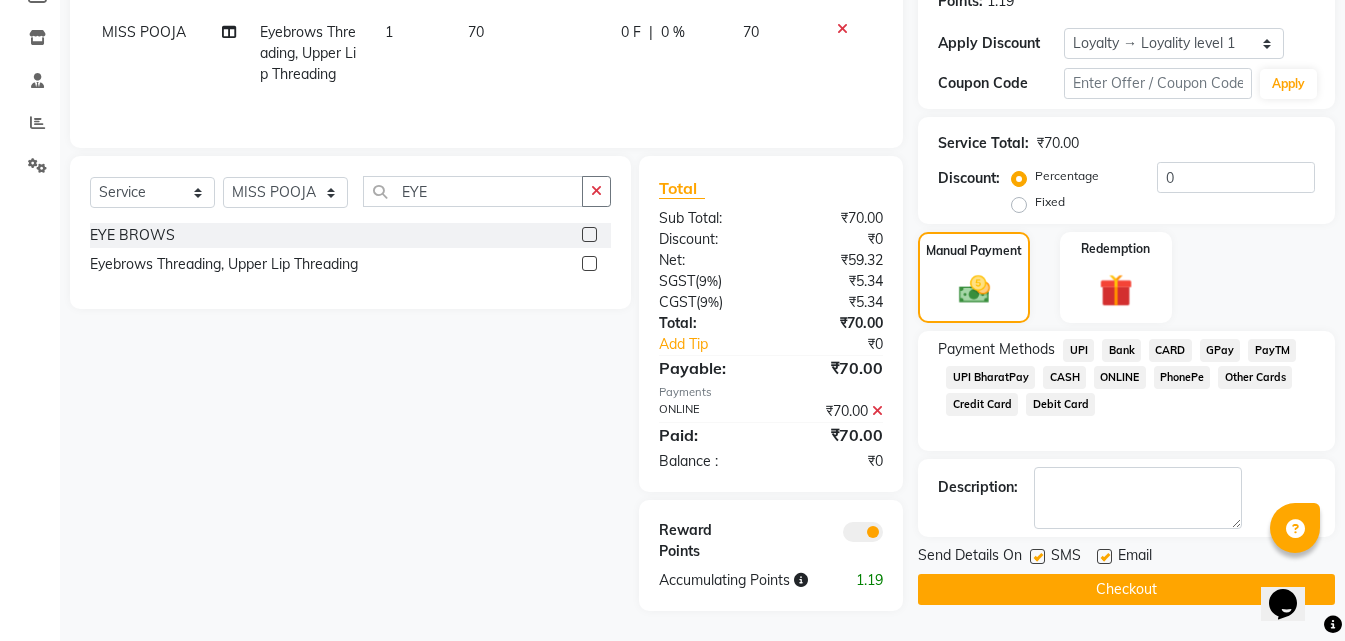 click on "Checkout" 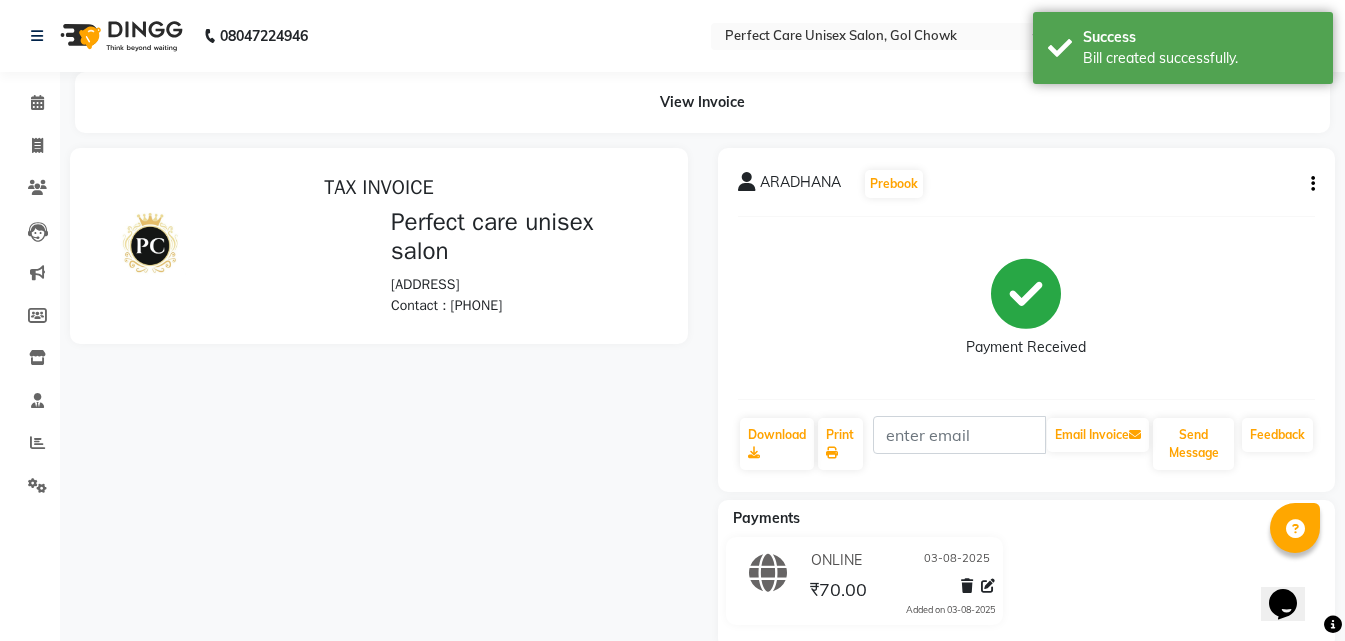 scroll, scrollTop: 0, scrollLeft: 0, axis: both 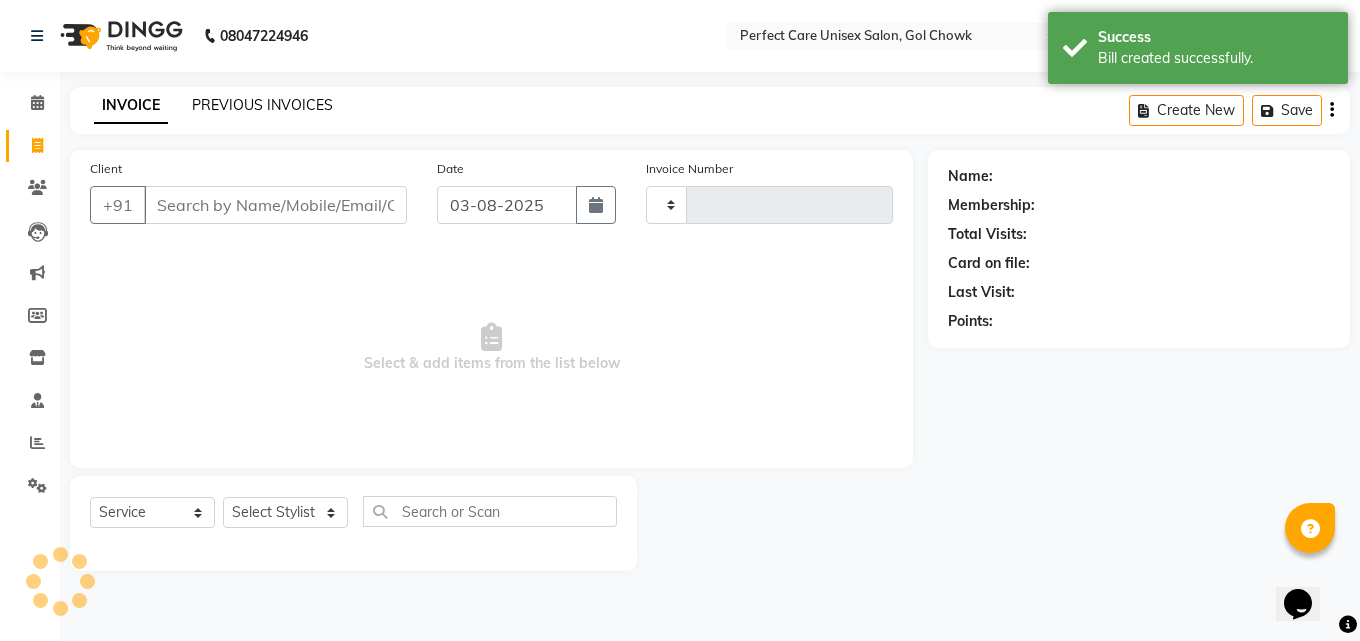 type on "2489" 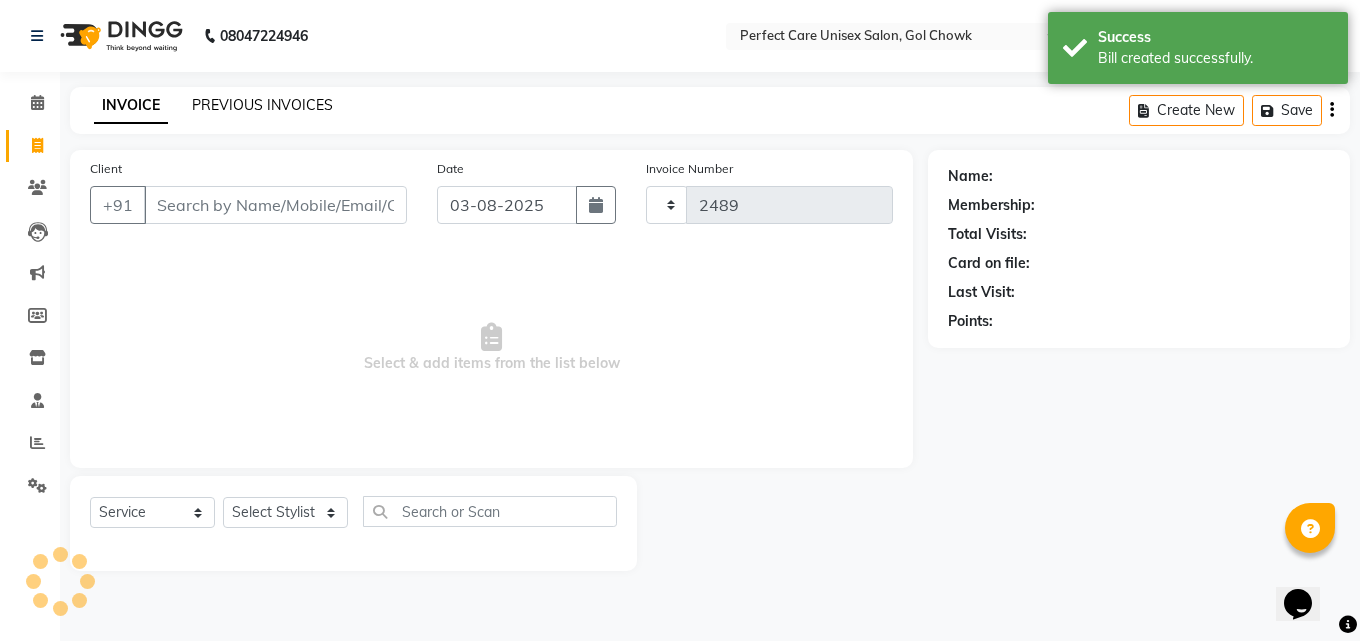 select on "4751" 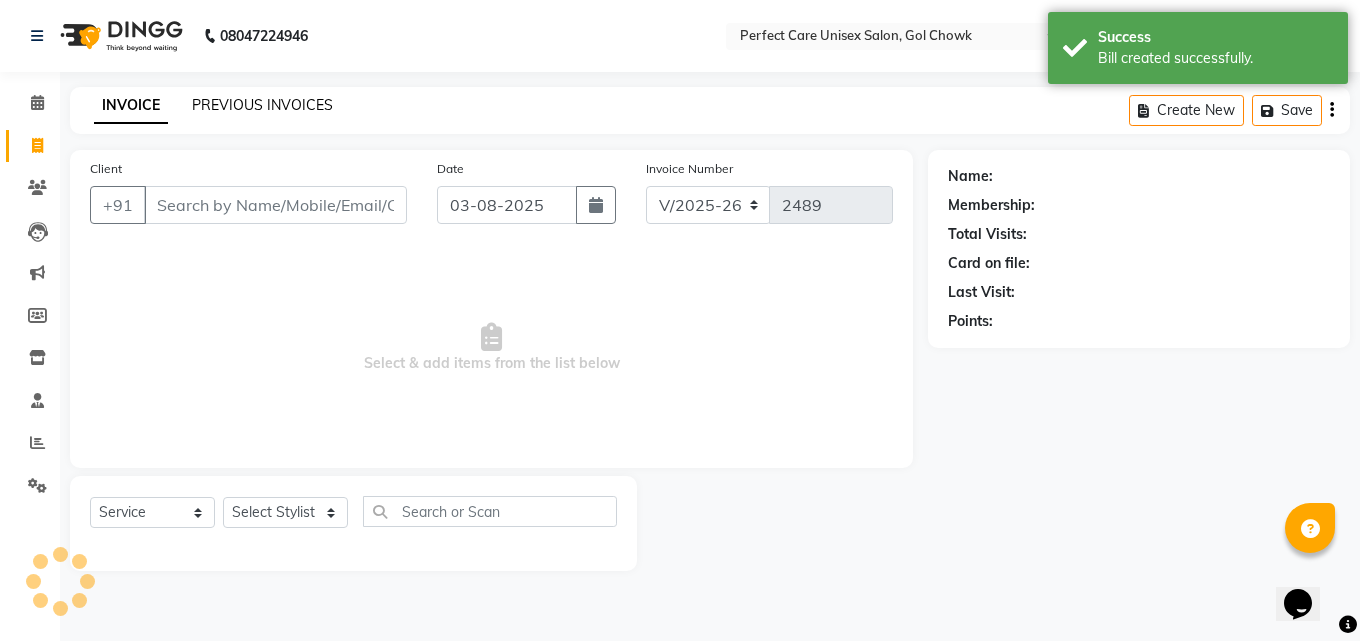 click on "PREVIOUS INVOICES" 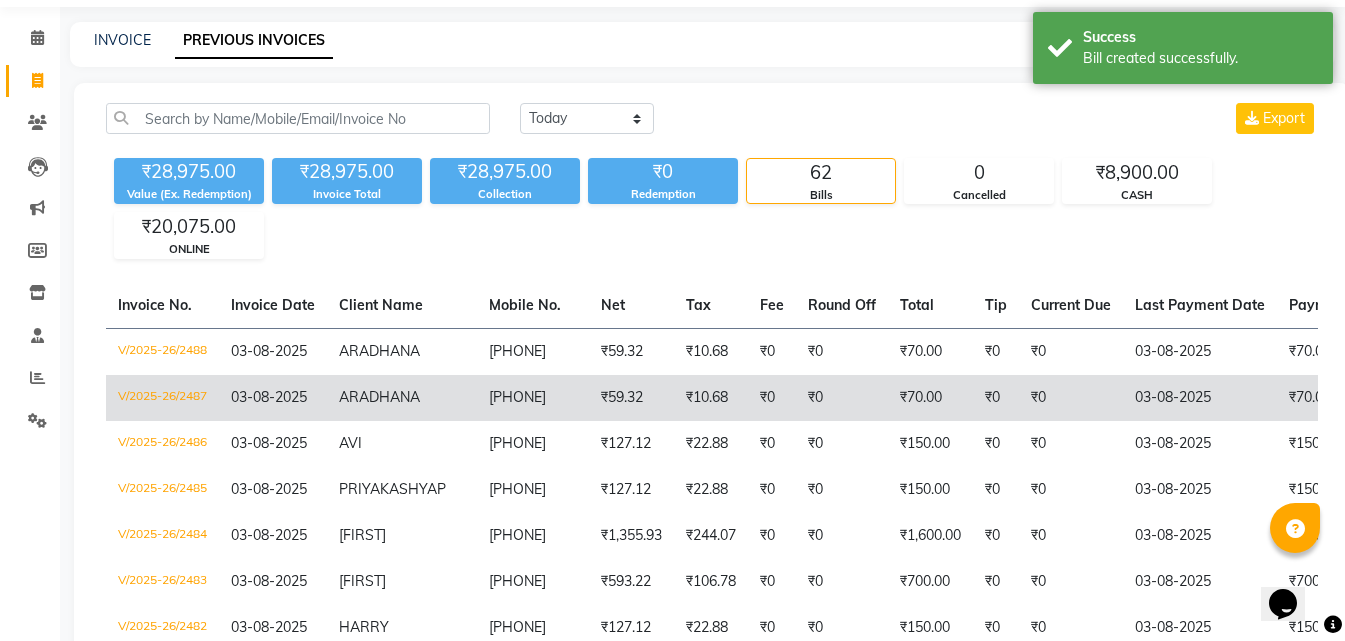 scroll, scrollTop: 100, scrollLeft: 0, axis: vertical 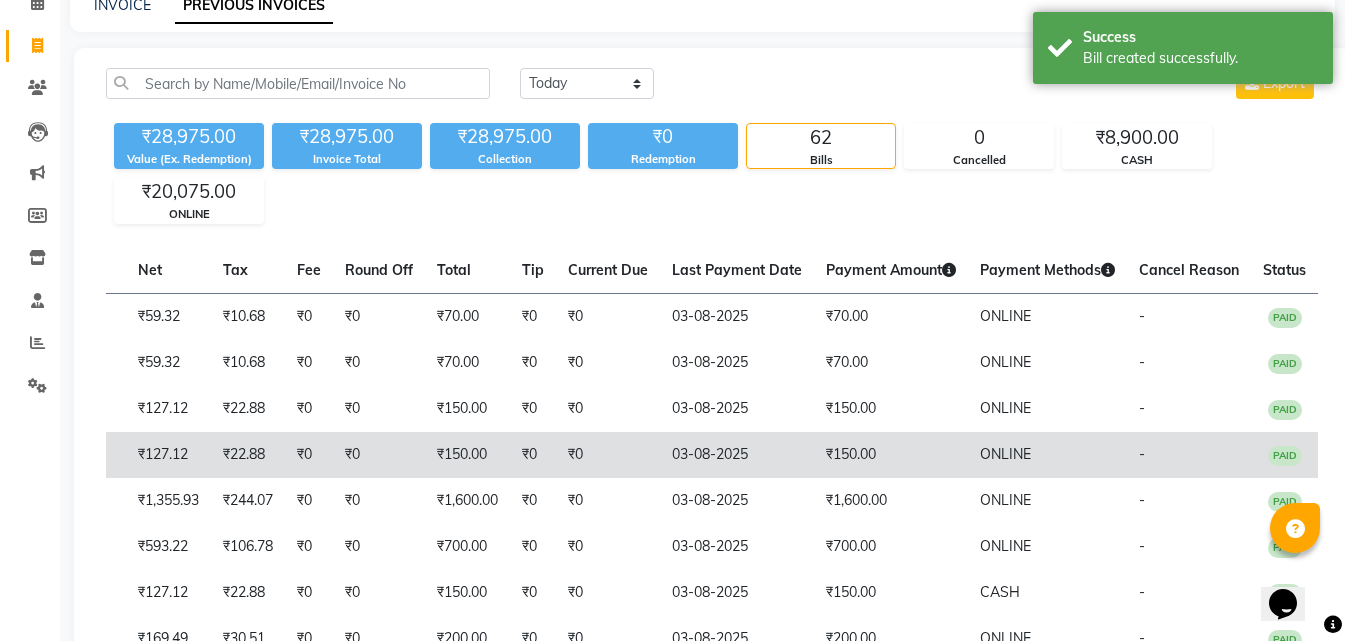 drag, startPoint x: 569, startPoint y: 412, endPoint x: 1032, endPoint y: 451, distance: 464.63965 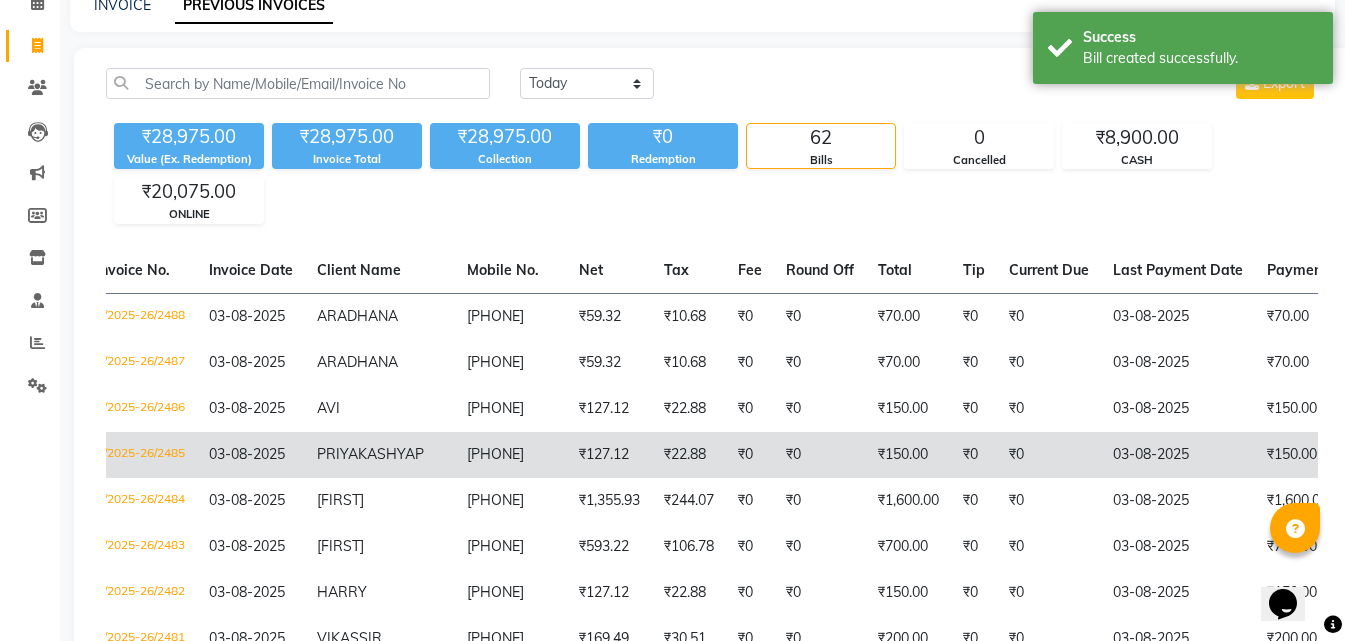 drag, startPoint x: 570, startPoint y: 462, endPoint x: 531, endPoint y: 444, distance: 42.953465 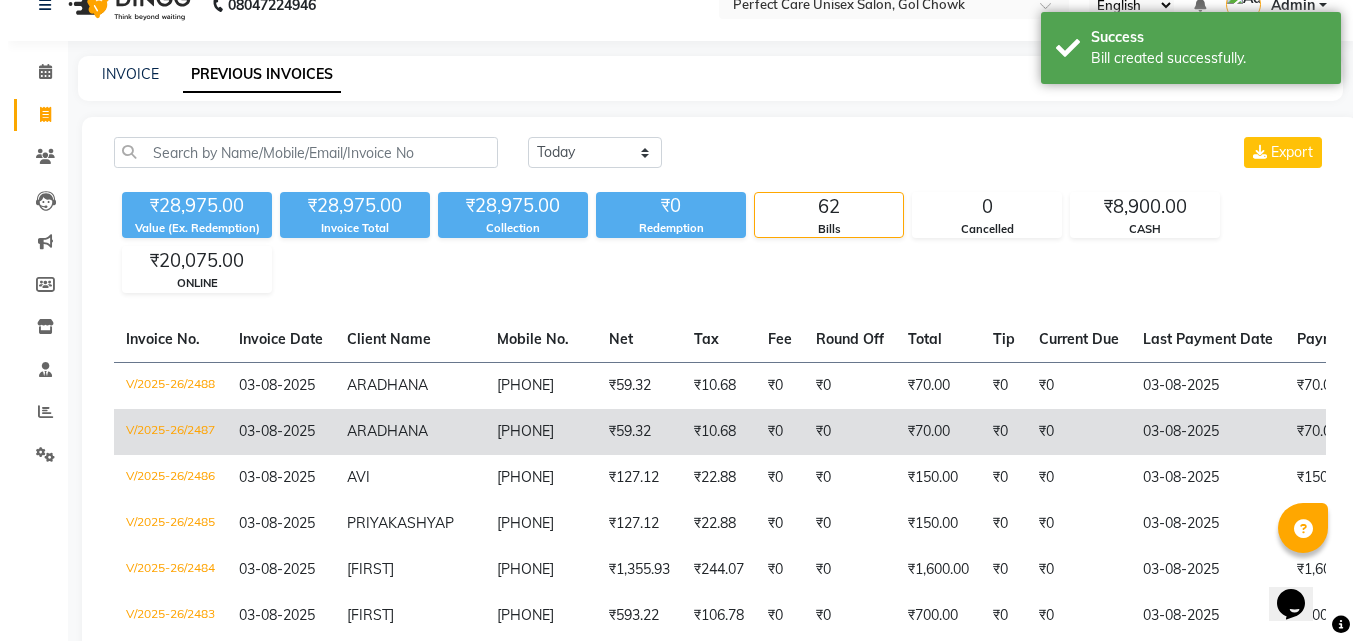 scroll, scrollTop: 0, scrollLeft: 0, axis: both 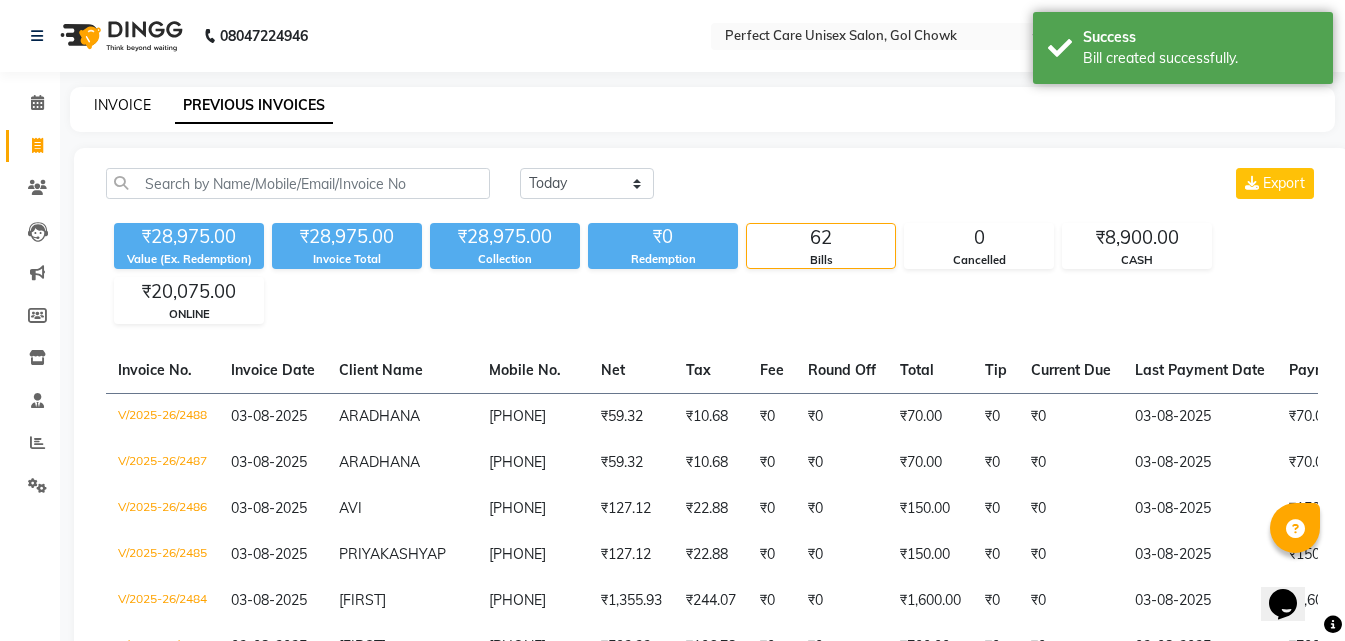 click on "INVOICE" 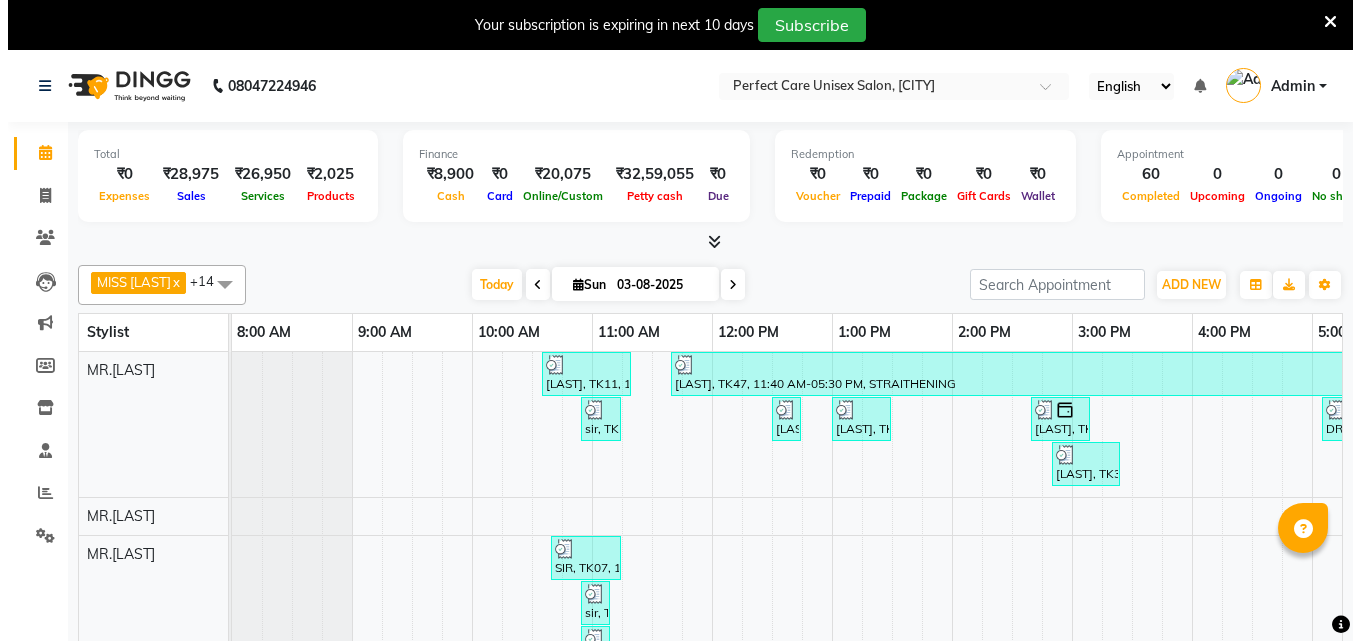 scroll, scrollTop: 0, scrollLeft: 0, axis: both 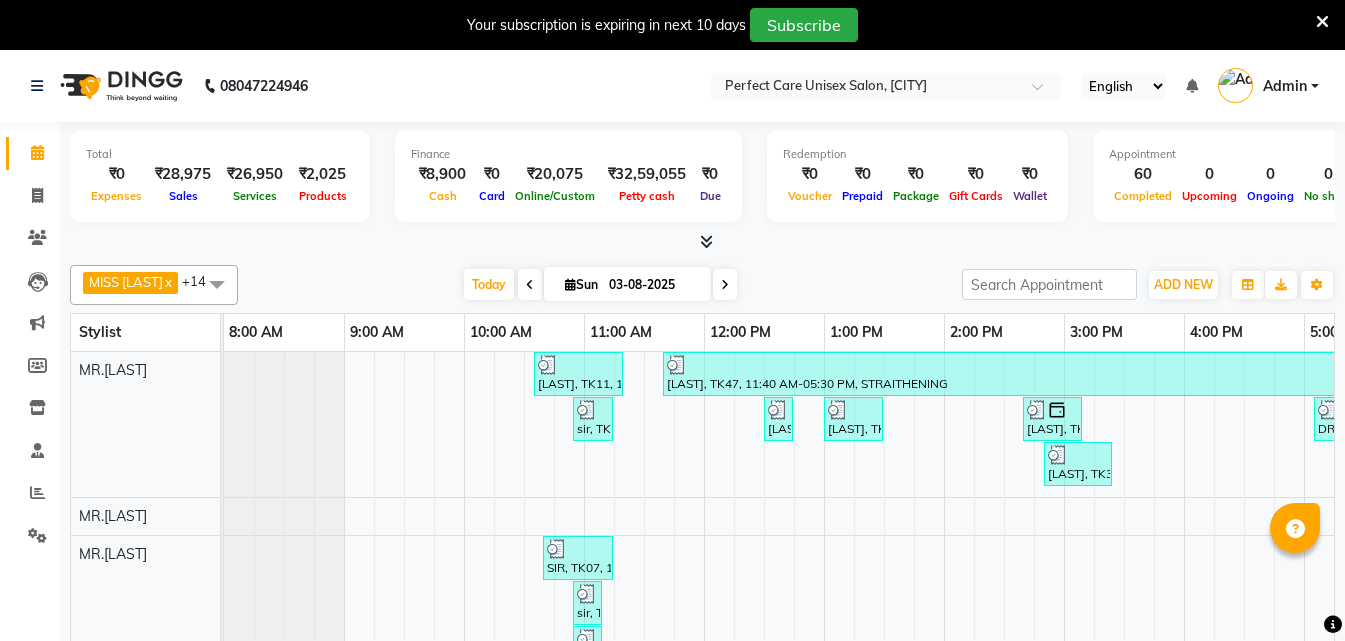 click at bounding box center (1322, 22) 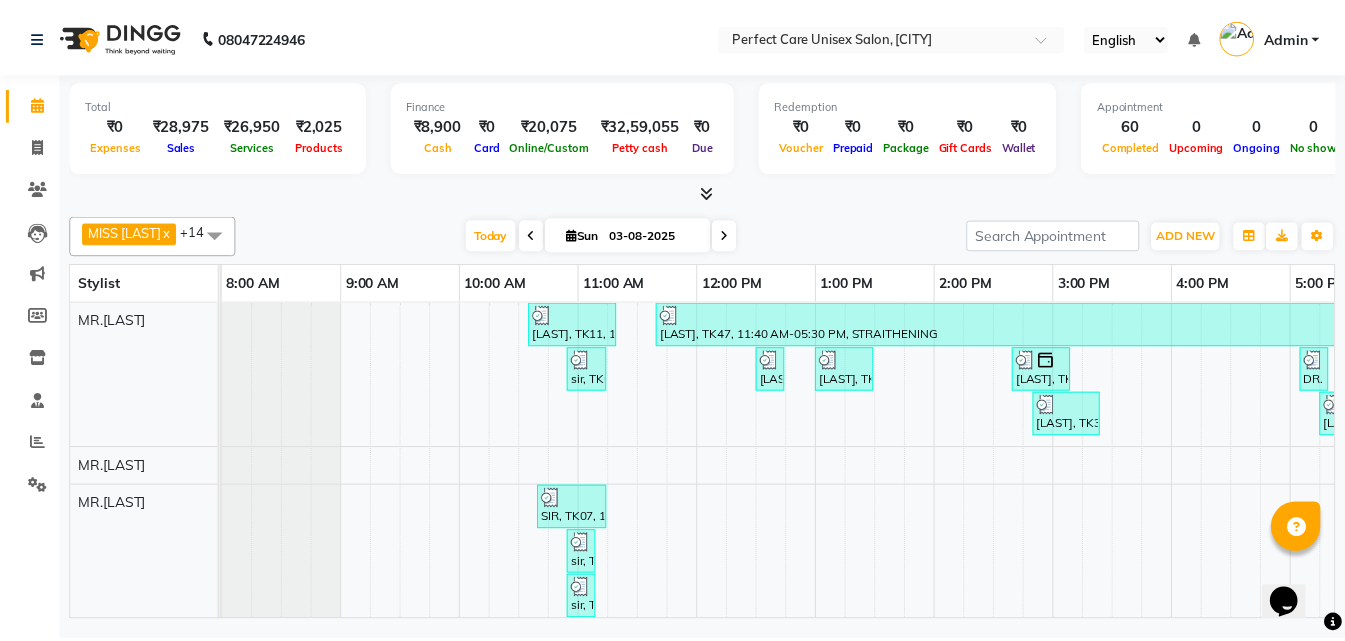 scroll, scrollTop: 0, scrollLeft: 0, axis: both 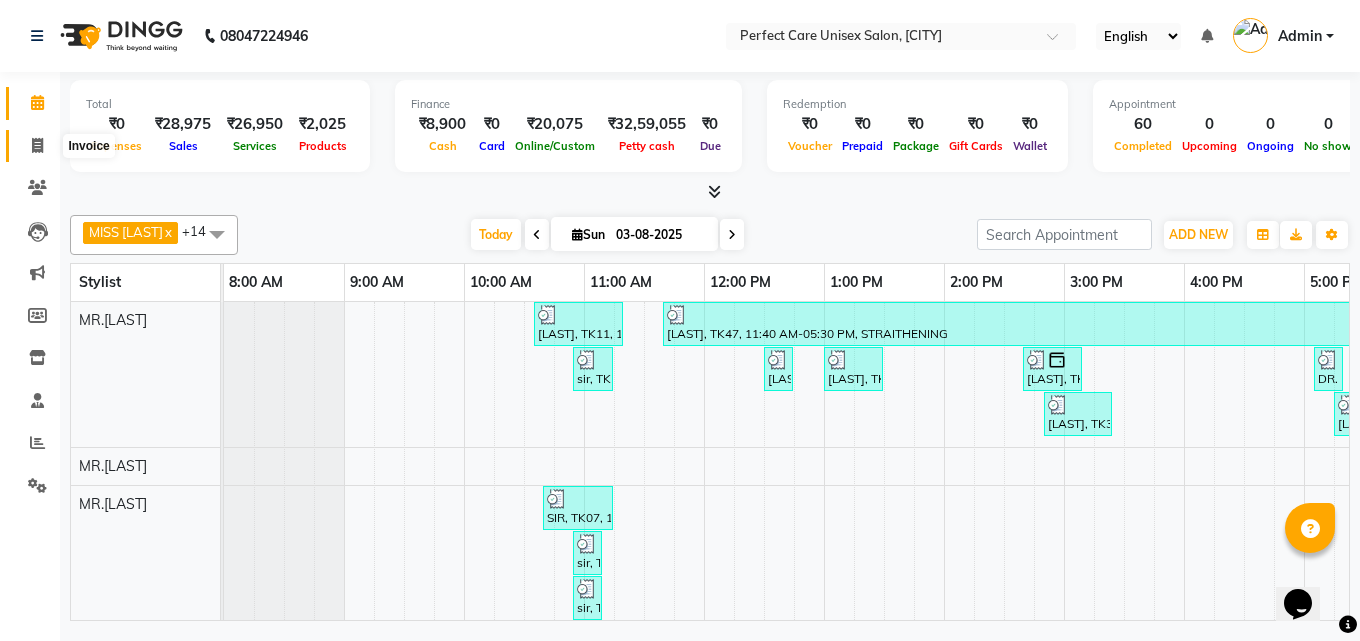click 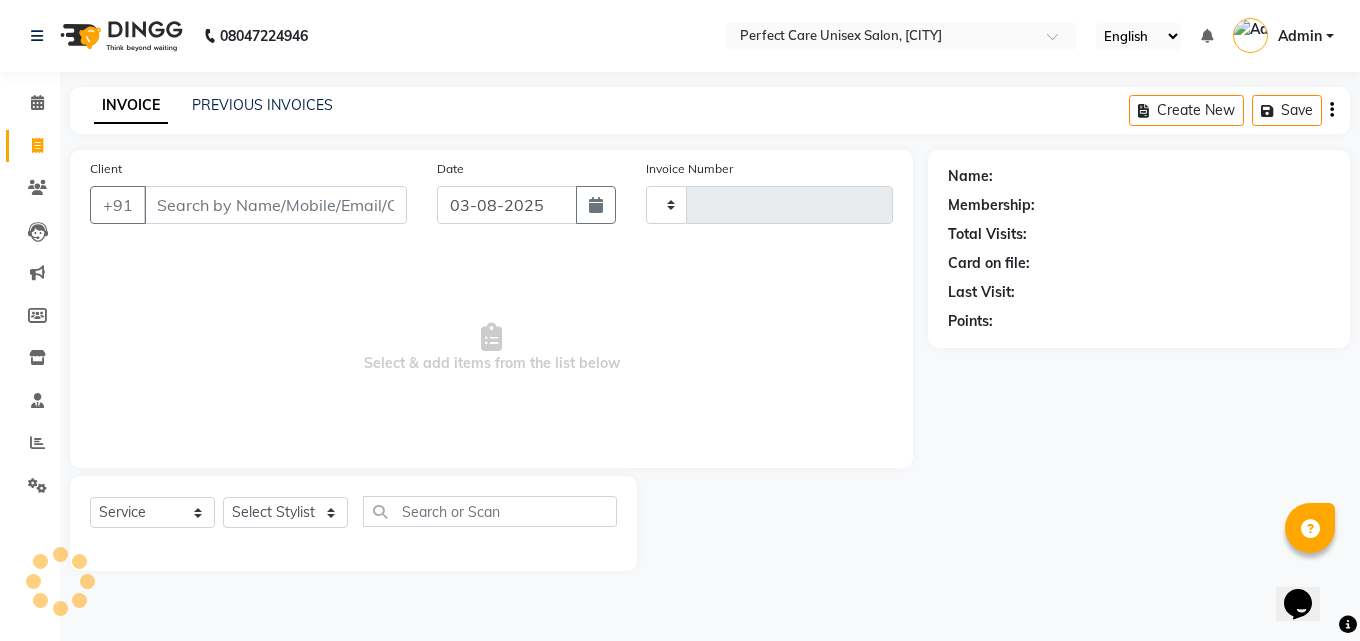 type on "1" 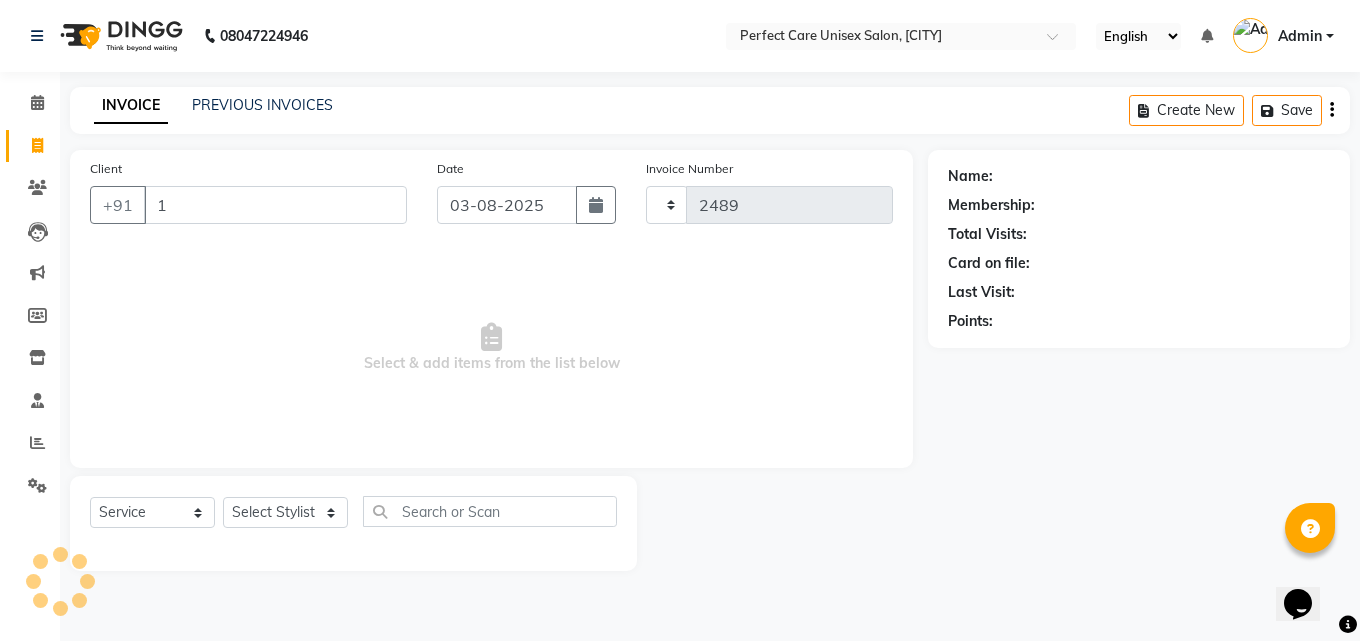 type on "12" 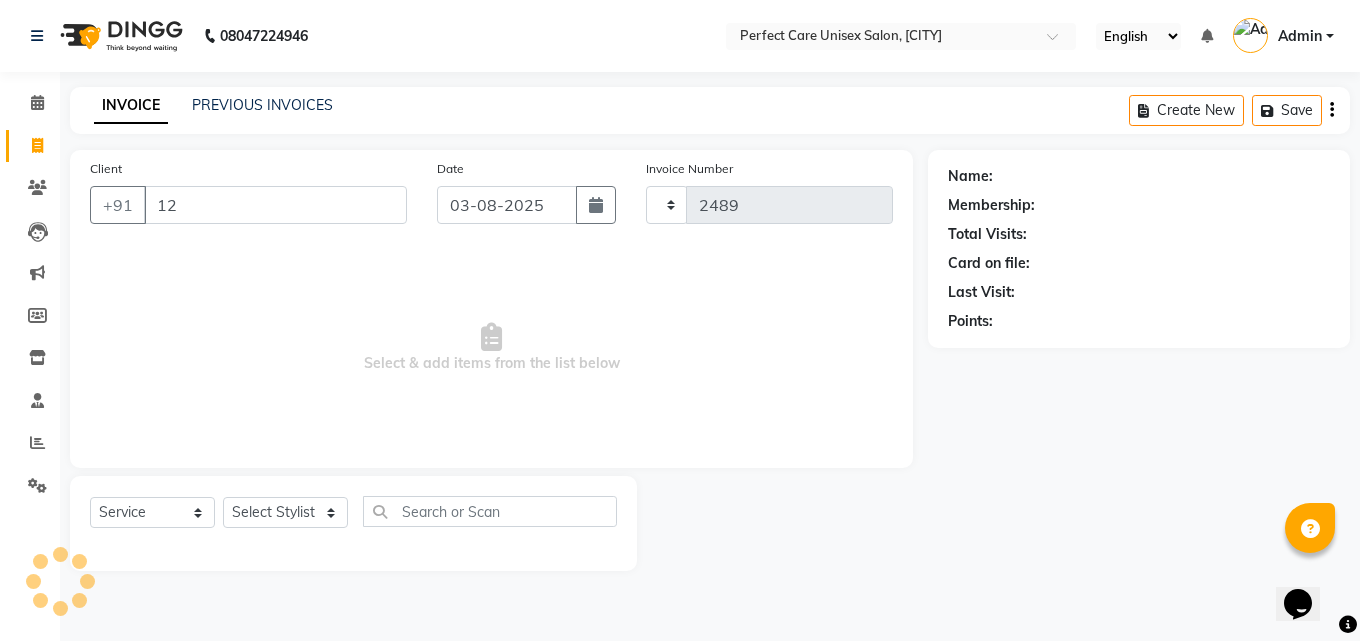 select on "4751" 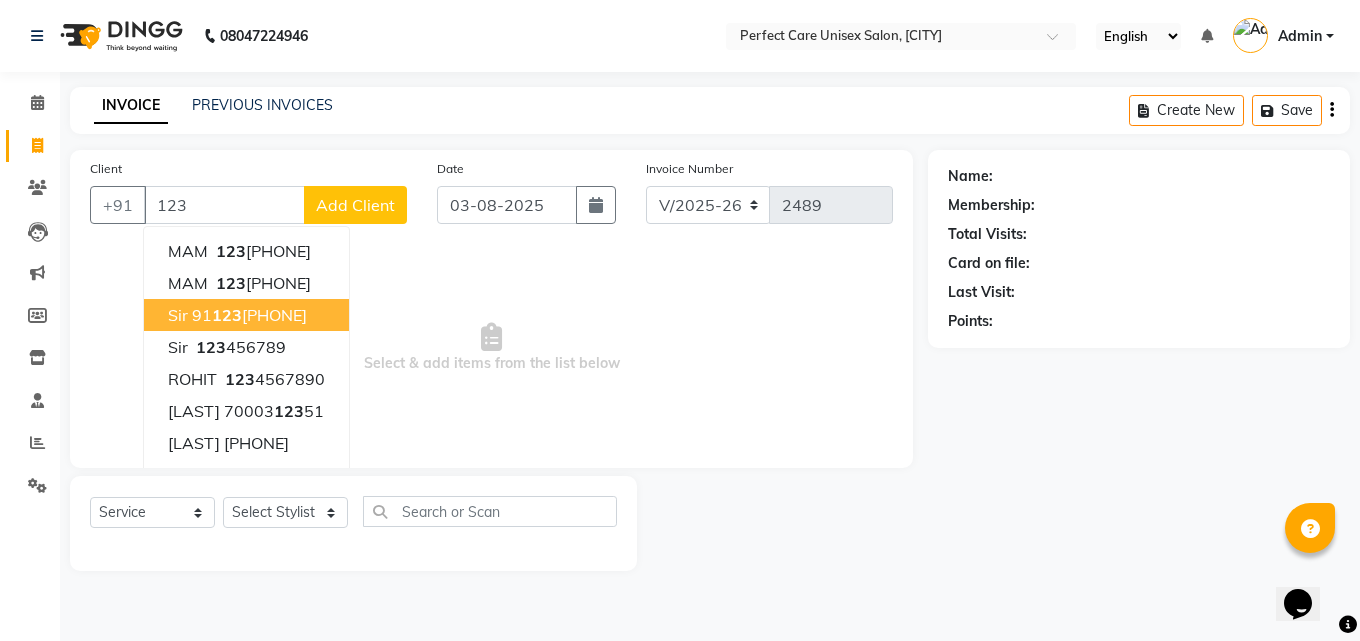 click on "123" at bounding box center [227, 315] 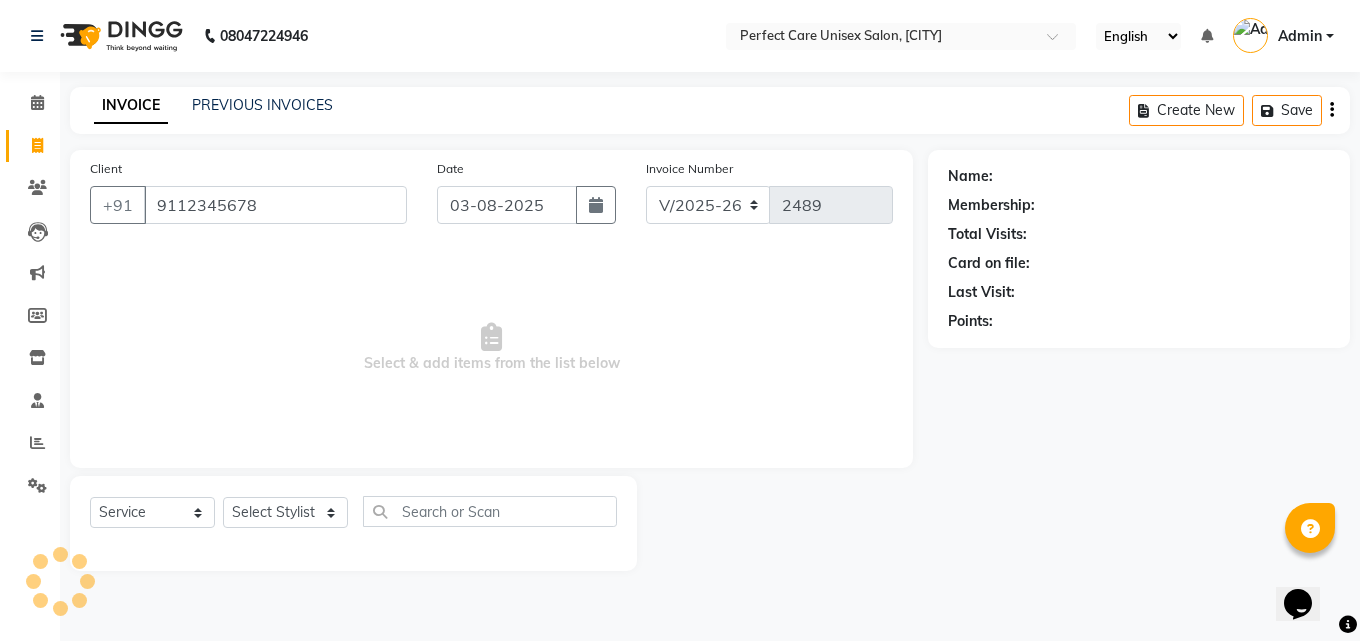 type on "9112345678" 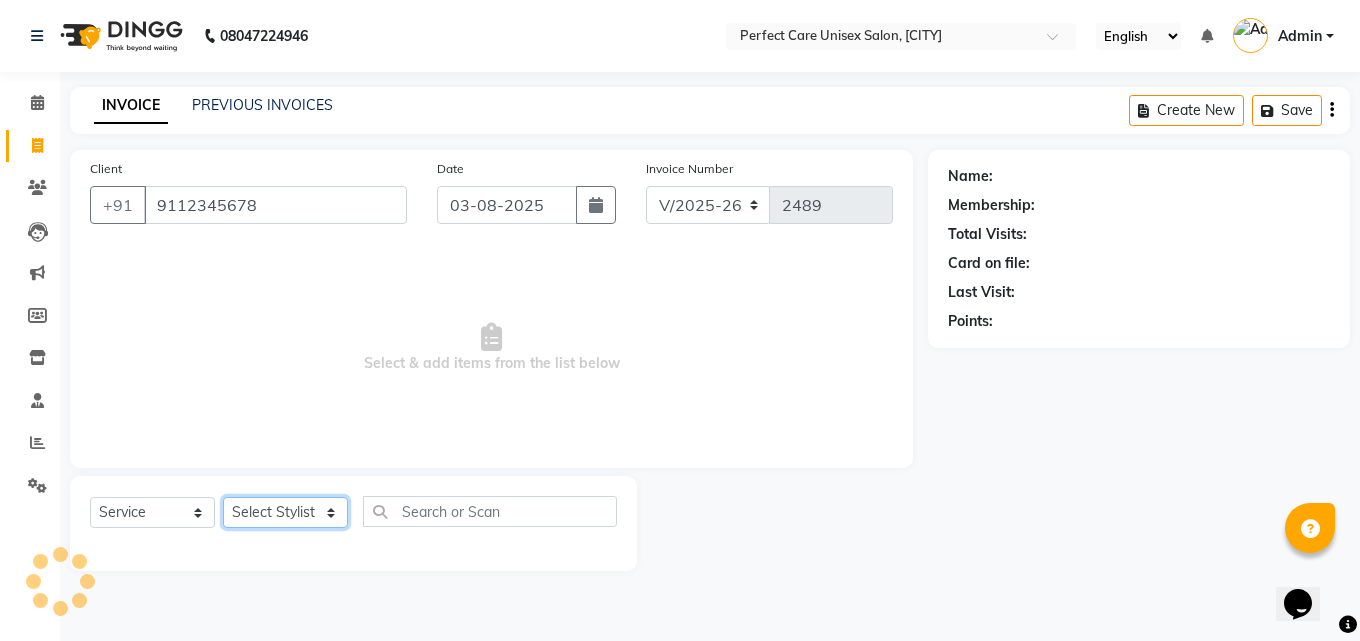 click on "Select Stylist MISS [LAST] MISS [LAST] MISS [LAST]  MISS [LAST] MISS [LAST] MISS.[LAST] MISS.[LAST]  MISS [LAST] MISS. [LAST] MISS [LAST] [LAST] MR. [LAST] MR.[LAST] MR. [LAST] MR [LAST] MR. [LAST] MR.[LAST] MR. [LAST] MR. [LAST] MR. [LAST] MR. [LAST] MR. [LAST] MR. [LAST] MR. [LAST] MR. [LAST] MR. [LAST] MR. [LAST] MR. [LAST] MR. [LAST] [LAST]" 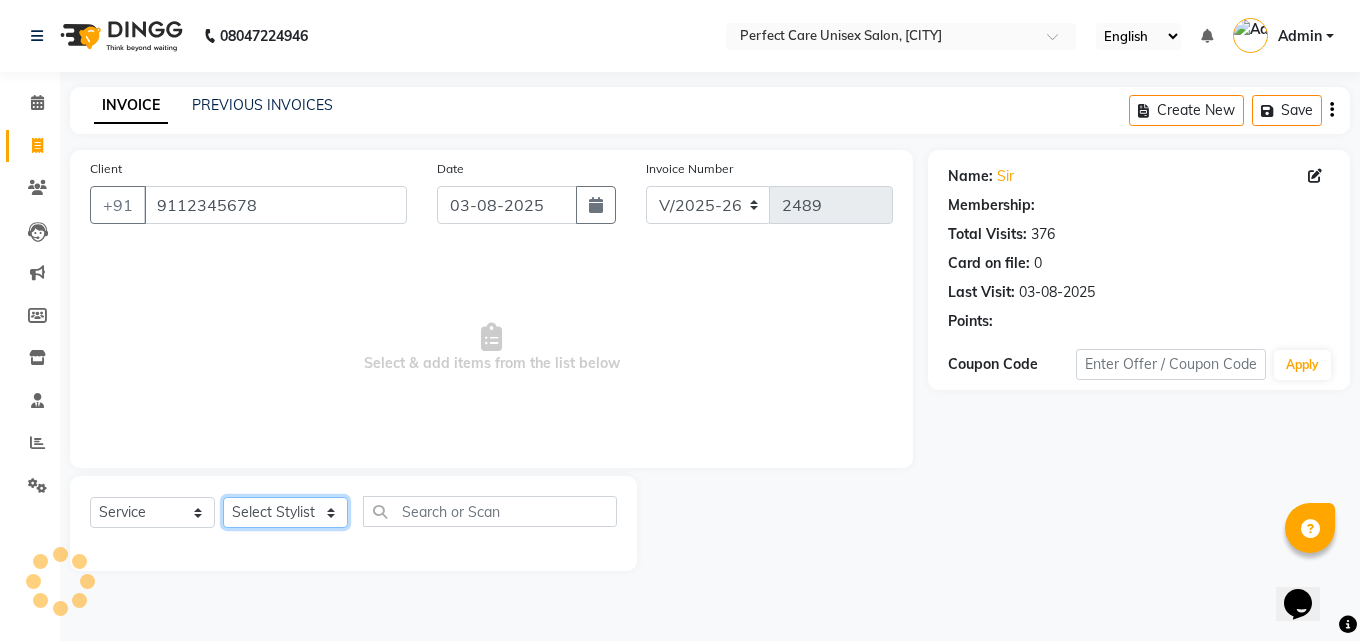 select on "1: Object" 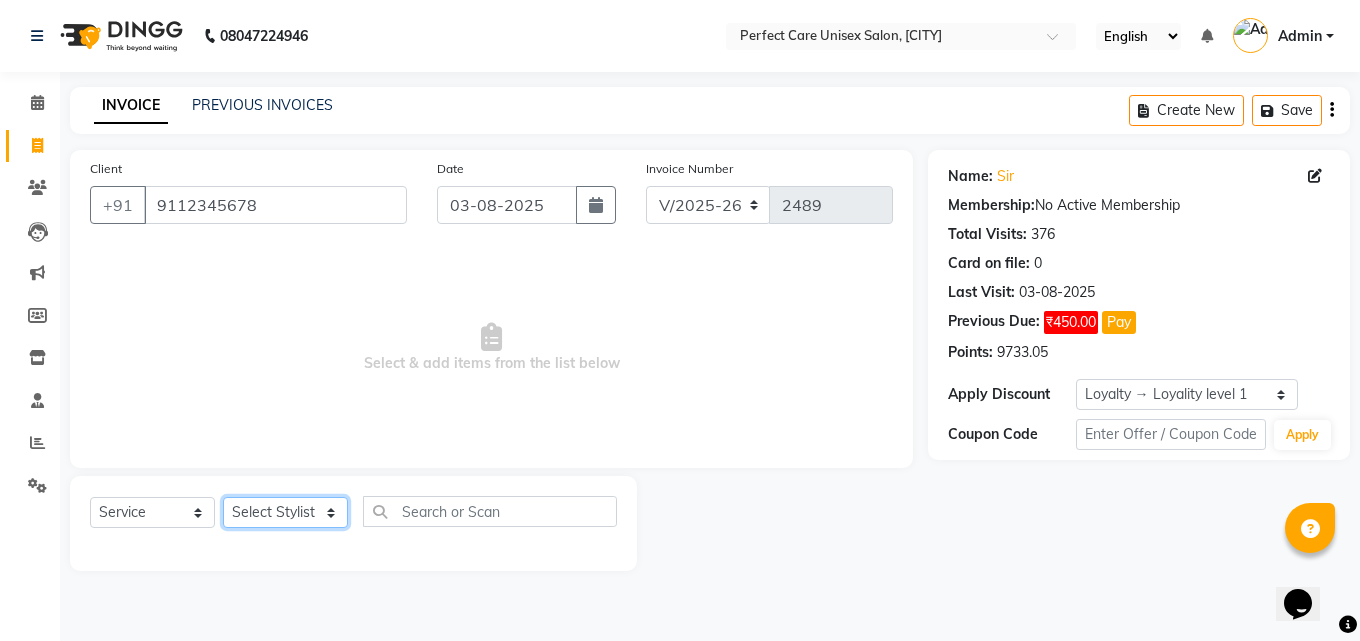 select on "31463" 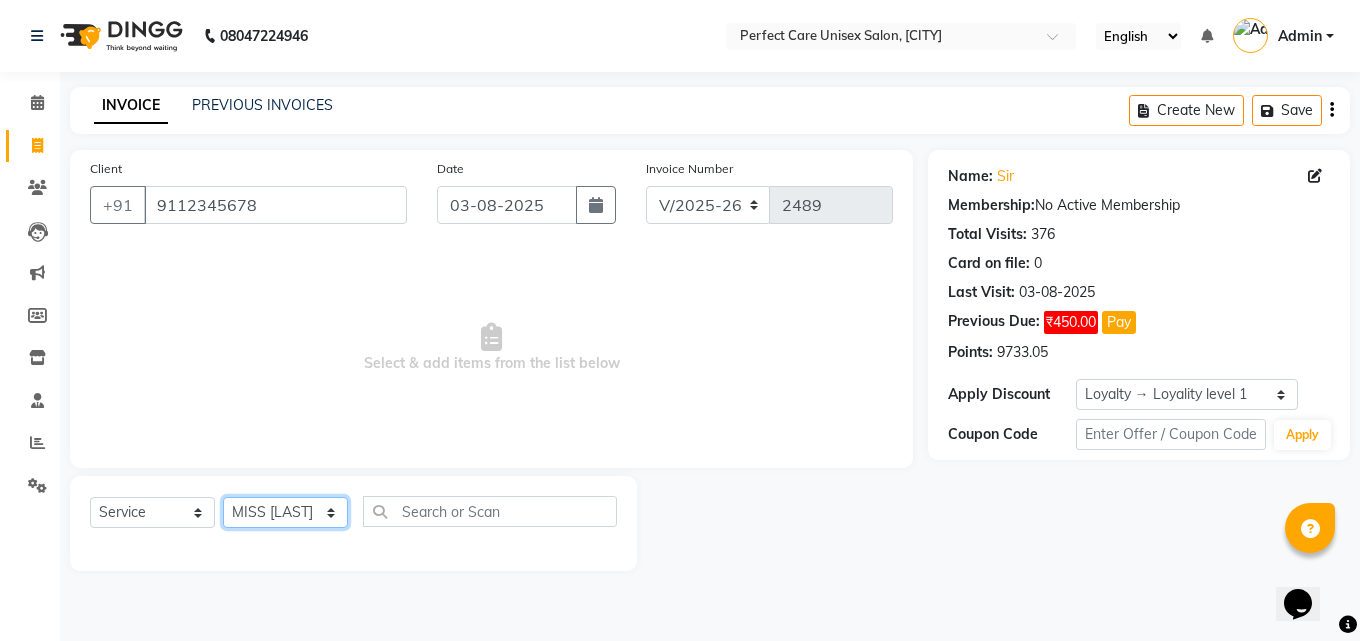 click on "Select Stylist MISS [LAST] MISS [LAST] MISS [LAST]  MISS [LAST] MISS [LAST] MISS.[LAST] MISS.[LAST]  MISS [LAST] MISS. [LAST] MISS [LAST] [LAST] MR. [LAST] MR.[LAST] MR. [LAST] MR [LAST] MR. [LAST] MR.[LAST] MR. [LAST] MR. [LAST] MR. [LAST] MR. [LAST] MR. [LAST] MR. [LAST] MR. [LAST] MR. [LAST] MR. [LAST] MR. [LAST] MR. [LAST] MR. [LAST] [LAST]" 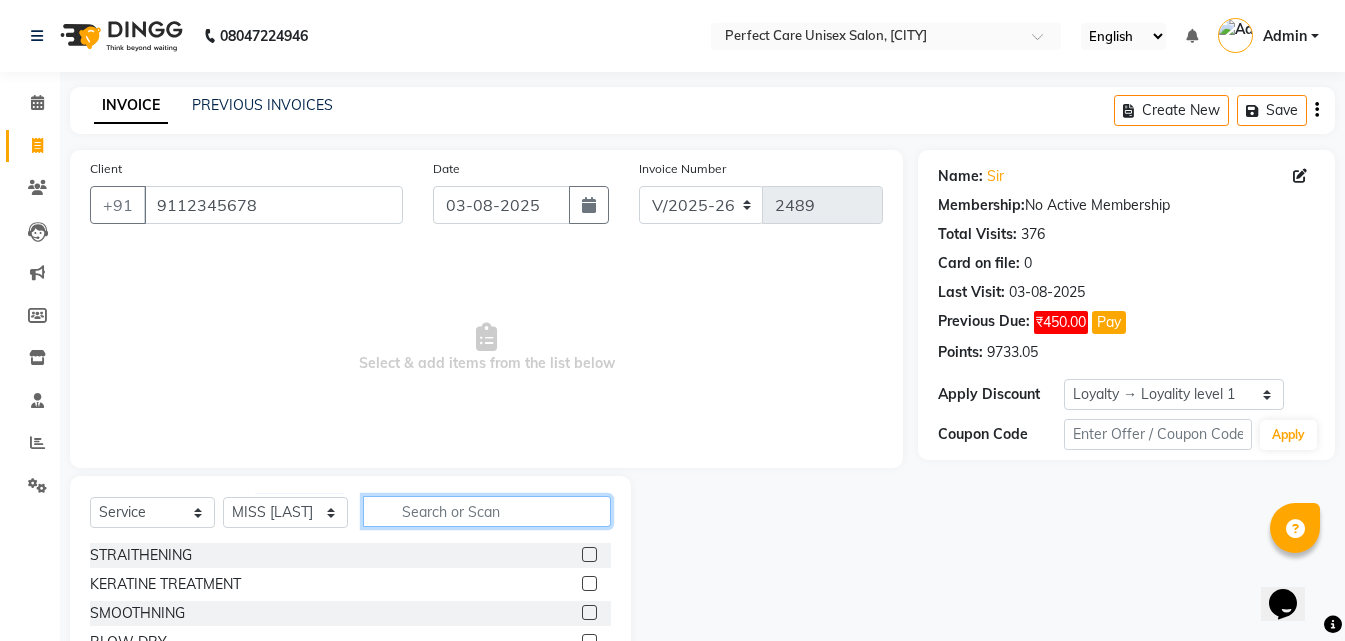 click 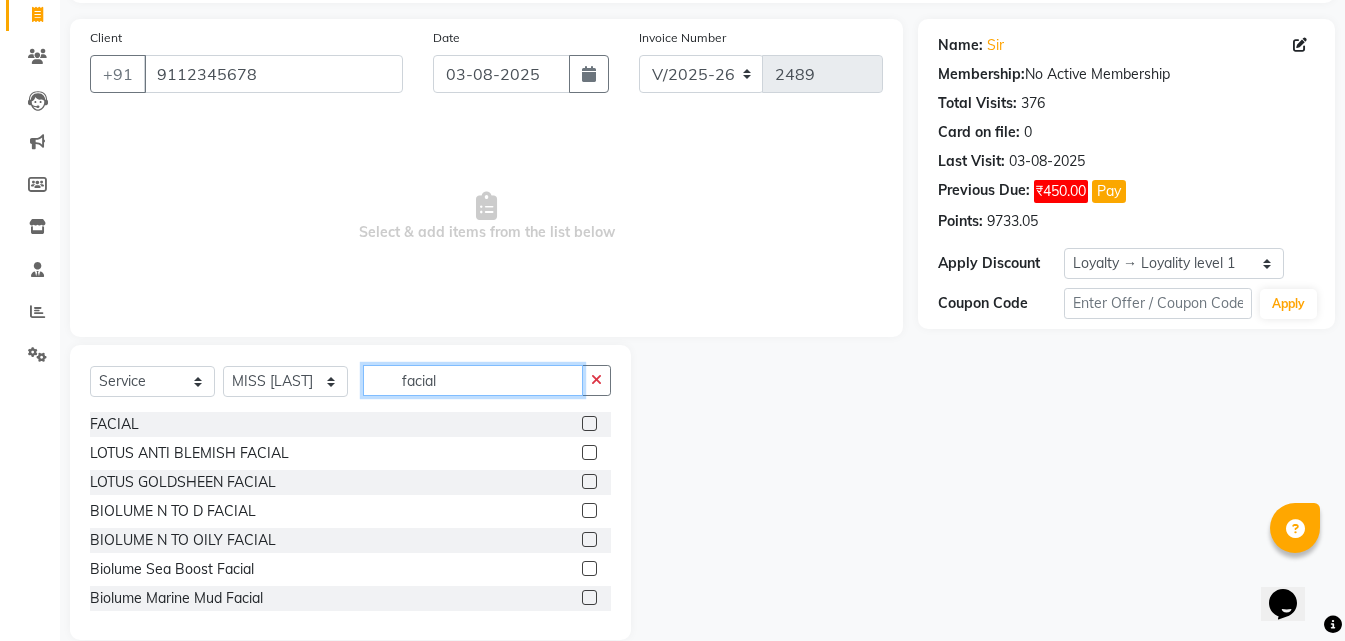 scroll, scrollTop: 160, scrollLeft: 0, axis: vertical 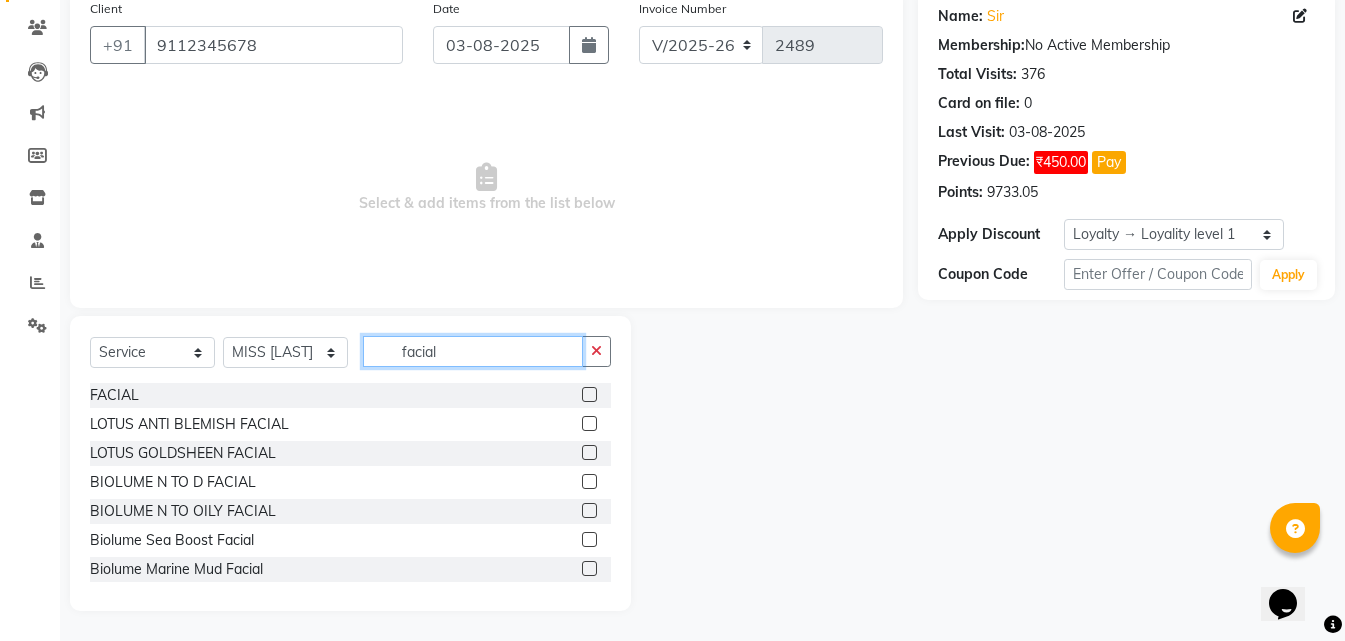 type on "facial" 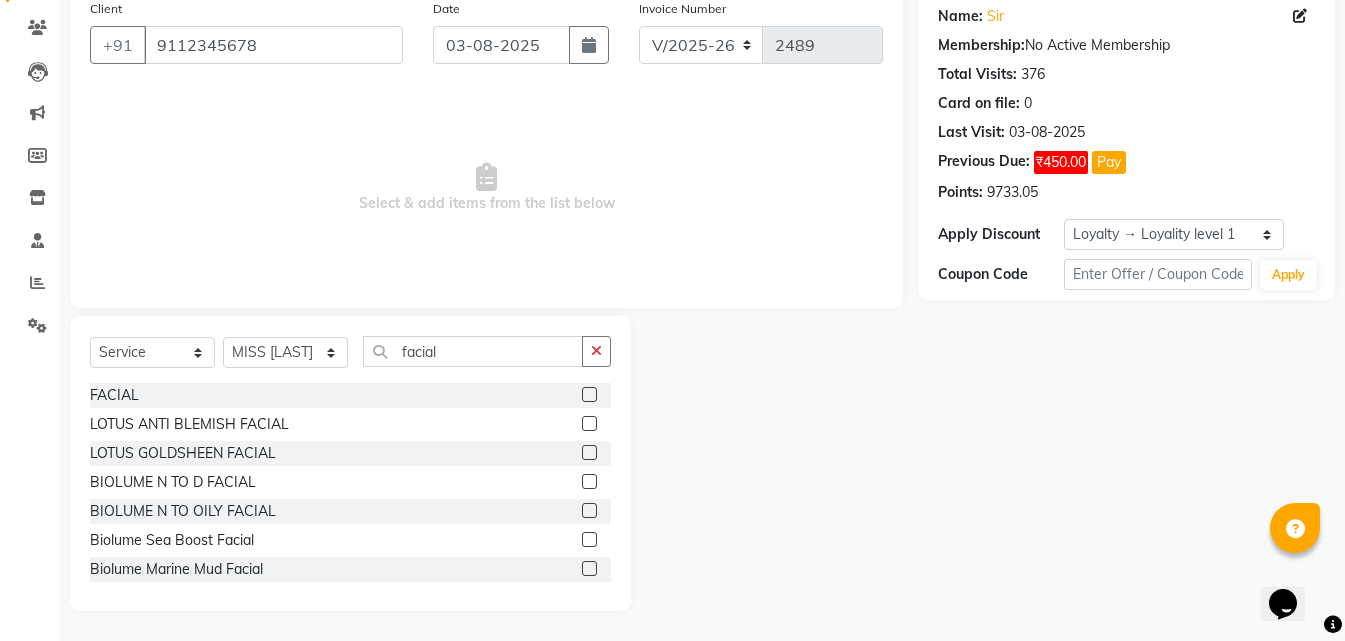 click 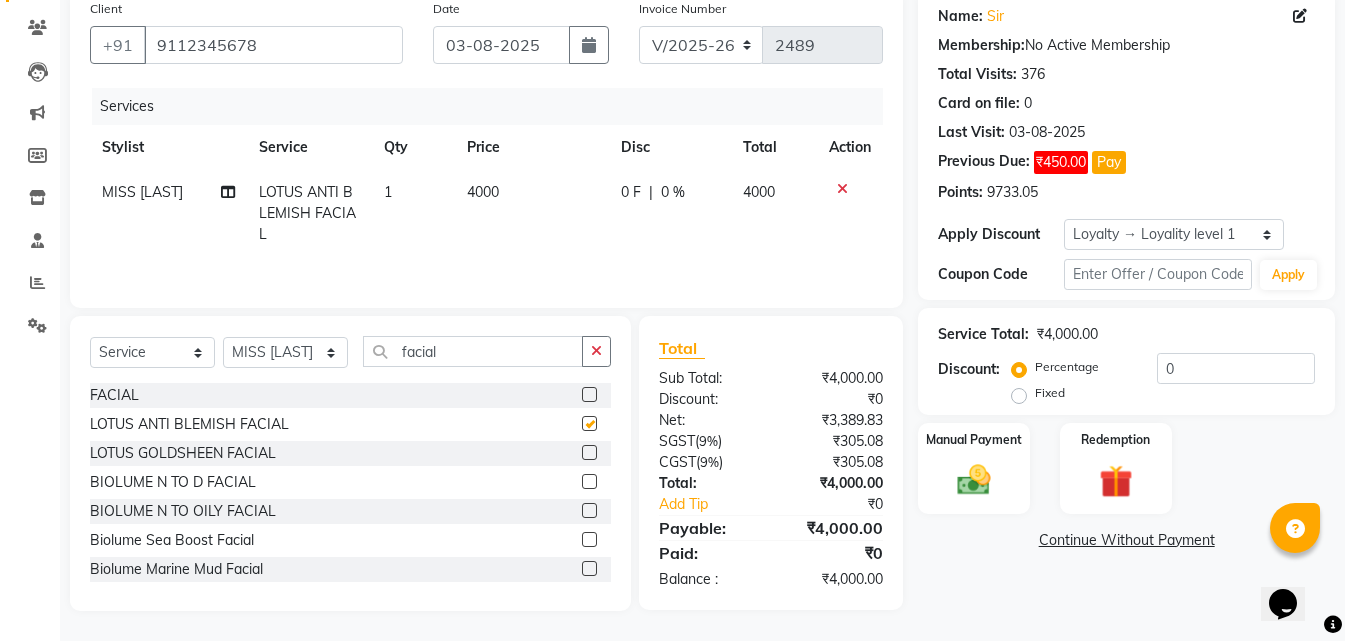 checkbox on "false" 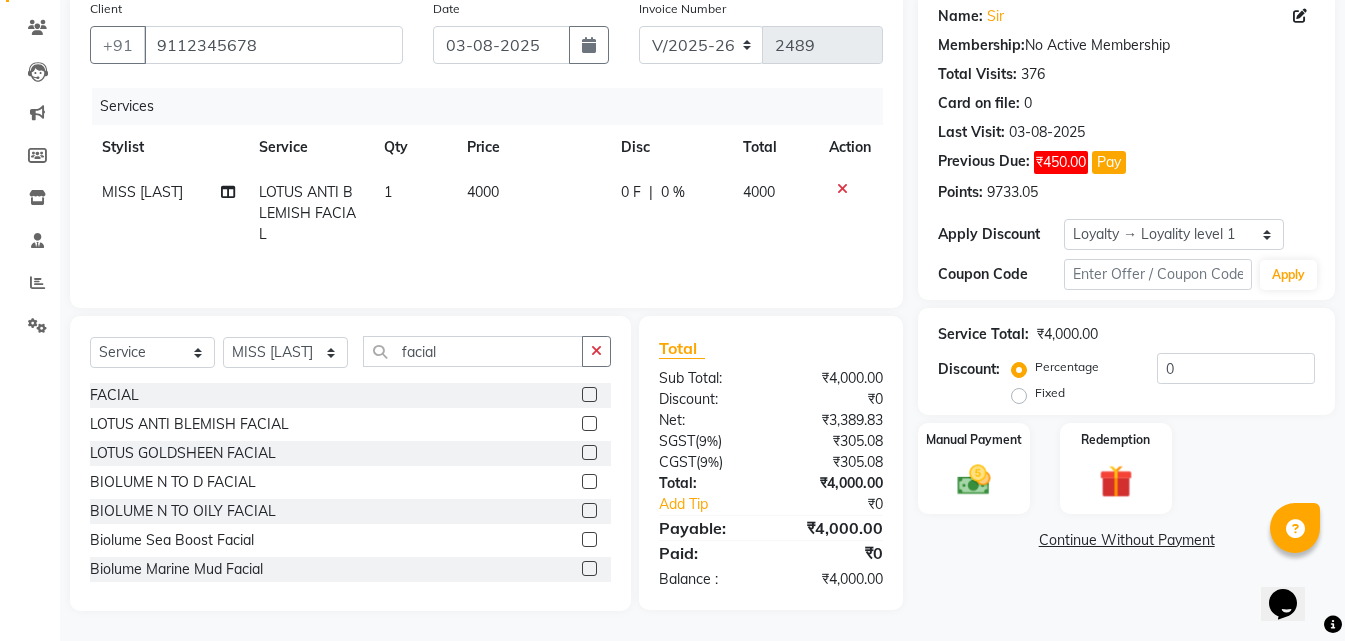 click on "4000" 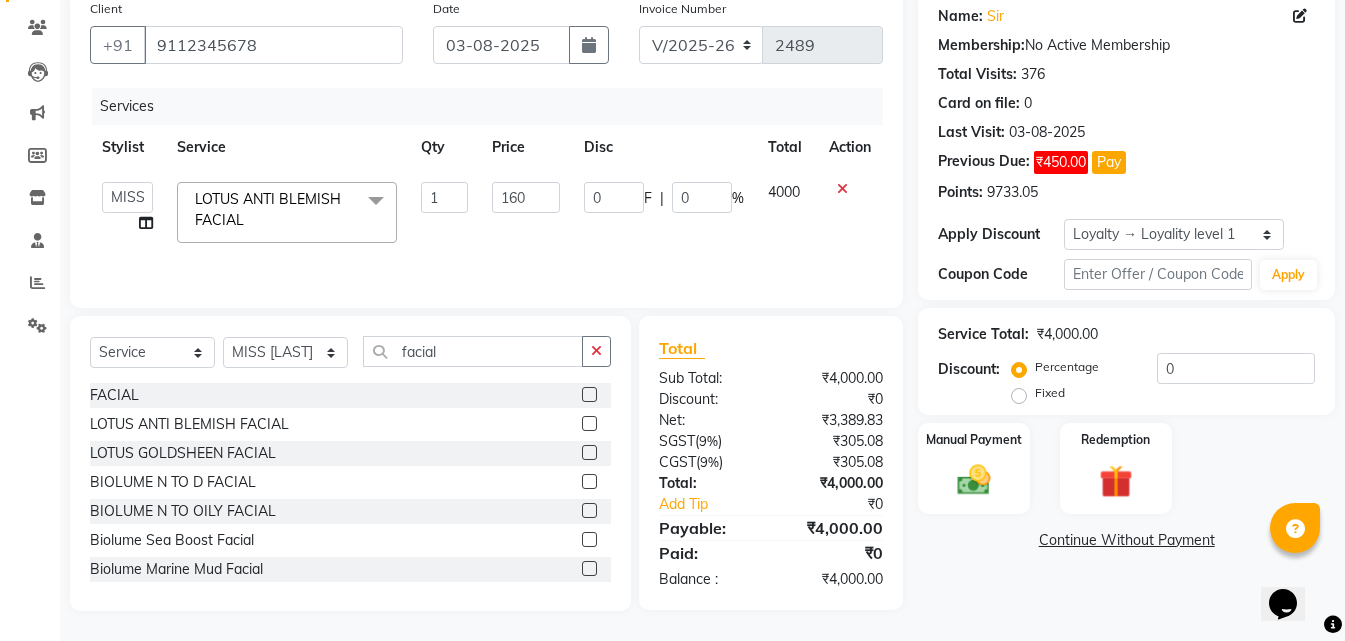 type on "1600" 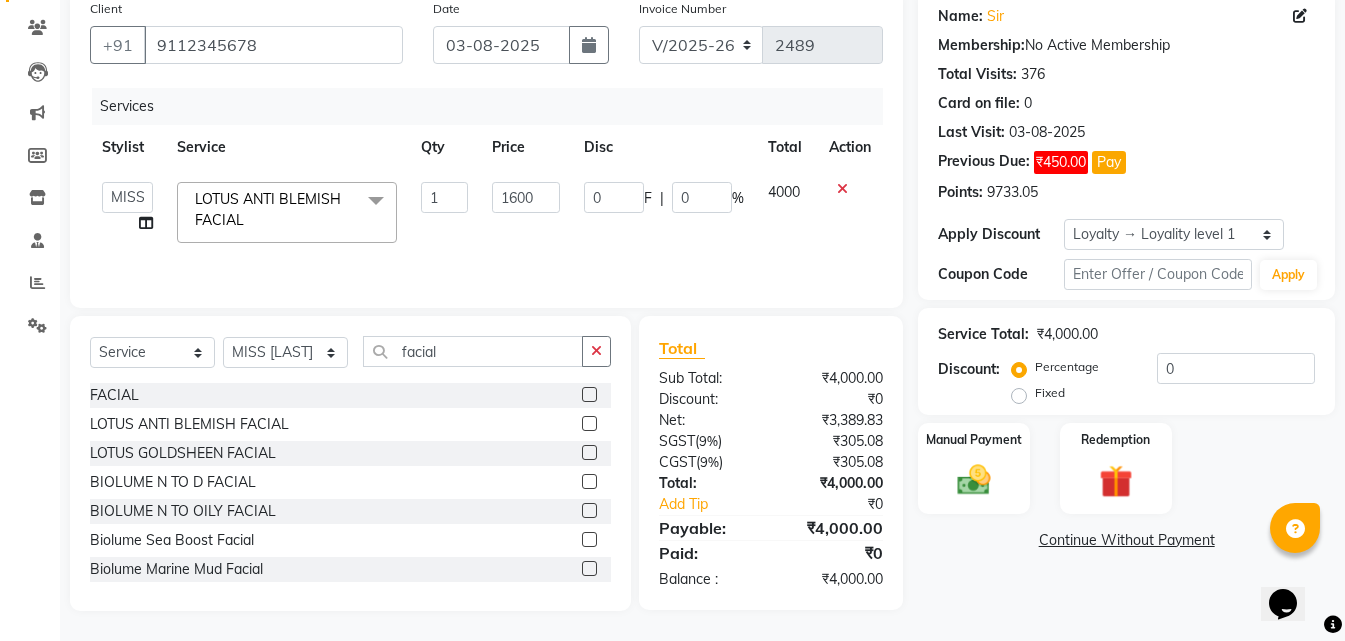 click on "1600" 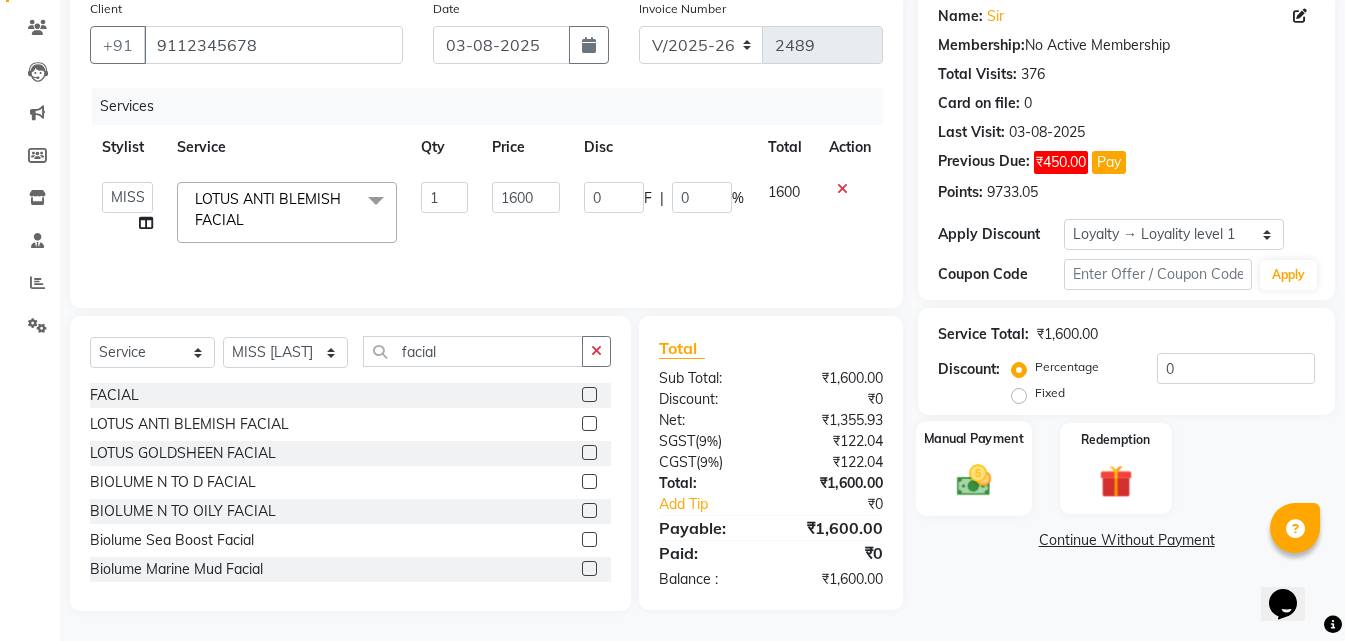 click 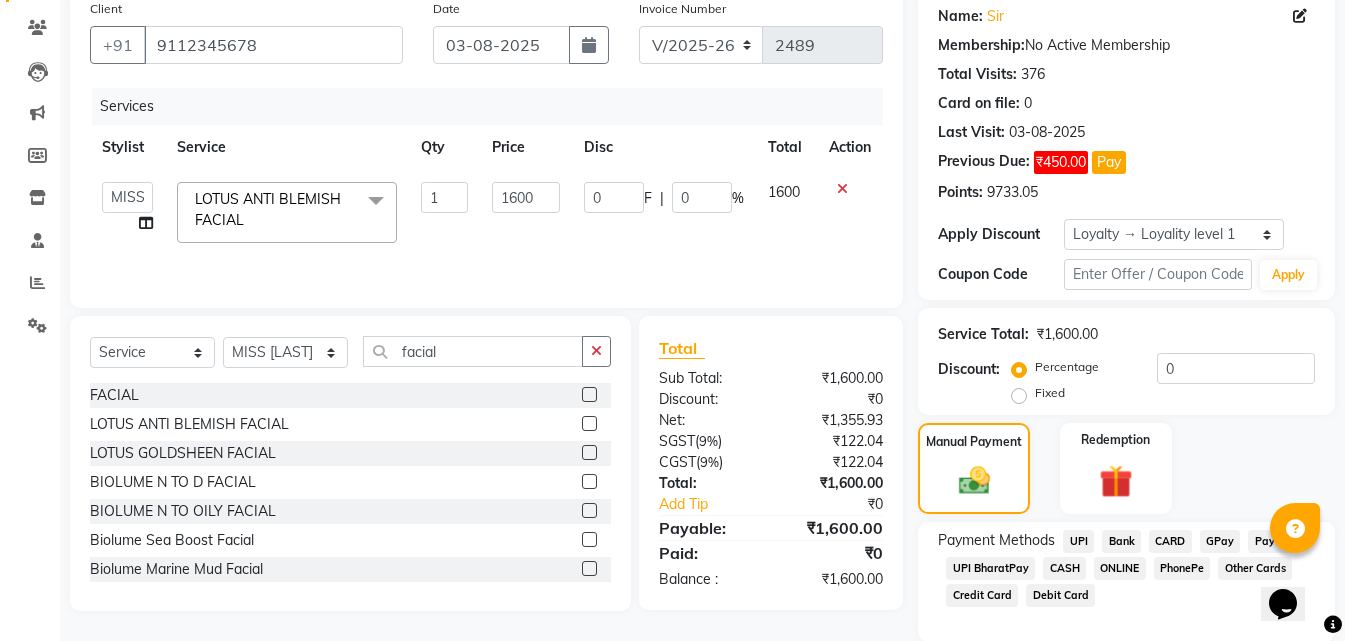 click on "ONLINE" 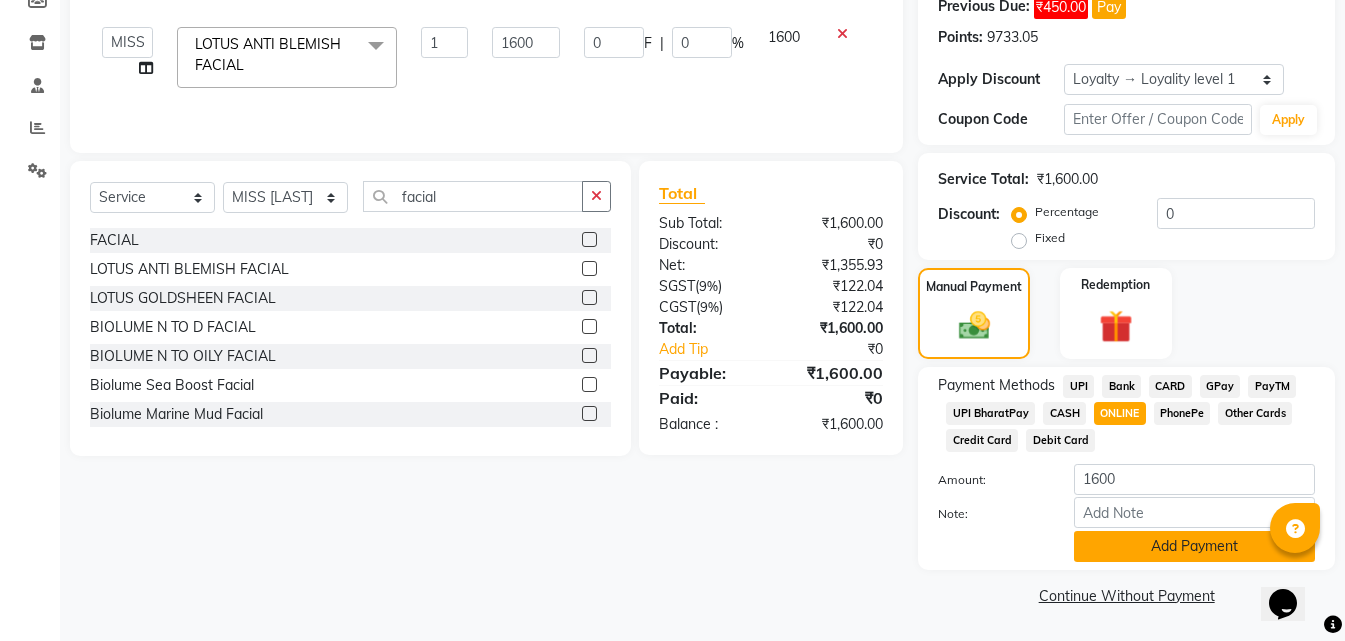 click on "Add Payment" 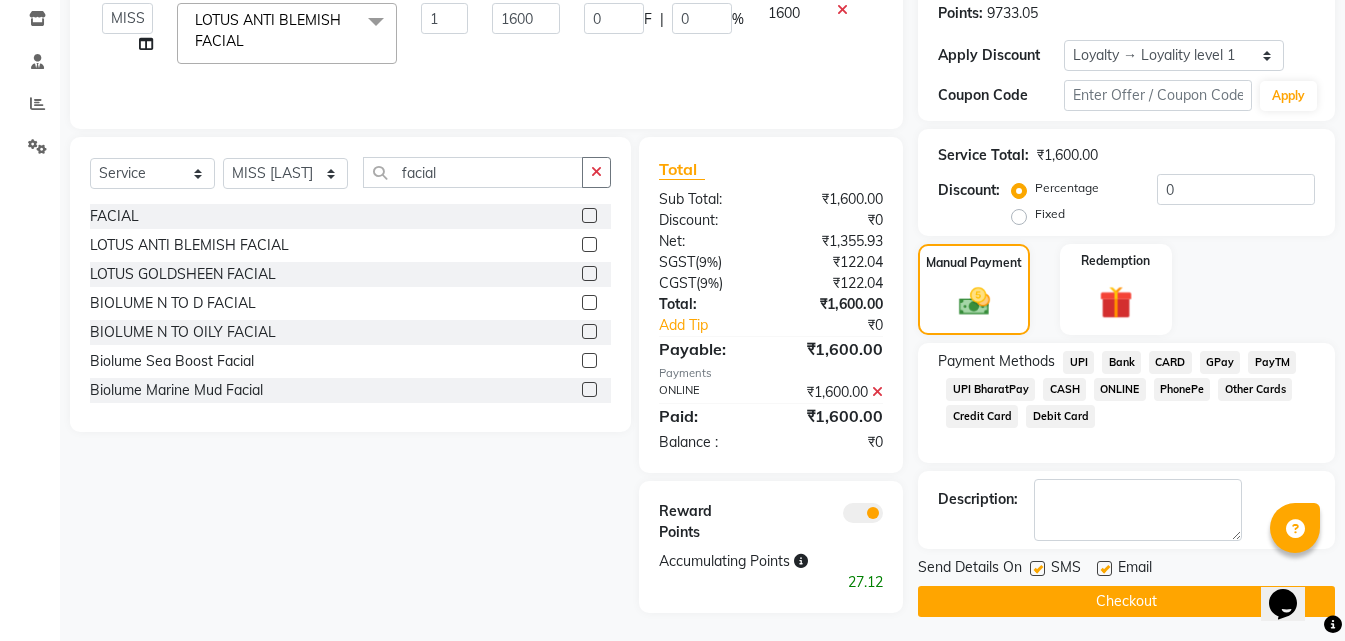scroll, scrollTop: 345, scrollLeft: 0, axis: vertical 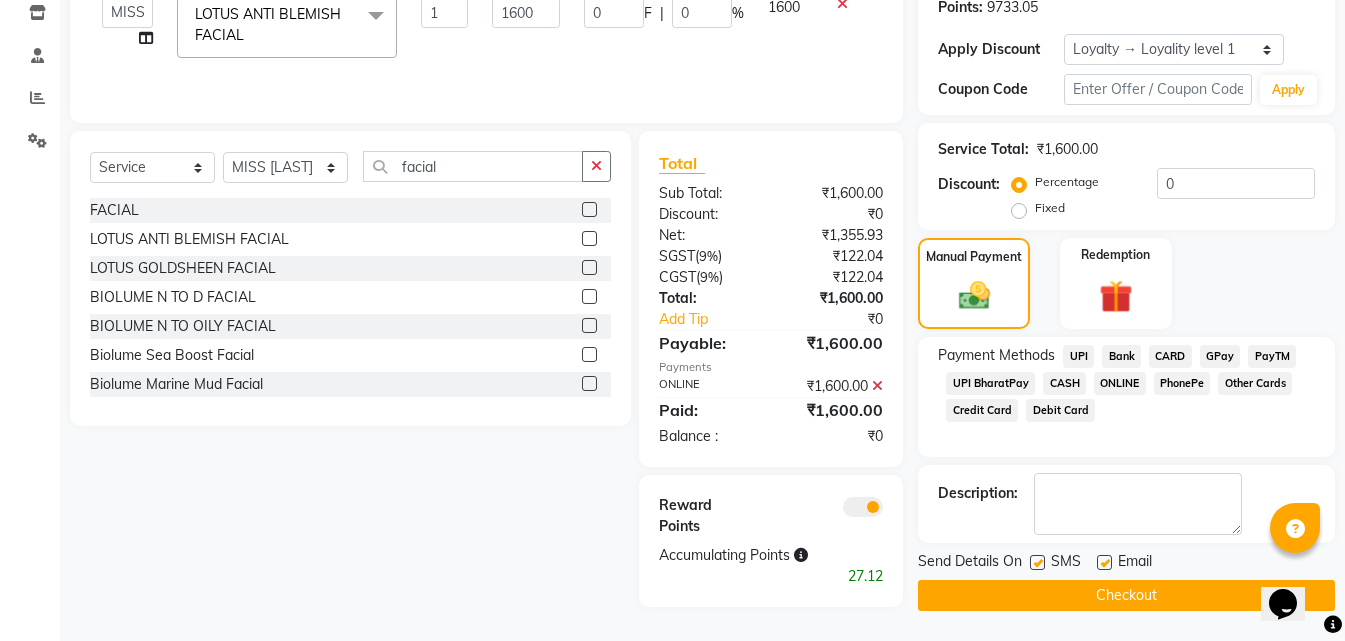 click on "Checkout" 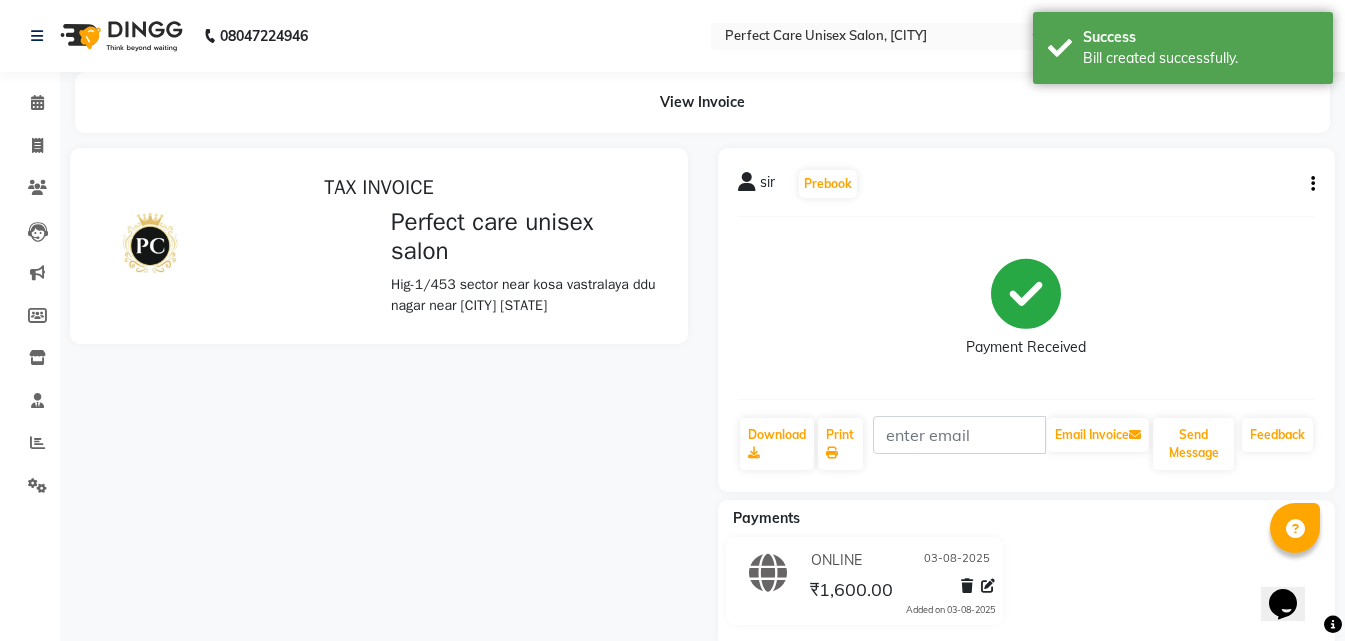 scroll, scrollTop: 0, scrollLeft: 0, axis: both 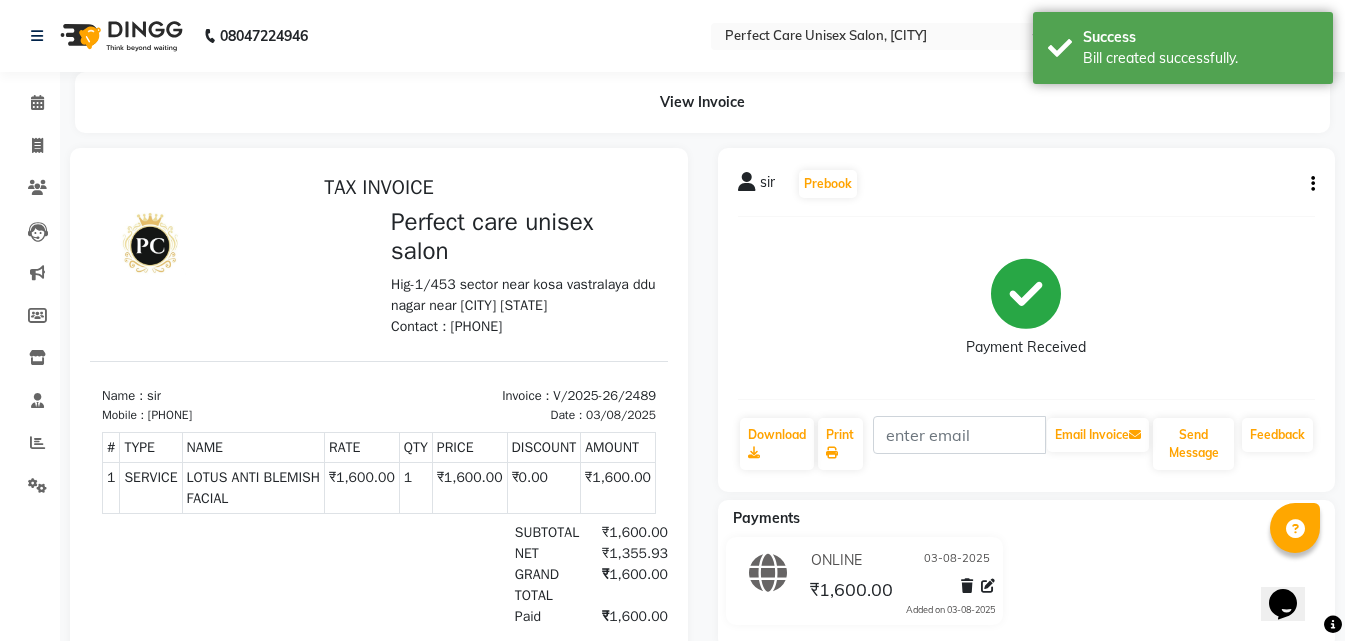 select on "service" 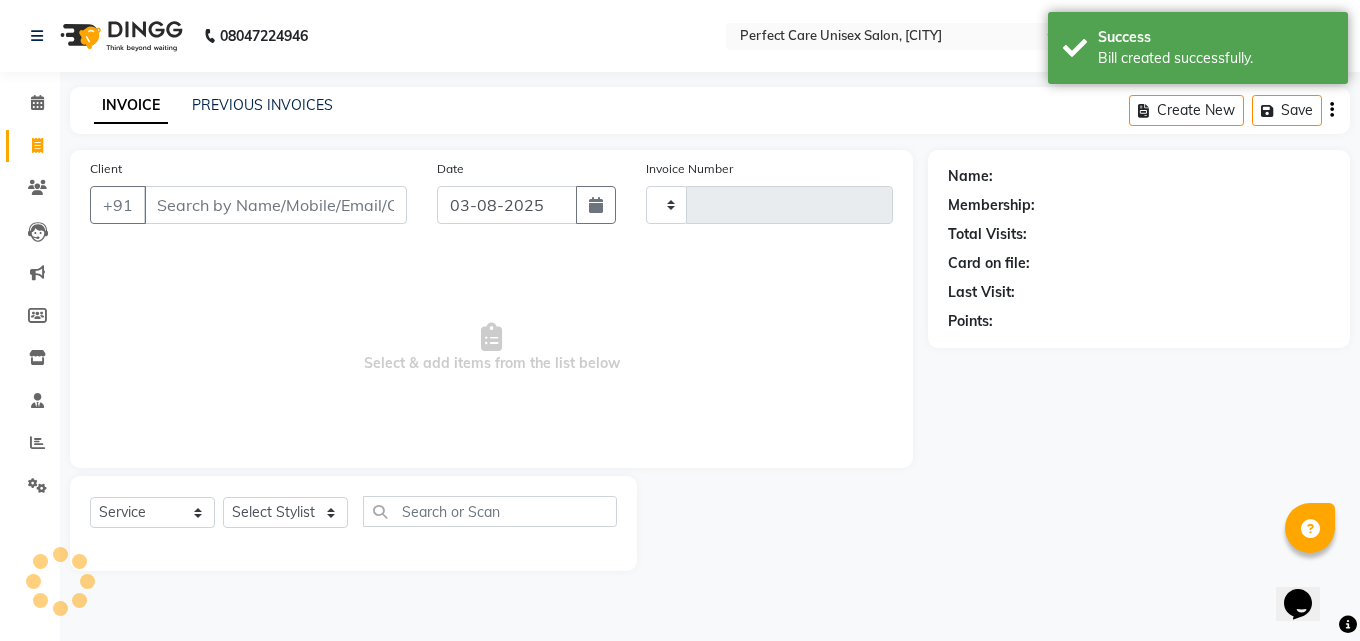 type on "2490" 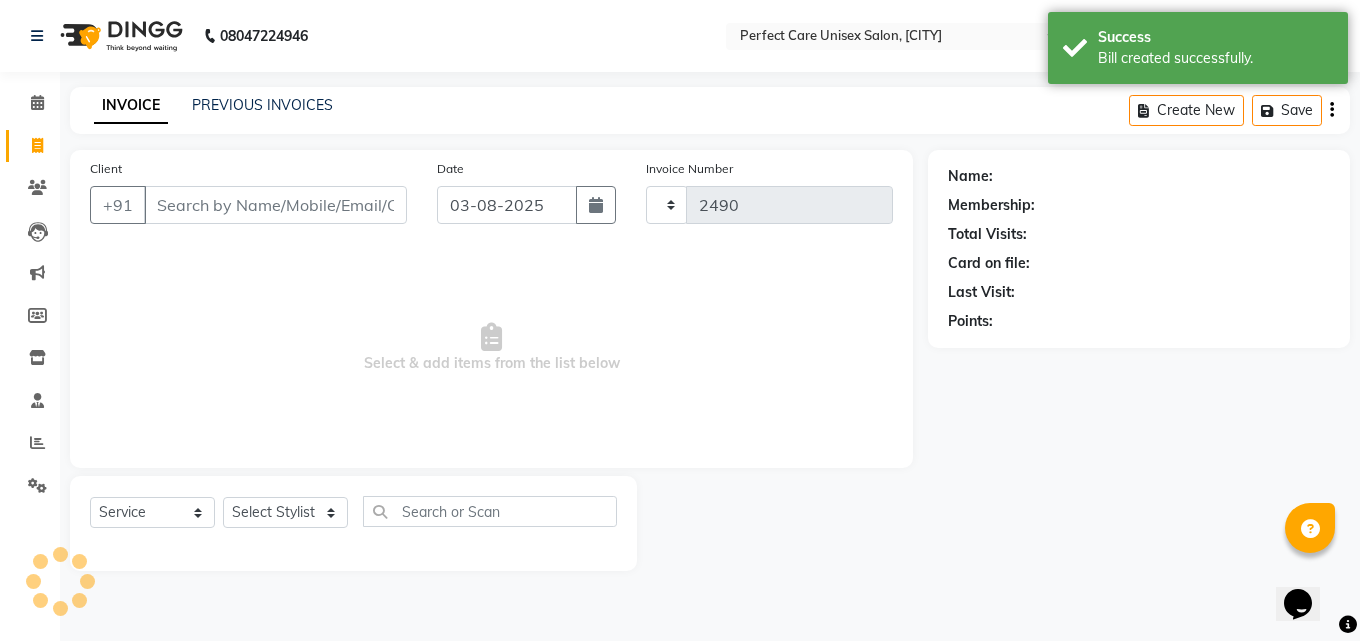 select on "4751" 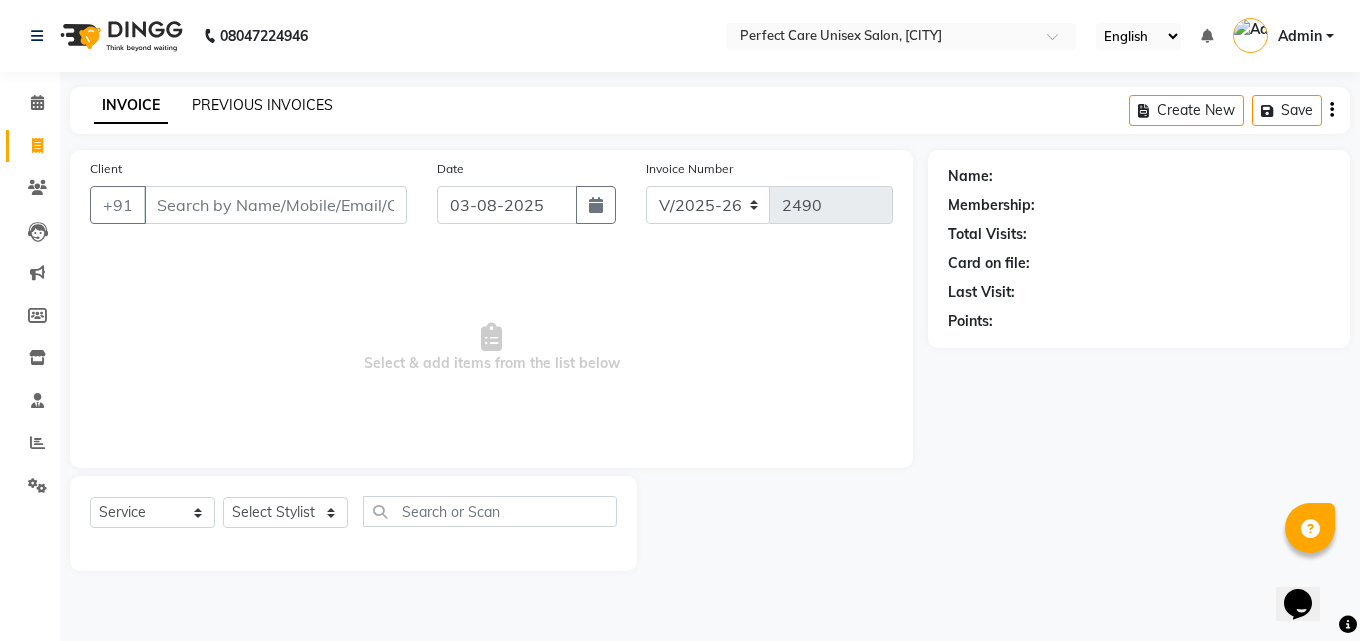 click on "PREVIOUS INVOICES" 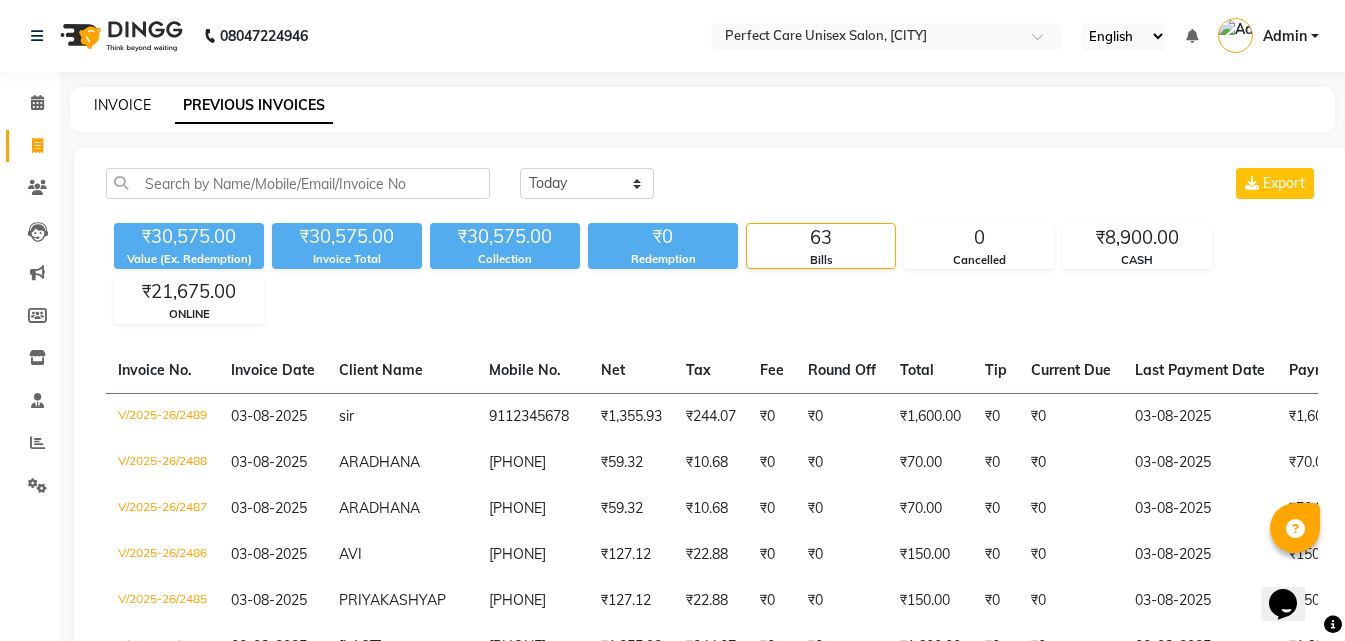 click on "INVOICE" 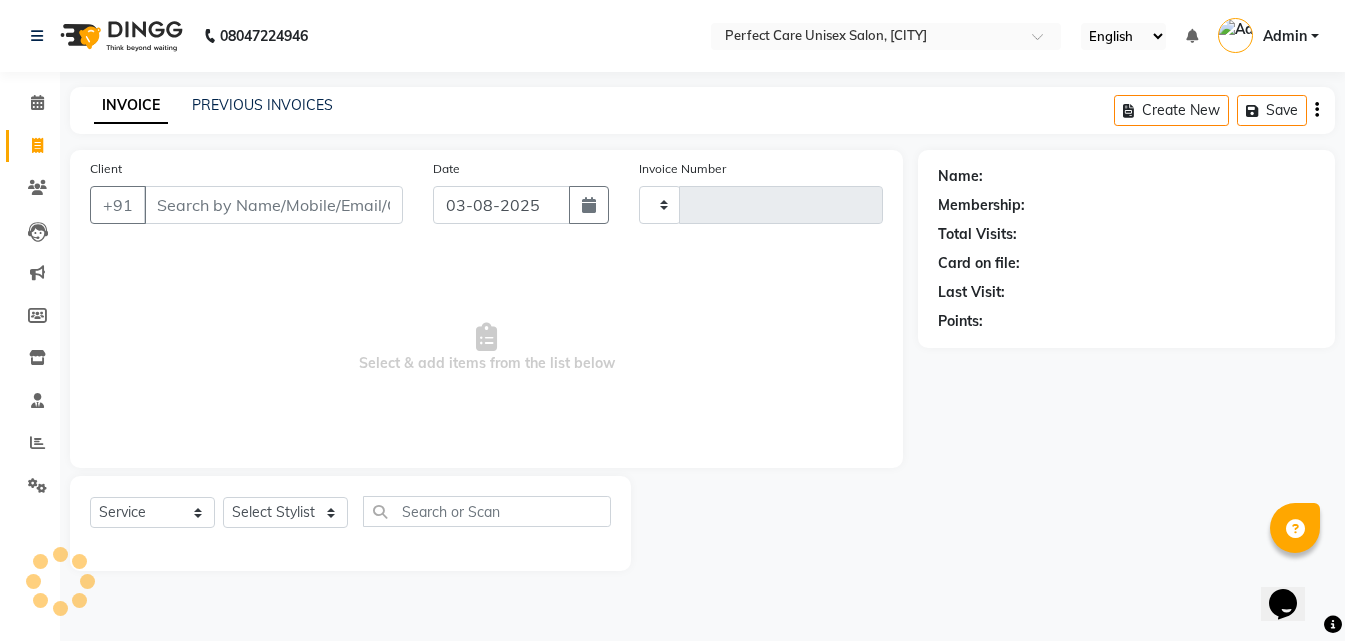 type on "2490" 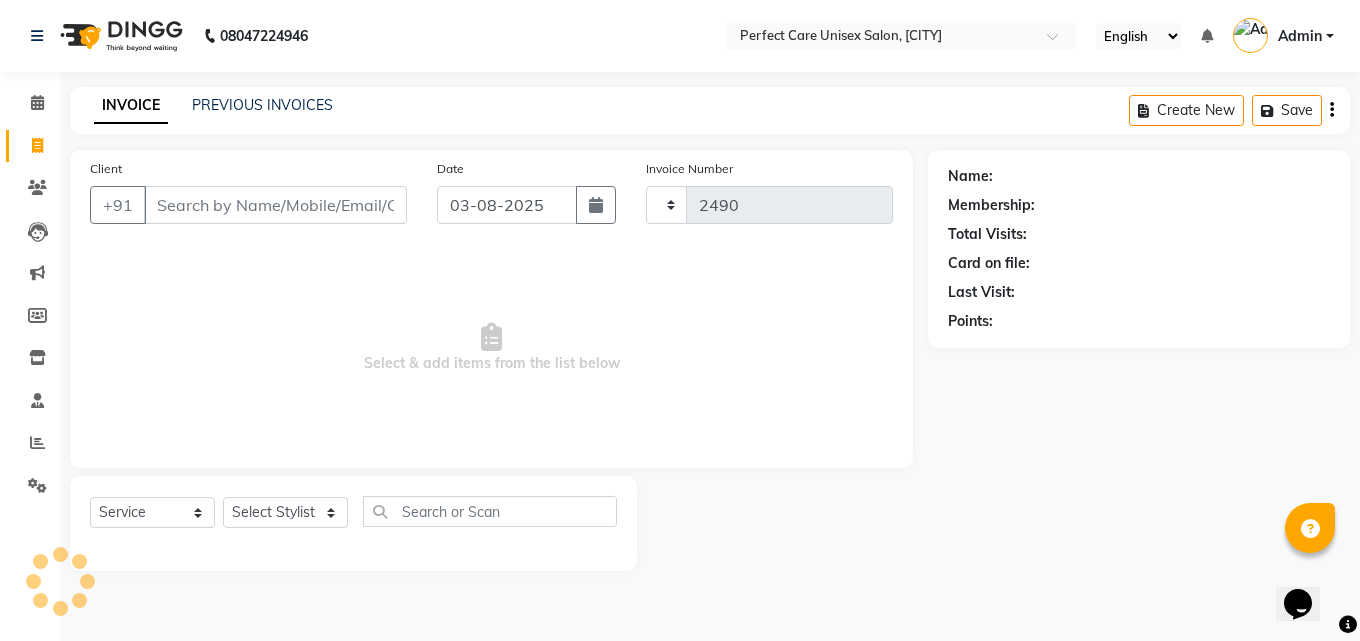 select on "4751" 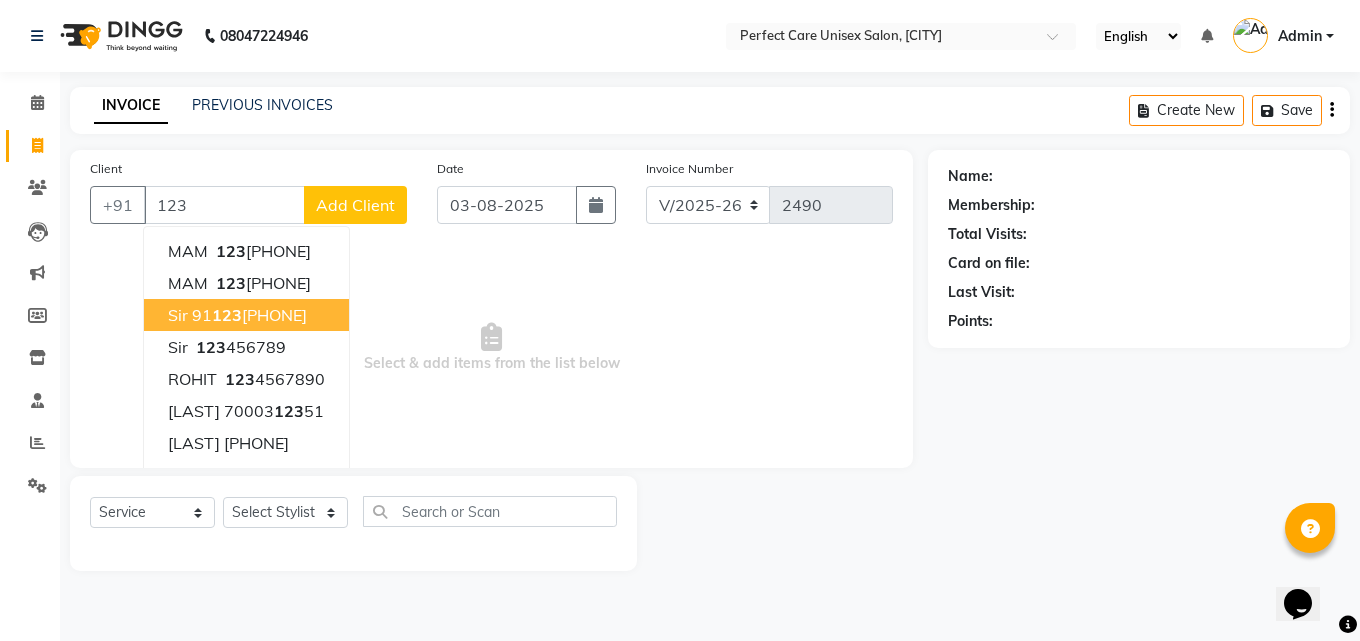 click on "sir  [PHONE]" at bounding box center [246, 315] 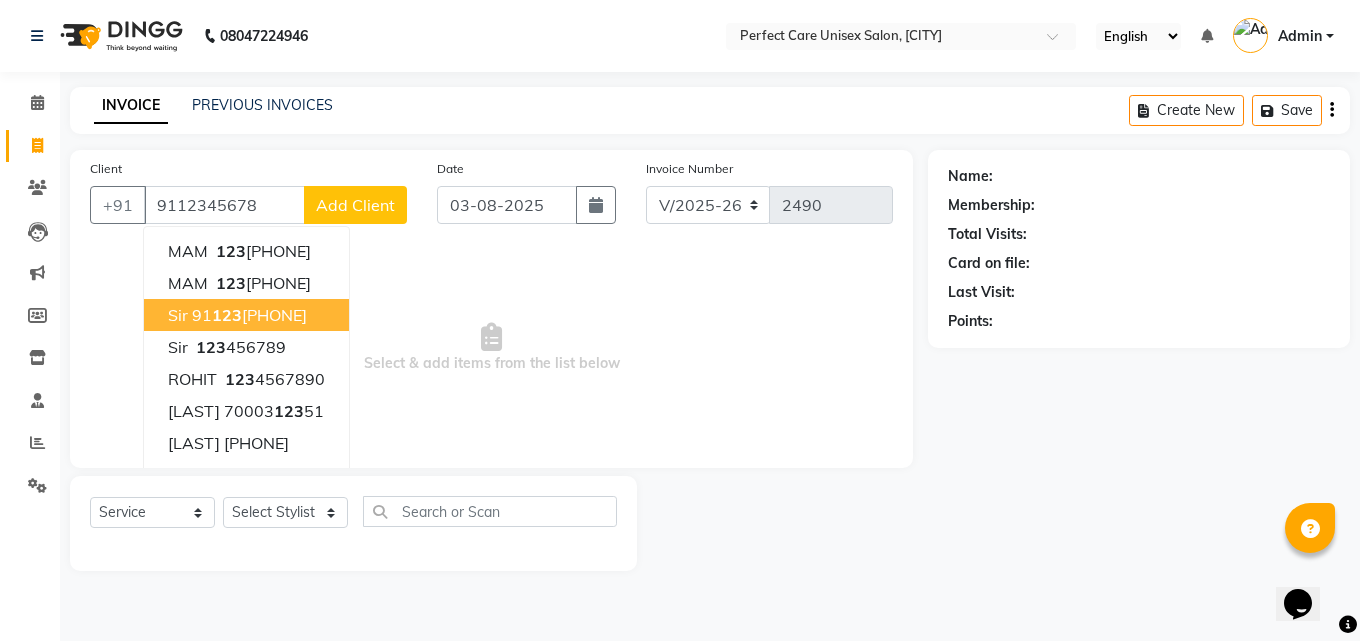 type on "9112345678" 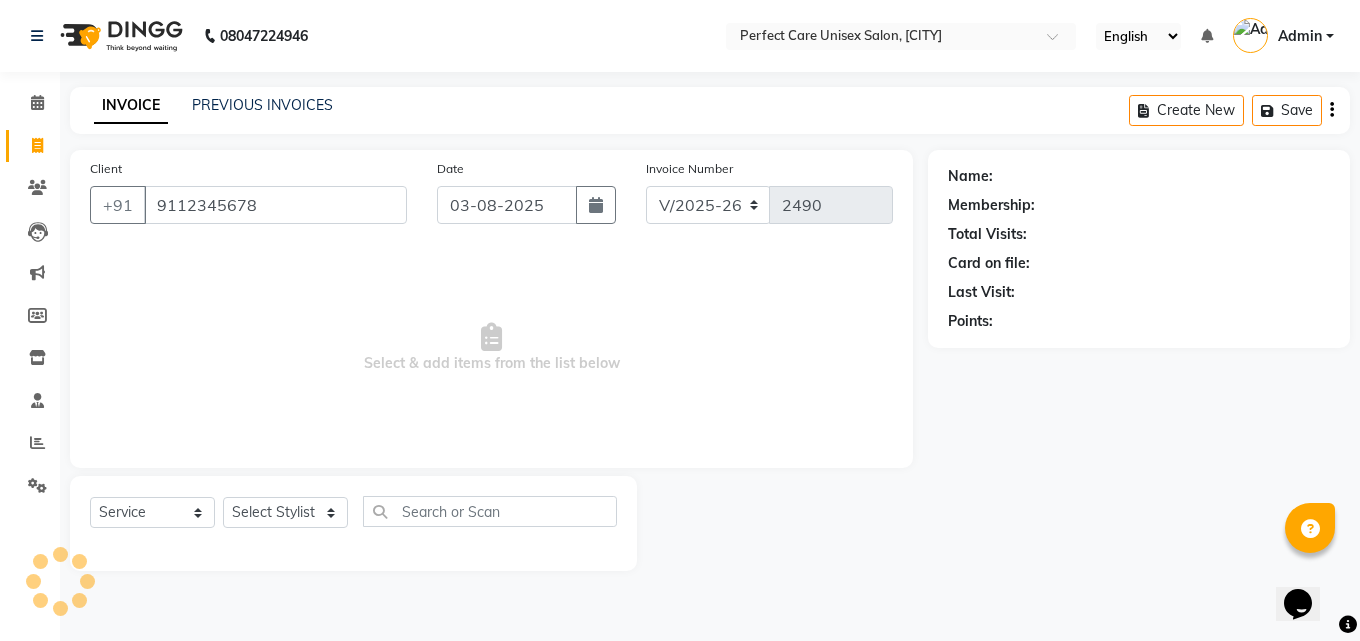 select on "1: Object" 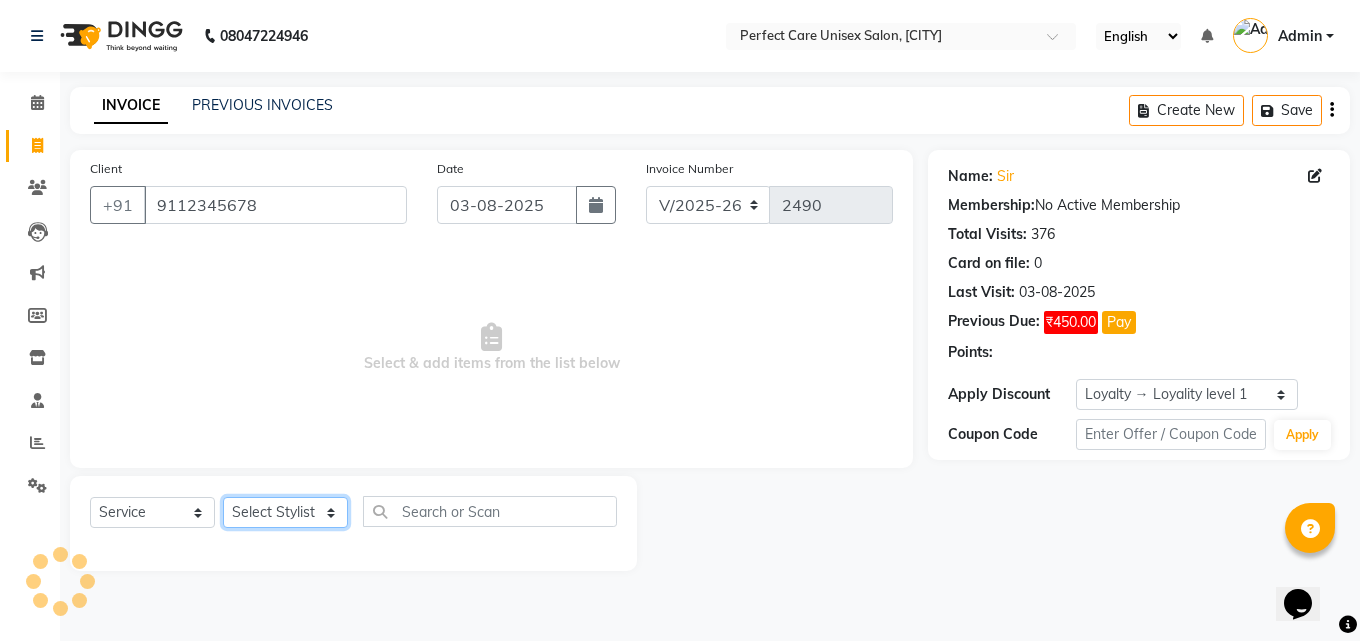 click on "Select Stylist MISS [LAST] MISS [LAST] MISS [LAST]  MISS [LAST] MISS [LAST] MISS.[LAST] MISS.[LAST]  MISS [LAST] MISS. [LAST] MISS [LAST] [LAST] MR. [LAST] MR.[LAST] MR. [LAST] MR [LAST] MR. [LAST] MR.[LAST] MR. [LAST] MR. [LAST] MR. [LAST] MR. [LAST] MR. [LAST] MR. [LAST] MR. [LAST] MR. [LAST] MR. [LAST] MR. [LAST] MR. [LAST] MR. [LAST] [LAST]" 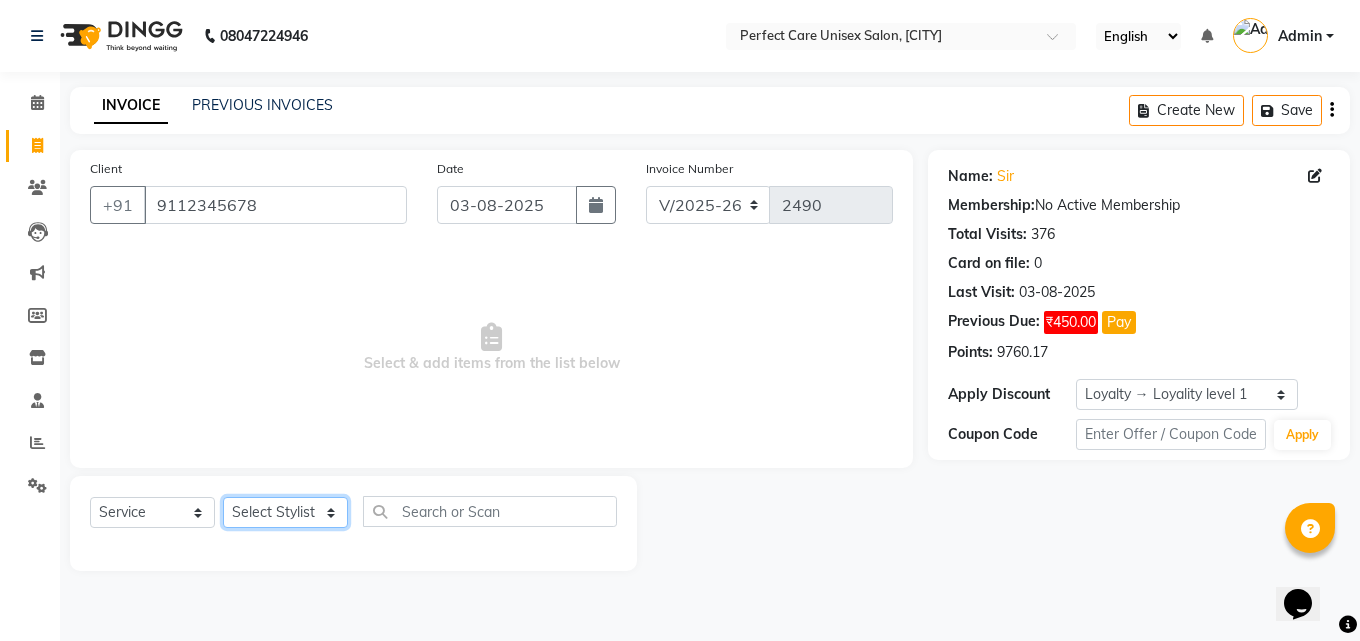 click on "Select Stylist MISS [LAST] MISS [LAST] MISS [LAST]  MISS [LAST] MISS [LAST] MISS.[LAST] MISS.[LAST]  MISS [LAST] MISS. [LAST] MISS [LAST] [LAST] MR. [LAST] MR.[LAST] MR. [LAST] MR [LAST] MR. [LAST] MR.[LAST] MR. [LAST] MR. [LAST] MR. [LAST] MR. [LAST] MR. [LAST] MR. [LAST] MR. [LAST] MR. [LAST] MR. [LAST] MR. [LAST] MR. [LAST] MR. [LAST] [LAST]" 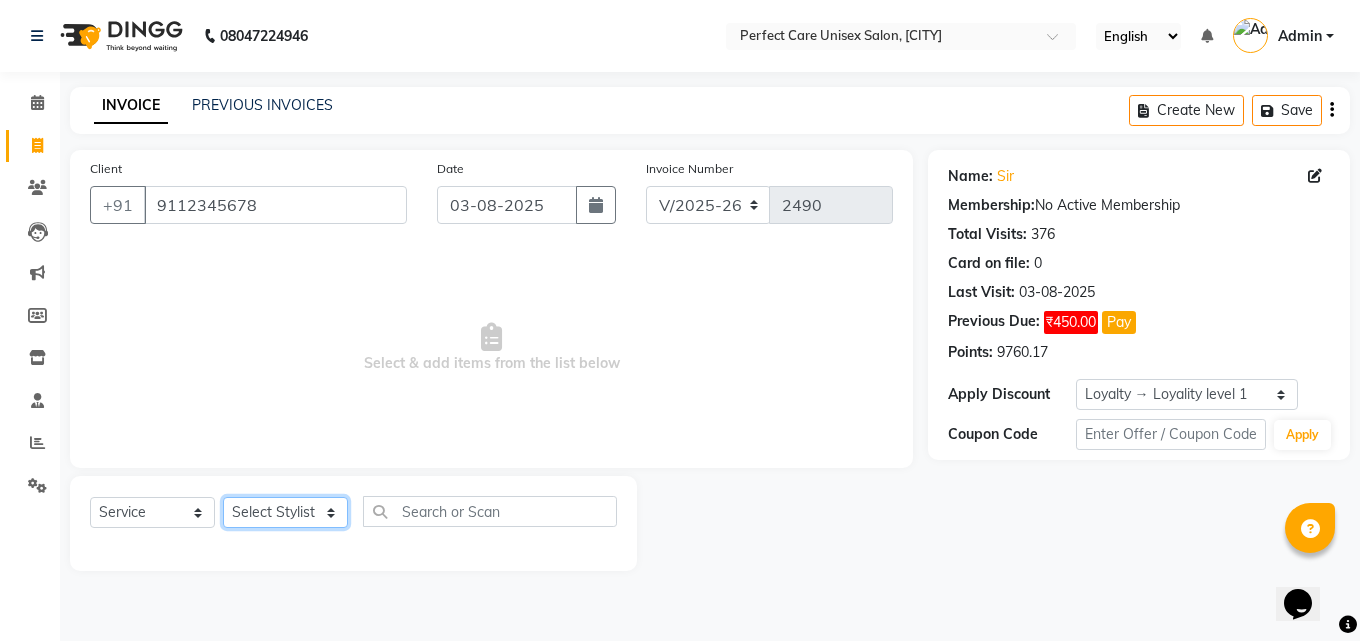select on "28404" 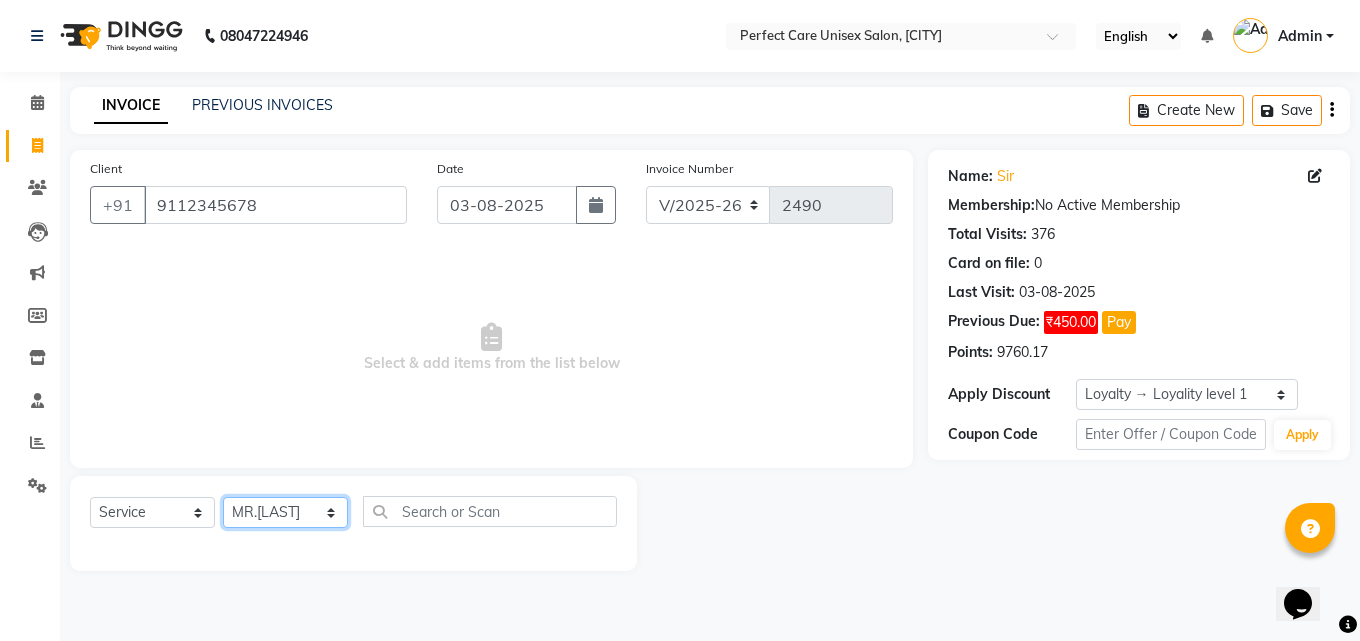 click on "Select Stylist MISS [LAST] MISS [LAST] MISS [LAST]  MISS [LAST] MISS [LAST] MISS.[LAST] MISS.[LAST]  MISS [LAST] MISS. [LAST] MISS [LAST] [LAST] MR. [LAST] MR.[LAST] MR. [LAST] MR [LAST] MR. [LAST] MR.[LAST] MR. [LAST] MR. [LAST] MR. [LAST] MR. [LAST] MR. [LAST] MR. [LAST] MR. [LAST] MR. [LAST] MR. [LAST] MR. [LAST] MR. [LAST] MR. [LAST] [LAST]" 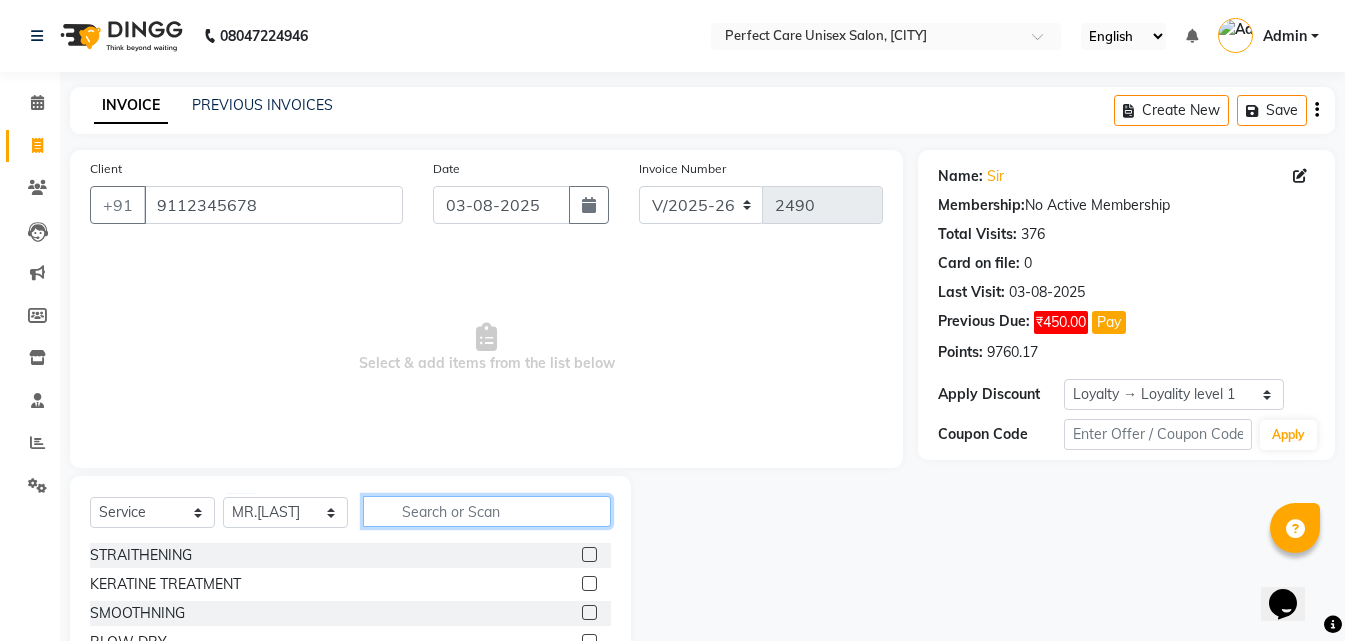 click 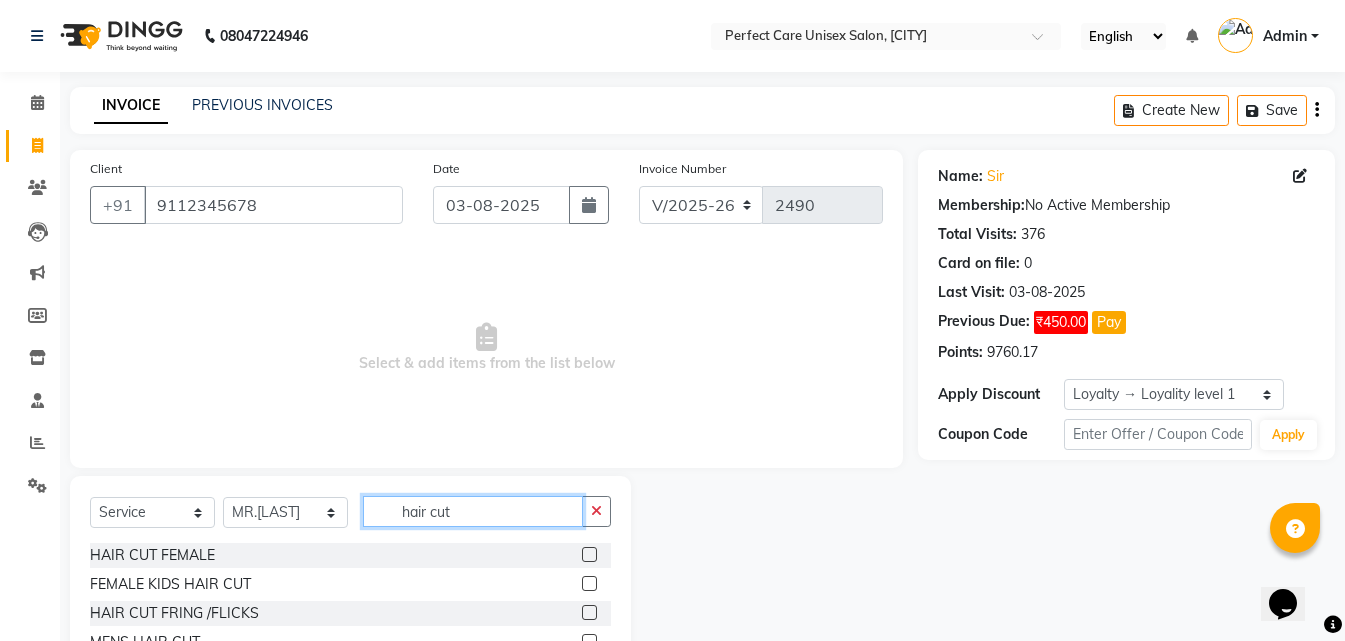scroll, scrollTop: 76, scrollLeft: 0, axis: vertical 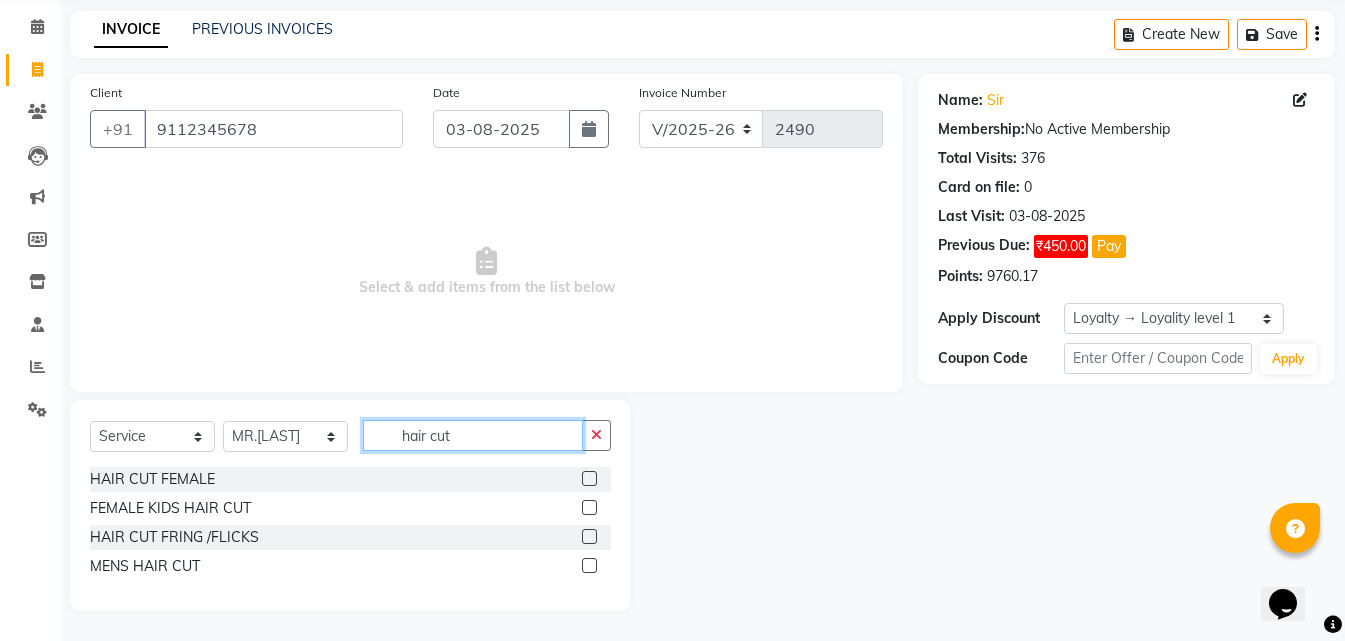 type on "hair cut" 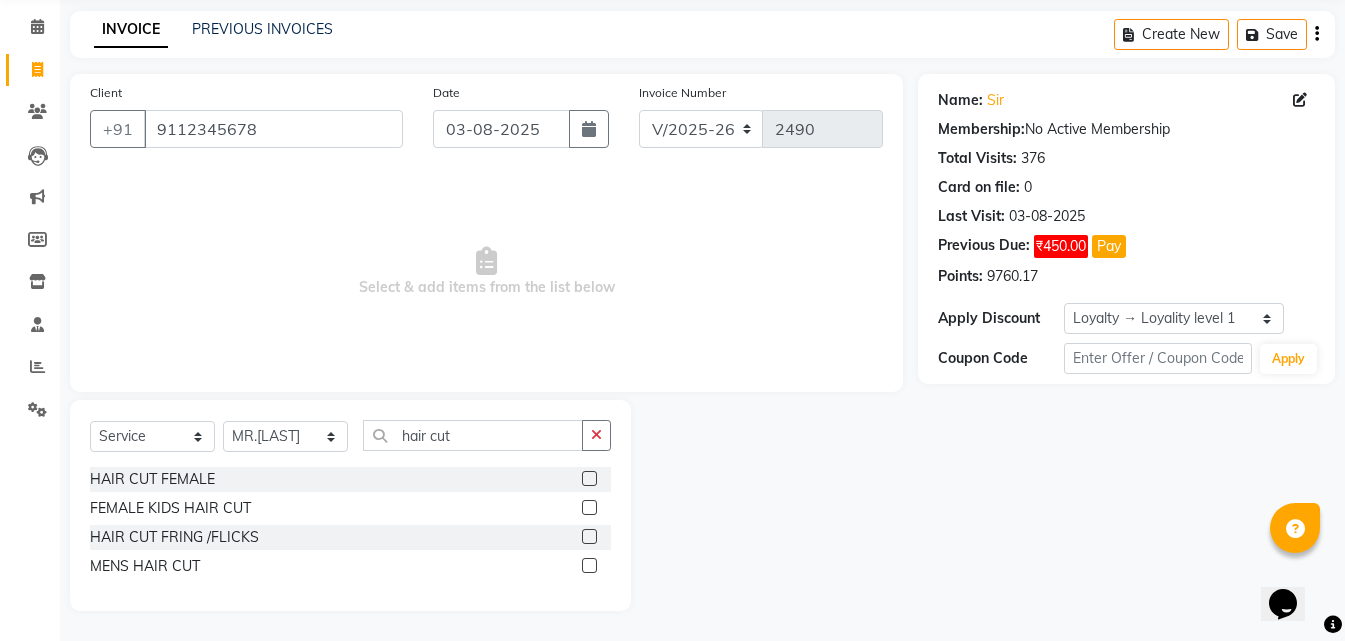 click 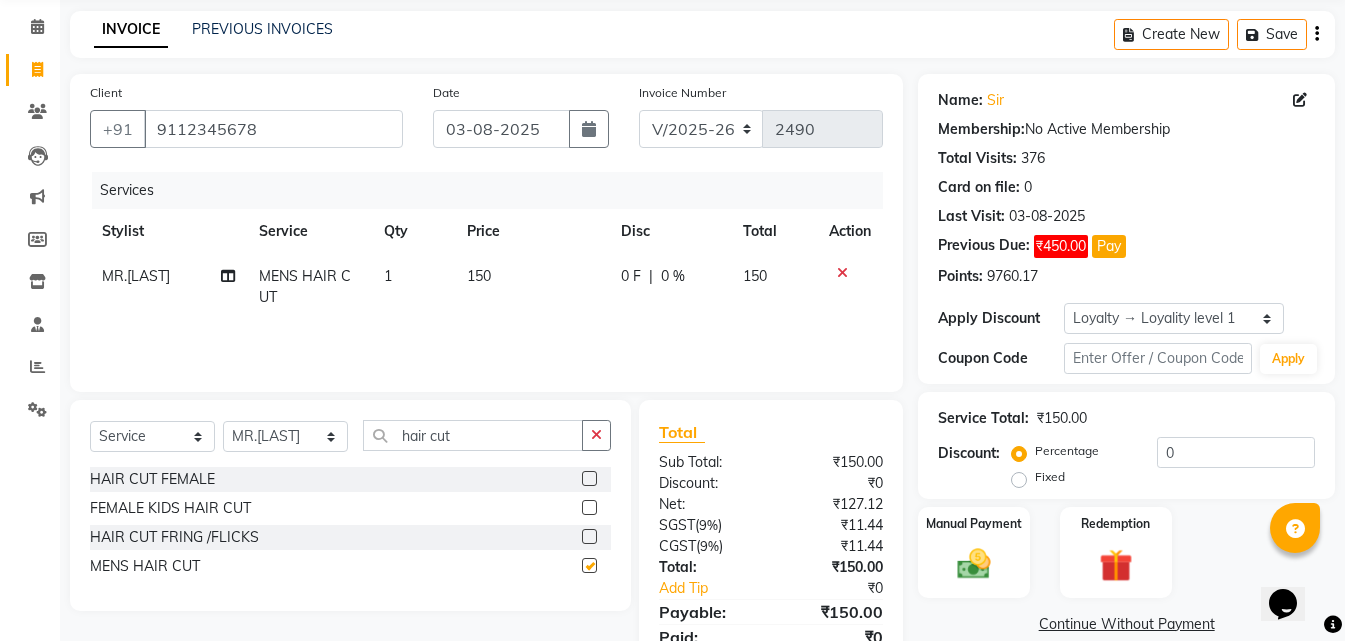 checkbox on "false" 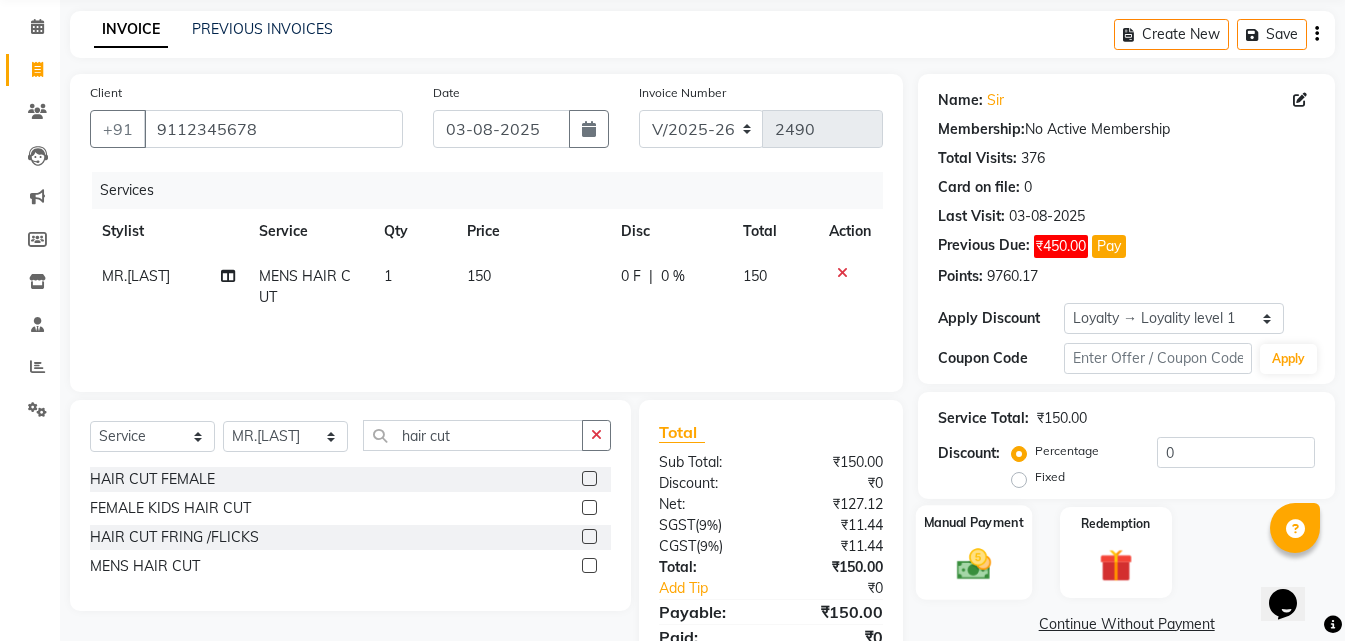 click on "Manual Payment" 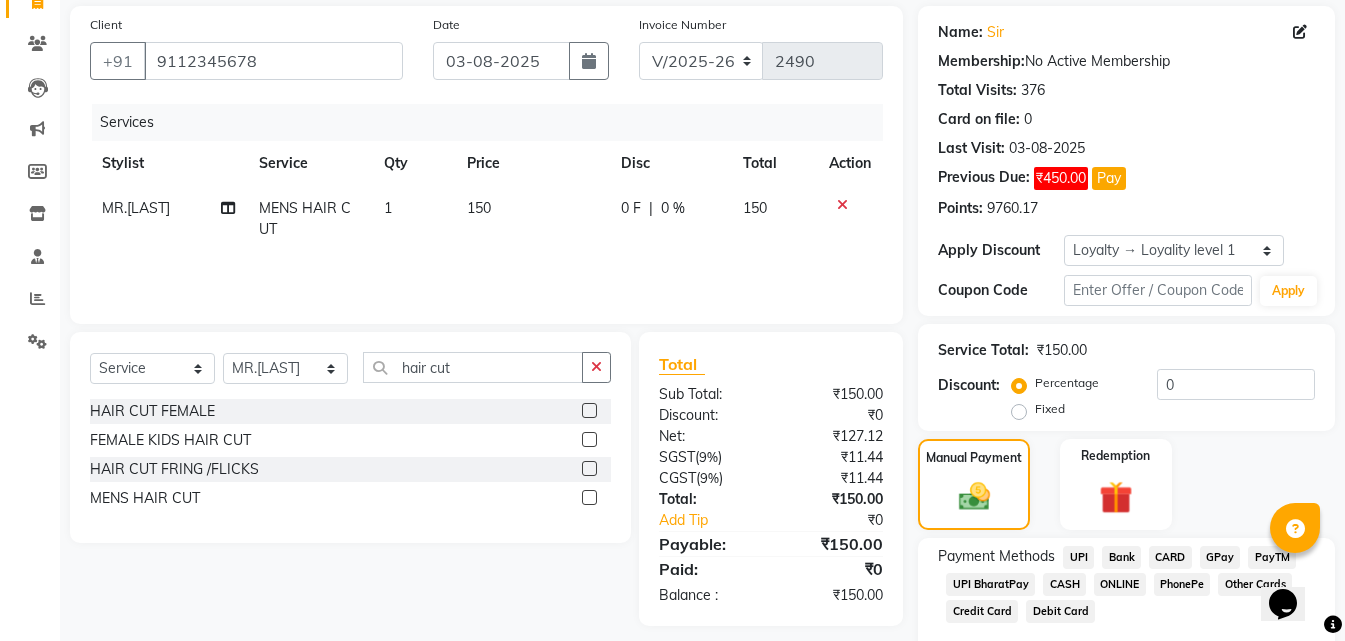 scroll, scrollTop: 232, scrollLeft: 0, axis: vertical 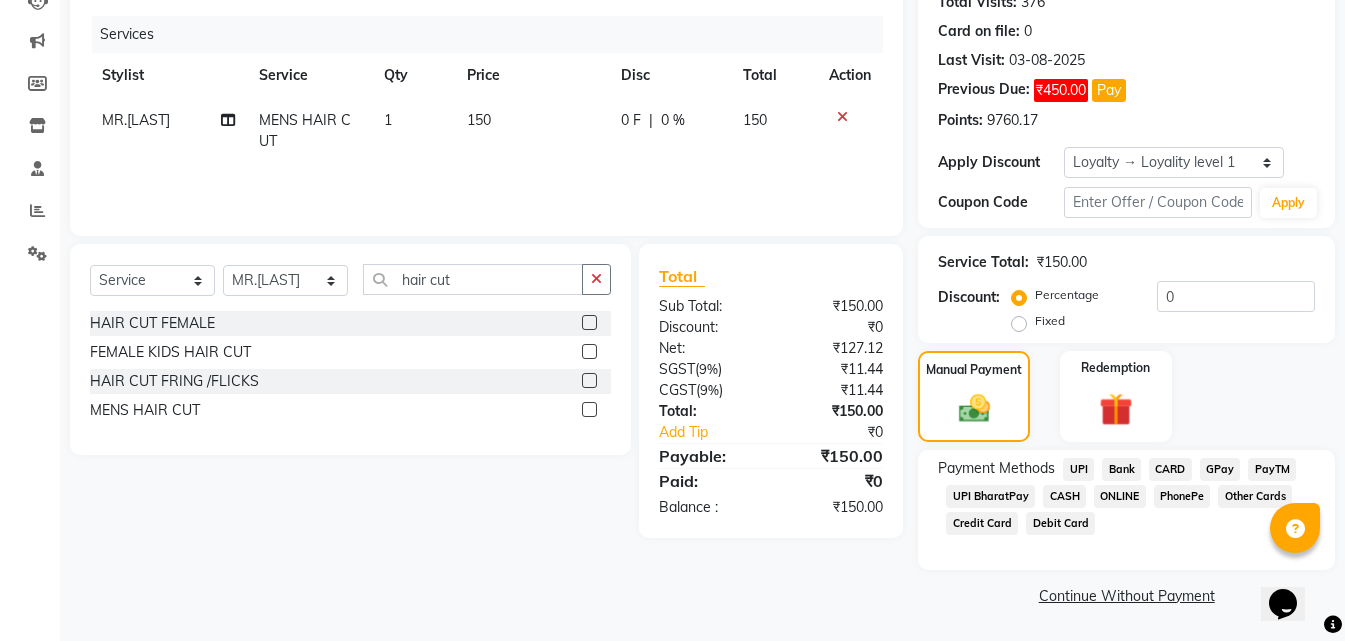 click on "CASH" 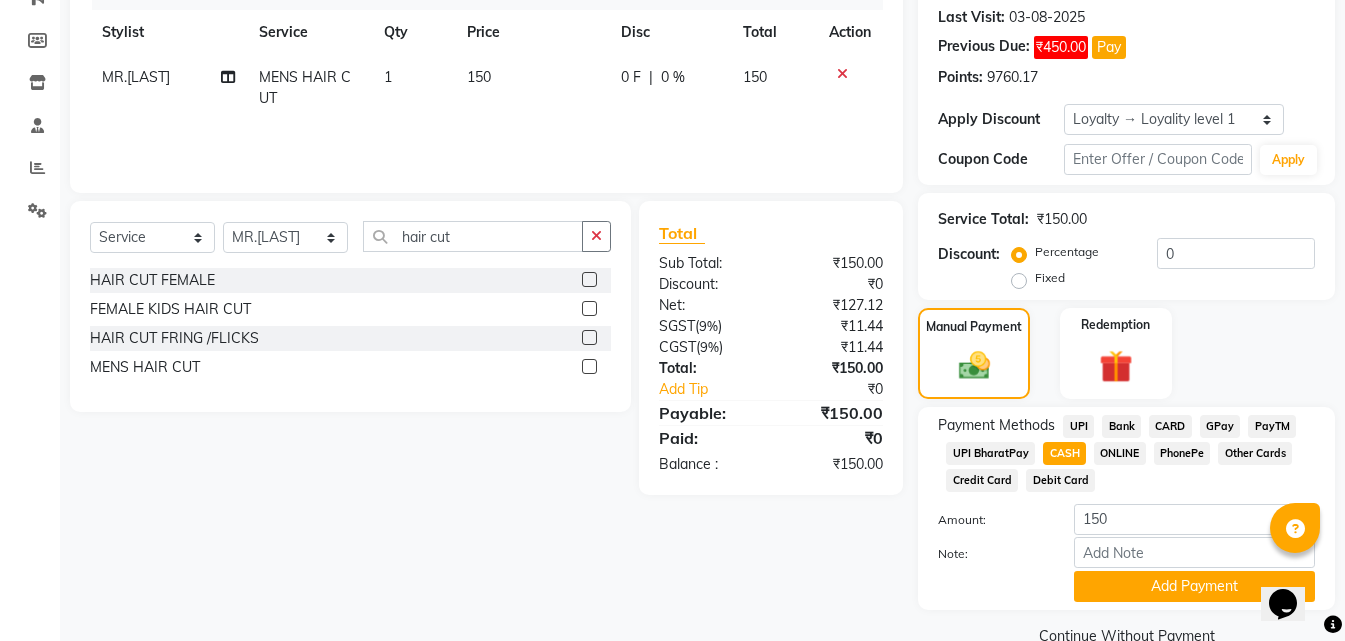 scroll, scrollTop: 315, scrollLeft: 0, axis: vertical 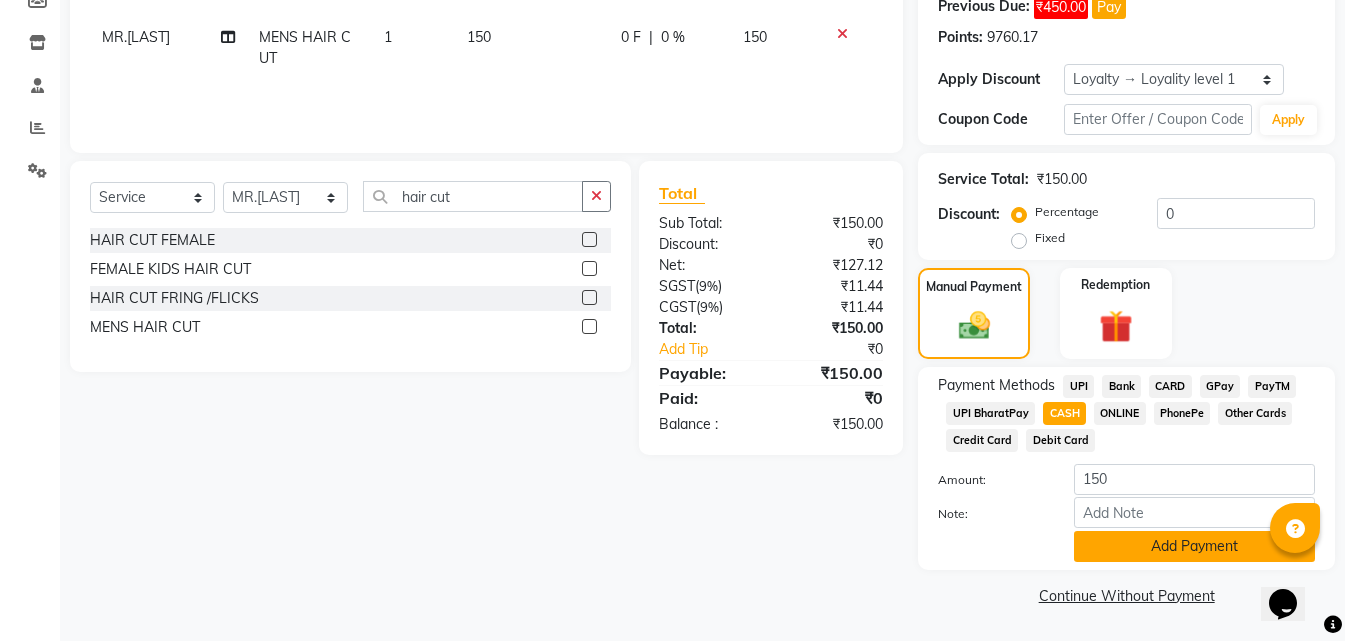 click on "Add Payment" 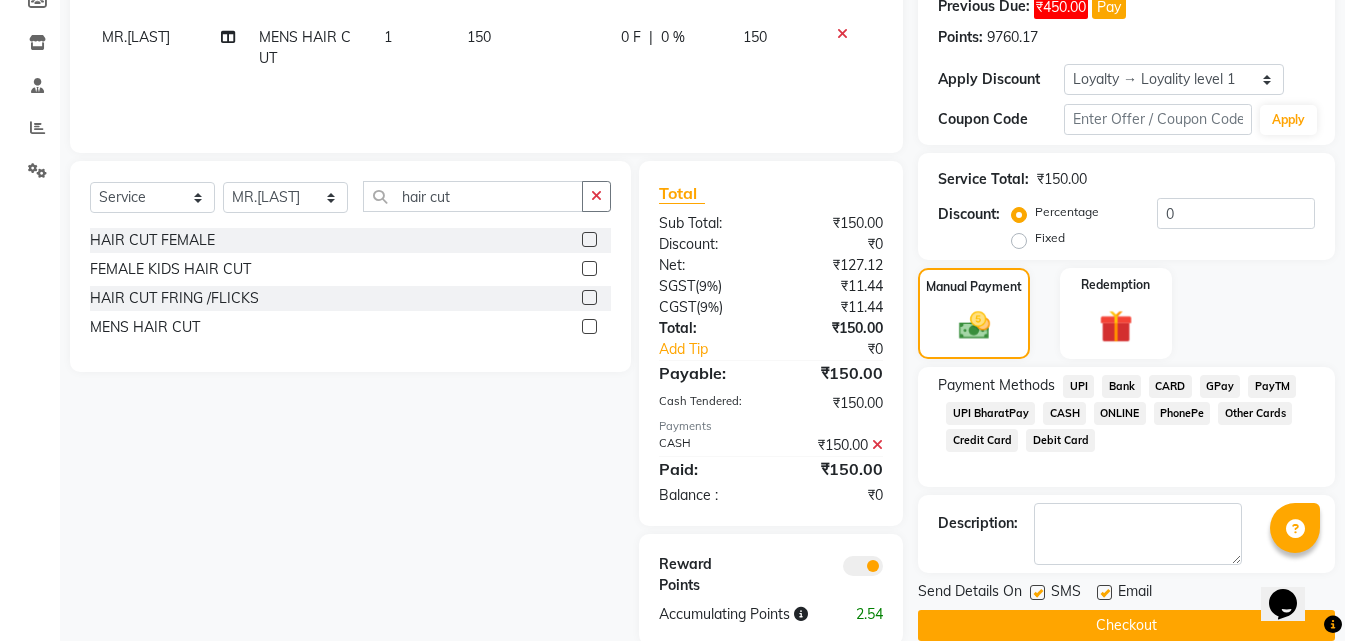click on "Checkout" 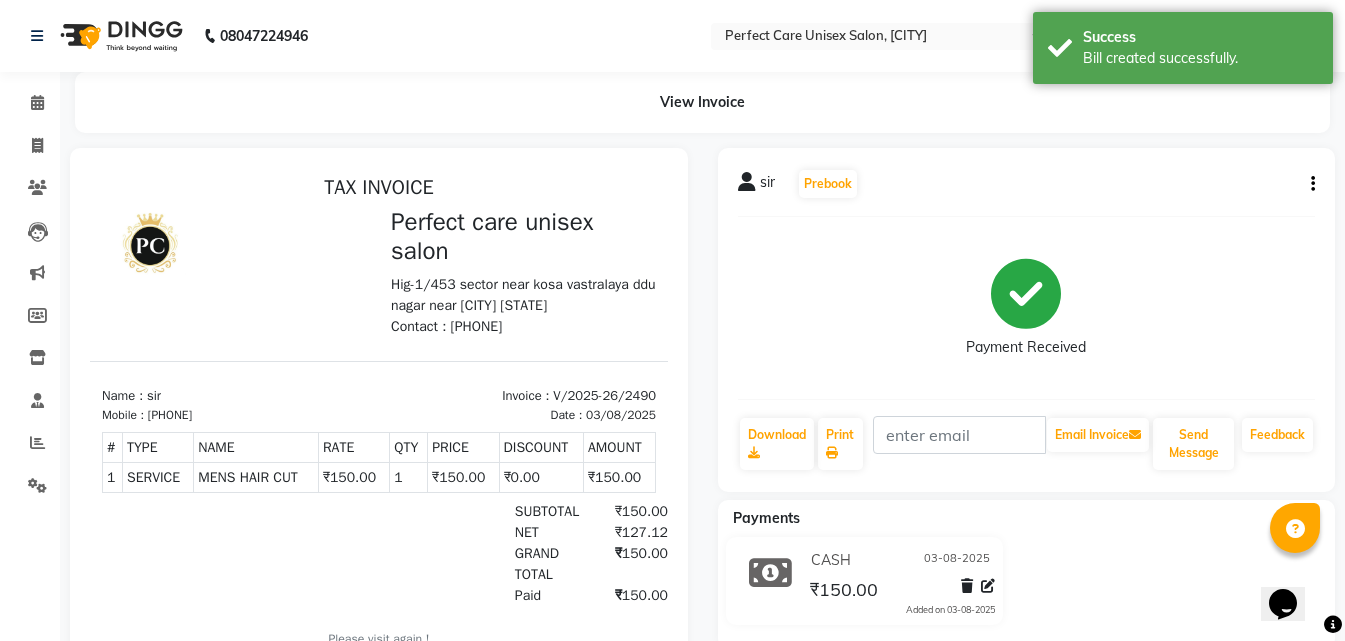scroll, scrollTop: 0, scrollLeft: 0, axis: both 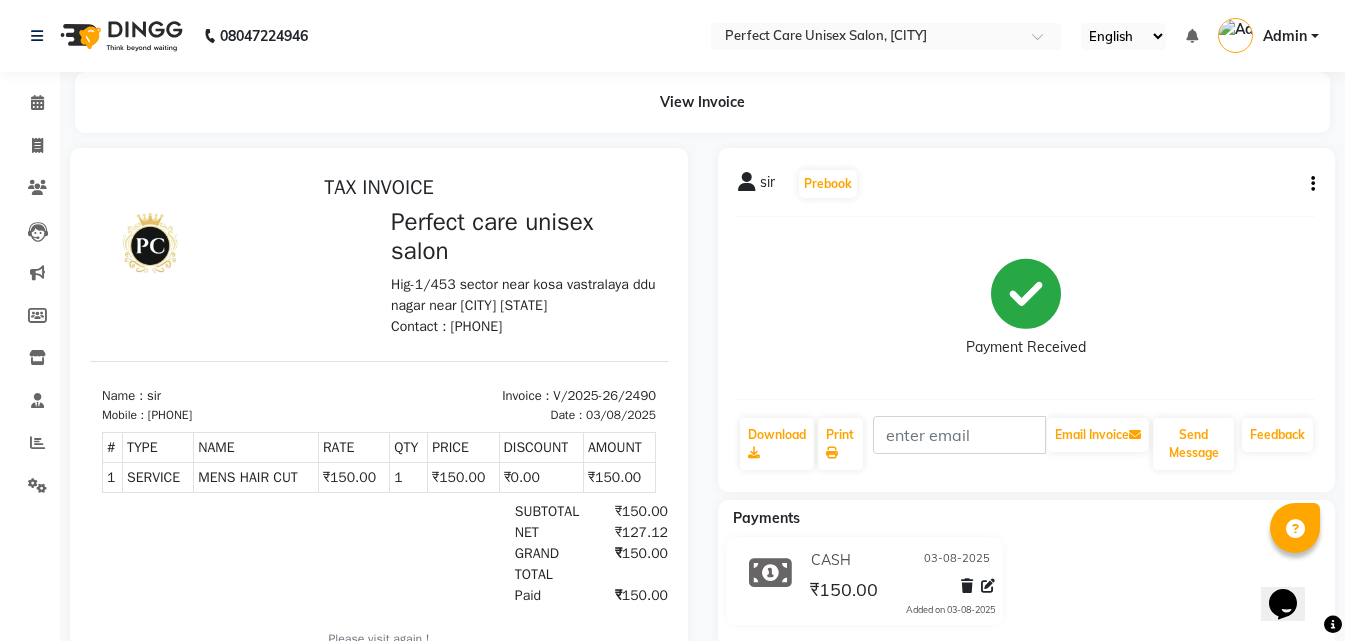 select on "service" 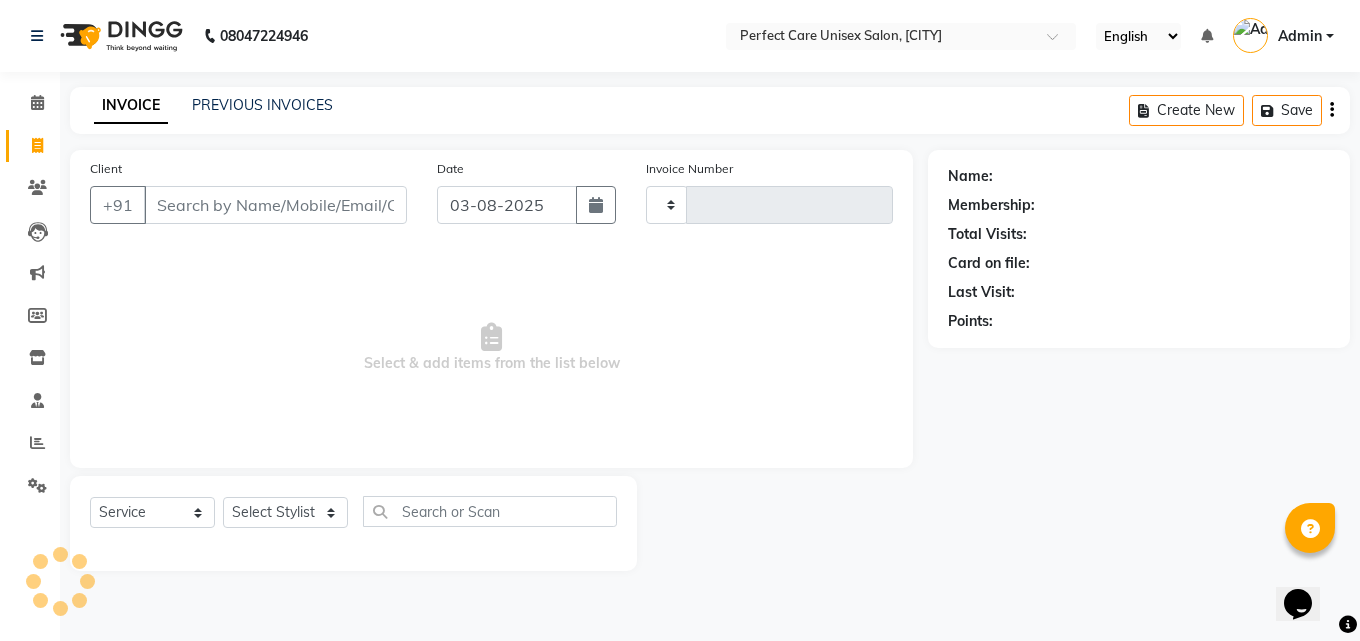type on "2491" 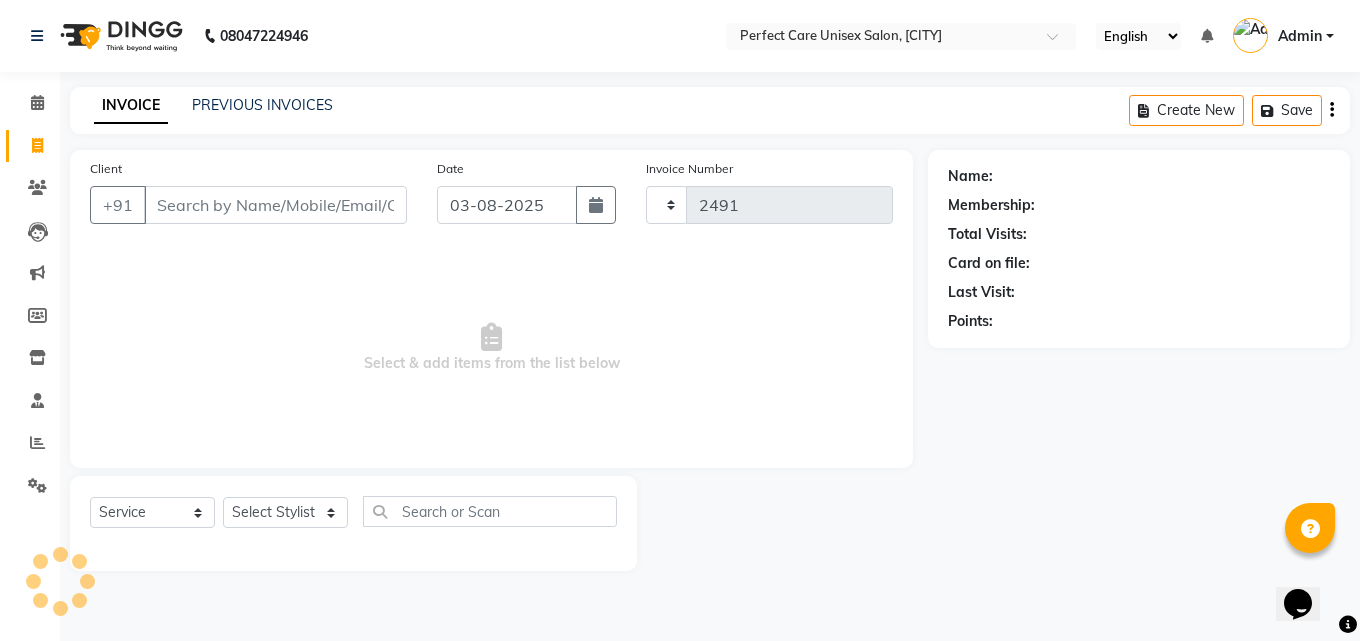 select on "4751" 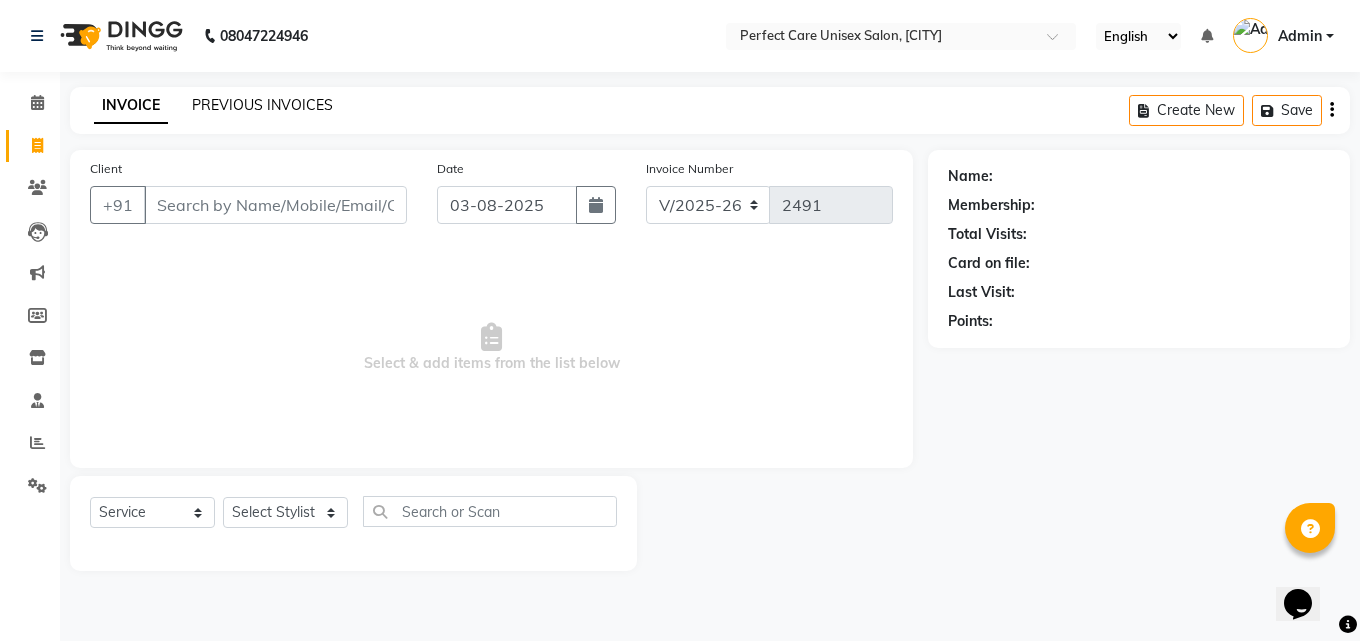 click on "PREVIOUS INVOICES" 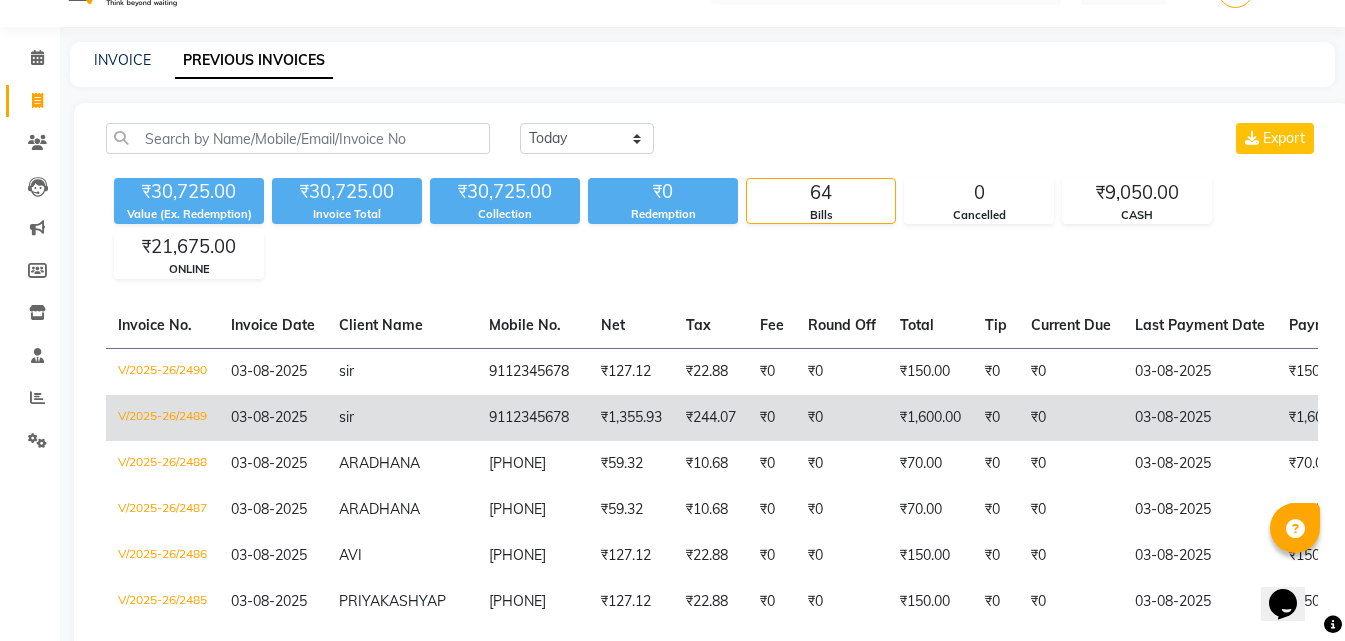 scroll, scrollTop: 0, scrollLeft: 0, axis: both 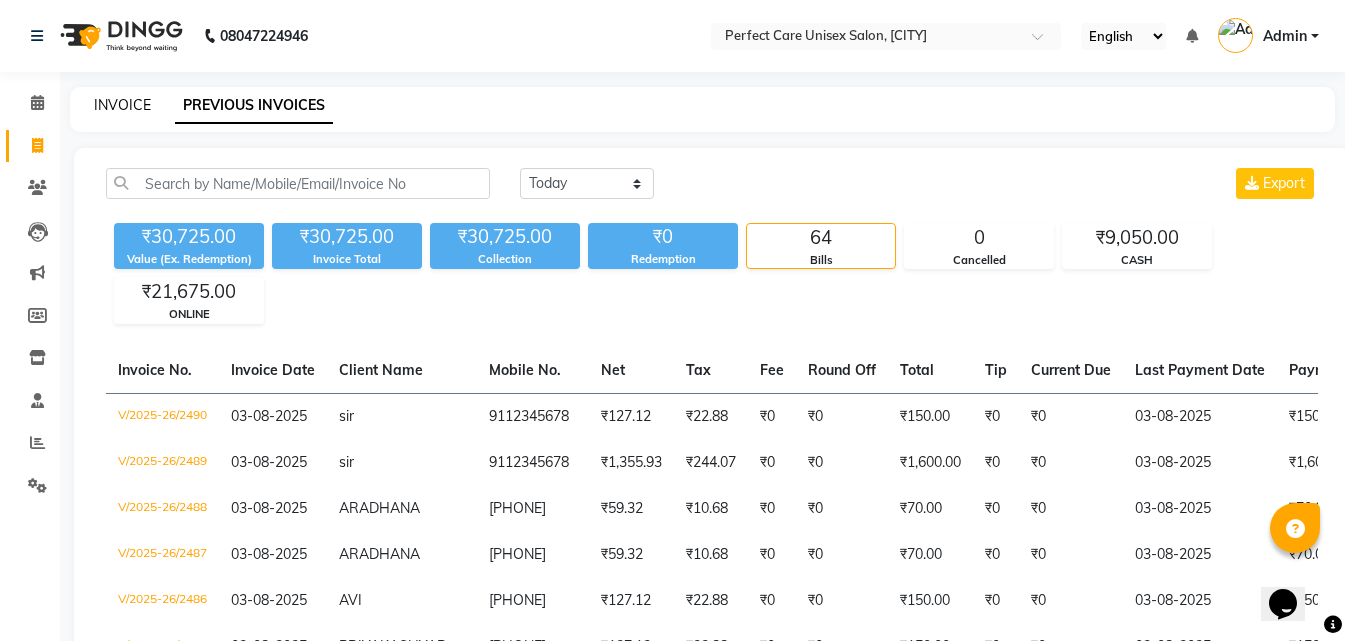 click on "INVOICE" 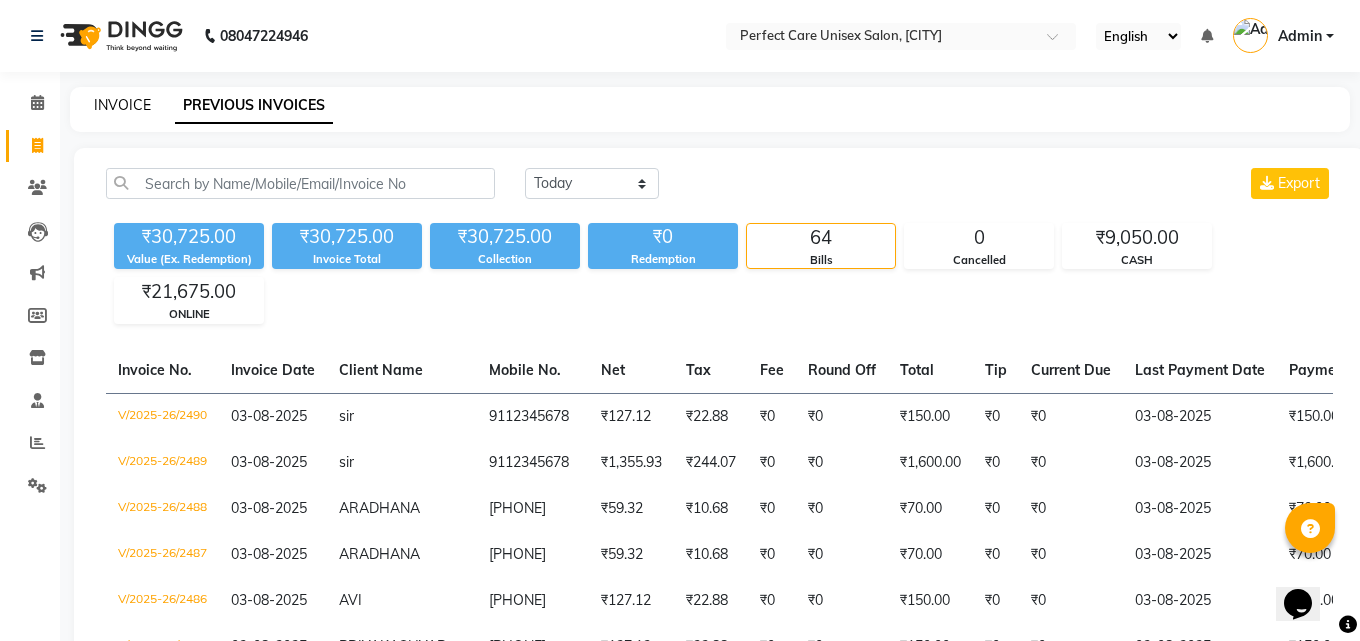 select on "4751" 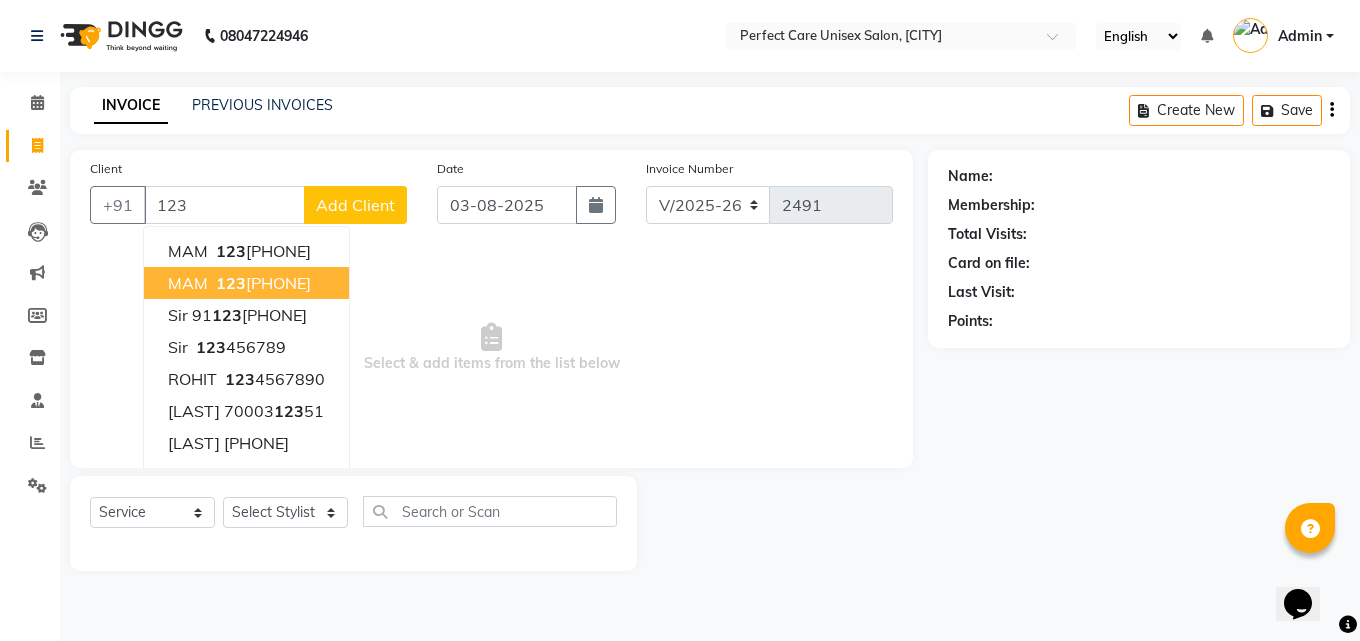click on "123 45678901" at bounding box center [261, 283] 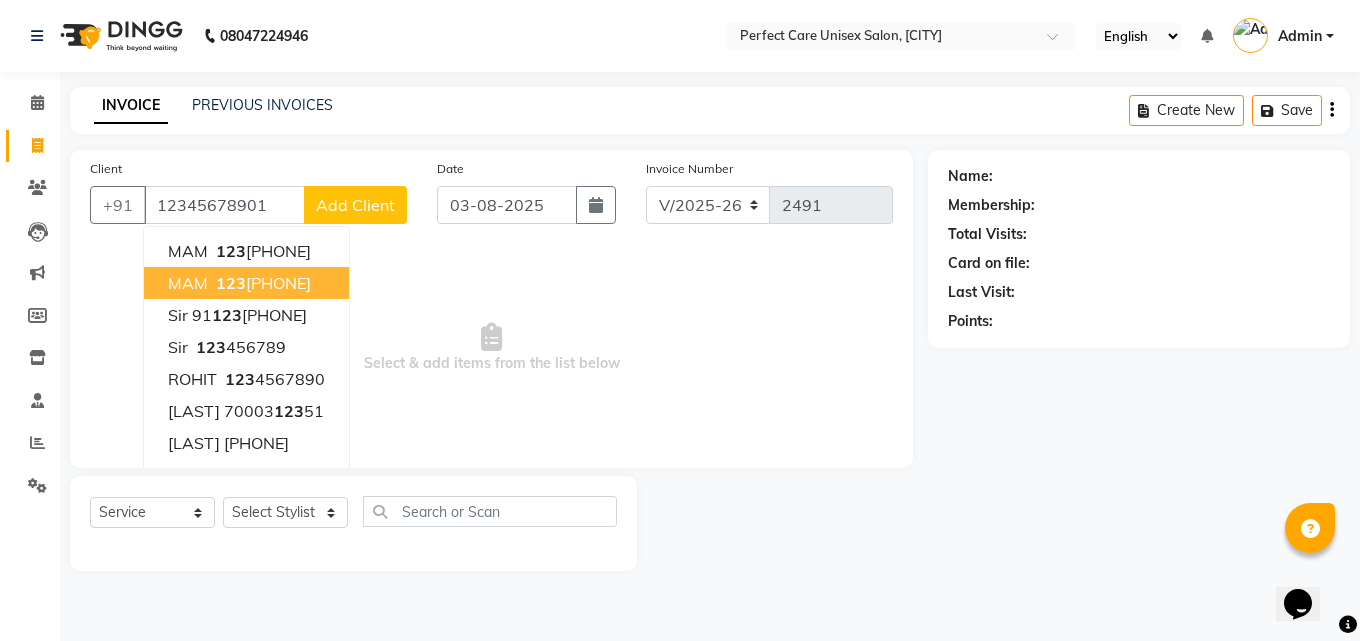 type on "12345678901" 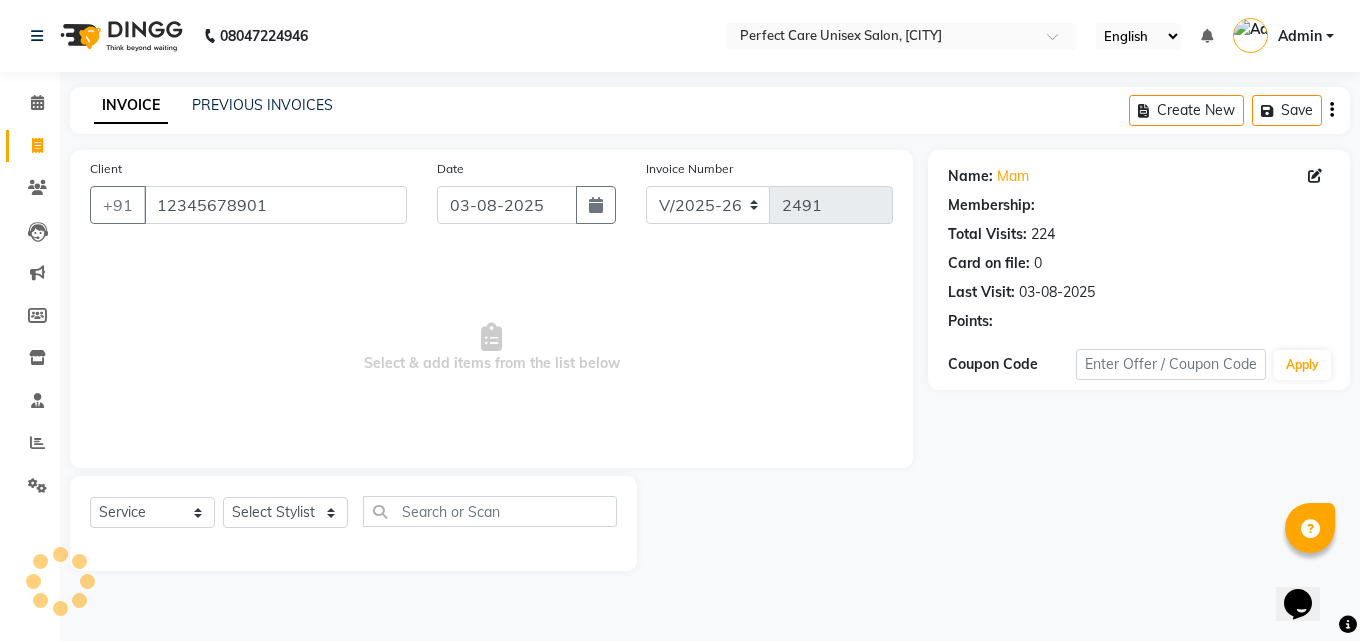select on "1: Object" 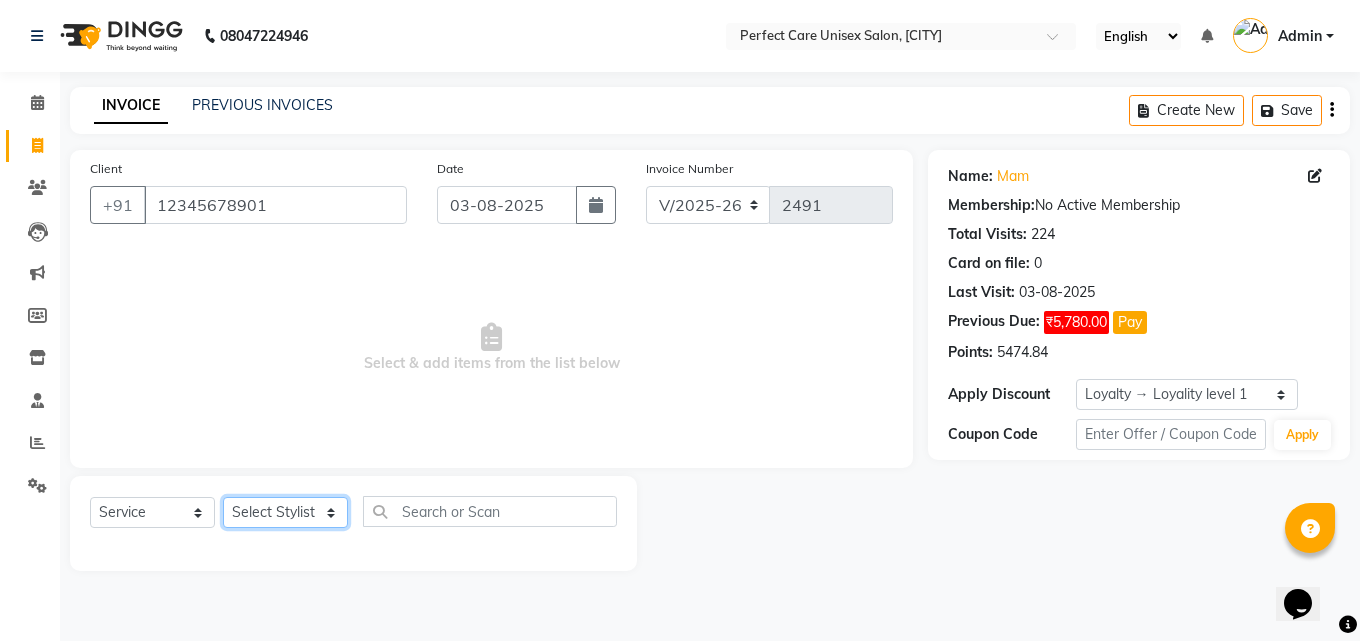 click on "Update Client Name sir Email DOB Day 01 02 03 04 05 06 07 08 09 10 11 12 13 14 15 16 17 18 19 20 21 22 23 24 25 26 27 28 29 30 31 Month January February March April May June July August September October November December 1940 1941 1942 1943 1944 1945 1946 1947 1948 1949 1950 1951 1952 1953 1954 1955 1956 1957 1958 1959 1960 1961 1962 1963 1964 1965 1966 1967 1968 1969 1970 1971 1972 1973 1974 1975 1976 1977 1978 1979 1980 1981 1982 1983 1984 1985 1986 1987 1988 1989 1990 1991 1992 1993 1994 1995 1996 1997 1998 1999 2000 2001 2002 2003 2004 2005 2006 2007 2008 2009 2010 2011 2012 2013 2014 2015 2016 2017 2018 2019 2020 2021 2022 2023 2024 GST Number State Select Andaman and Nicobar Islands Andhra Pradesh Arunachal Pradesh Assam Bihar Chandigarh Chhattisgarh Dadra and Nagar Haveli Daman and Diu Delhi Goa Gujarat Haryana Himachal Pradesh Jammu and Kashmir Jharkhand Karnataka Kerala Lakshadweep Madhya Pradesh Maharashtra Manipur Meghalaya Mizoram Nagaland Odisha Pondicherry Punjab Rajasthan Sikkim Tamil Nadu ×" 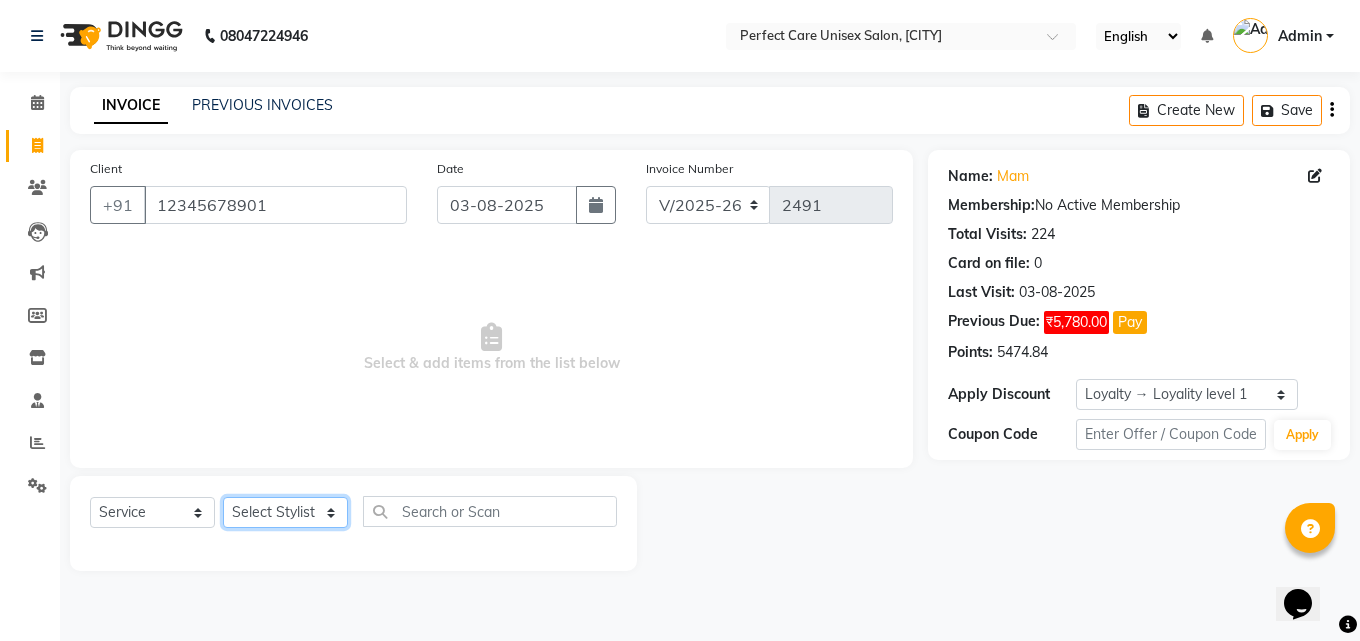select on "31463" 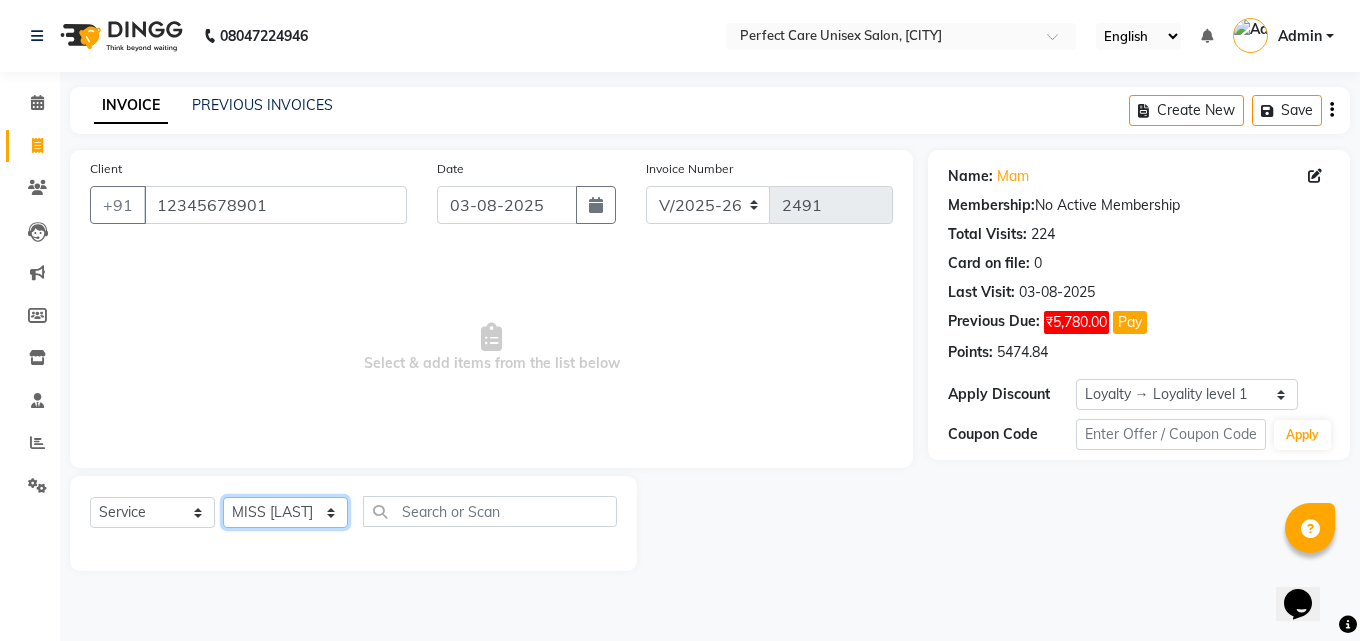 click on "Update Client Name sir Email DOB Day 01 02 03 04 05 06 07 08 09 10 11 12 13 14 15 16 17 18 19 20 21 22 23 24 25 26 27 28 29 30 31 Month January February March April May June July August September October November December 1940 1941 1942 1943 1944 1945 1946 1947 1948 1949 1950 1951 1952 1953 1954 1955 1956 1957 1958 1959 1960 1961 1962 1963 1964 1965 1966 1967 1968 1969 1970 1971 1972 1973 1974 1975 1976 1977 1978 1979 1980 1981 1982 1983 1984 1985 1986 1987 1988 1989 1990 1991 1992 1993 1994 1995 1996 1997 1998 1999 2000 2001 2002 2003 2004 2005 2006 2007 2008 2009 2010 2011 2012 2013 2014 2015 2016 2017 2018 2019 2020 2021 2022 2023 2024 GST Number State Select Andaman and Nicobar Islands Andhra Pradesh Arunachal Pradesh Assam Bihar Chandigarh Chhattisgarh Dadra and Nagar Haveli Daman and Diu Delhi Goa Gujarat Haryana Himachal Pradesh Jammu and Kashmir Jharkhand Karnataka Kerala Lakshadweep Madhya Pradesh Maharashtra Manipur Meghalaya Mizoram Nagaland Odisha Pondicherry Punjab Rajasthan Sikkim Tamil Nadu ×" 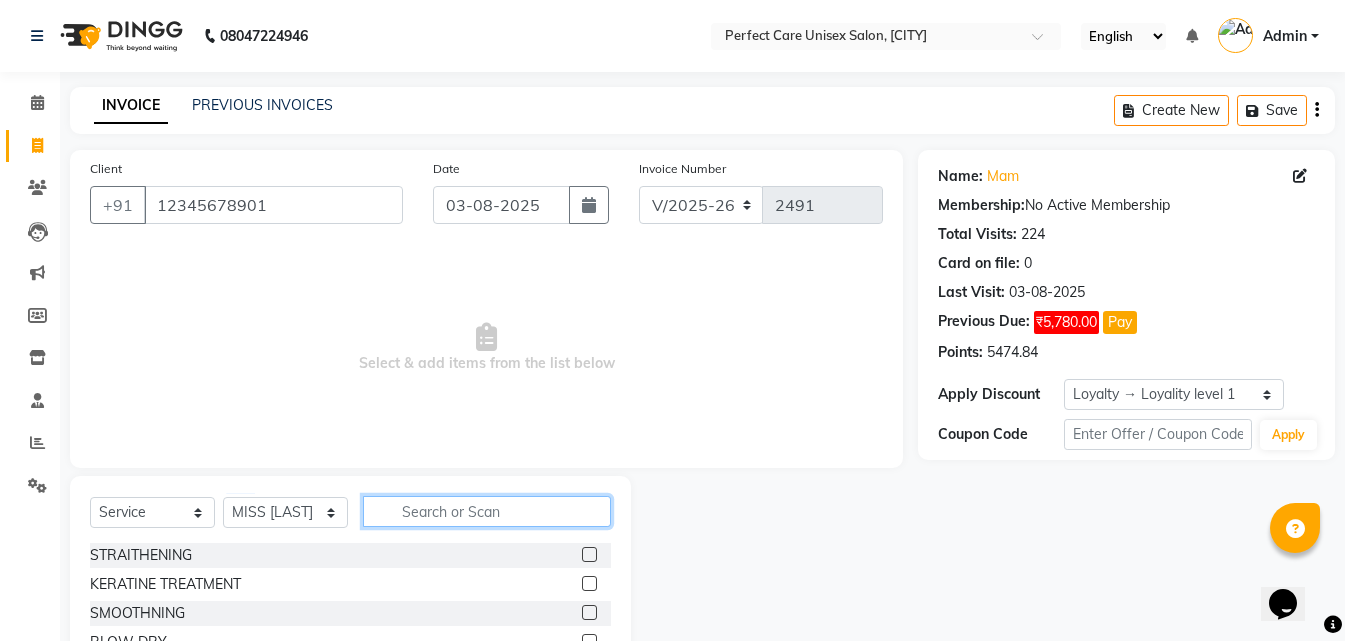 click 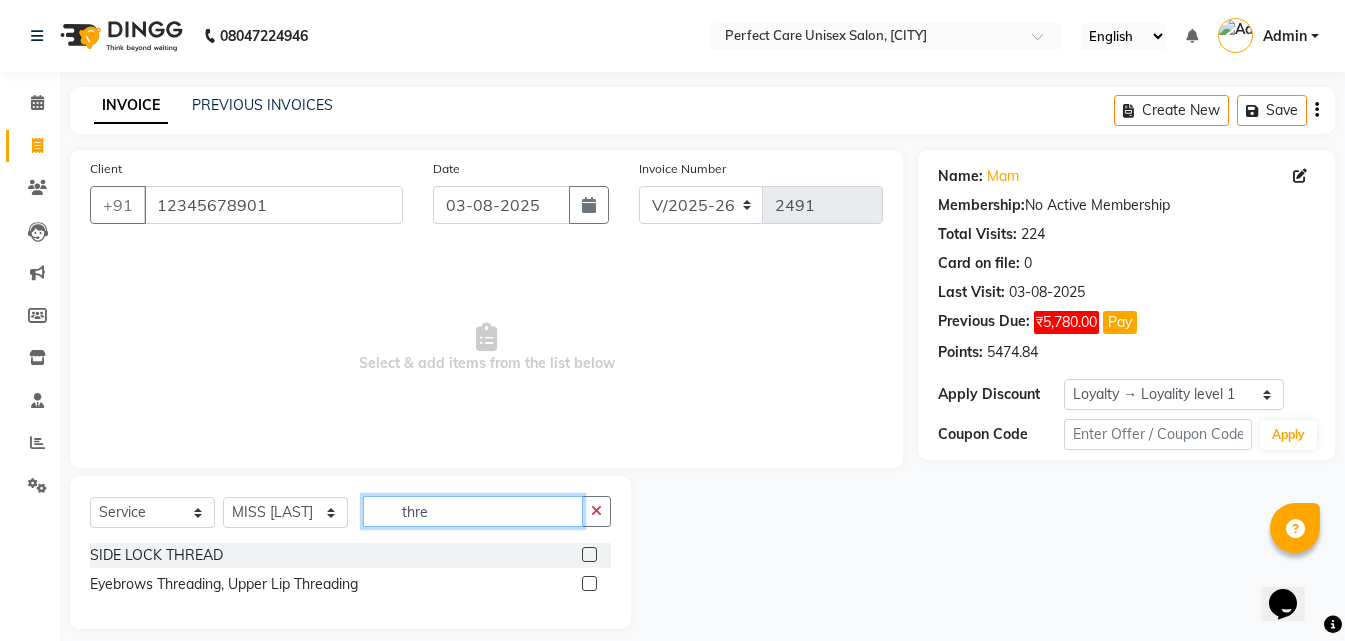 type on "thre" 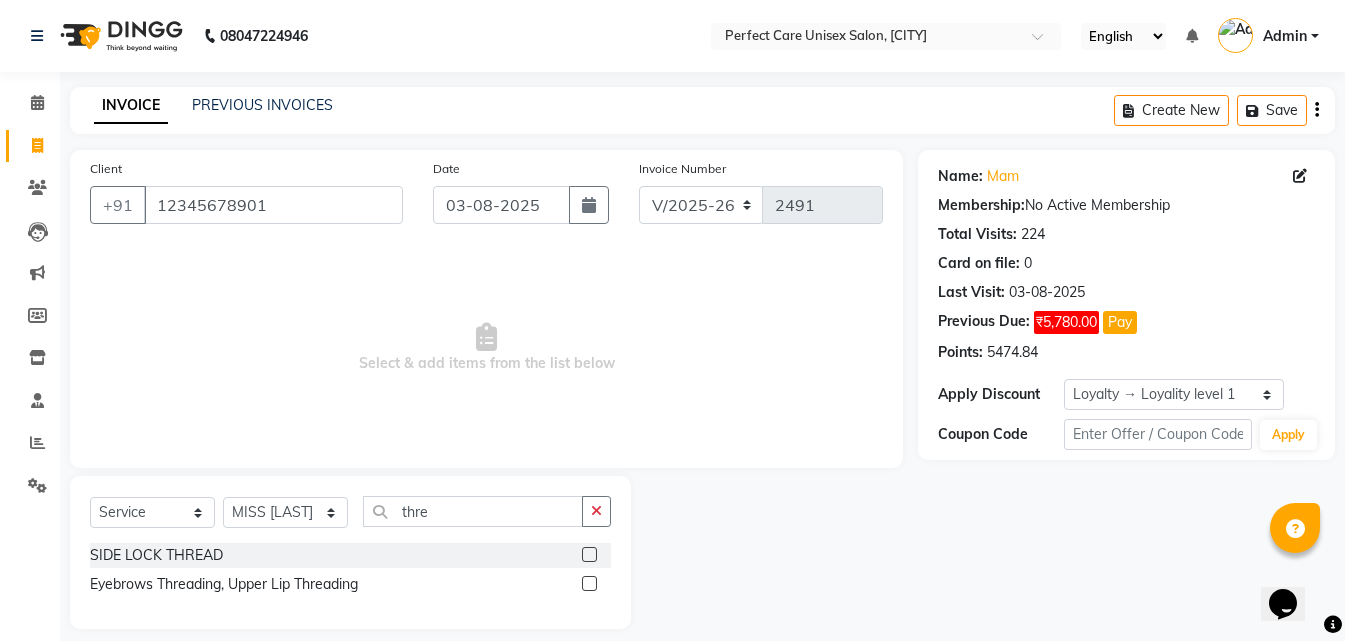 click 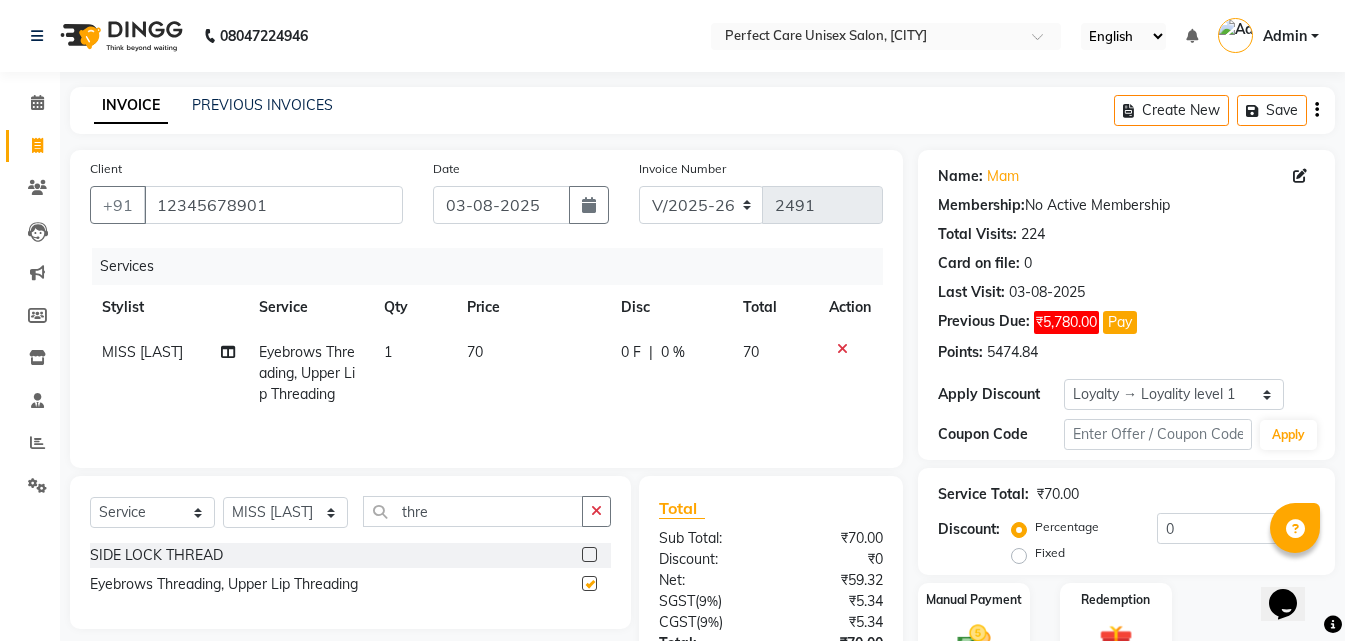 checkbox on "false" 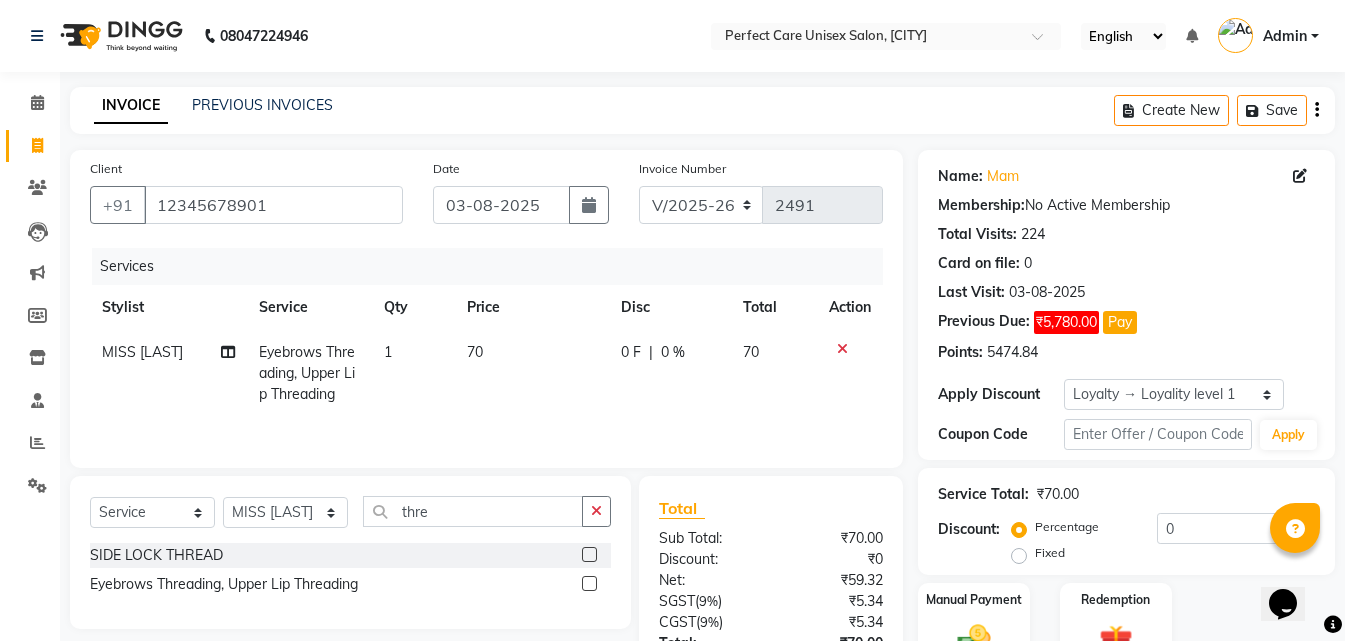 click on "70" 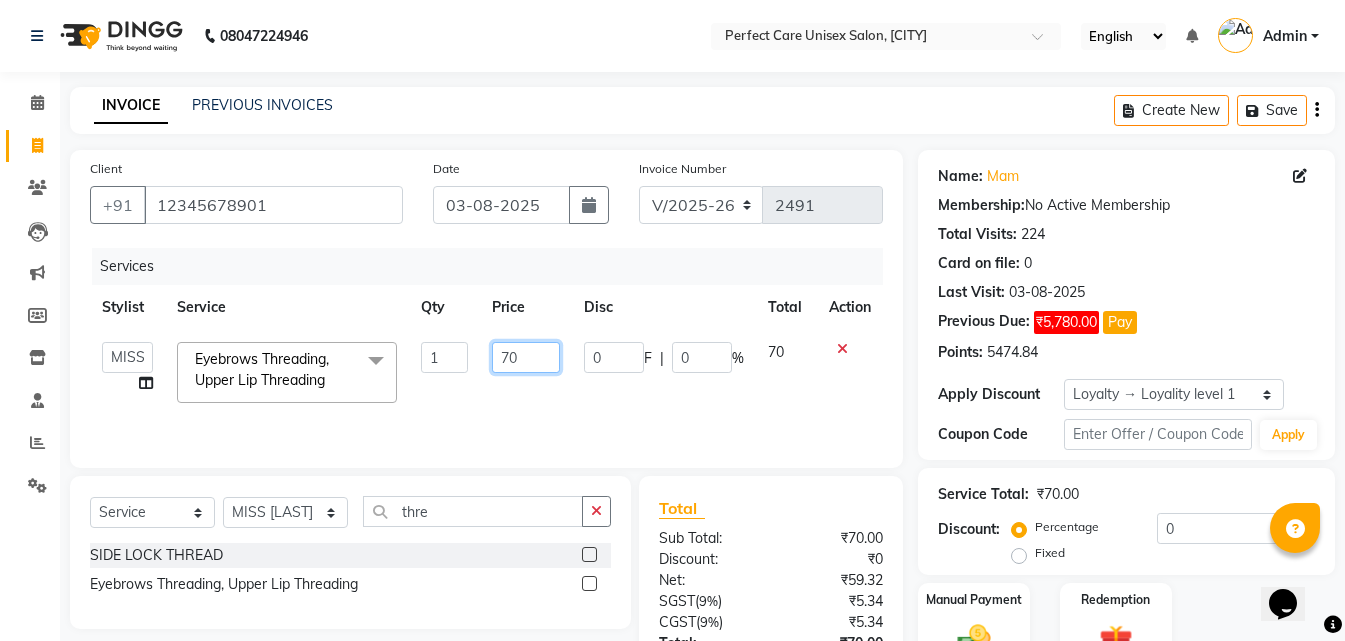 click on "70" 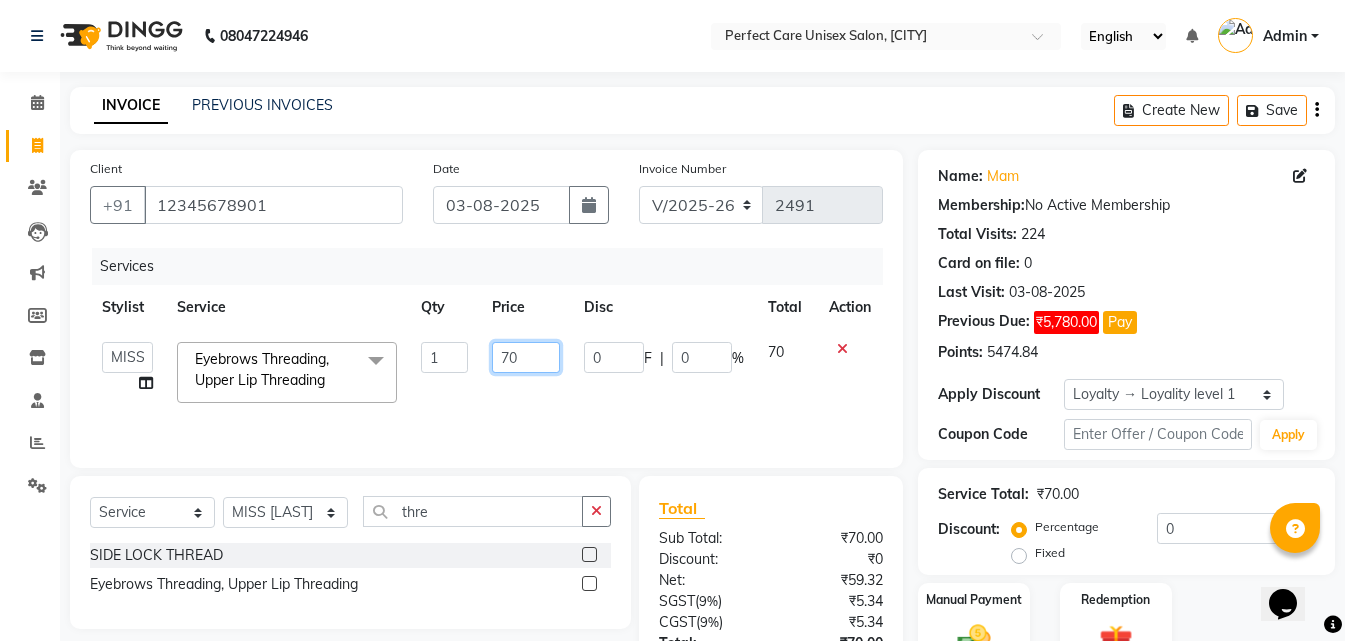 type on "7" 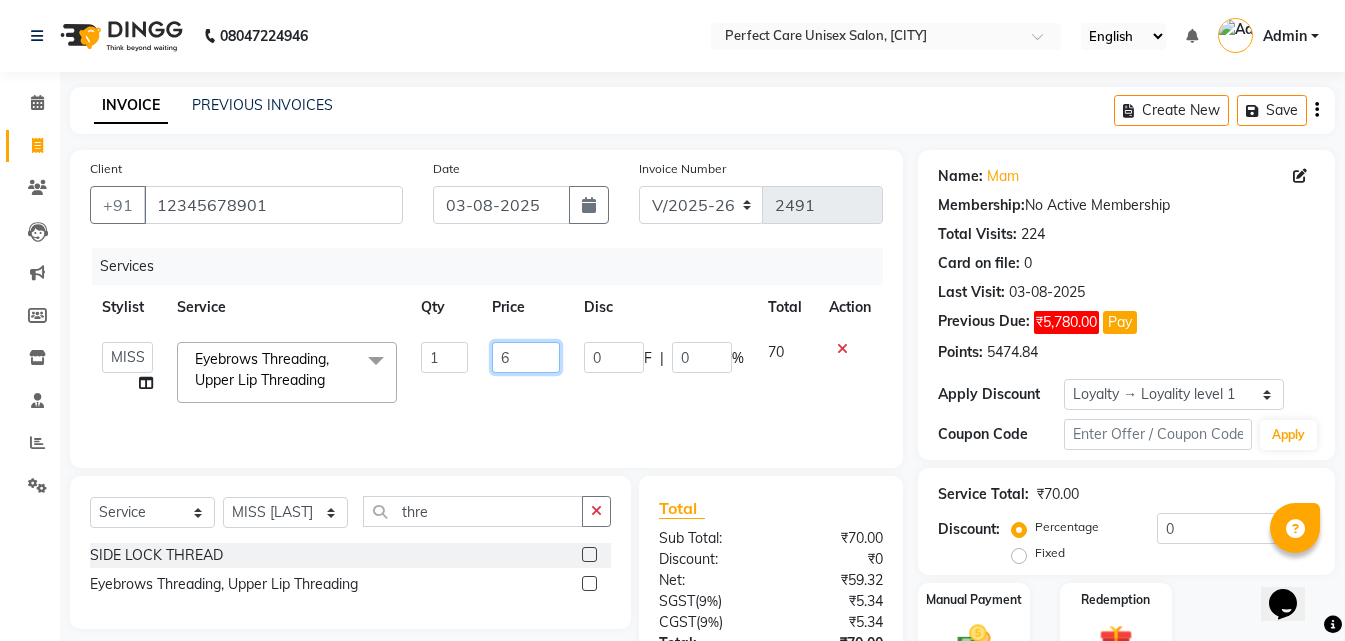 type on "60" 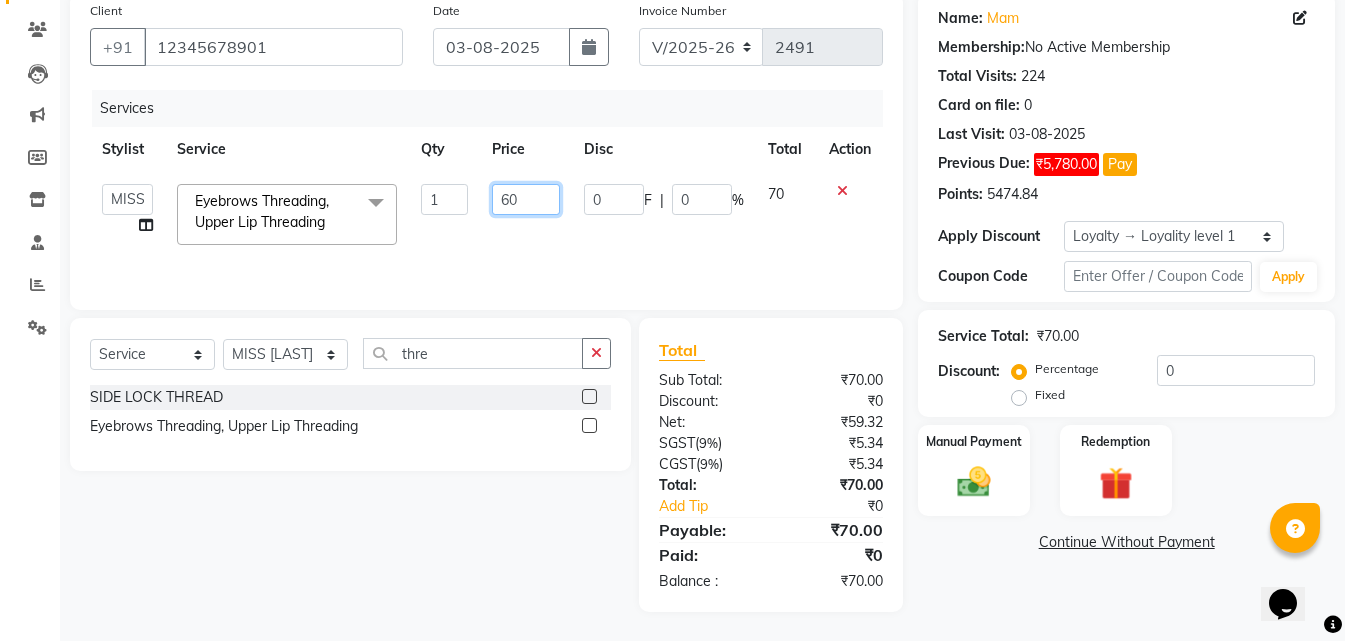 scroll, scrollTop: 159, scrollLeft: 0, axis: vertical 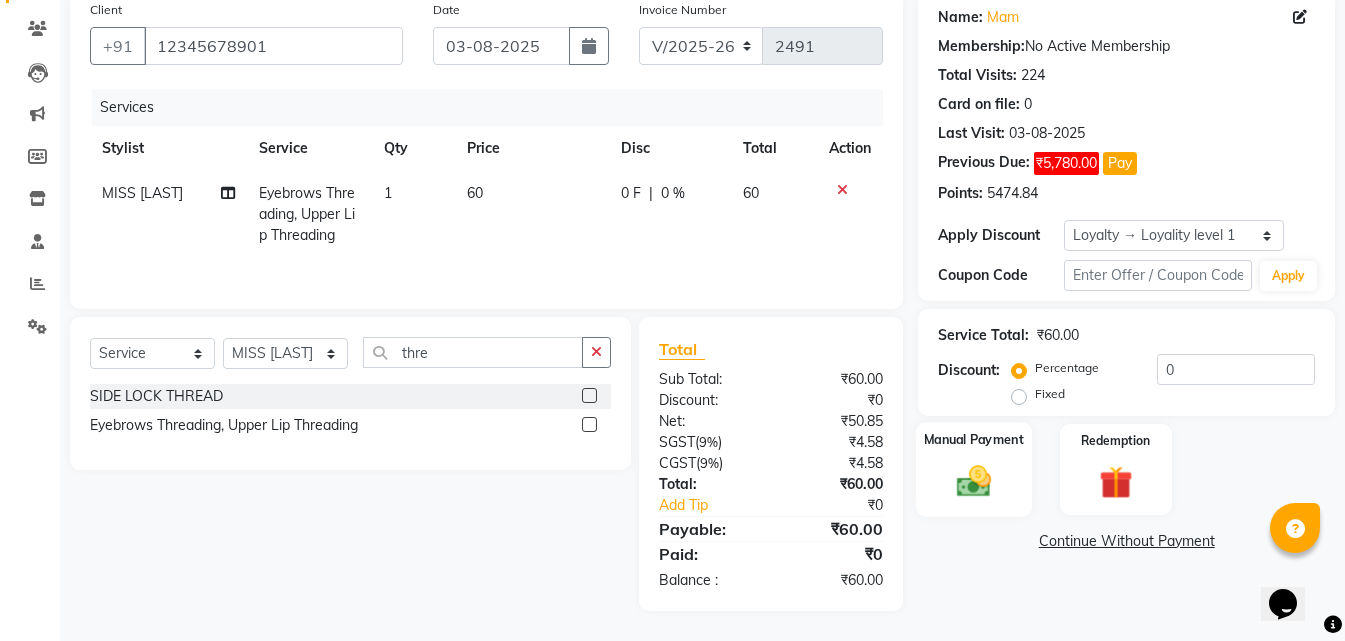 click on "Manual Payment" 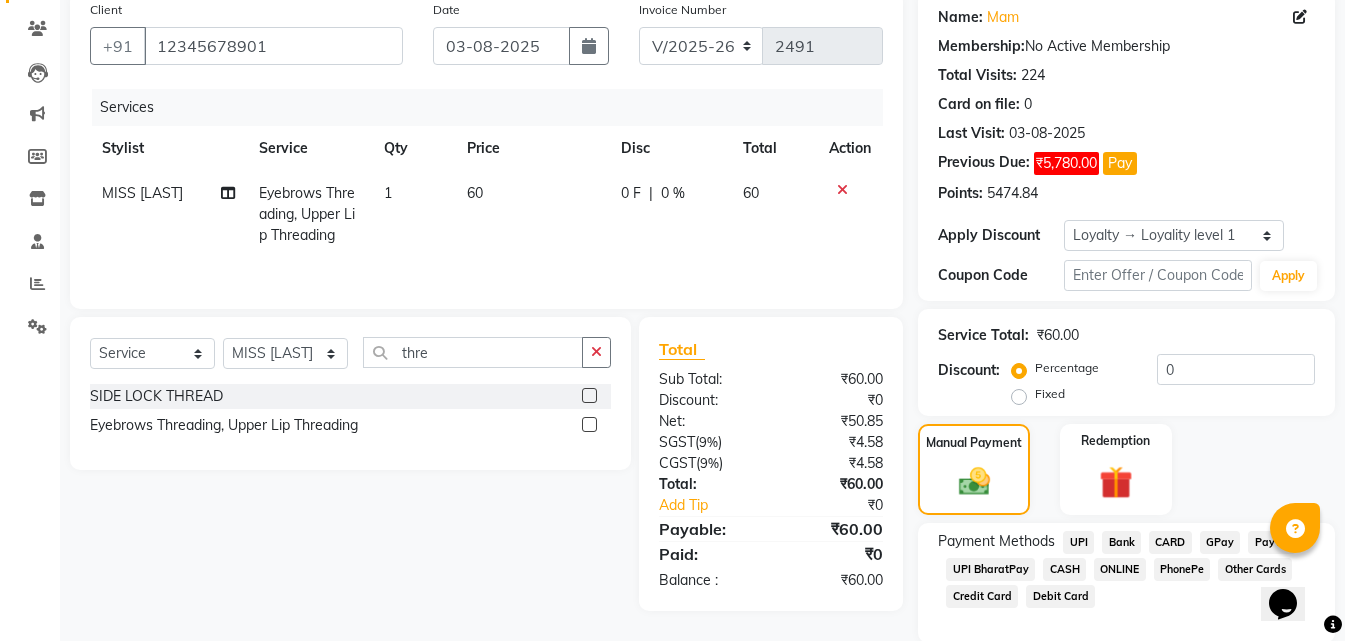 click on "ONLINE" 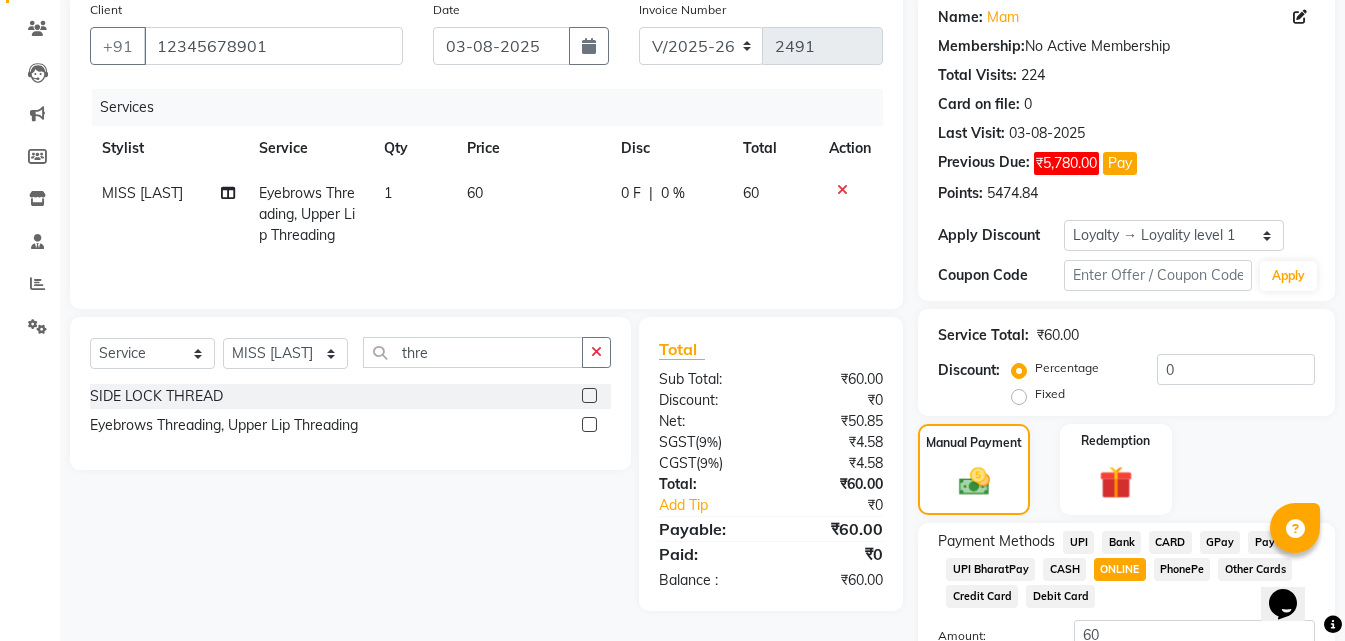 click on "ONLINE" 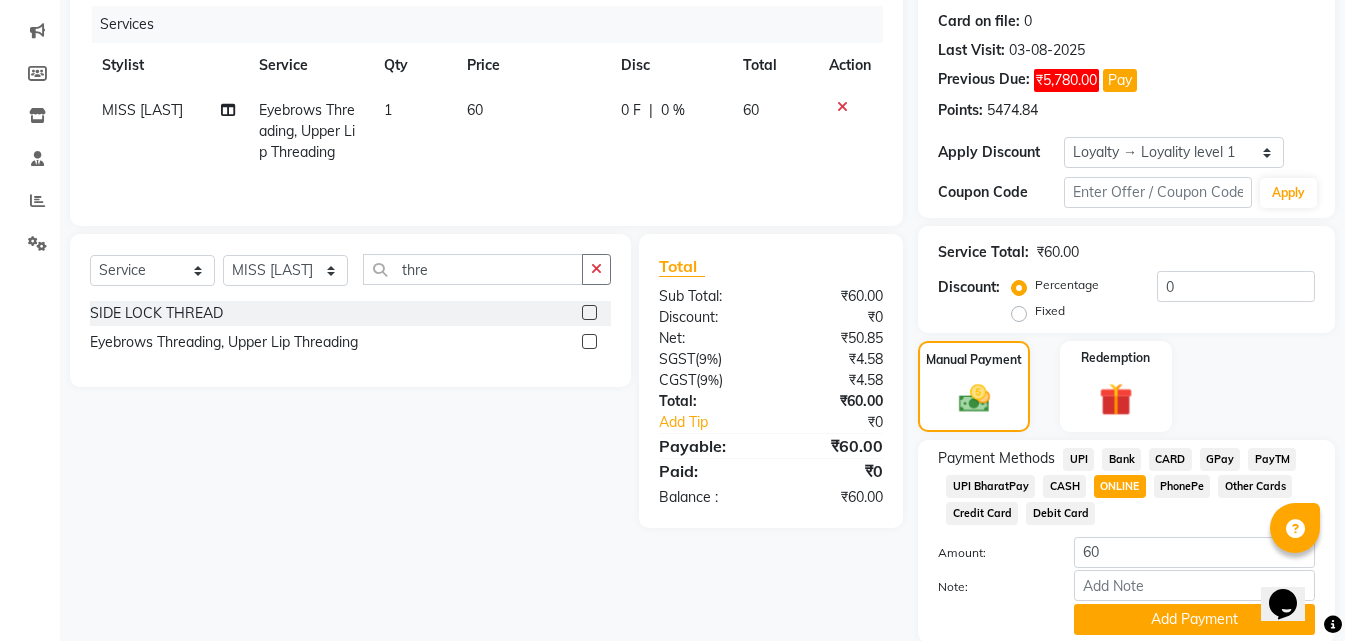 scroll, scrollTop: 315, scrollLeft: 0, axis: vertical 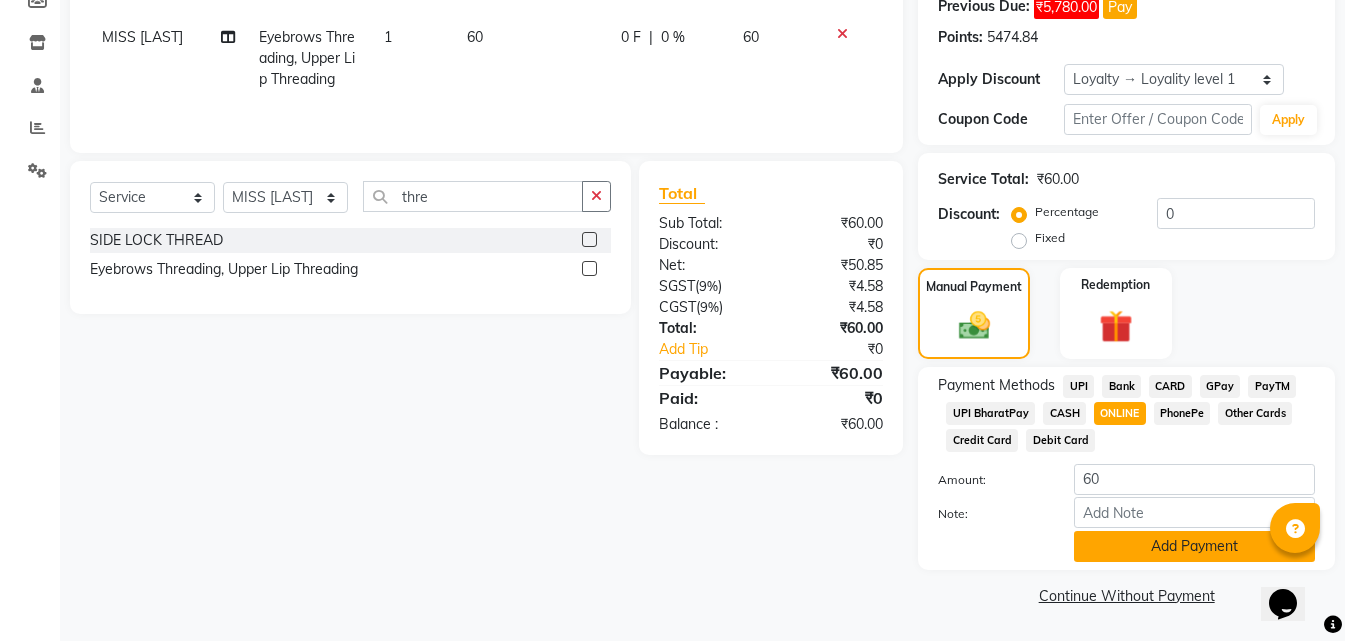 click on "Add Payment" 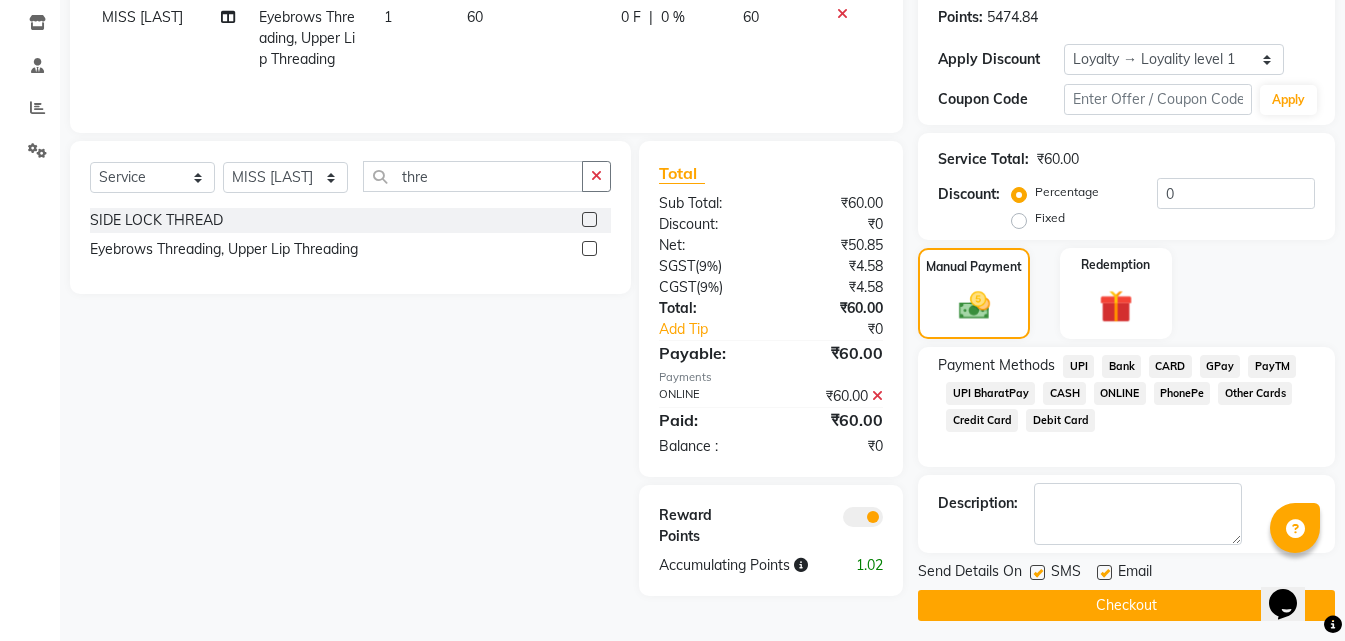 scroll, scrollTop: 345, scrollLeft: 0, axis: vertical 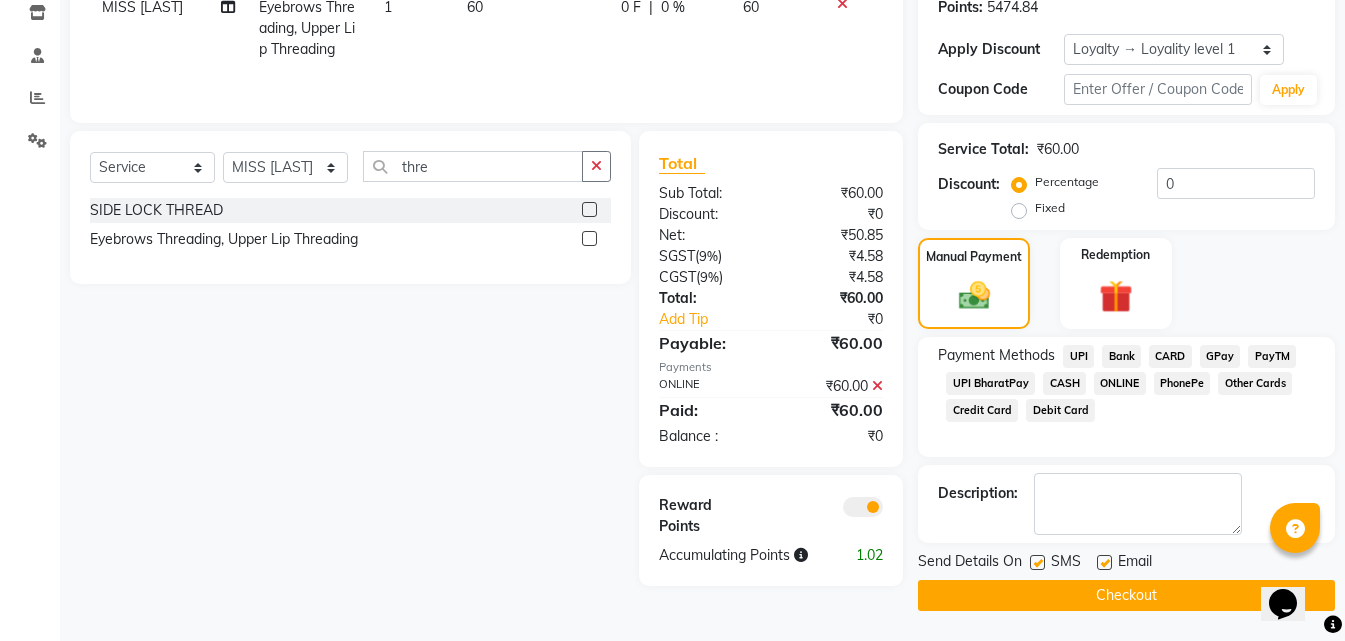 click on "Checkout" 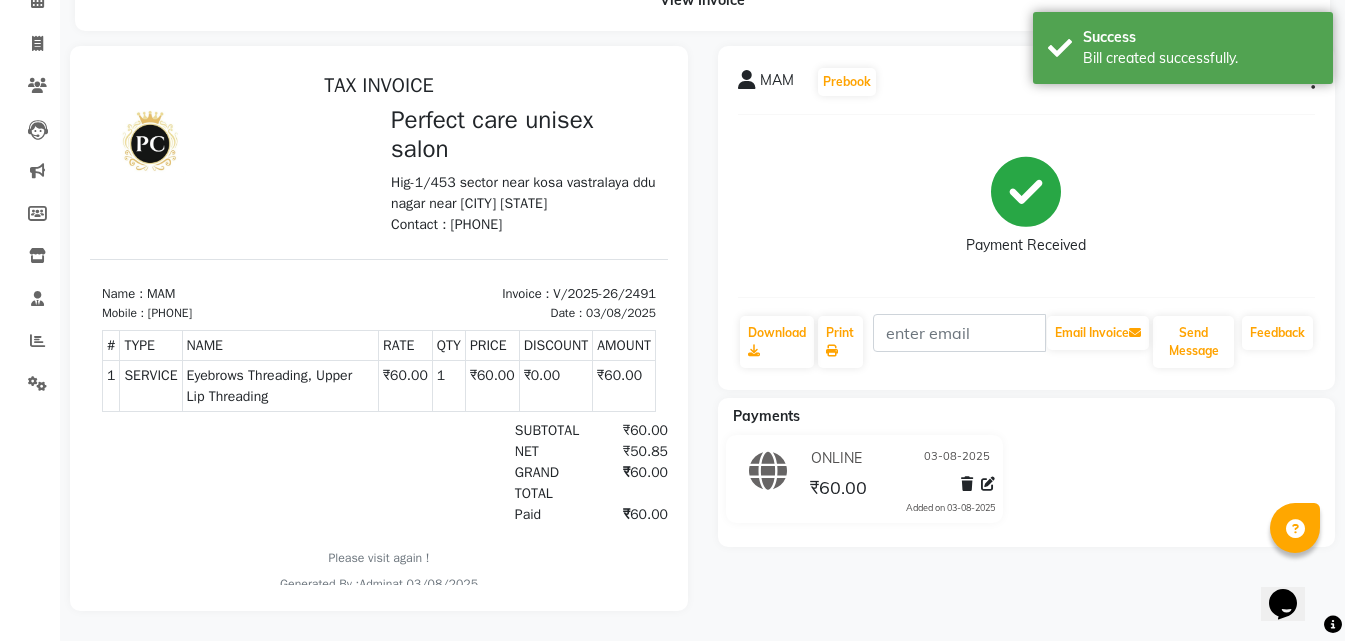 scroll, scrollTop: 0, scrollLeft: 0, axis: both 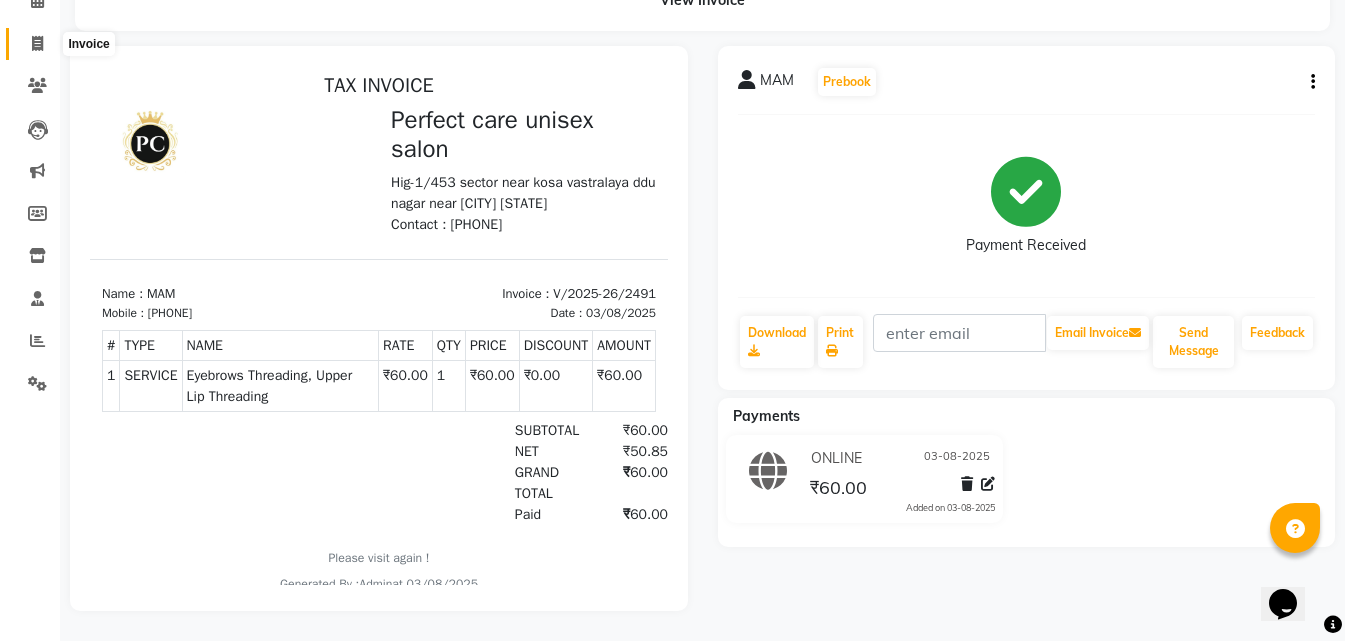 click 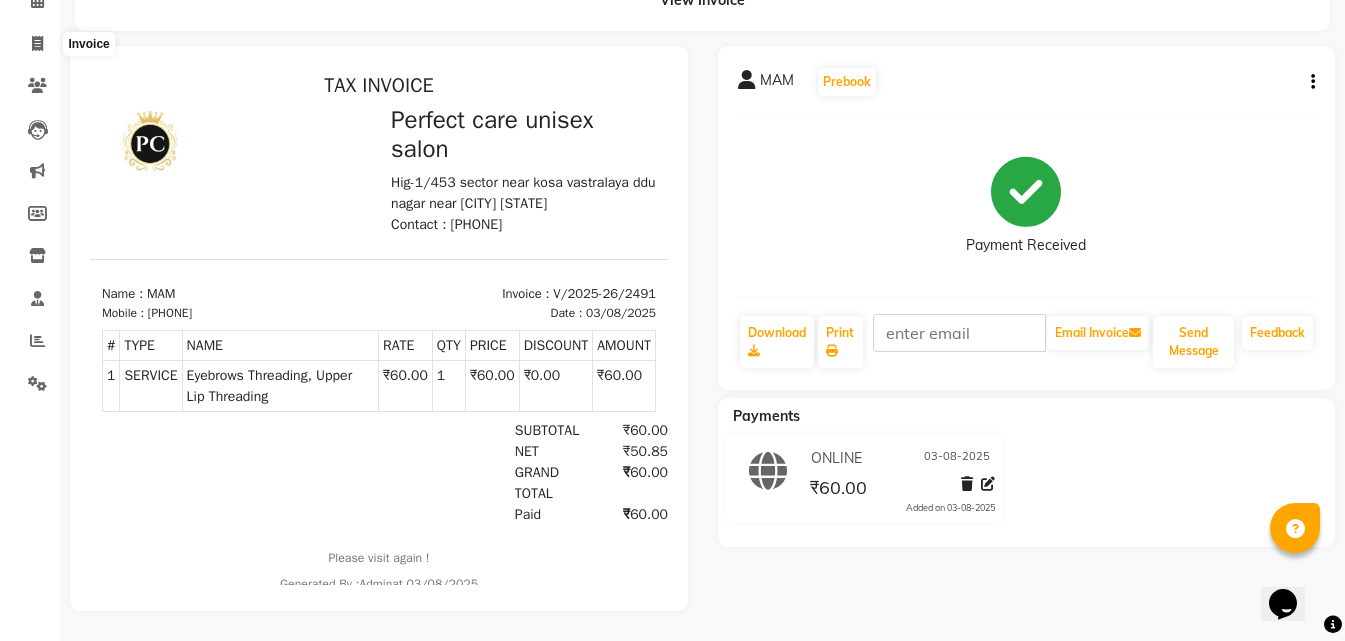 select on "service" 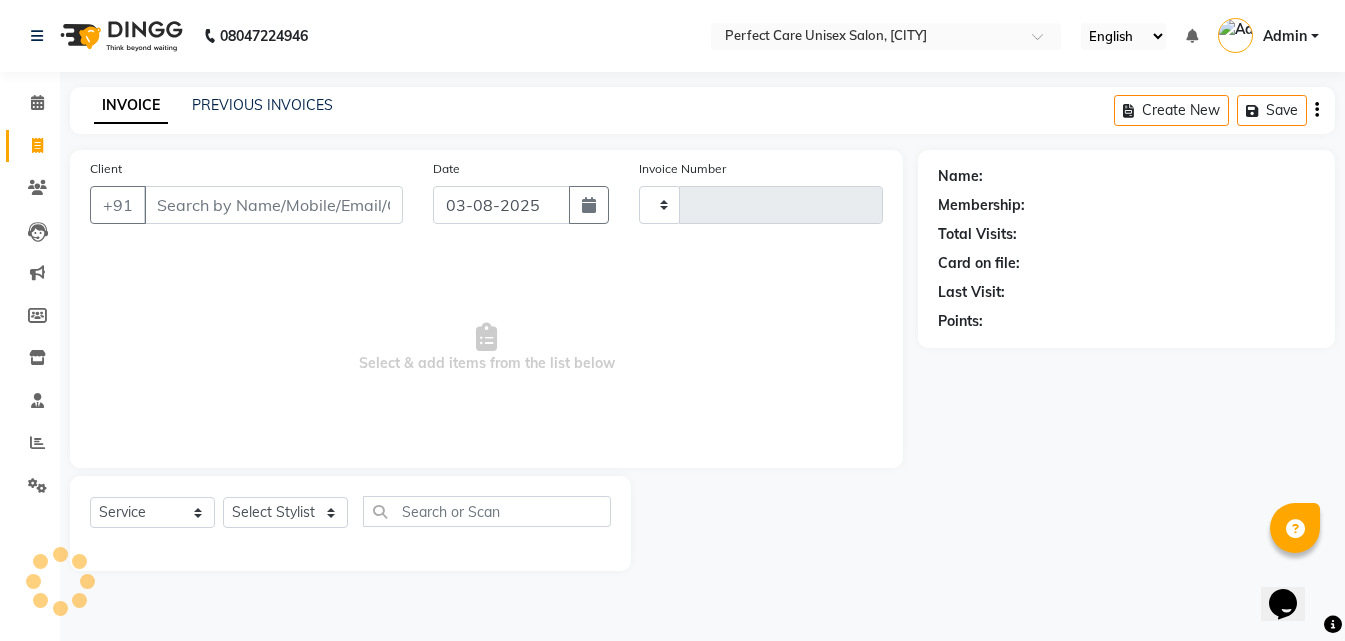 scroll, scrollTop: 0, scrollLeft: 0, axis: both 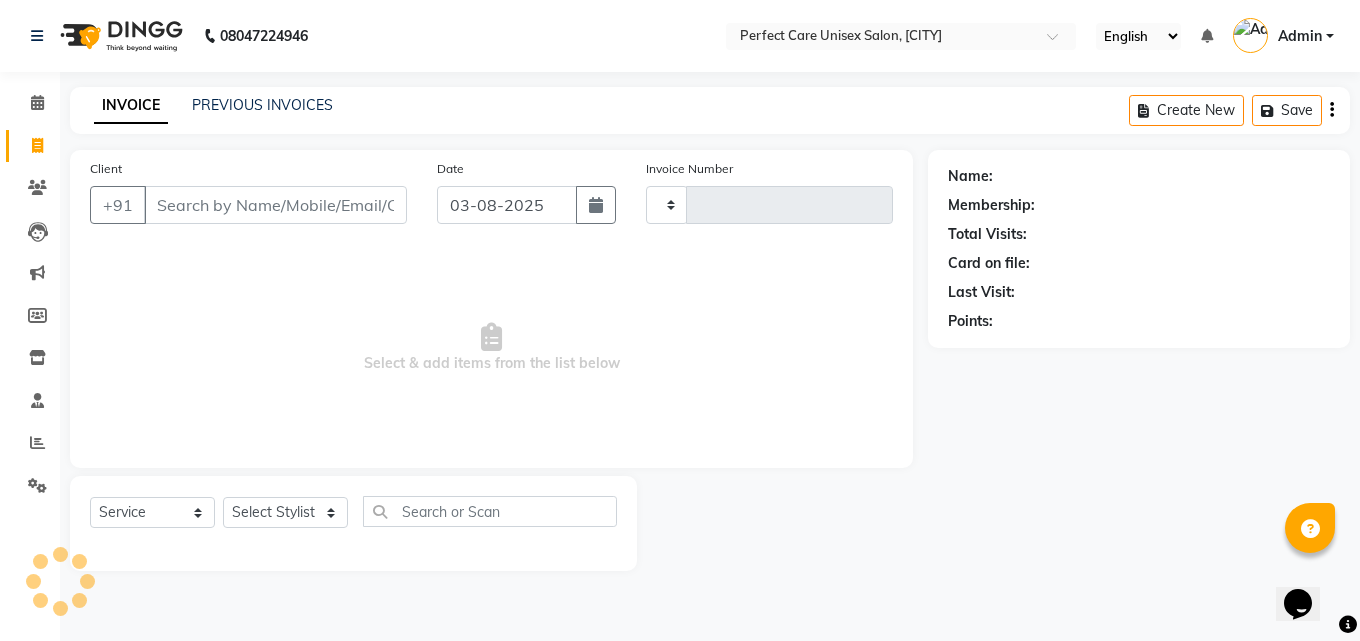 type on "2492" 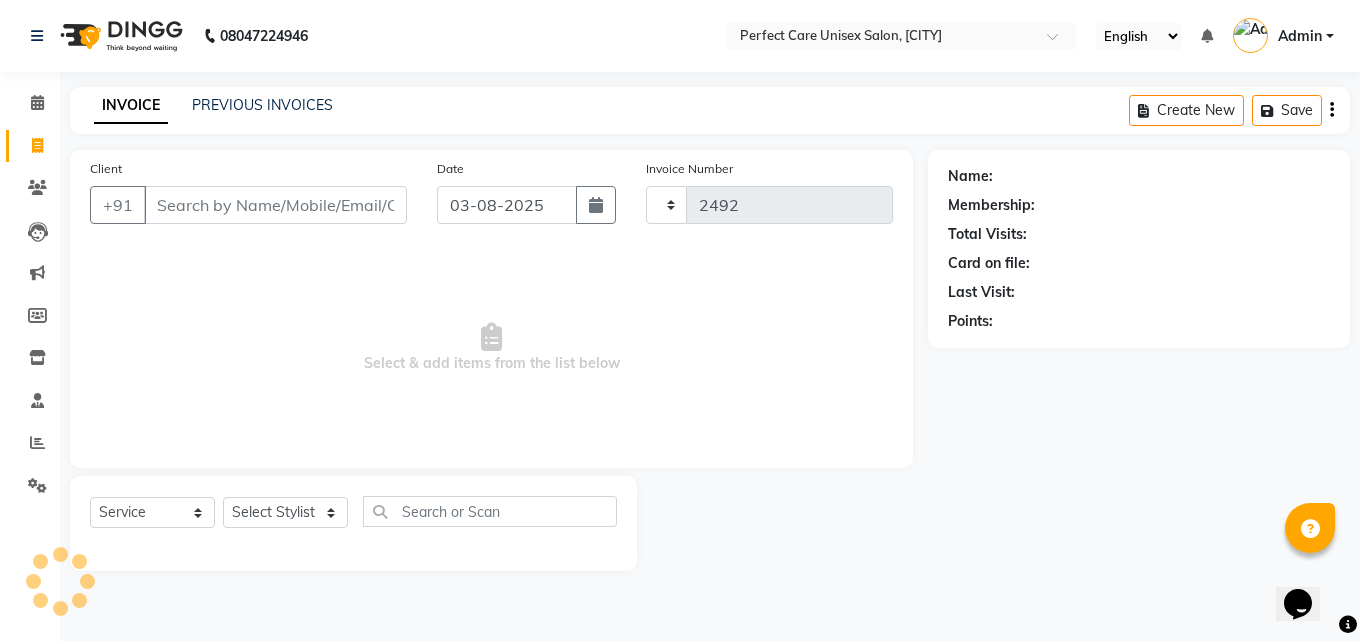 select on "4751" 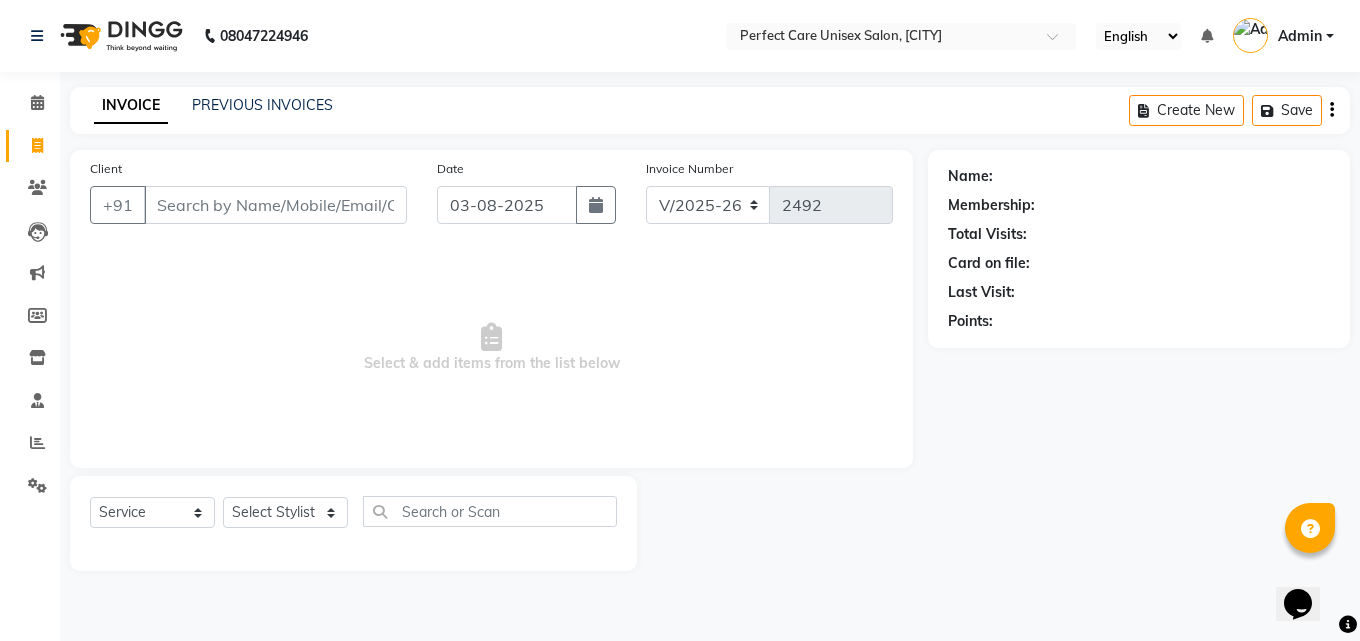 click on "Client" at bounding box center [275, 205] 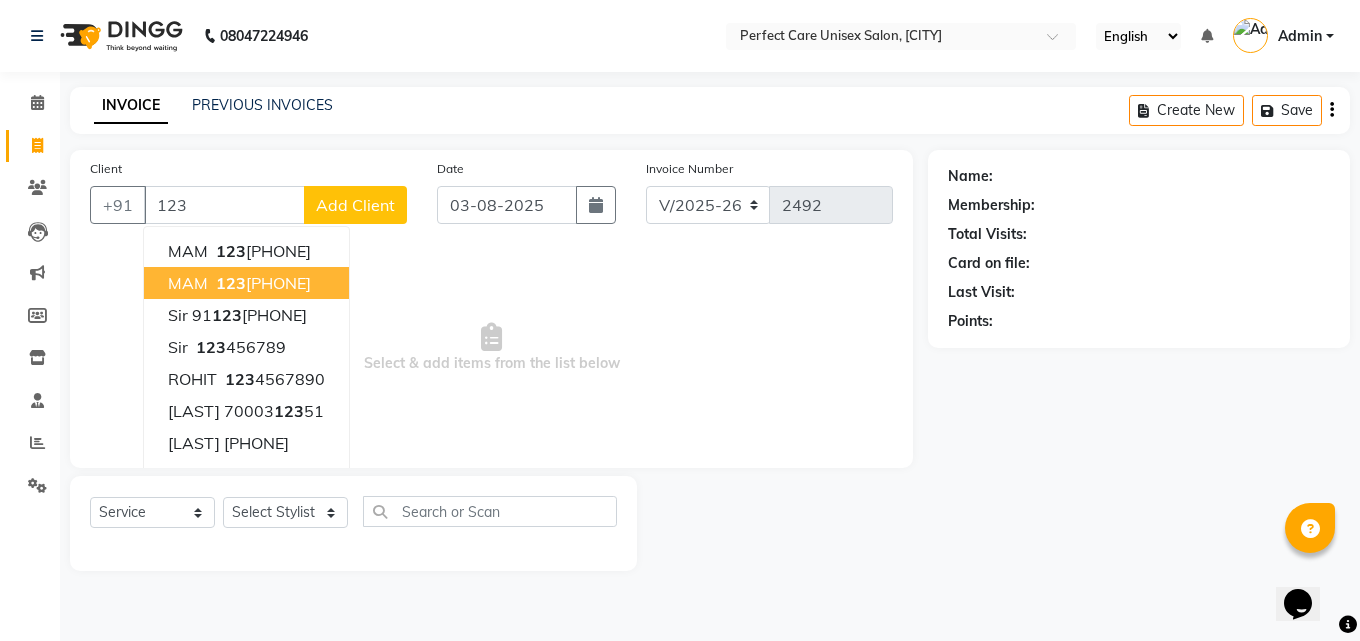 click on "123" at bounding box center [231, 283] 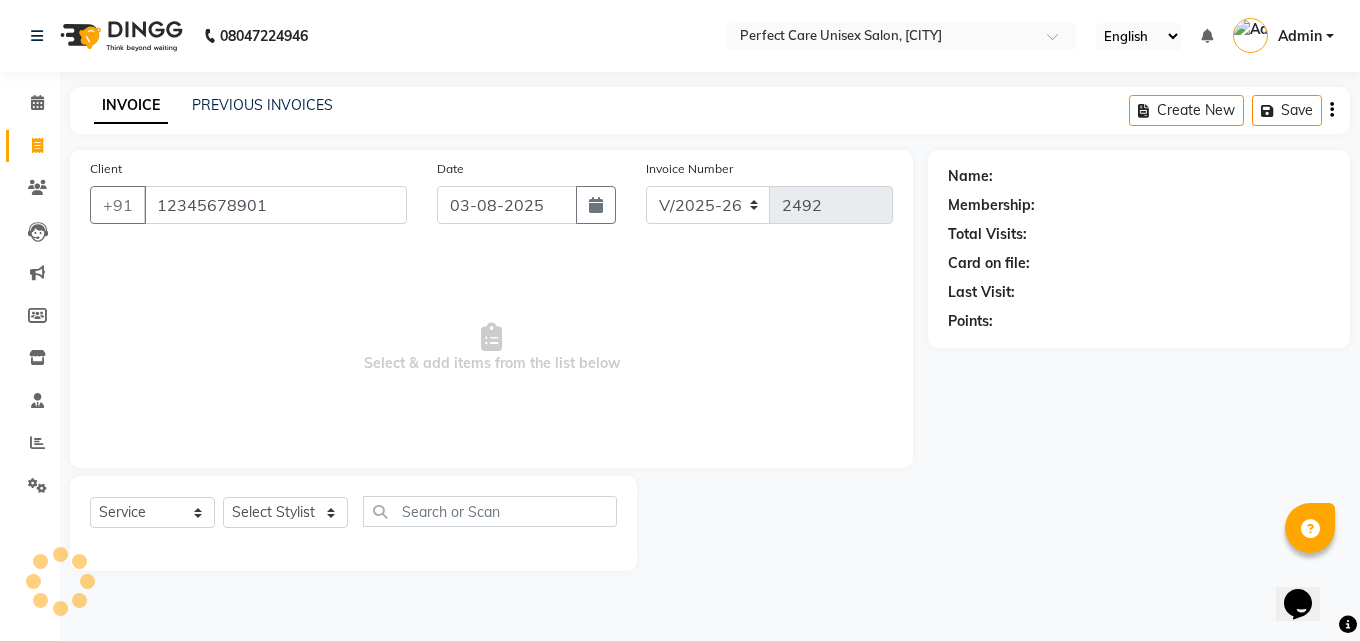 type on "12345678901" 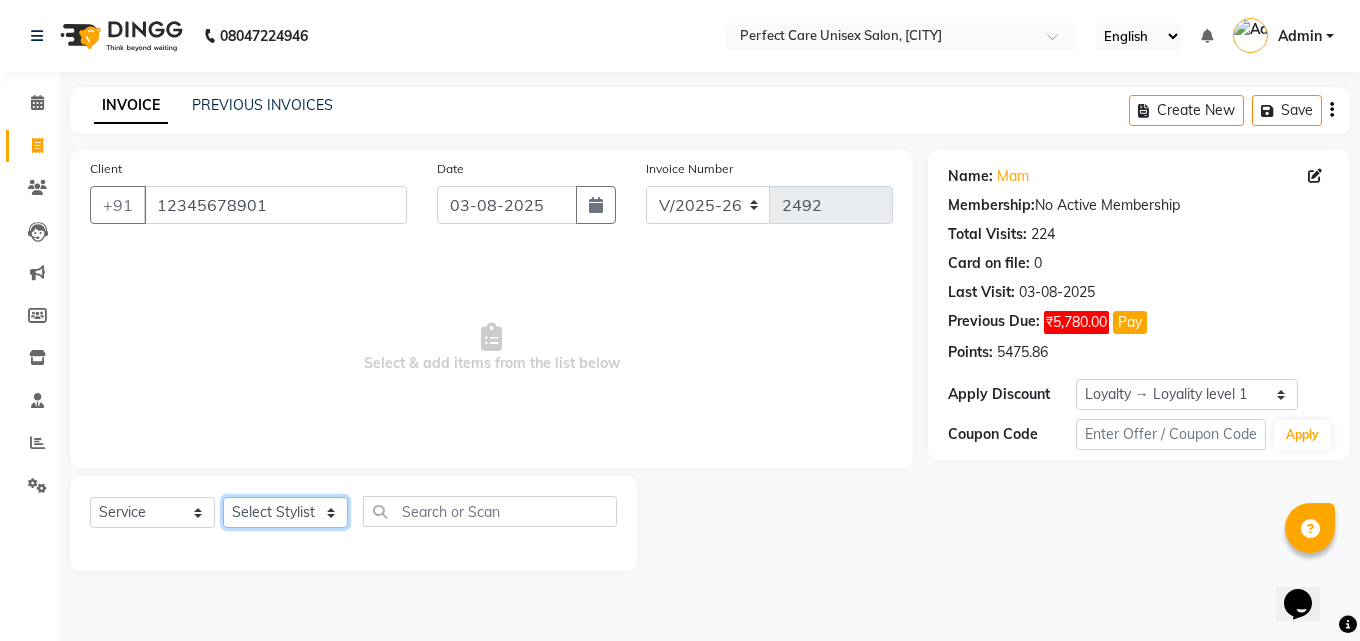 click on "Update Client Name sir Email DOB Day 01 02 03 04 05 06 07 08 09 10 11 12 13 14 15 16 17 18 19 20 21 22 23 24 25 26 27 28 29 30 31 Month January February March April May June July August September October November December 1940 1941 1942 1943 1944 1945 1946 1947 1948 1949 1950 1951 1952 1953 1954 1955 1956 1957 1958 1959 1960 1961 1962 1963 1964 1965 1966 1967 1968 1969 1970 1971 1972 1973 1974 1975 1976 1977 1978 1979 1980 1981 1982 1983 1984 1985 1986 1987 1988 1989 1990 1991 1992 1993 1994 1995 1996 1997 1998 1999 2000 2001 2002 2003 2004 2005 2006 2007 2008 2009 2010 2011 2012 2013 2014 2015 2016 2017 2018 2019 2020 2021 2022 2023 2024 GST Number State Select Andaman and Nicobar Islands Andhra Pradesh Arunachal Pradesh Assam Bihar Chandigarh Chhattisgarh Dadra and Nagar Haveli Daman and Diu Delhi Goa Gujarat Haryana Himachal Pradesh Jammu and Kashmir Jharkhand Karnataka Kerala Lakshadweep Madhya Pradesh Maharashtra Manipur Meghalaya Mizoram Nagaland Odisha Pondicherry Punjab Rajasthan Sikkim Tamil Nadu ×" 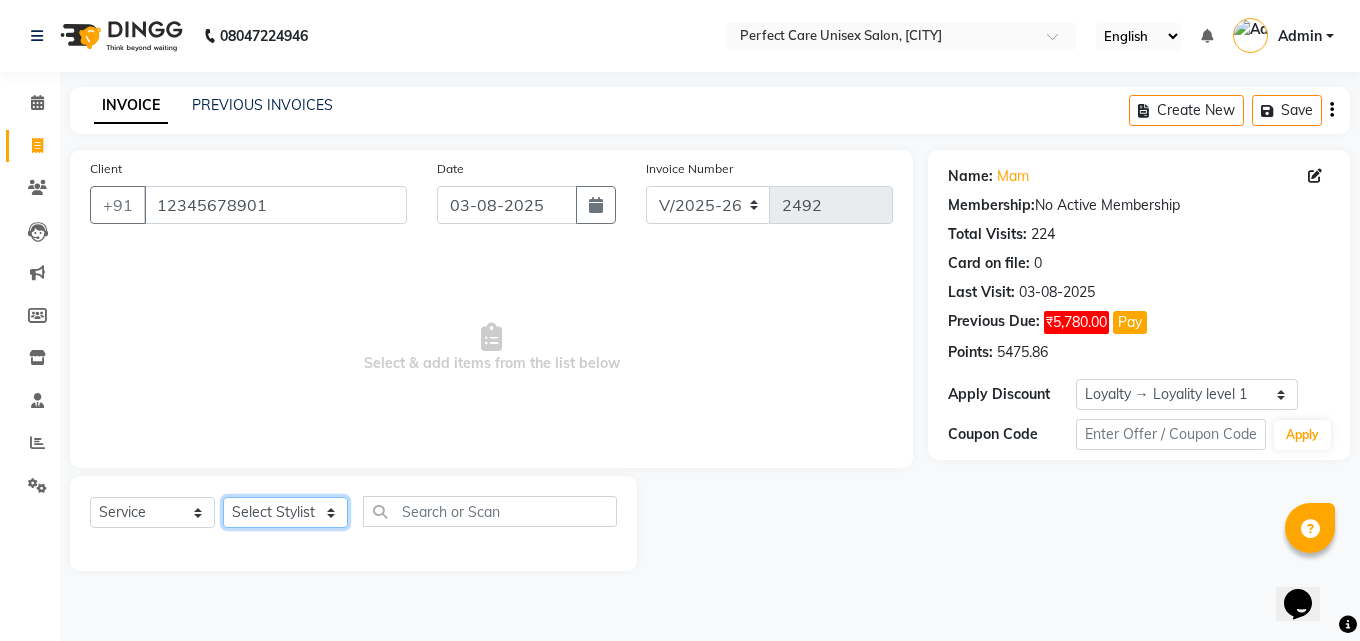 select on "67638" 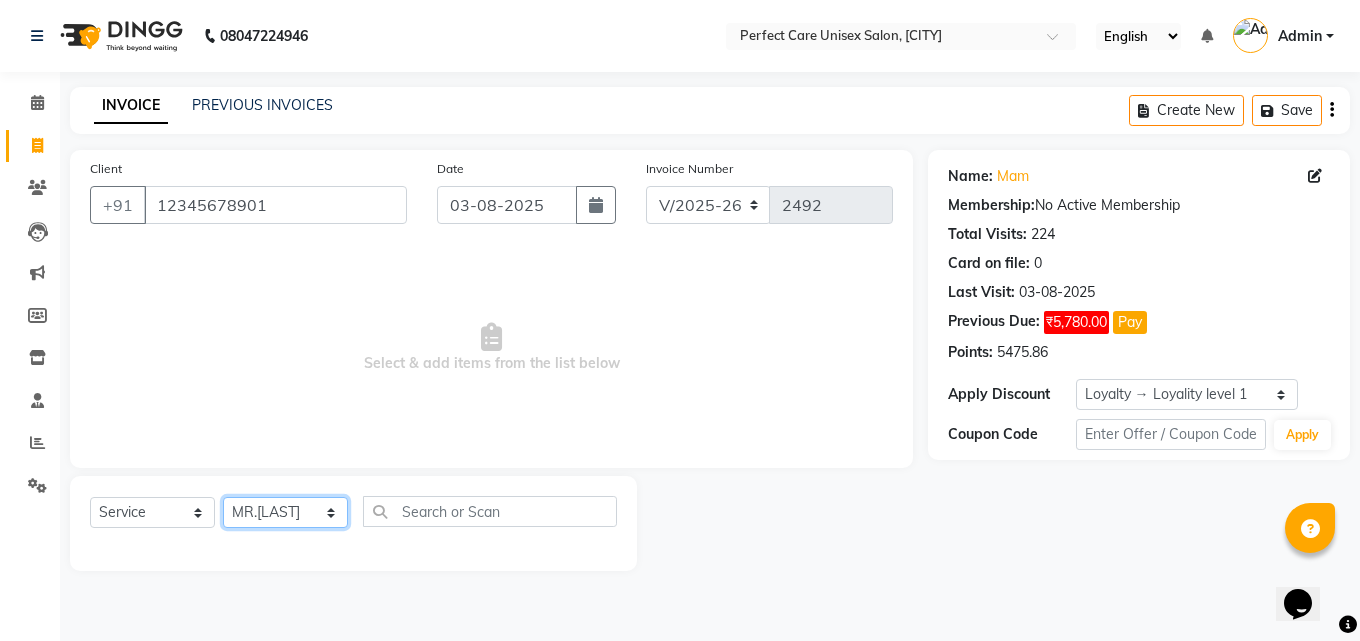 click on "Update Client Name sir Email DOB Day 01 02 03 04 05 06 07 08 09 10 11 12 13 14 15 16 17 18 19 20 21 22 23 24 25 26 27 28 29 30 31 Month January February March April May June July August September October November December 1940 1941 1942 1943 1944 1945 1946 1947 1948 1949 1950 1951 1952 1953 1954 1955 1956 1957 1958 1959 1960 1961 1962 1963 1964 1965 1966 1967 1968 1969 1970 1971 1972 1973 1974 1975 1976 1977 1978 1979 1980 1981 1982 1983 1984 1985 1986 1987 1988 1989 1990 1991 1992 1993 1994 1995 1996 1997 1998 1999 2000 2001 2002 2003 2004 2005 2006 2007 2008 2009 2010 2011 2012 2013 2014 2015 2016 2017 2018 2019 2020 2021 2022 2023 2024 GST Number State Select Andaman and Nicobar Islands Andhra Pradesh Arunachal Pradesh Assam Bihar Chandigarh Chhattisgarh Dadra and Nagar Haveli Daman and Diu Delhi Goa Gujarat Haryana Himachal Pradesh Jammu and Kashmir Jharkhand Karnataka Kerala Lakshadweep Madhya Pradesh Maharashtra Manipur Meghalaya Mizoram Nagaland Odisha Pondicherry Punjab Rajasthan Sikkim Tamil Nadu ×" 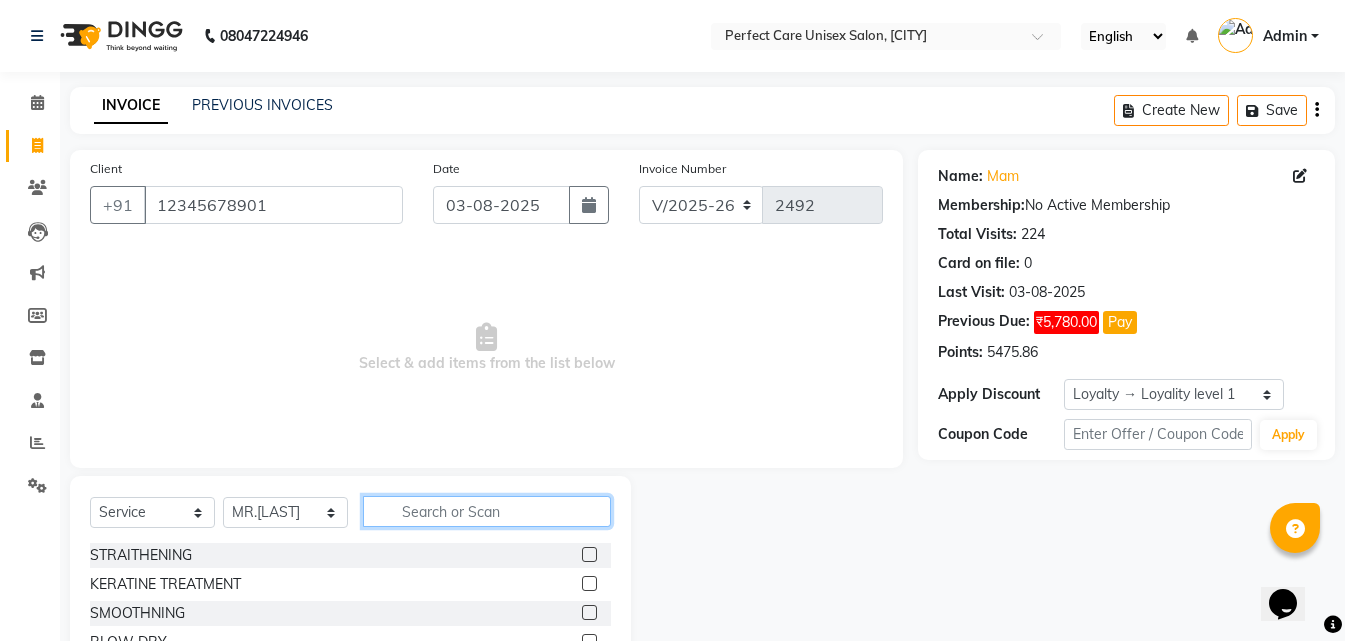 click 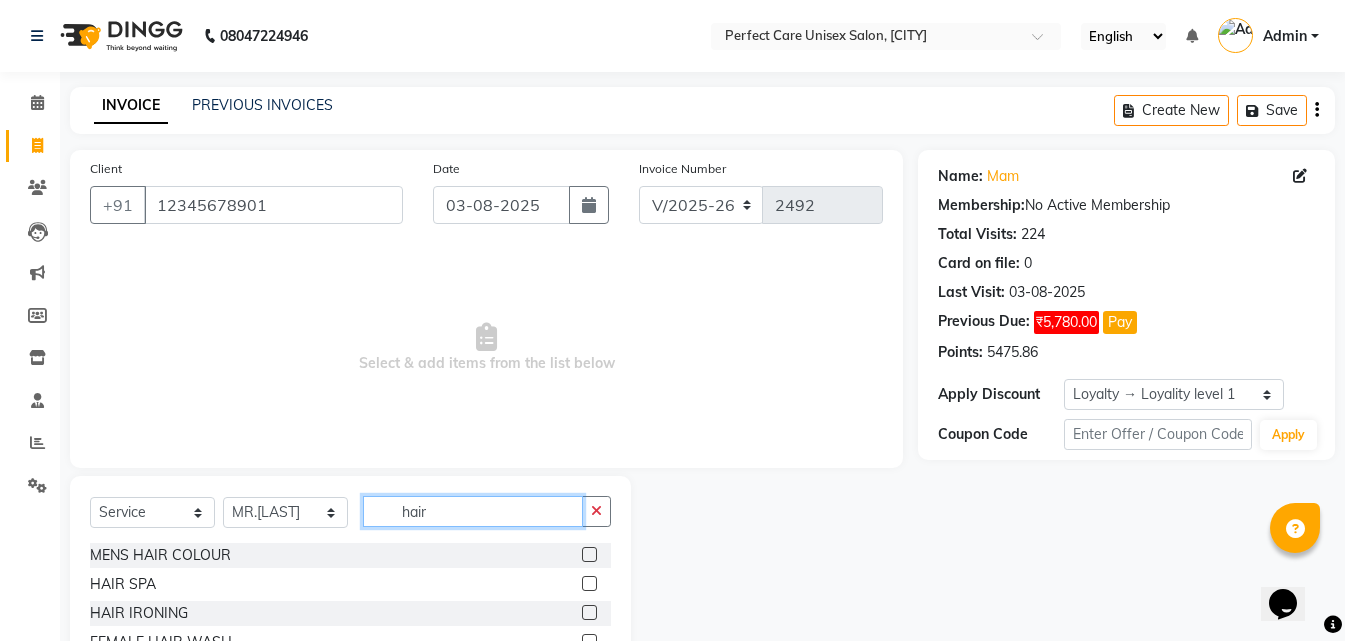 scroll, scrollTop: 100, scrollLeft: 0, axis: vertical 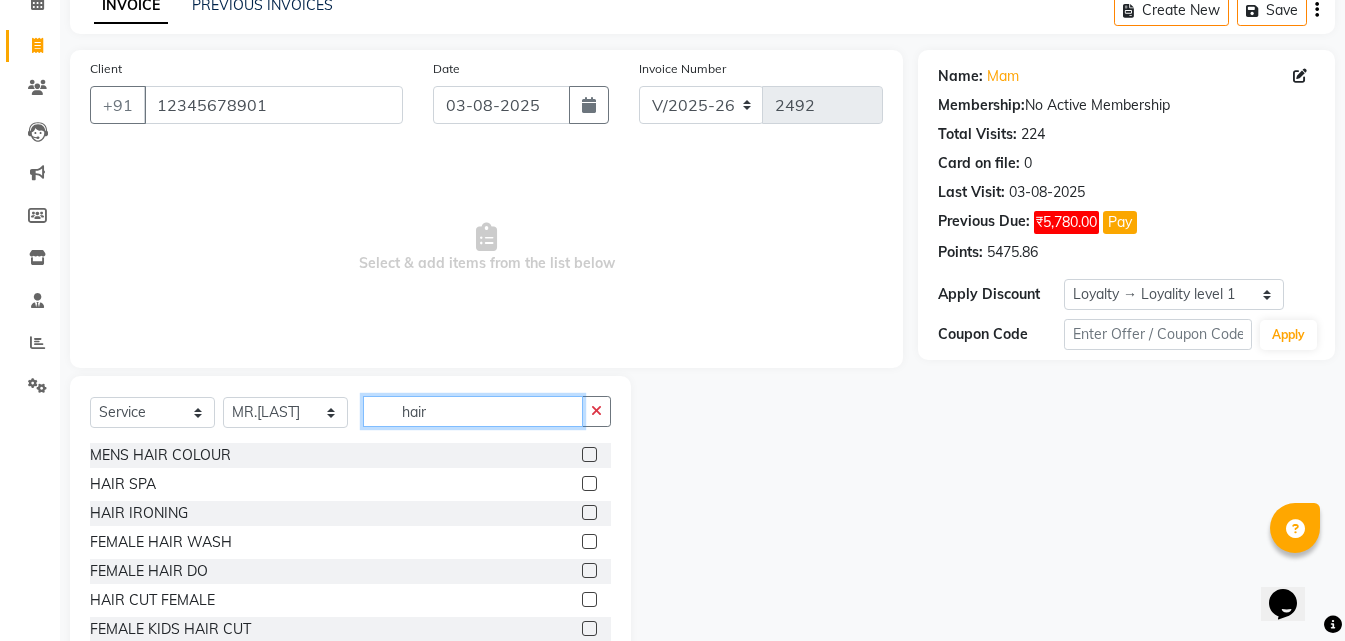 type on "hair" 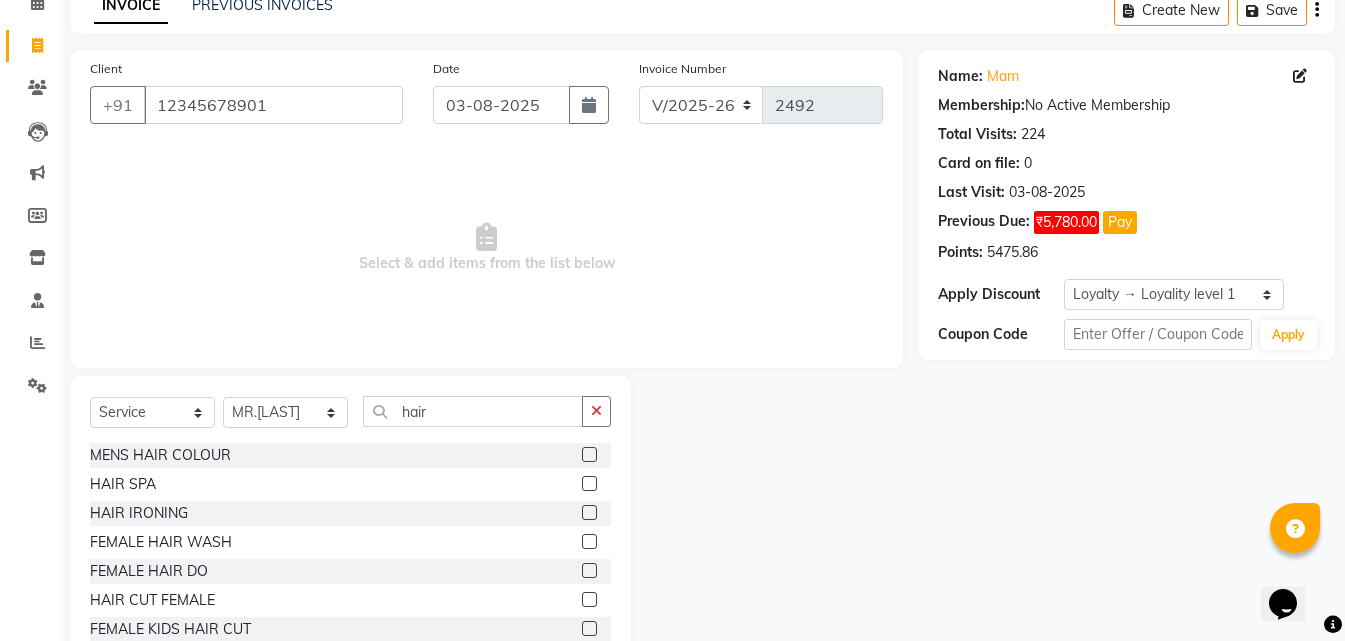 click 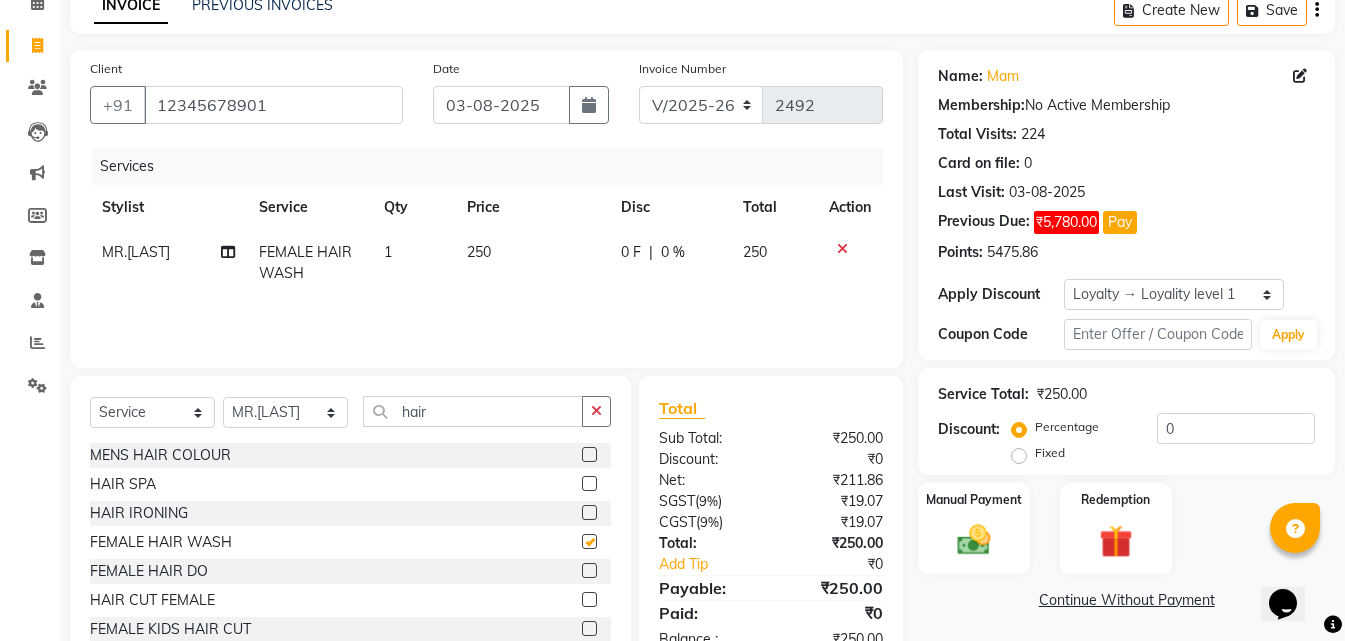 checkbox on "false" 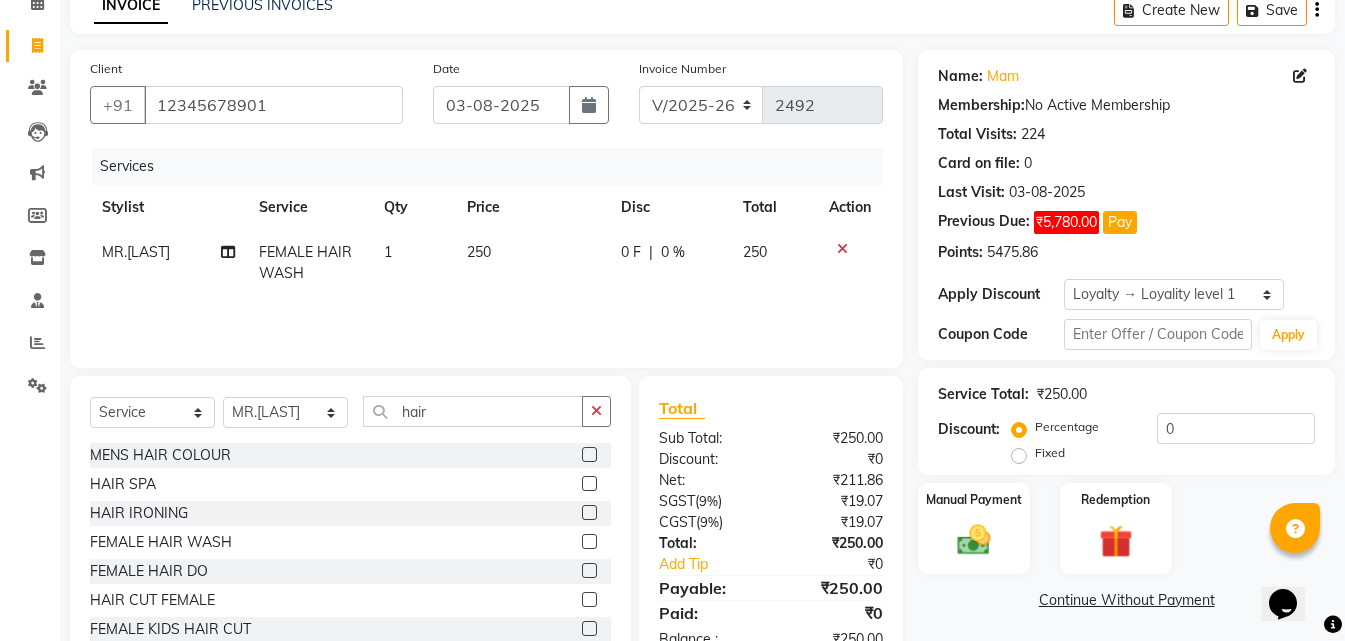 click on "250" 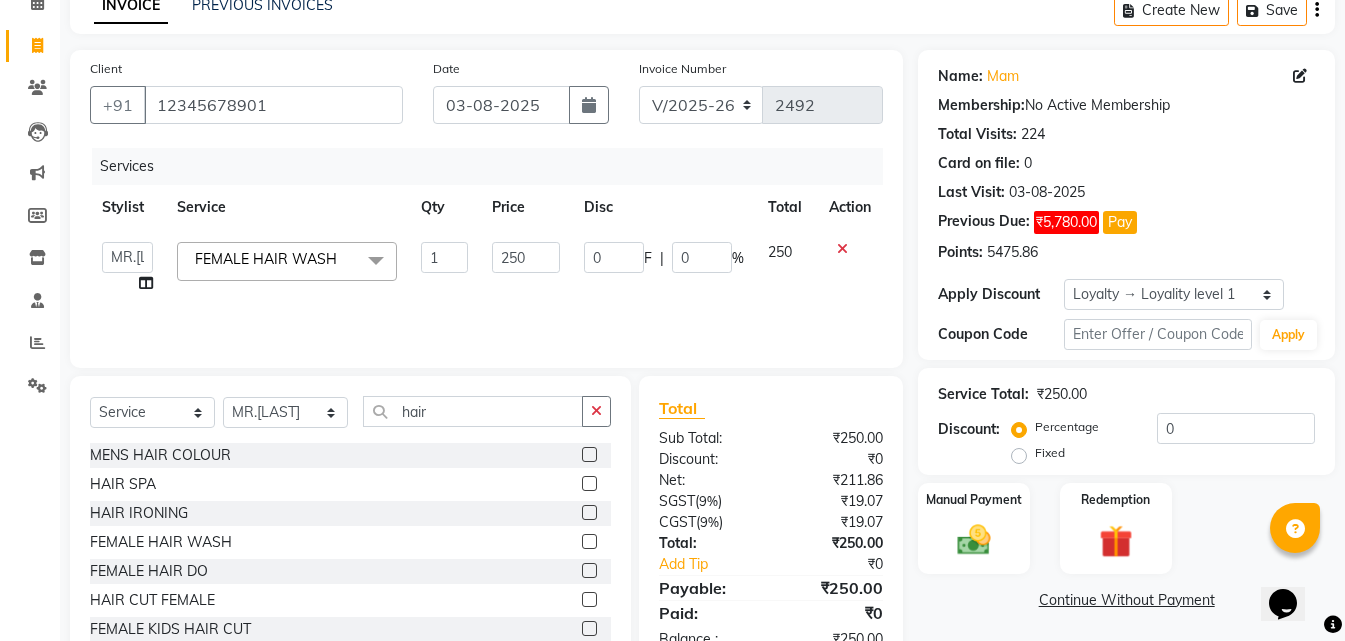 click on "250" 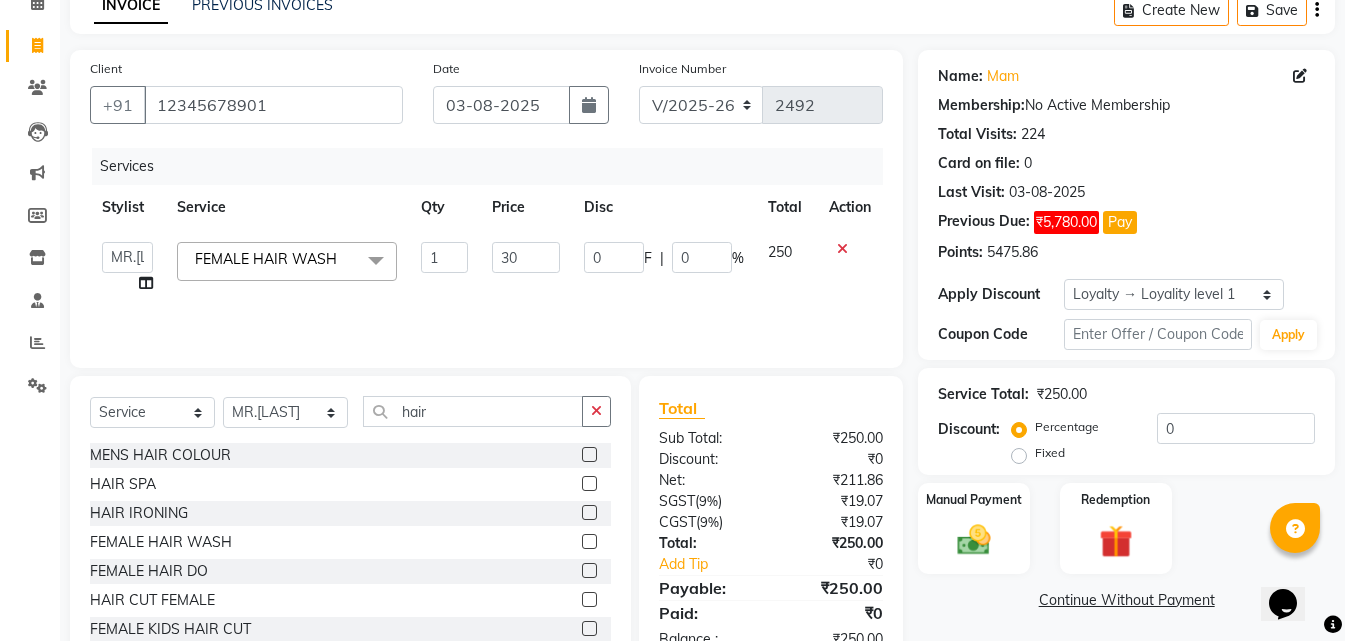 type on "300" 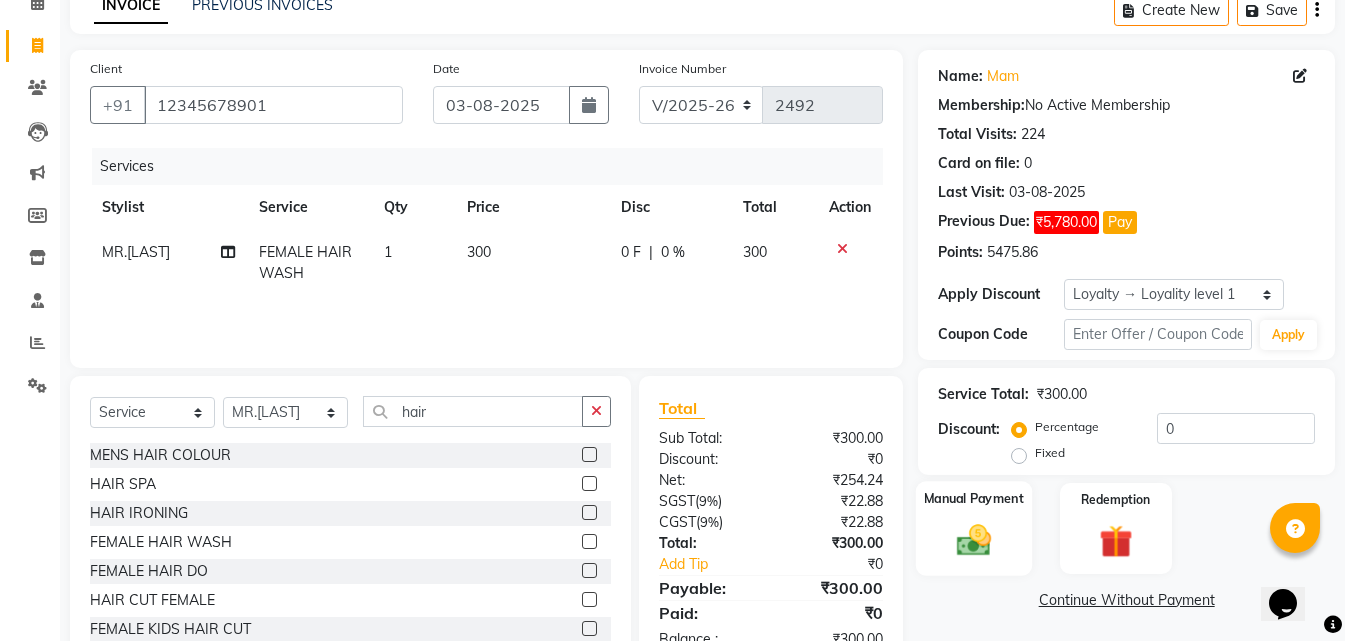 click 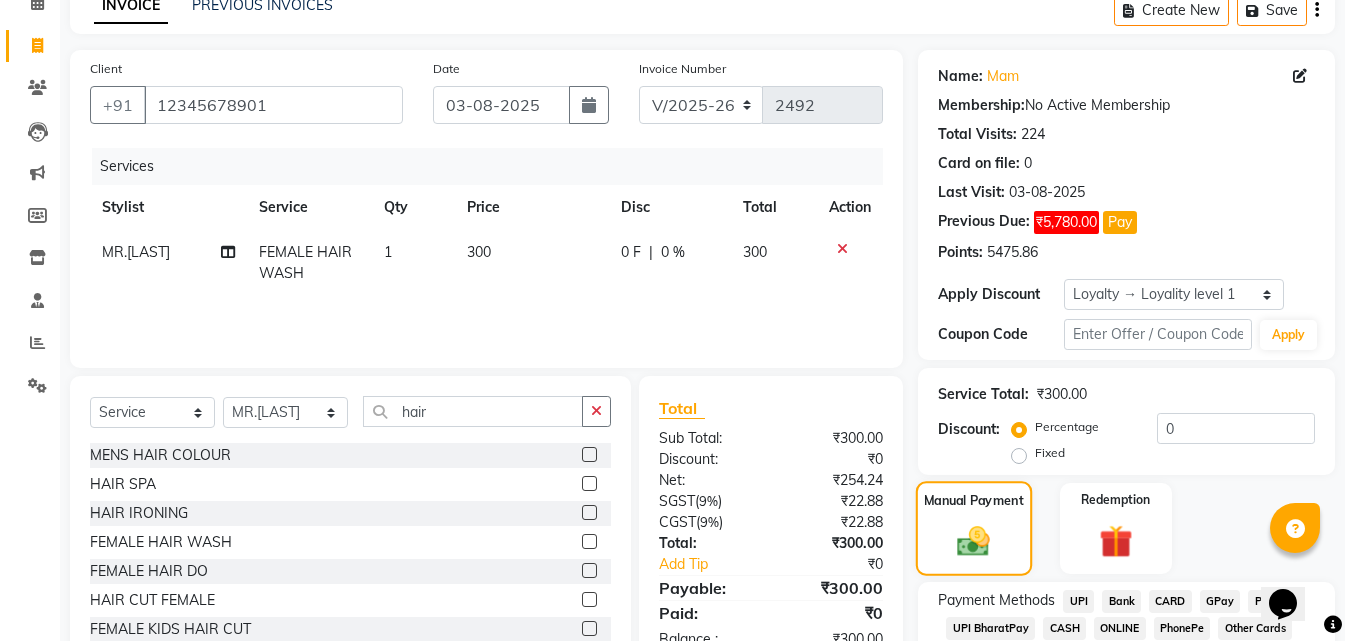 click 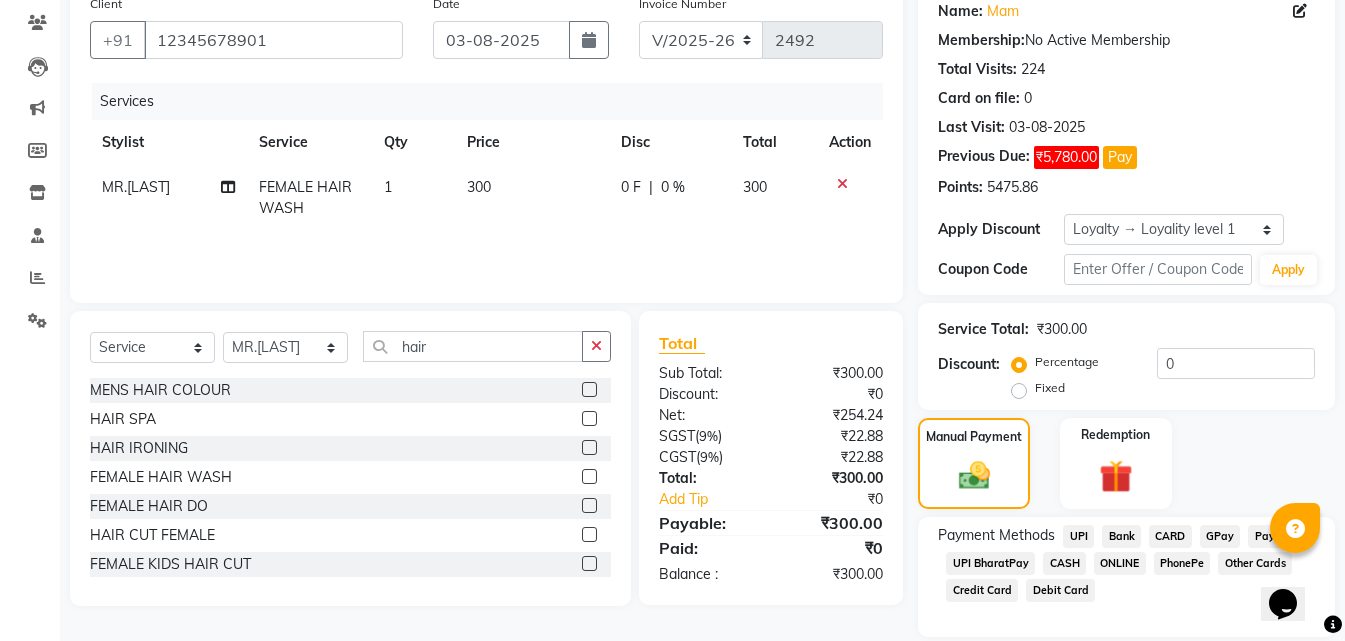 scroll, scrollTop: 232, scrollLeft: 0, axis: vertical 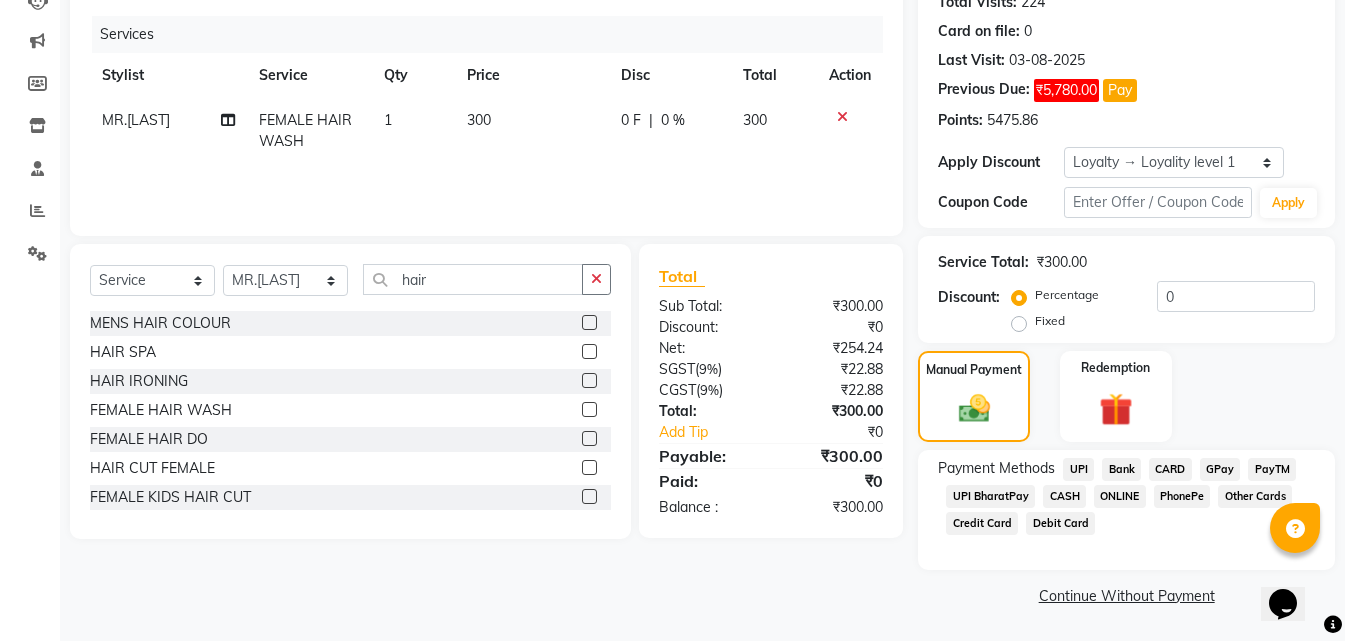 click on "ONLINE" 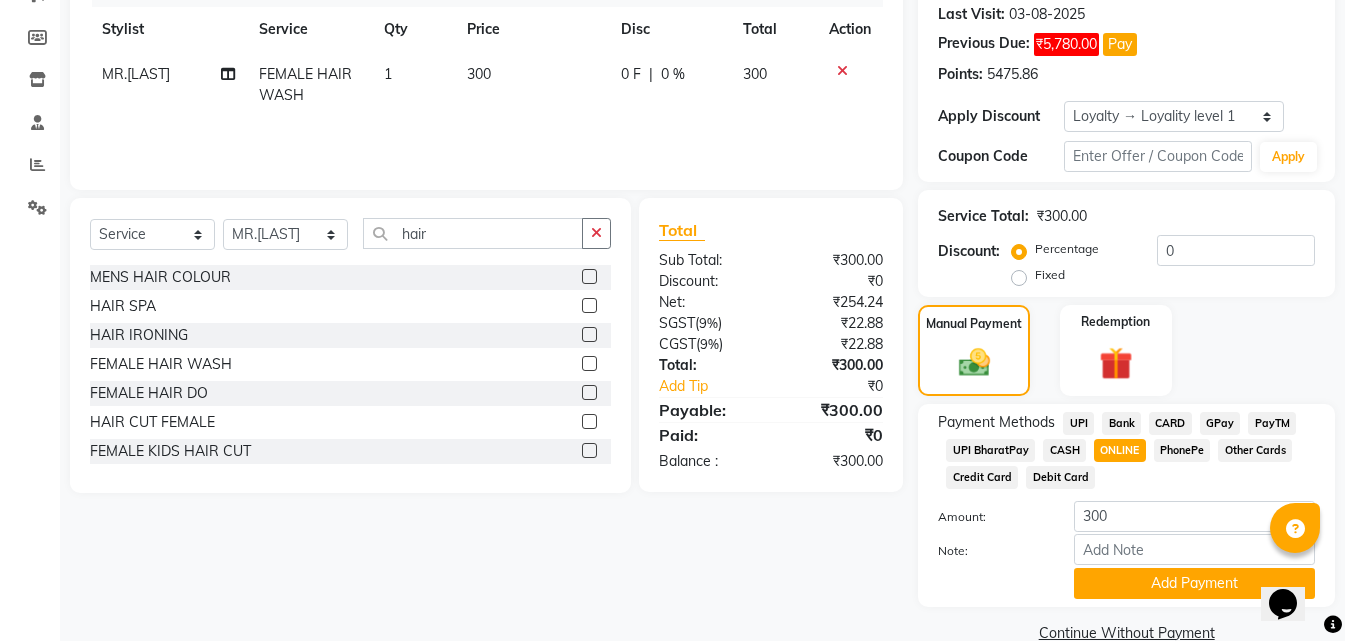 scroll, scrollTop: 315, scrollLeft: 0, axis: vertical 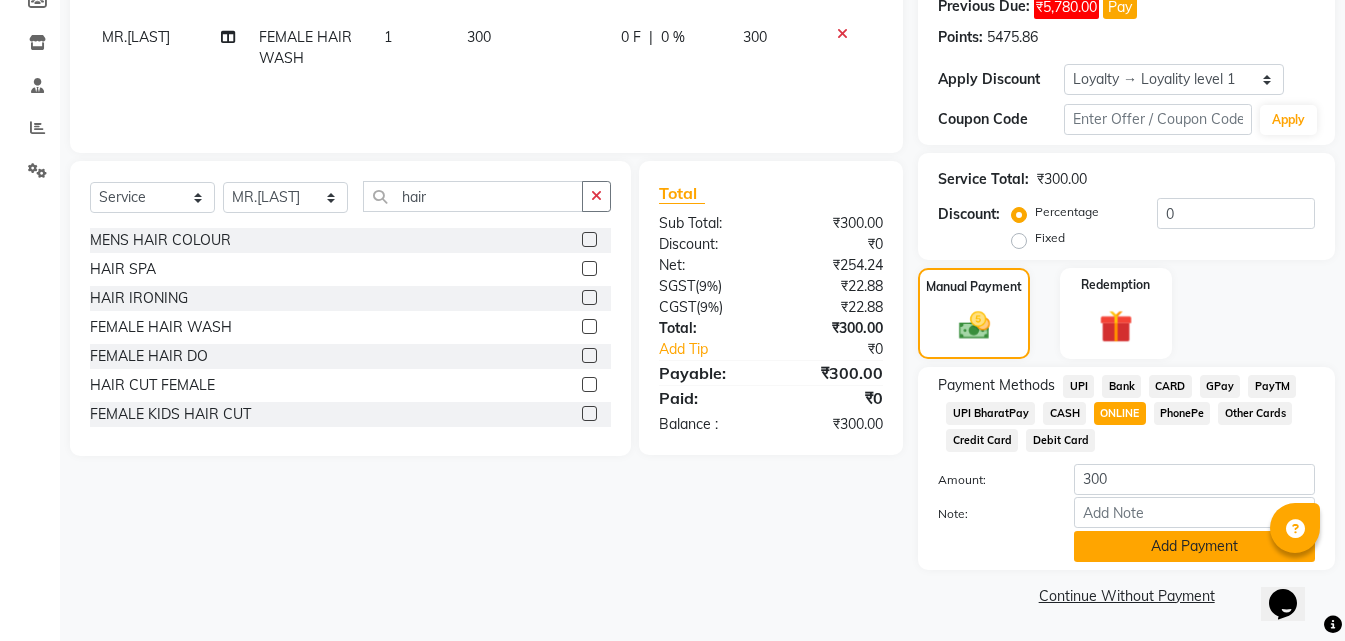 click on "Add Payment" 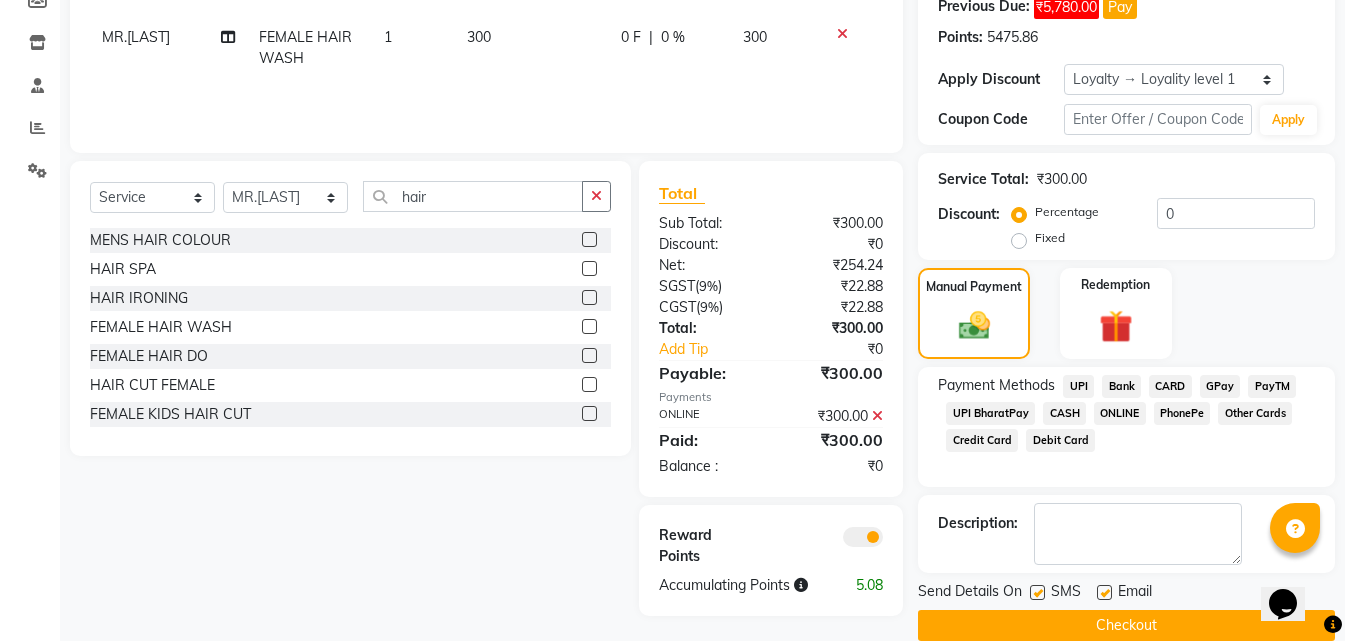 scroll, scrollTop: 345, scrollLeft: 0, axis: vertical 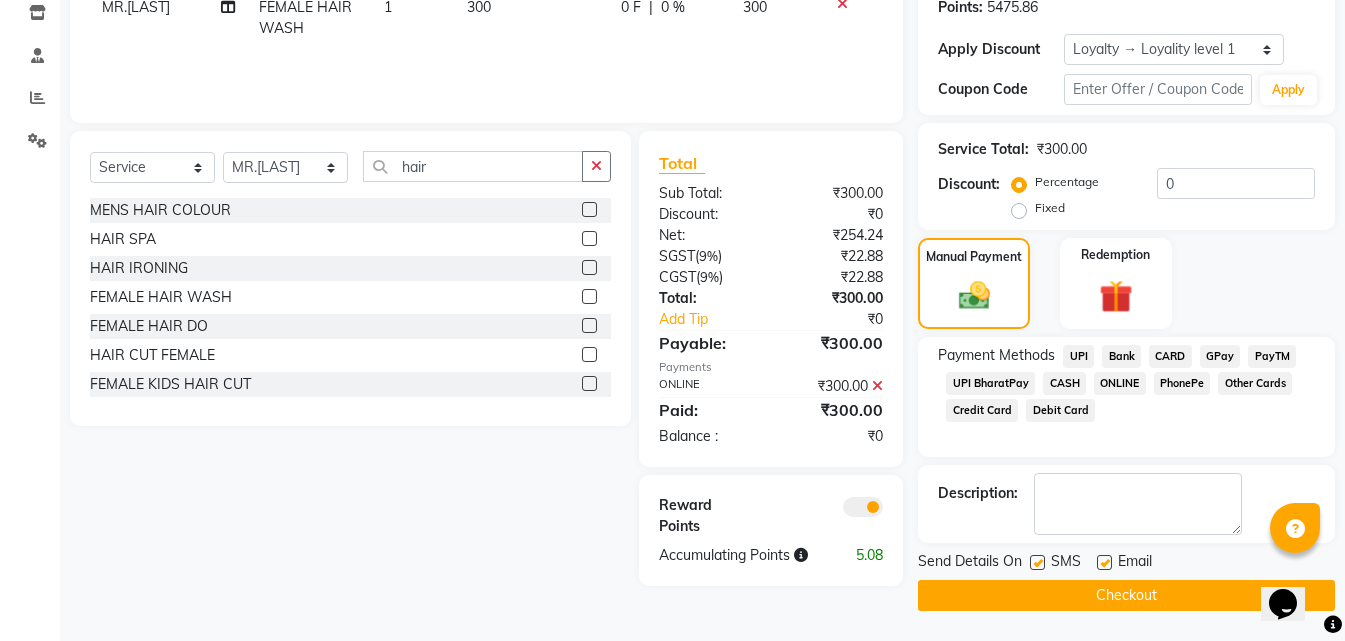 click on "Checkout" 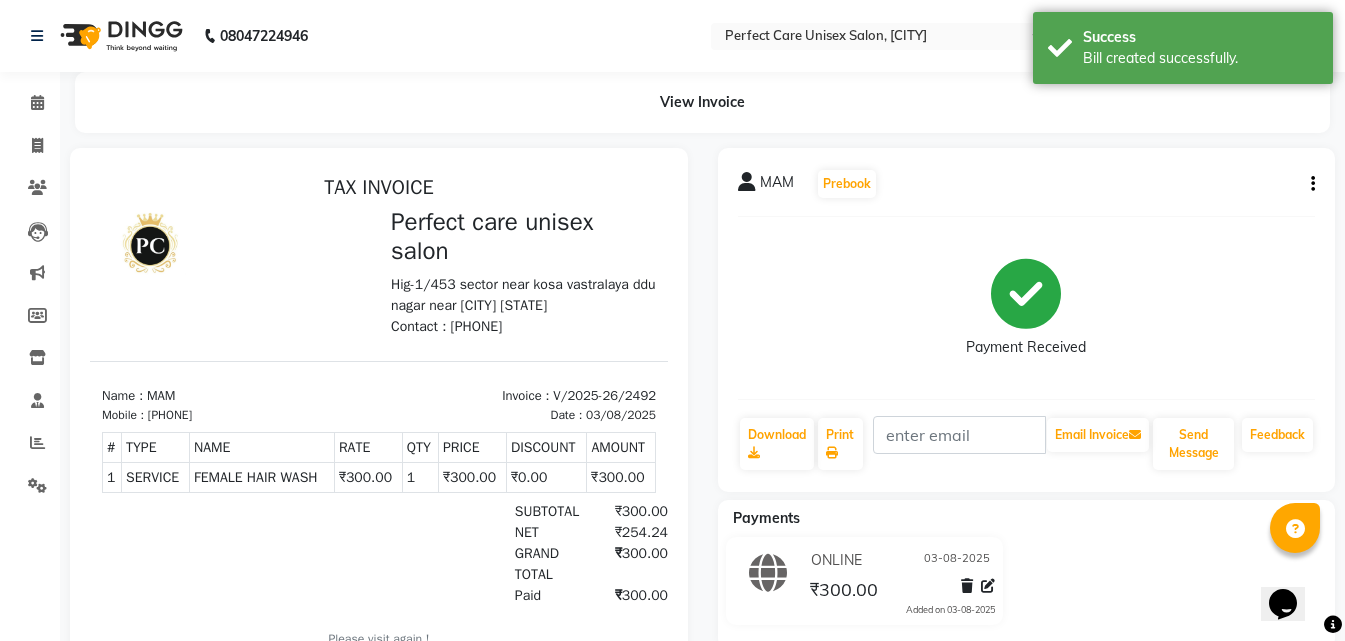 scroll, scrollTop: 0, scrollLeft: 0, axis: both 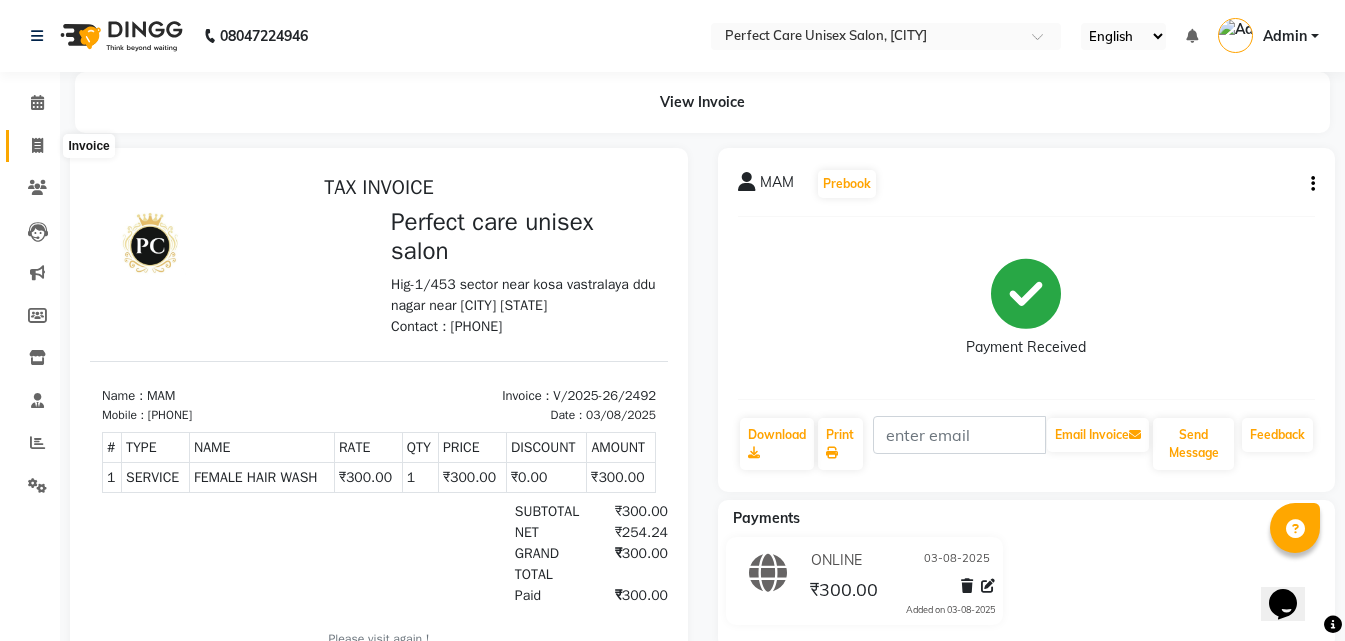 click 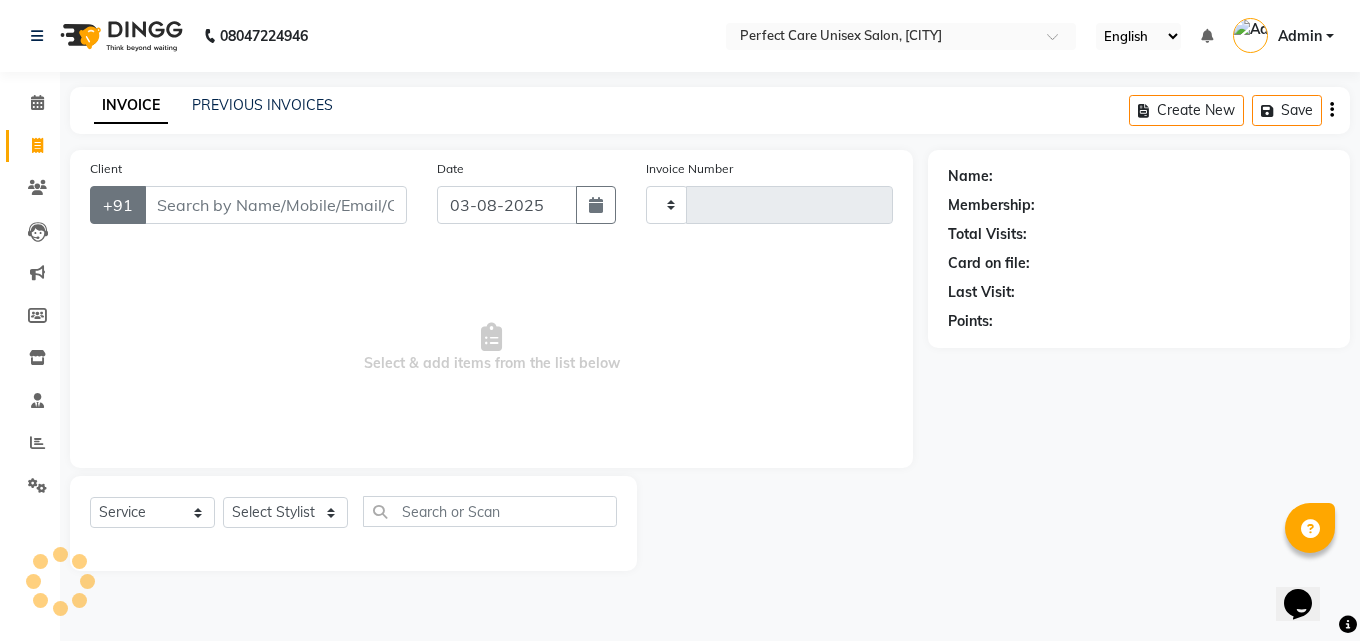type on "2493" 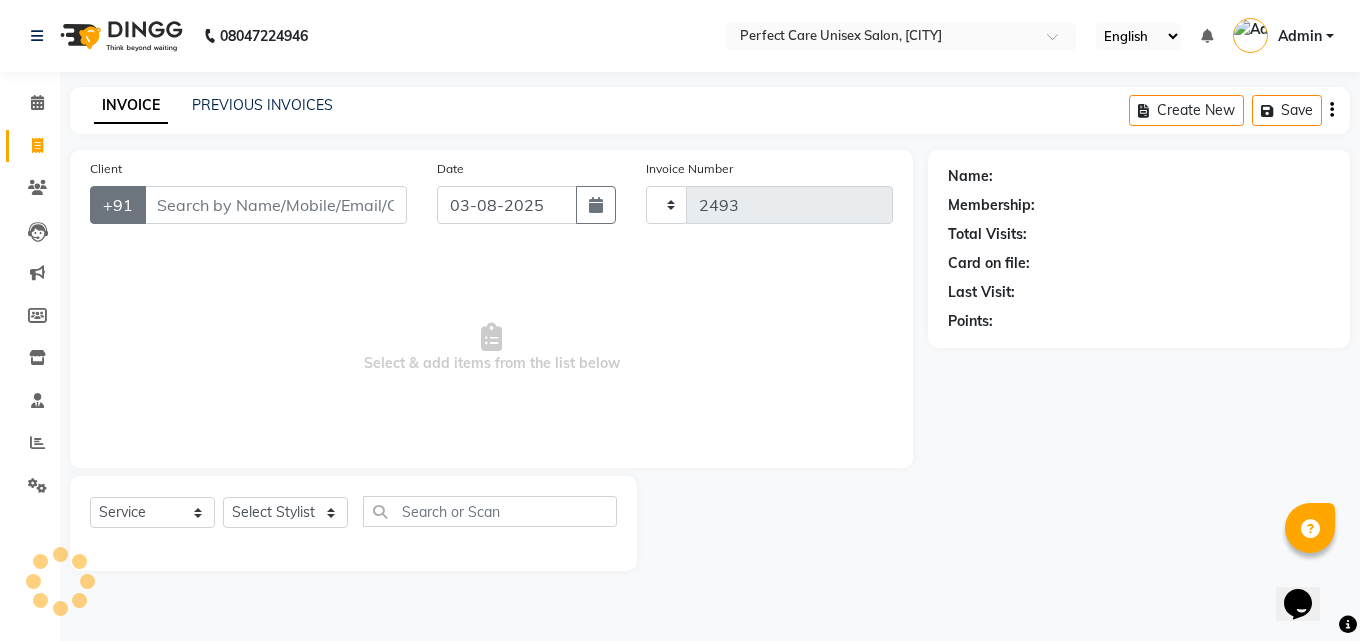 select on "4751" 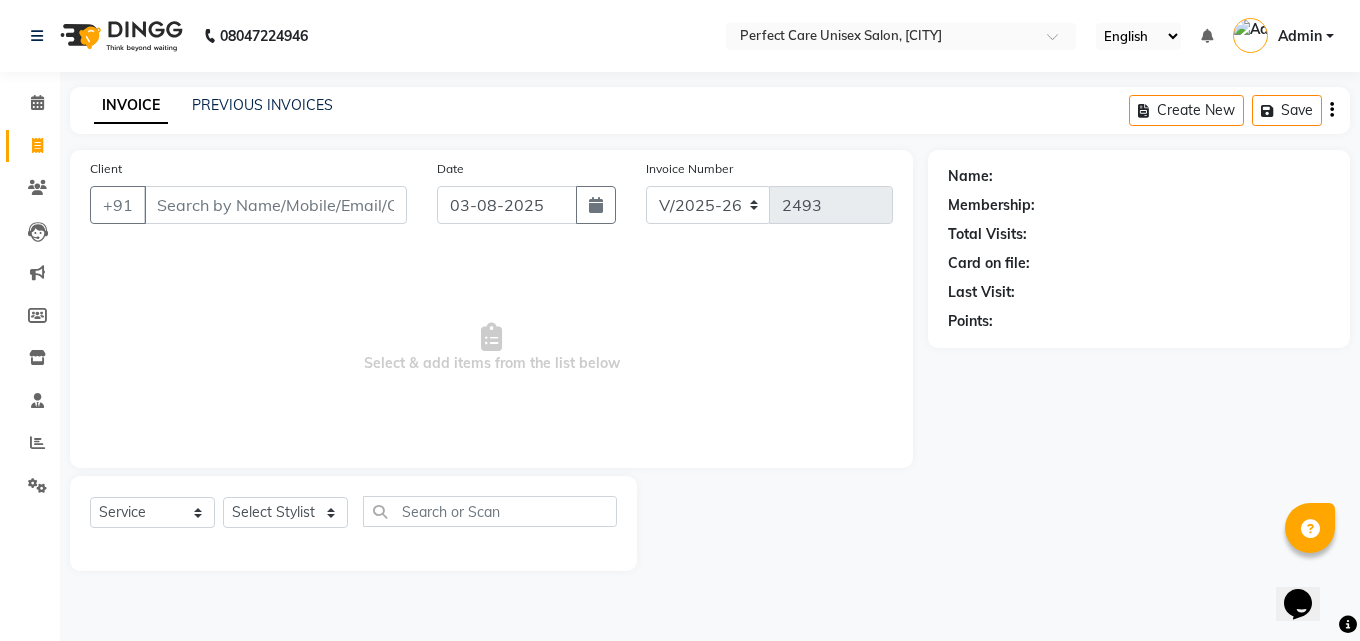 click on "Client" at bounding box center (275, 205) 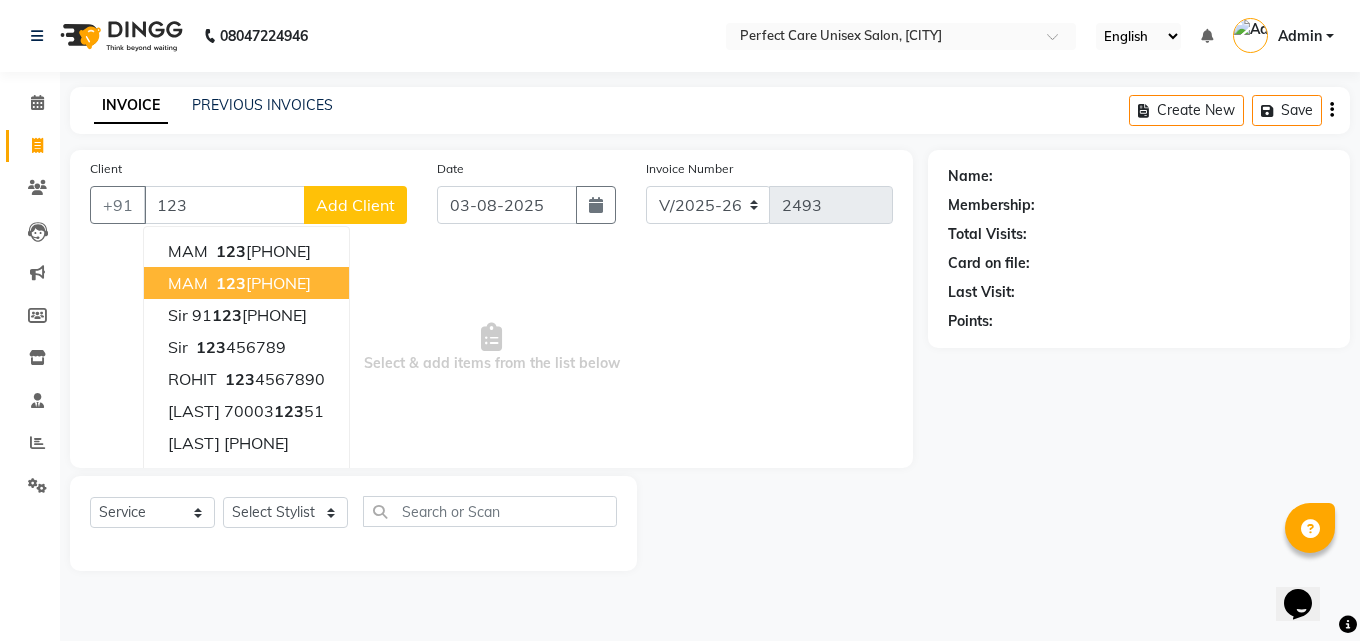 click on "123 45678901" at bounding box center [261, 283] 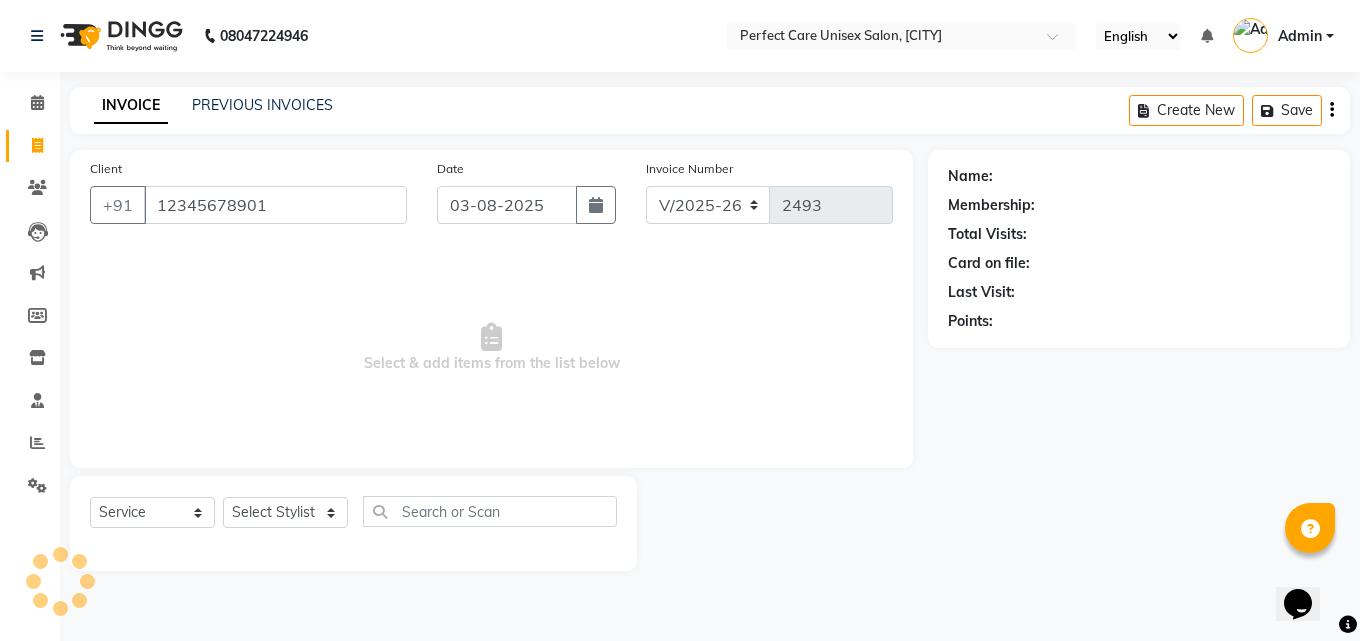 type on "12345678901" 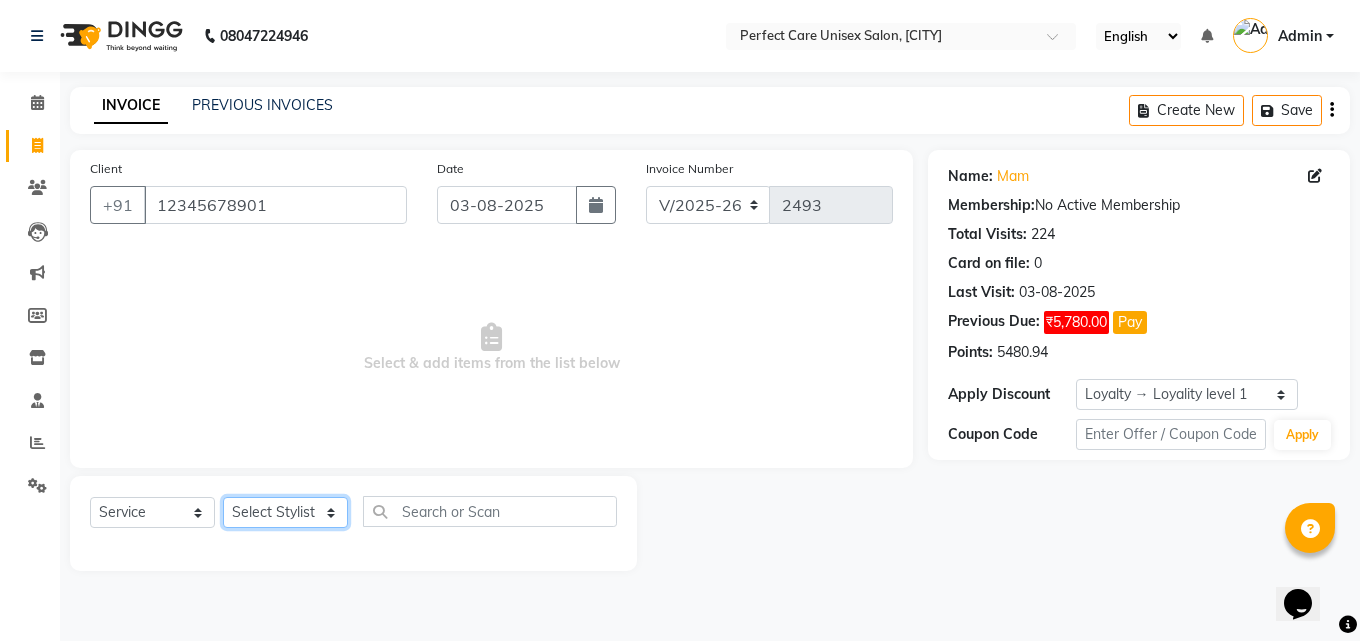 click on "Update Client Name sir Email DOB Day 01 02 03 04 05 06 07 08 09 10 11 12 13 14 15 16 17 18 19 20 21 22 23 24 25 26 27 28 29 30 31 Month January February March April May June July August September October November December 1940 1941 1942 1943 1944 1945 1946 1947 1948 1949 1950 1951 1952 1953 1954 1955 1956 1957 1958 1959 1960 1961 1962 1963 1964 1965 1966 1967 1968 1969 1970 1971 1972 1973 1974 1975 1976 1977 1978 1979 1980 1981 1982 1983 1984 1985 1986 1987 1988 1989 1990 1991 1992 1993 1994 1995 1996 1997 1998 1999 2000 2001 2002 2003 2004 2005 2006 2007 2008 2009 2010 2011 2012 2013 2014 2015 2016 2017 2018 2019 2020 2021 2022 2023 2024 GST Number State Select Andaman and Nicobar Islands Andhra Pradesh Arunachal Pradesh Assam Bihar Chandigarh Chhattisgarh Dadra and Nagar Haveli Daman and Diu Delhi Goa Gujarat Haryana Himachal Pradesh Jammu and Kashmir Jharkhand Karnataka Kerala Lakshadweep Madhya Pradesh Maharashtra Manipur Meghalaya Mizoram Nagaland Odisha Pondicherry Punjab Rajasthan Sikkim Tamil Nadu ×" 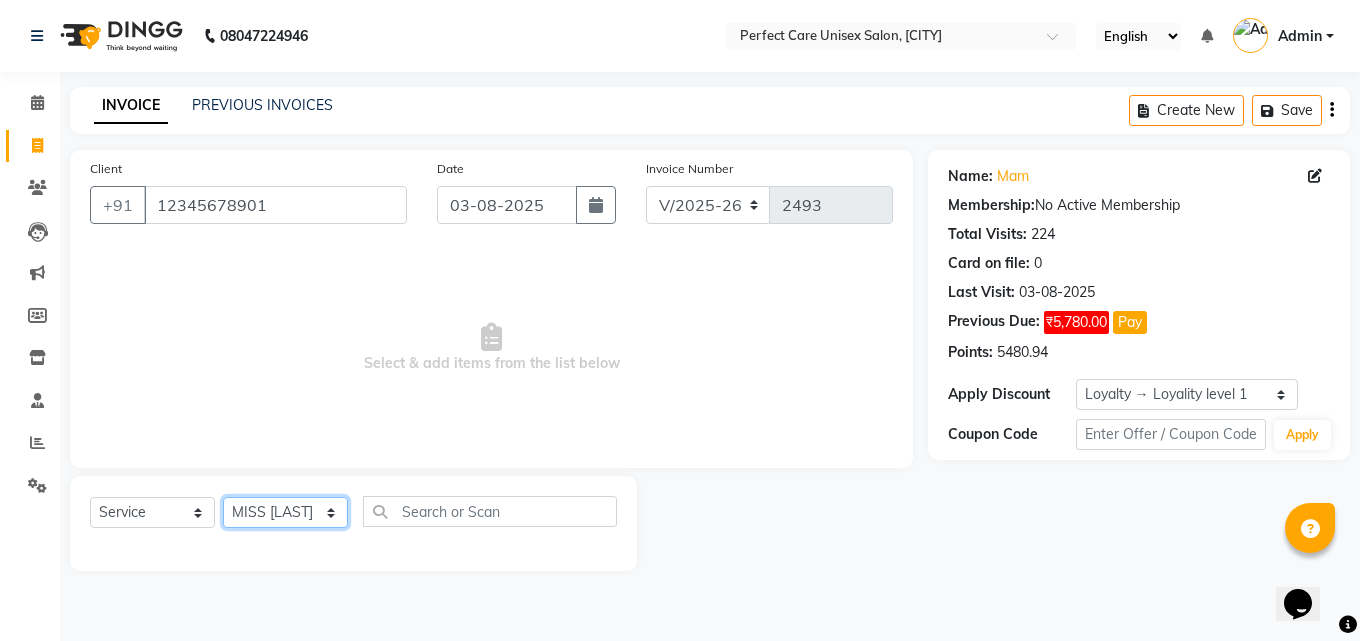 click on "Update Client Name sir Email DOB Day 01 02 03 04 05 06 07 08 09 10 11 12 13 14 15 16 17 18 19 20 21 22 23 24 25 26 27 28 29 30 31 Month January February March April May June July August September October November December 1940 1941 1942 1943 1944 1945 1946 1947 1948 1949 1950 1951 1952 1953 1954 1955 1956 1957 1958 1959 1960 1961 1962 1963 1964 1965 1966 1967 1968 1969 1970 1971 1972 1973 1974 1975 1976 1977 1978 1979 1980 1981 1982 1983 1984 1985 1986 1987 1988 1989 1990 1991 1992 1993 1994 1995 1996 1997 1998 1999 2000 2001 2002 2003 2004 2005 2006 2007 2008 2009 2010 2011 2012 2013 2014 2015 2016 2017 2018 2019 2020 2021 2022 2023 2024 GST Number State Select Andaman and Nicobar Islands Andhra Pradesh Arunachal Pradesh Assam Bihar Chandigarh Chhattisgarh Dadra and Nagar Haveli Daman and Diu Delhi Goa Gujarat Haryana Himachal Pradesh Jammu and Kashmir Jharkhand Karnataka Kerala Lakshadweep Madhya Pradesh Maharashtra Manipur Meghalaya Mizoram Nagaland Odisha Pondicherry Punjab Rajasthan Sikkim Tamil Nadu ×" 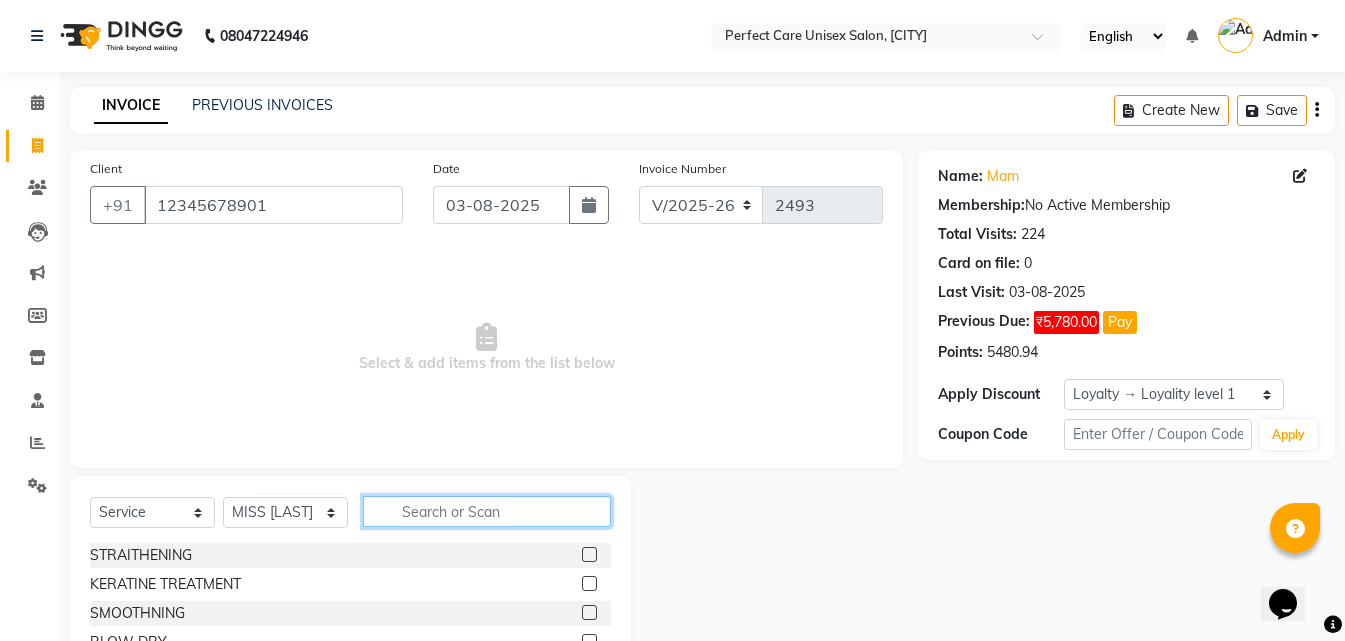 click 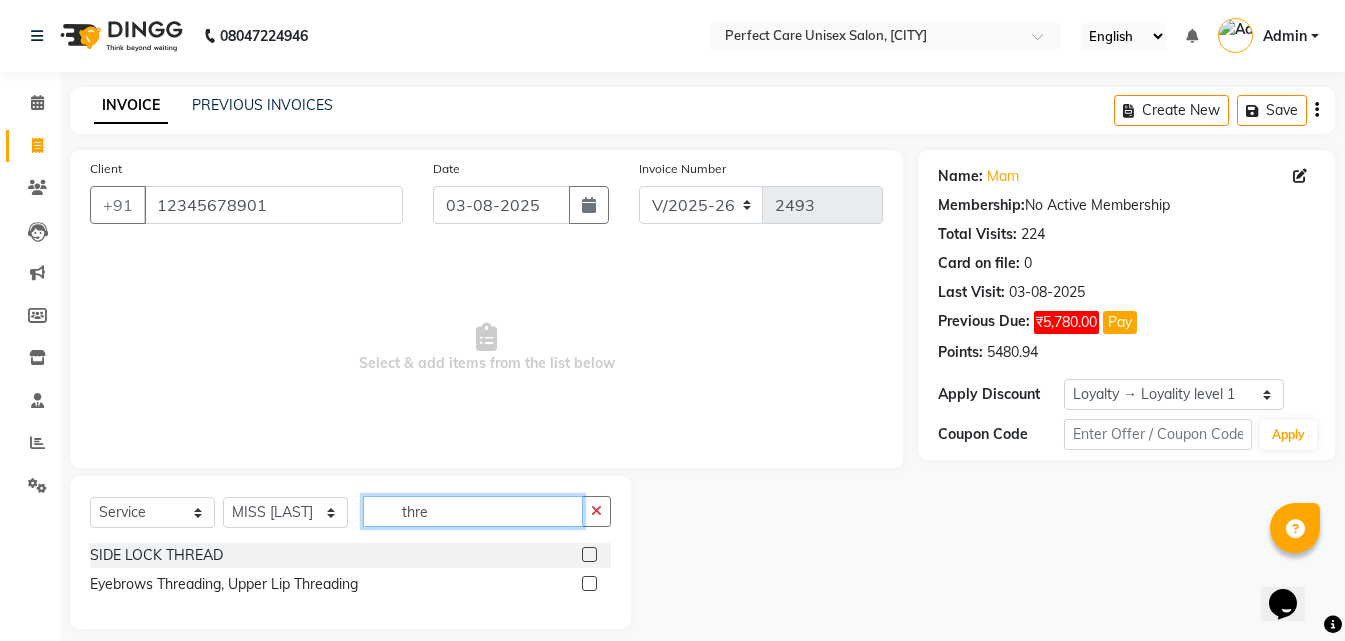 type on "thre" 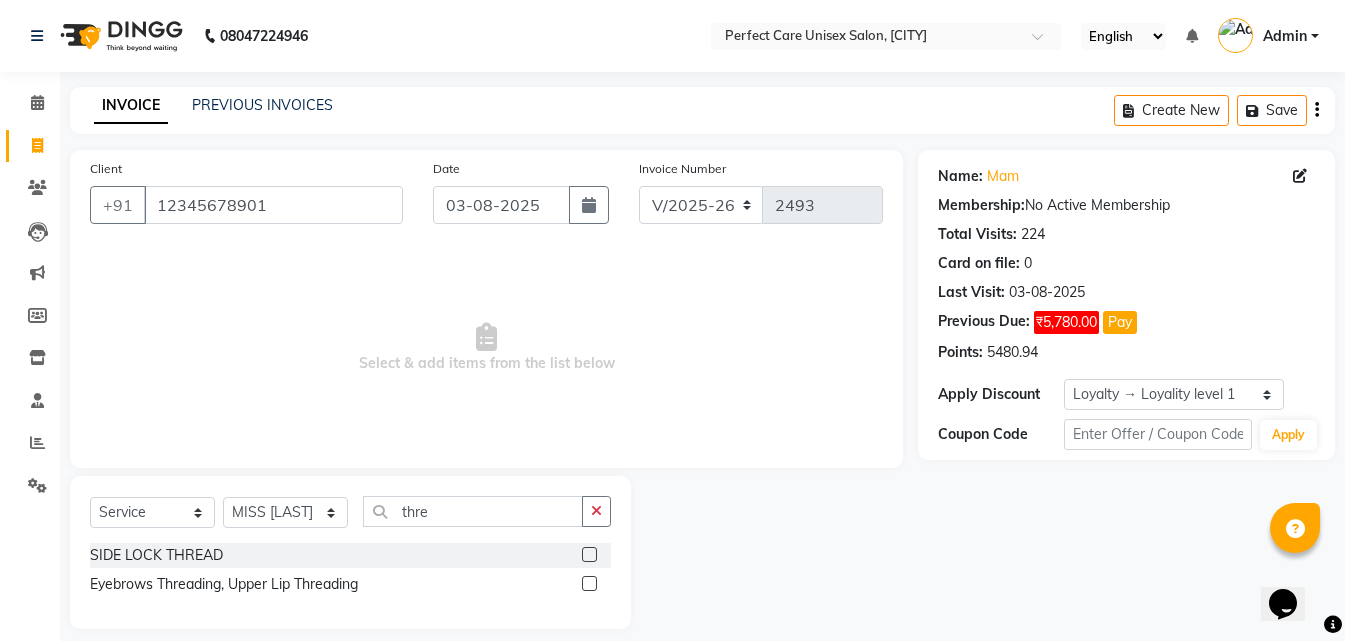 click 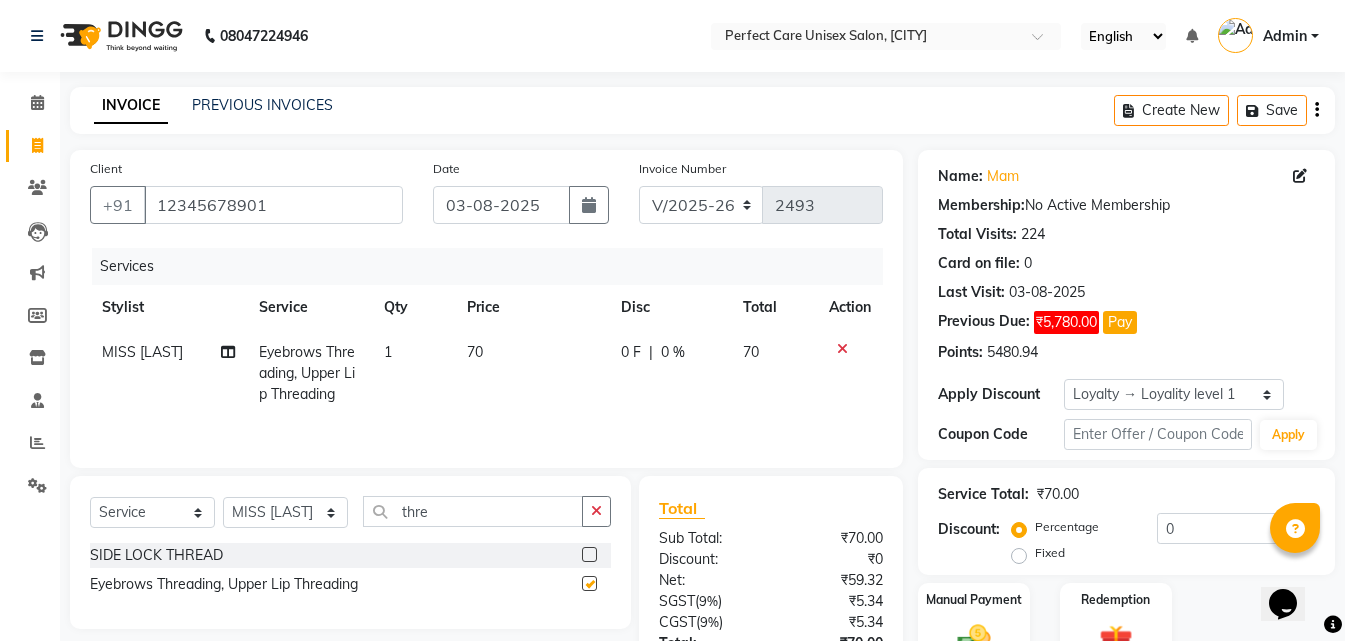 checkbox on "false" 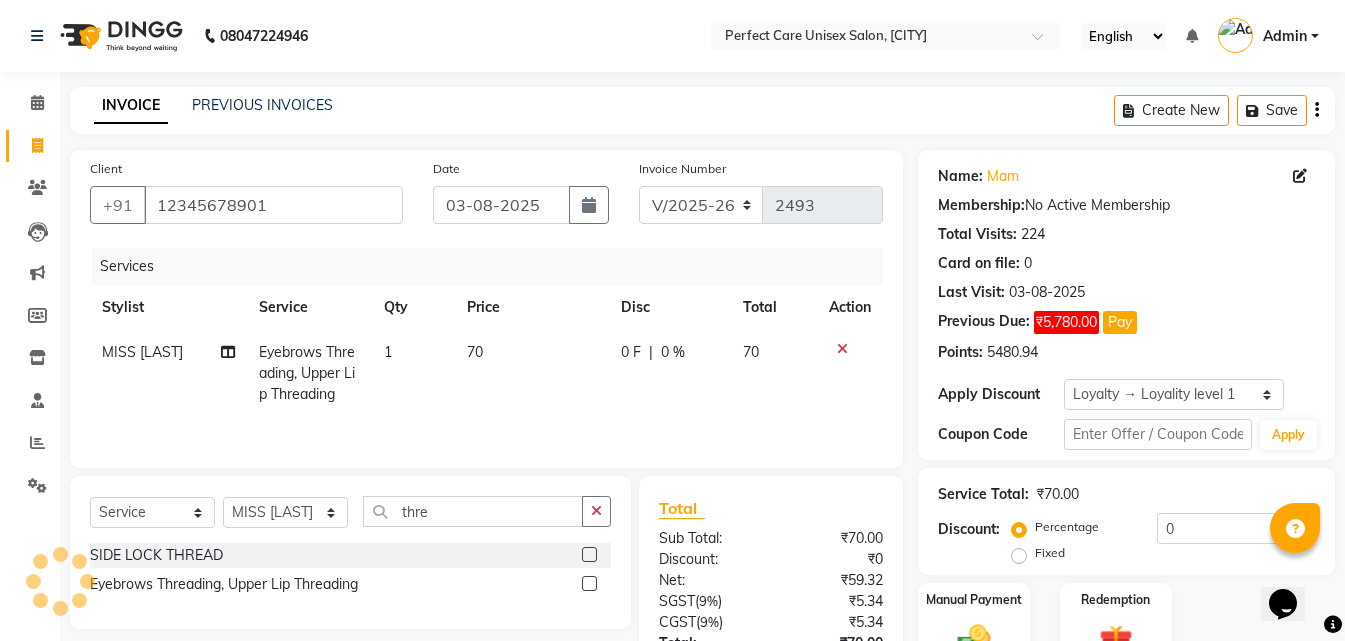 click on "70" 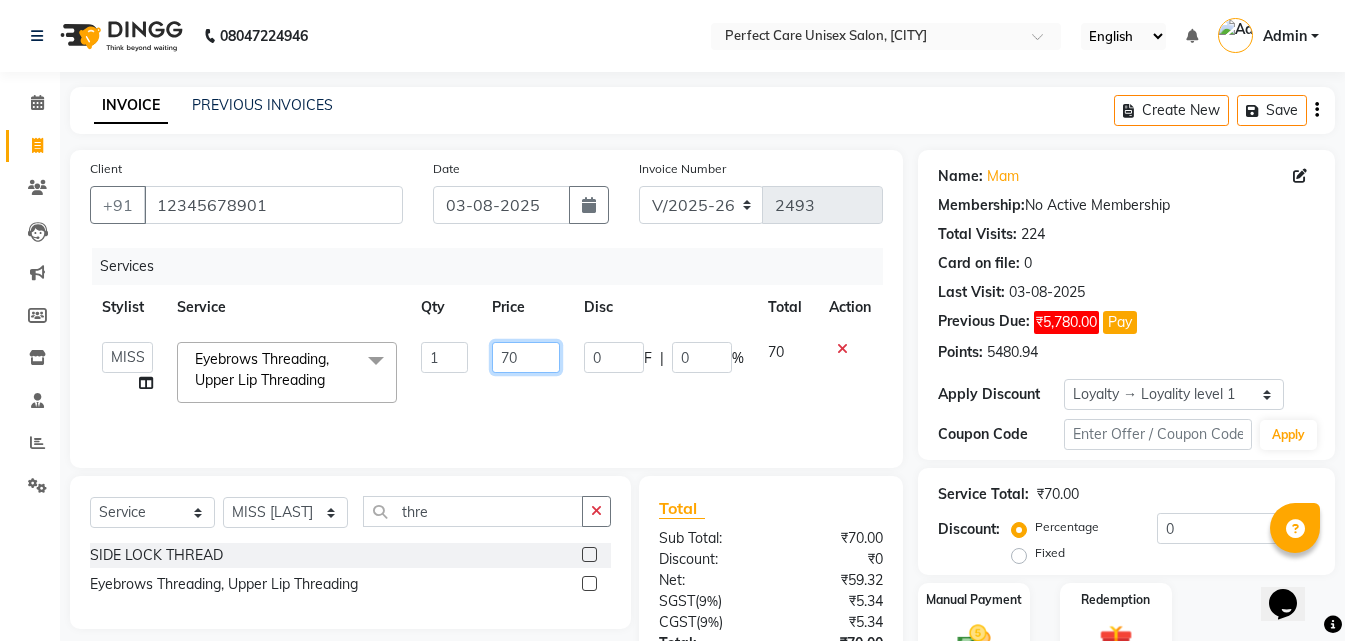 click on "70" 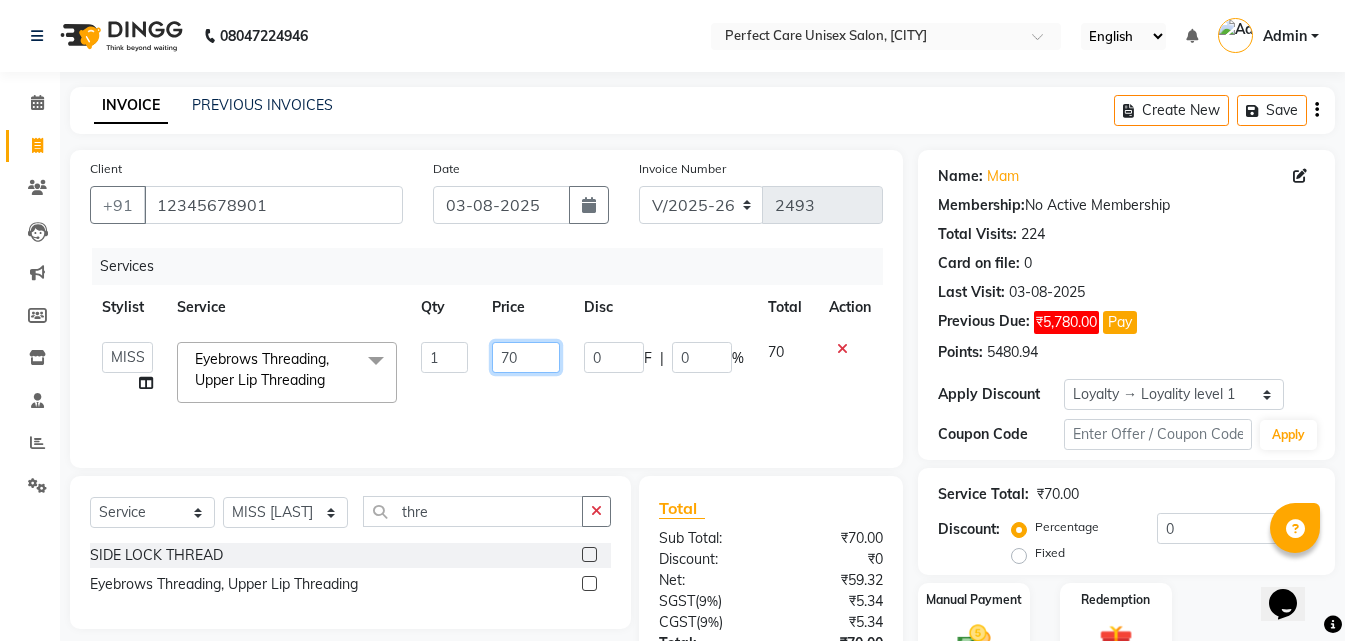 click on "70" 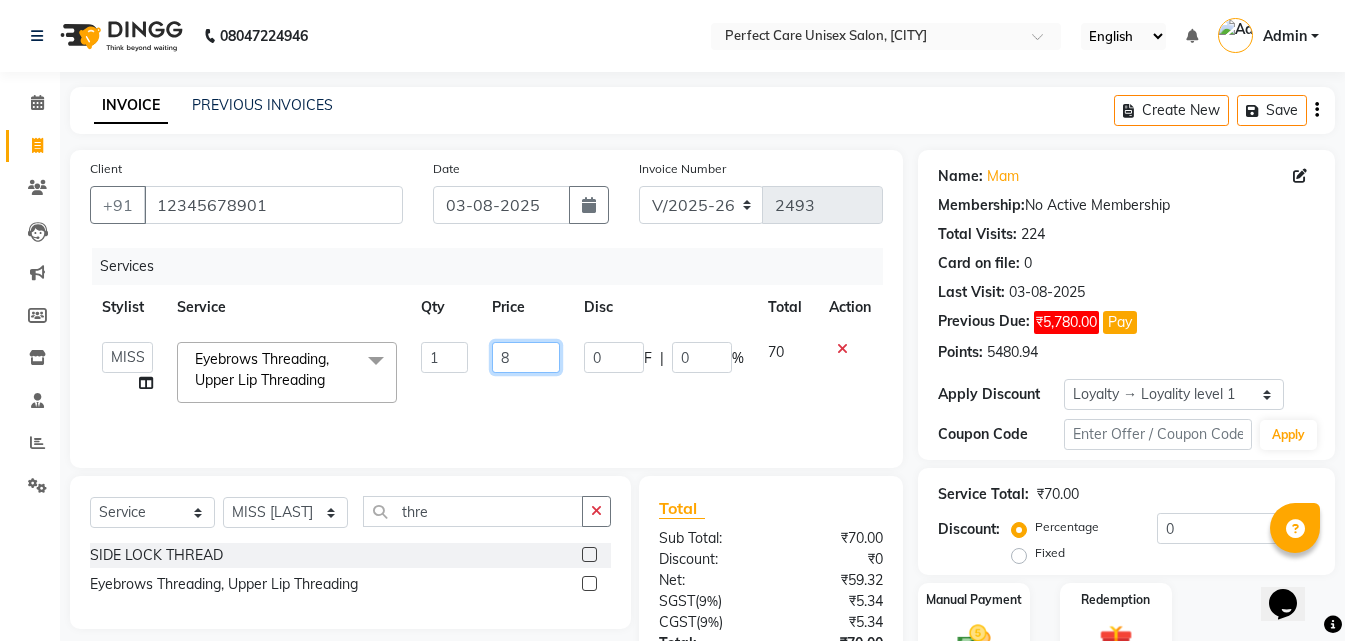 type on "80" 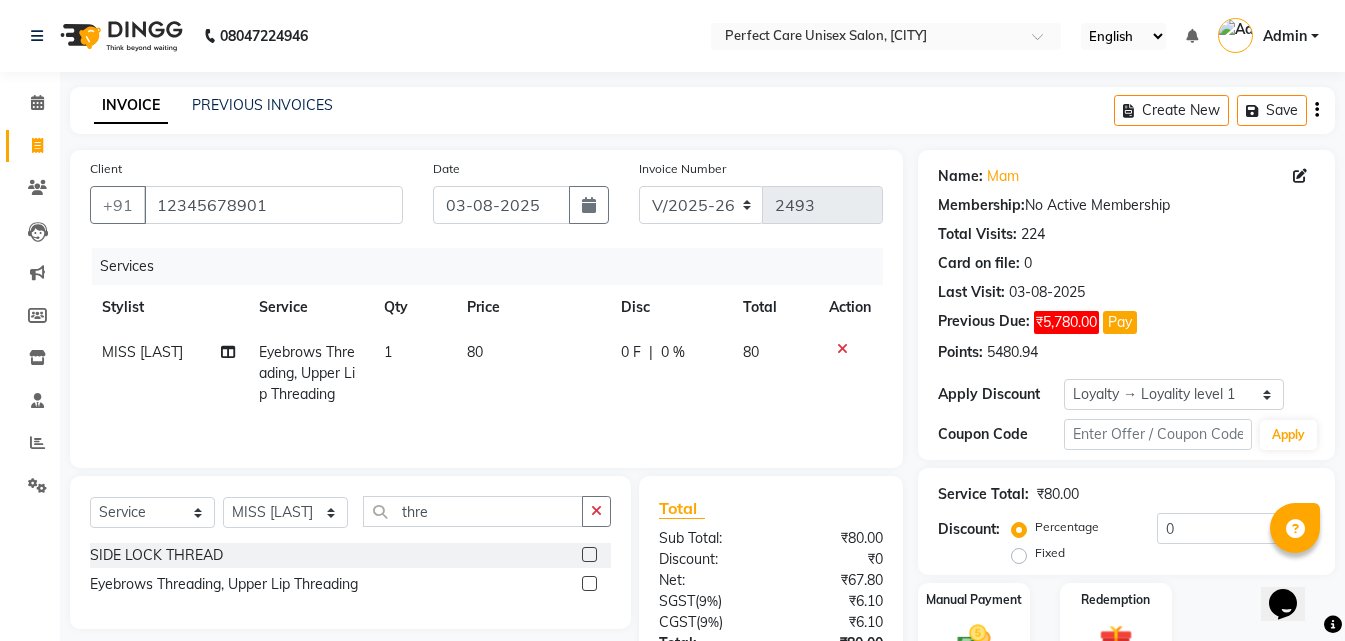 click on "0 F | 0 %" 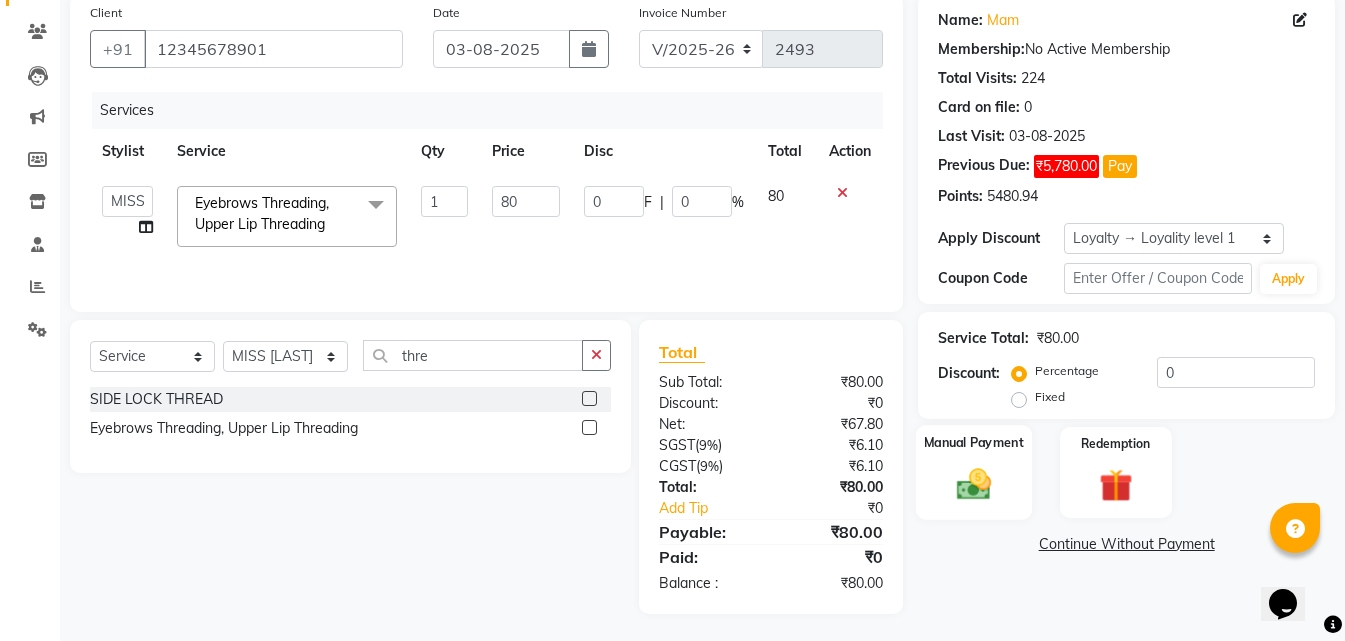 scroll, scrollTop: 159, scrollLeft: 0, axis: vertical 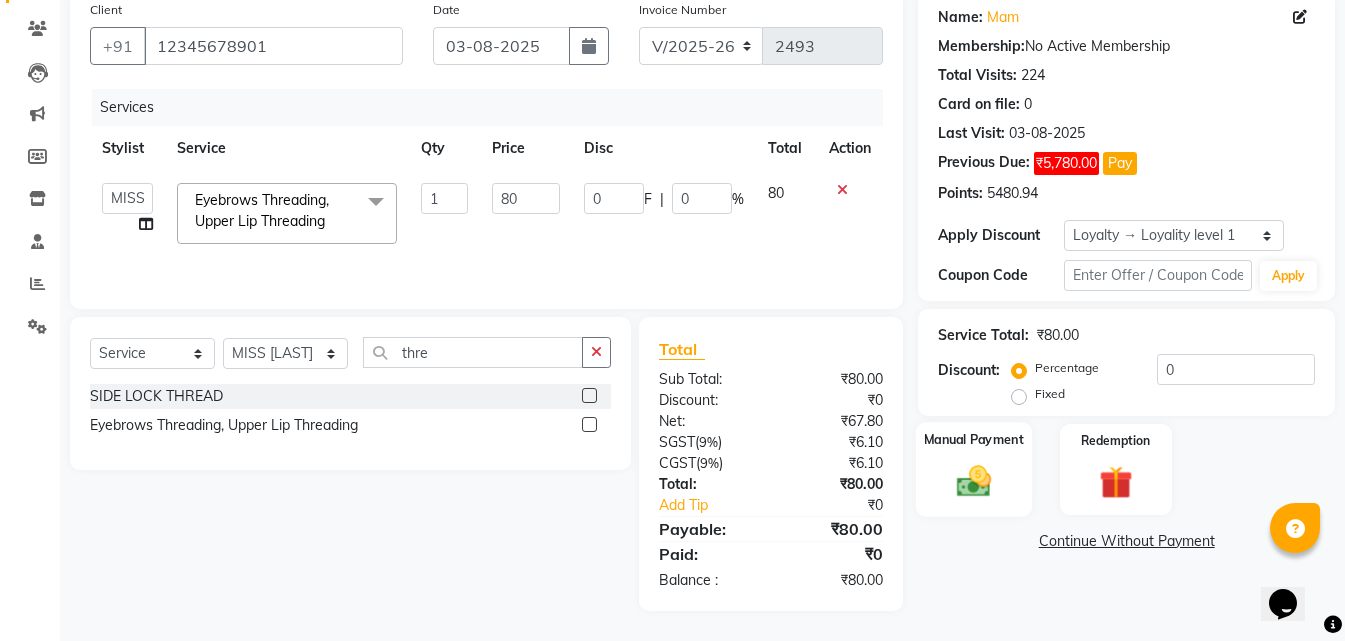 click 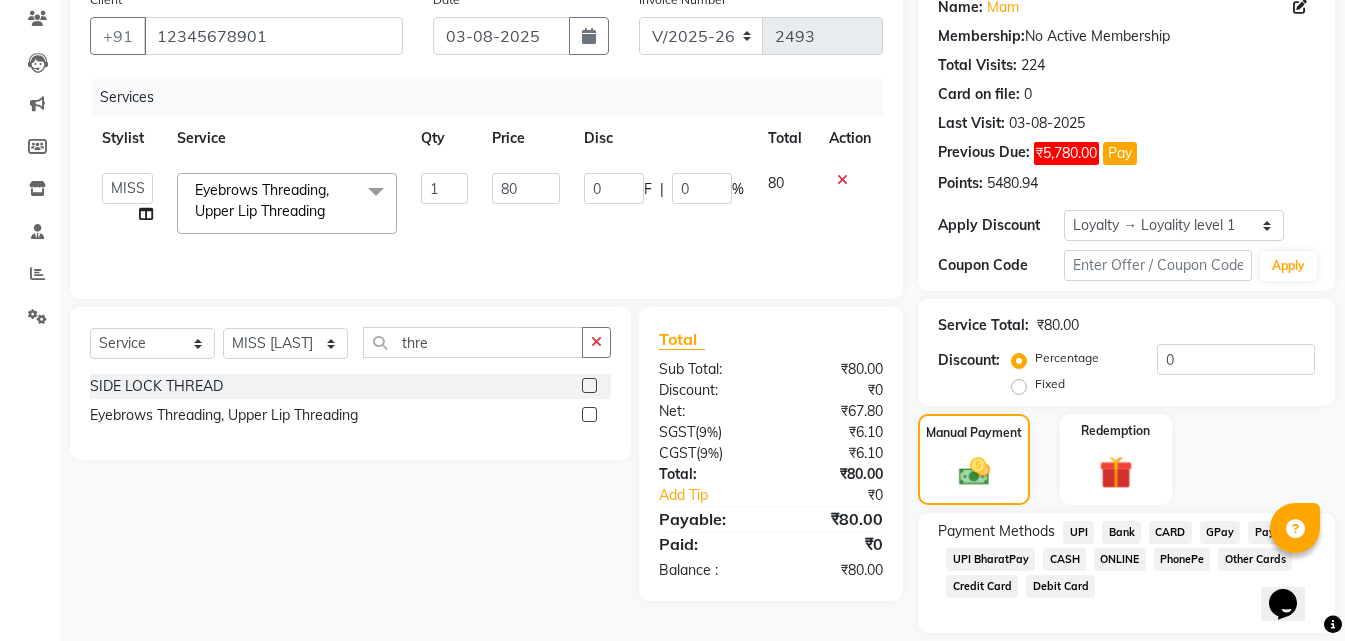 scroll, scrollTop: 232, scrollLeft: 0, axis: vertical 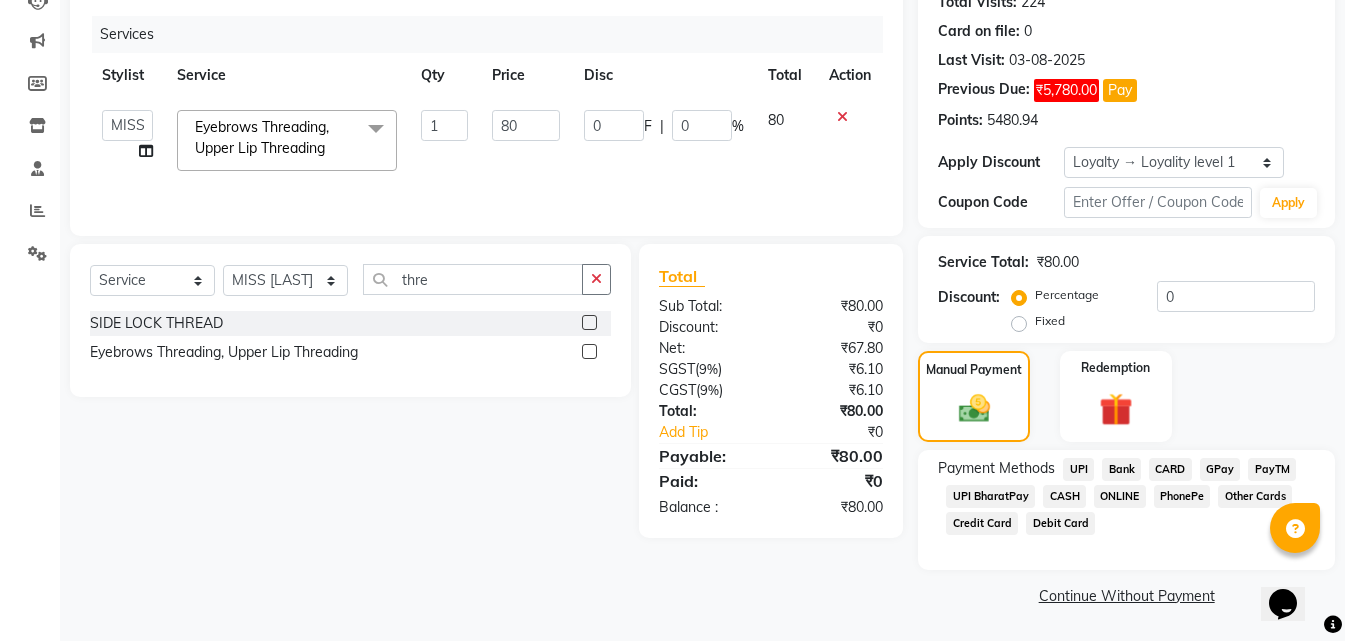 click on "ONLINE" 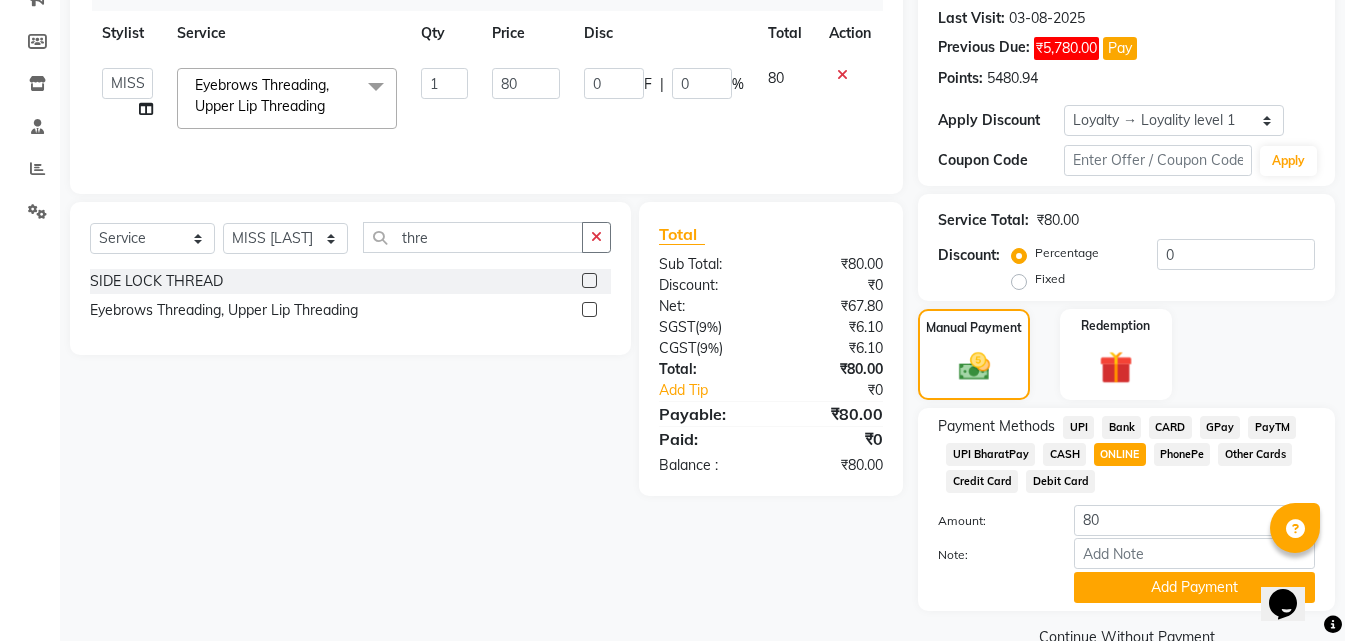 scroll, scrollTop: 315, scrollLeft: 0, axis: vertical 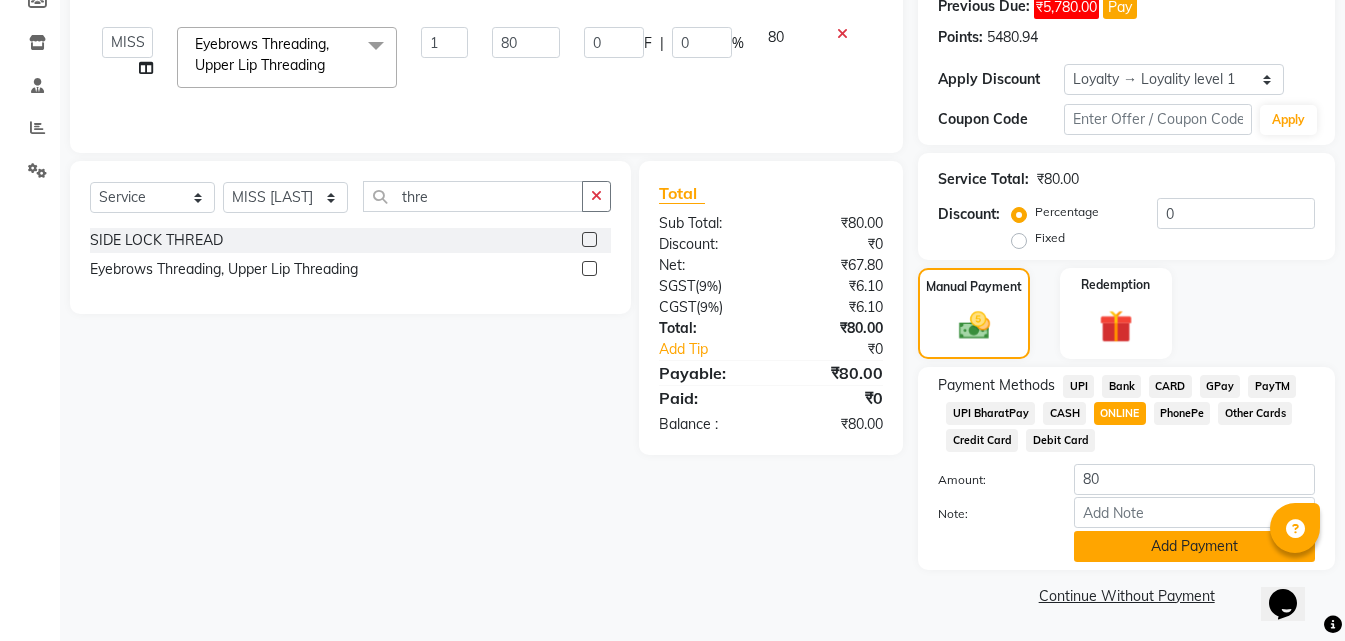 click on "Add Payment" 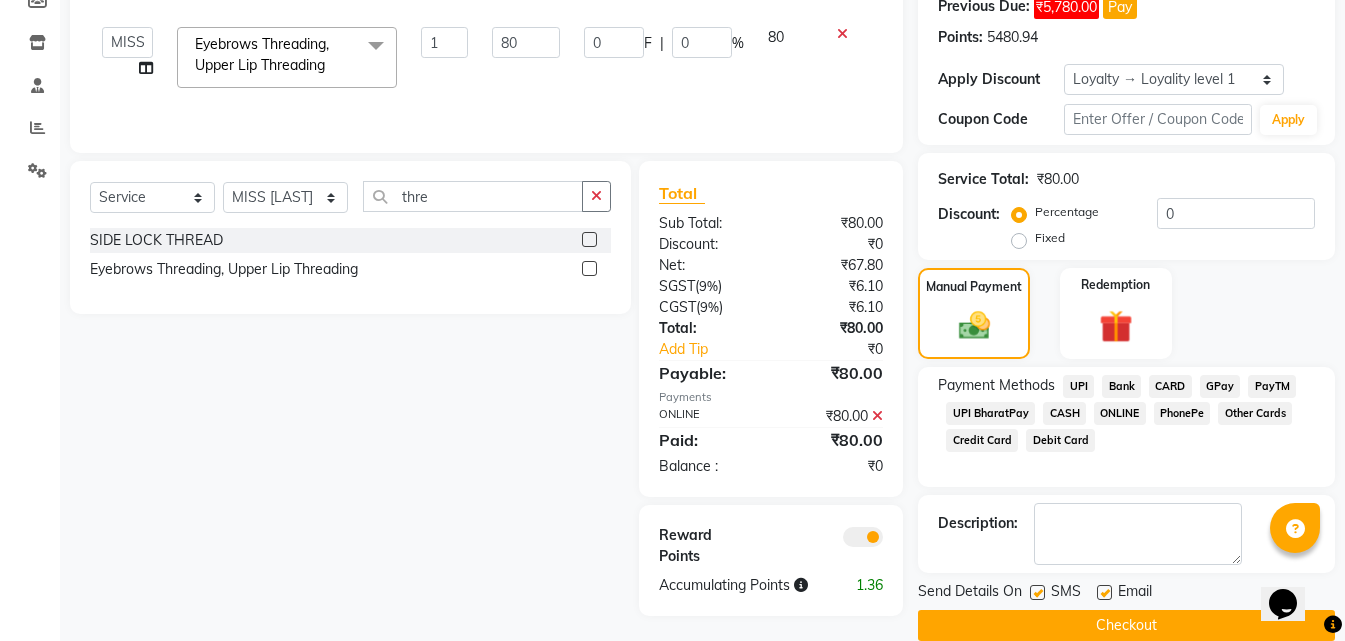 click on "Checkout" 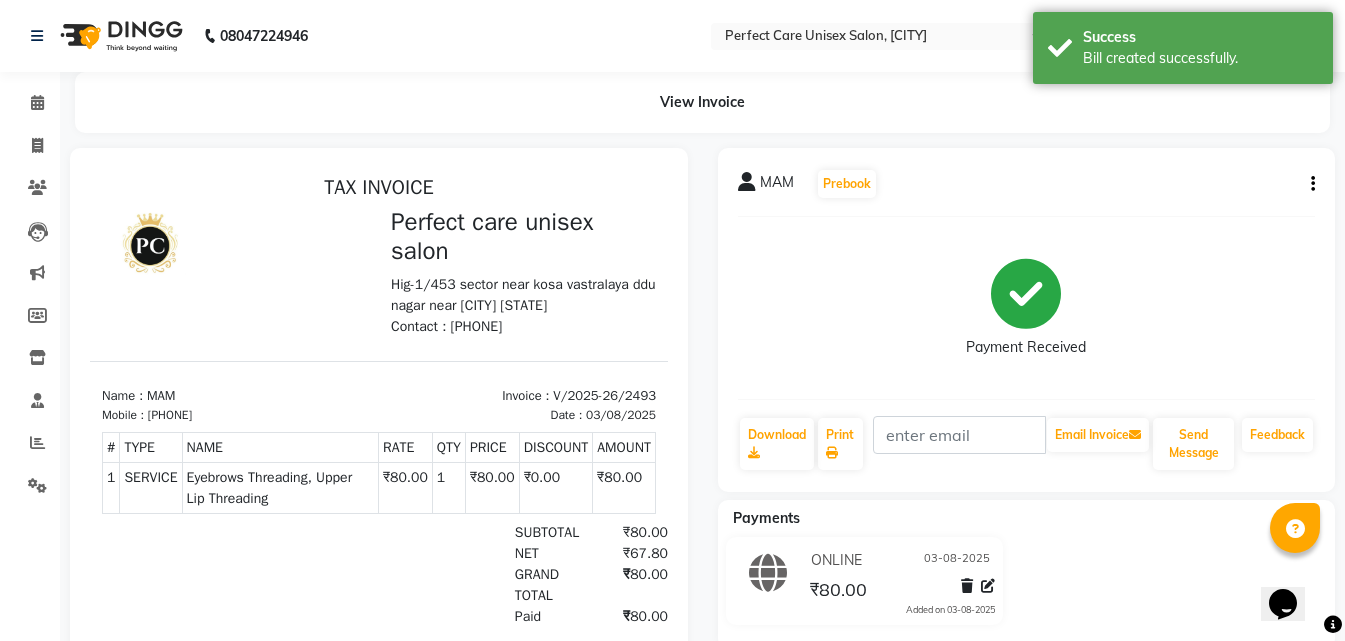 scroll, scrollTop: 0, scrollLeft: 0, axis: both 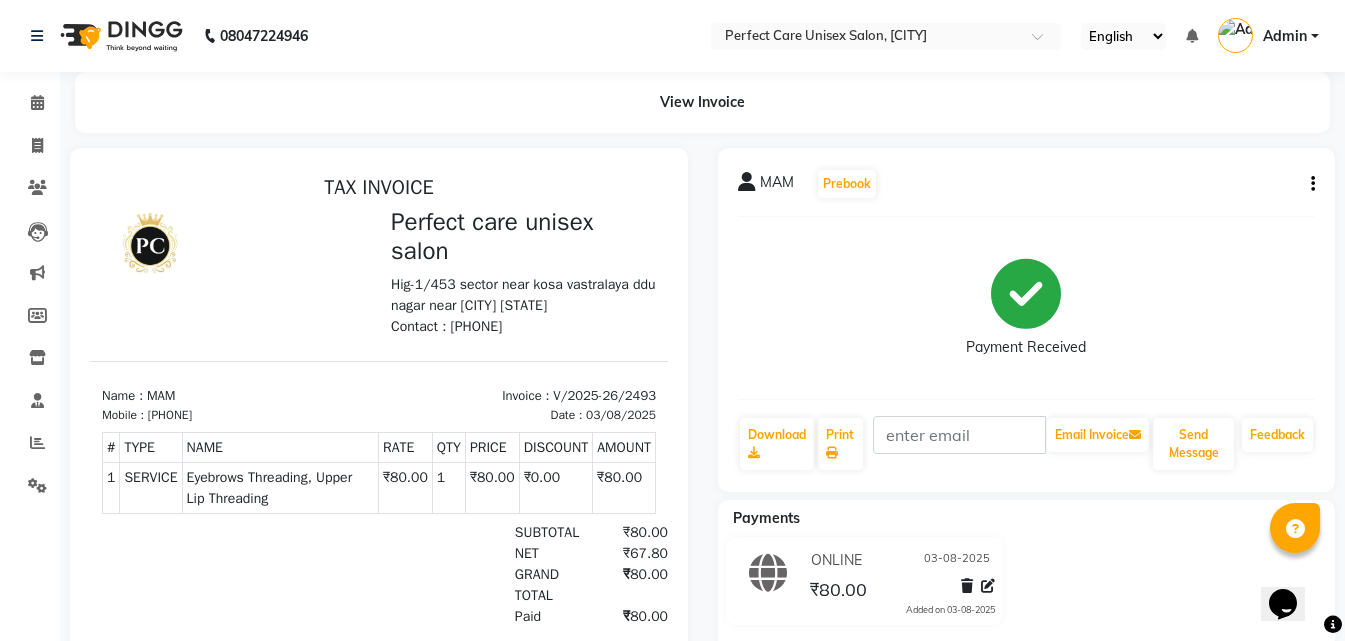 select on "service" 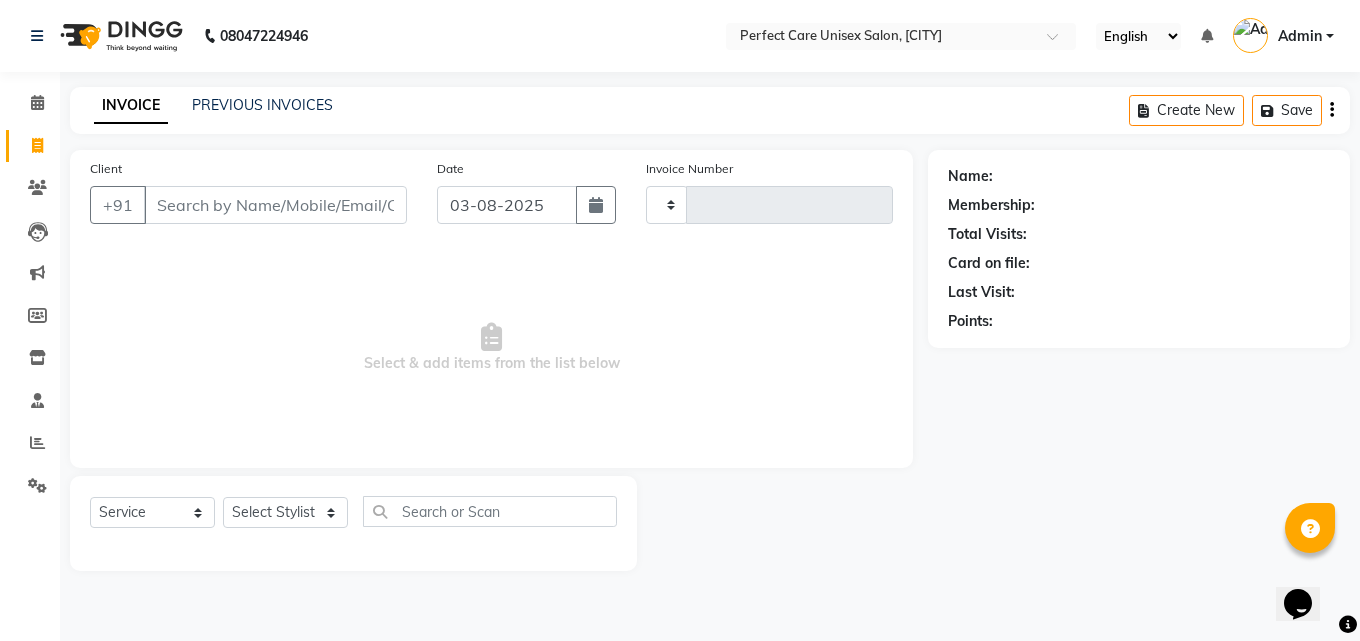 type on "2494" 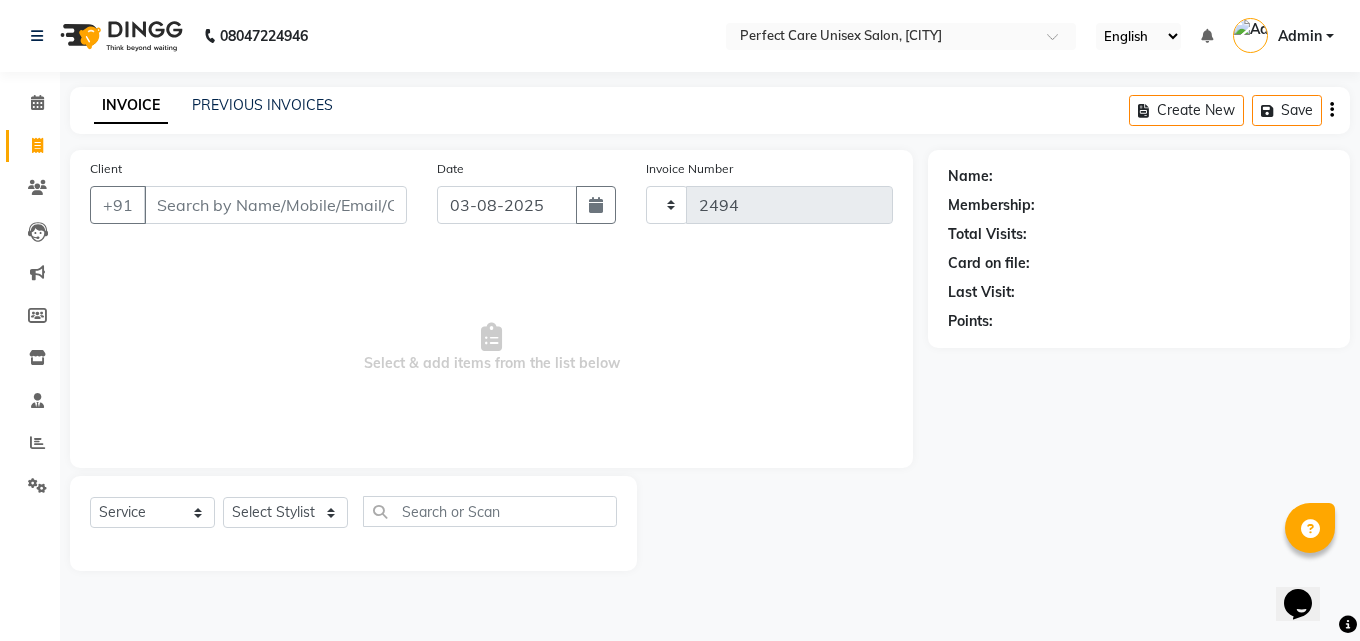 select on "4751" 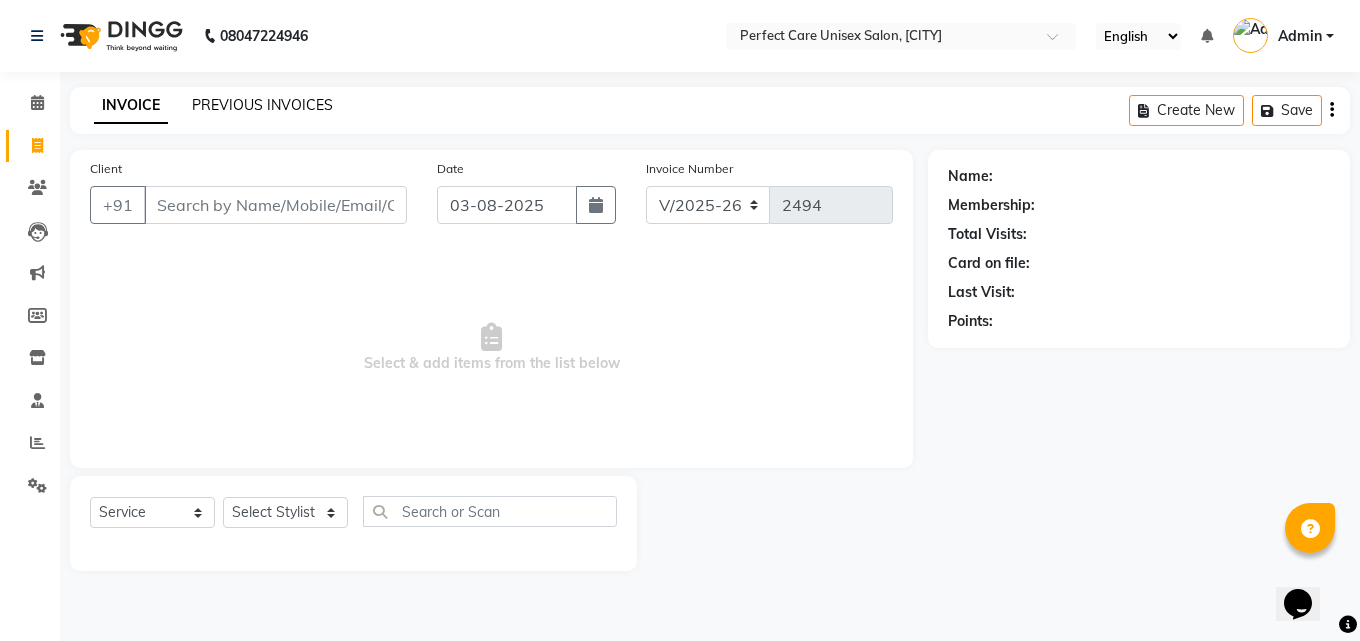click on "PREVIOUS INVOICES" 